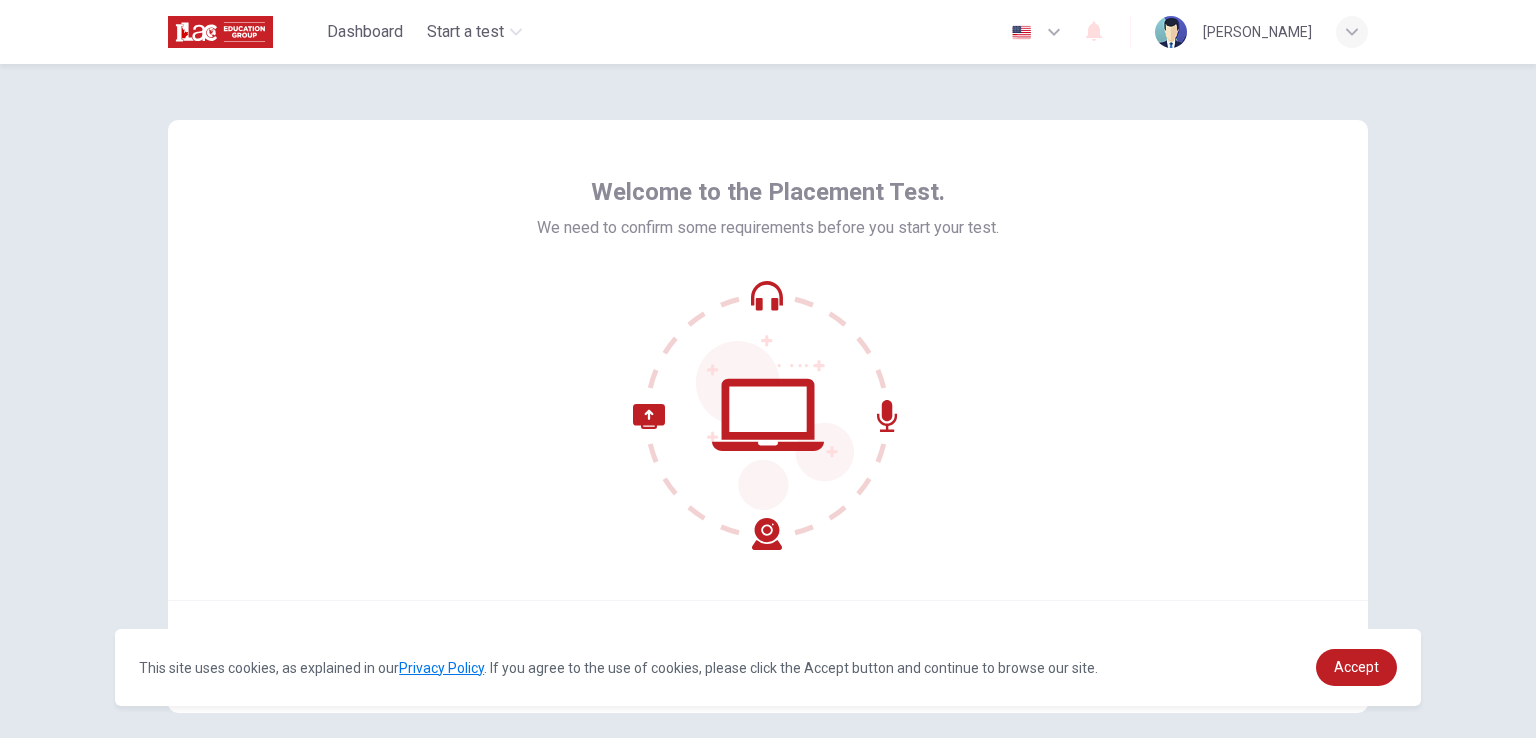 scroll, scrollTop: 0, scrollLeft: 0, axis: both 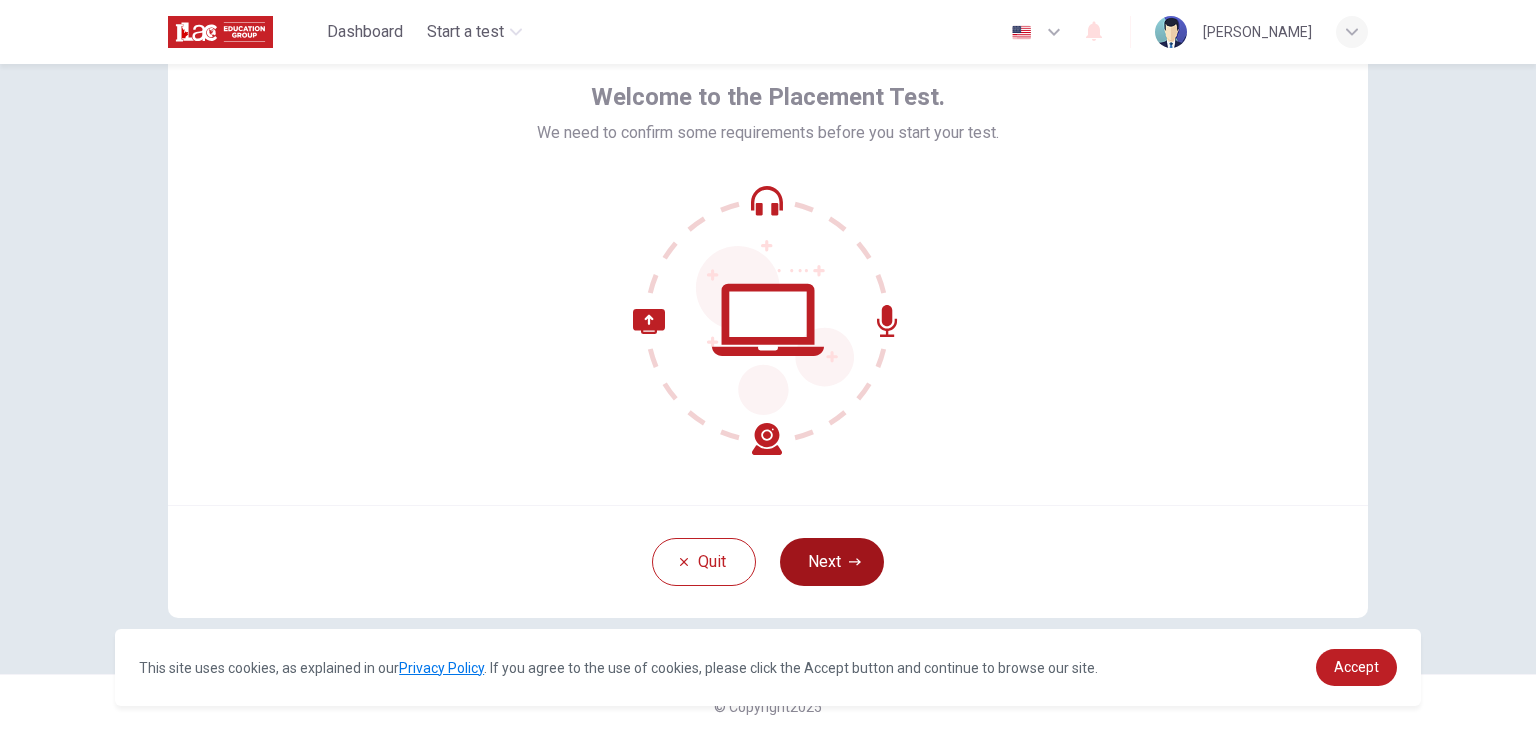 click on "Next" at bounding box center [832, 562] 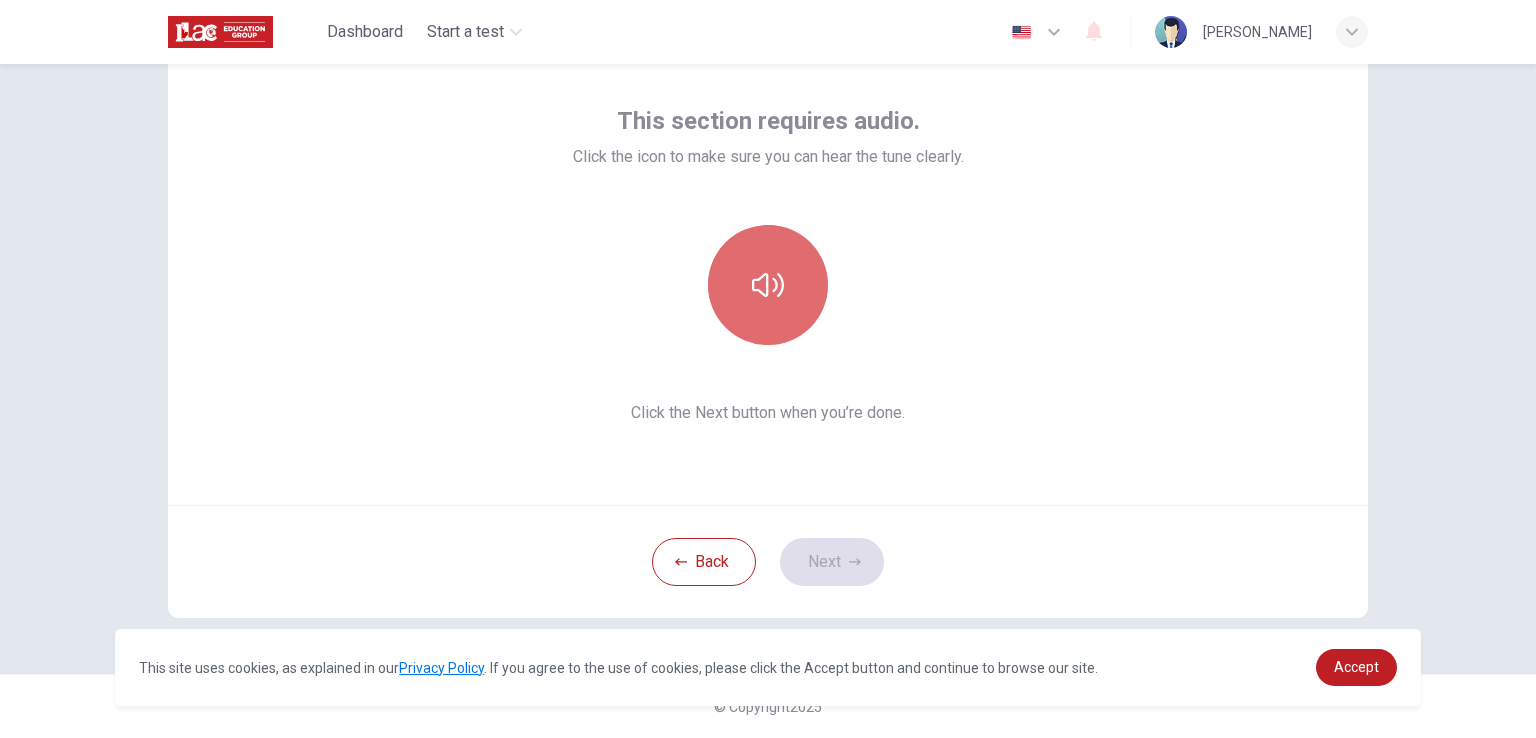click at bounding box center (768, 285) 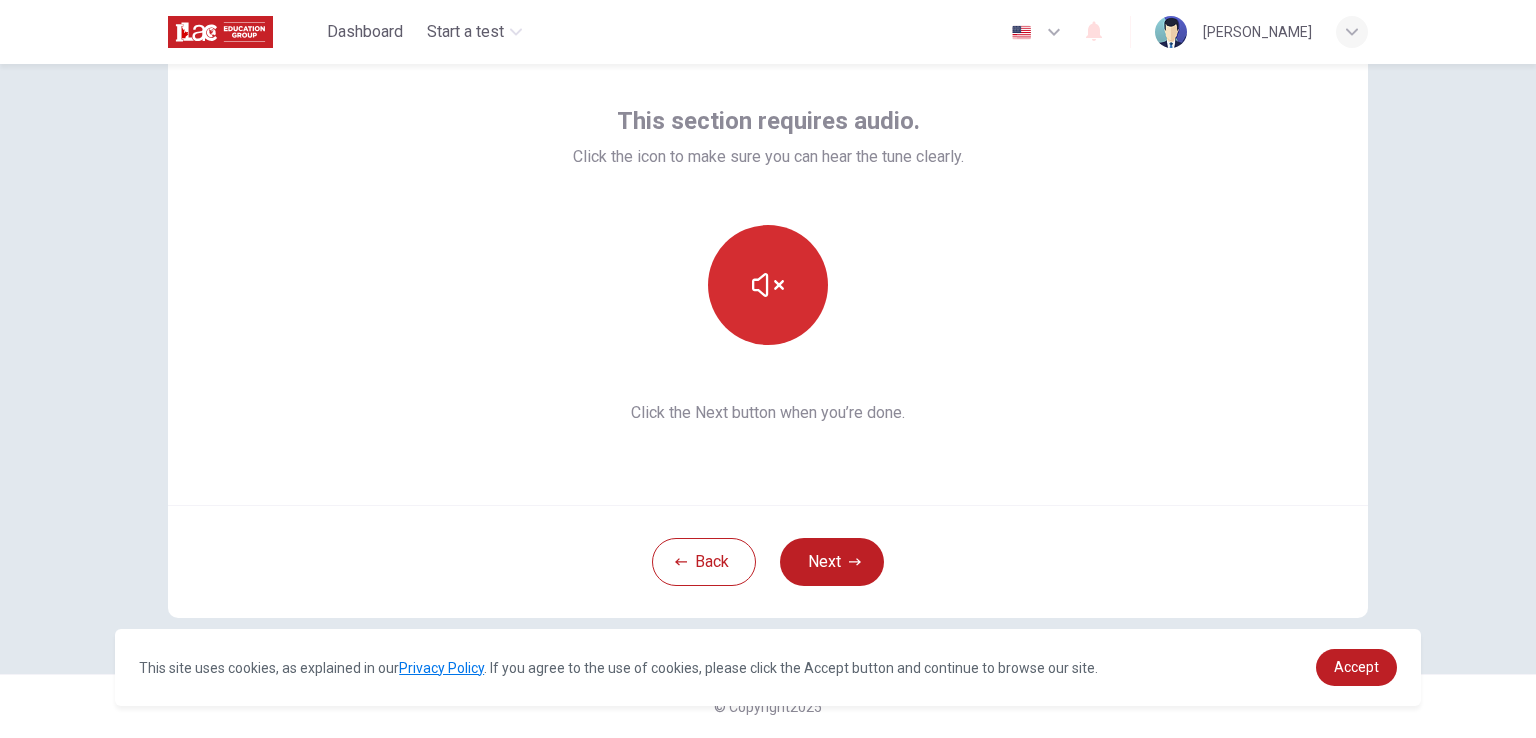 click at bounding box center (768, 285) 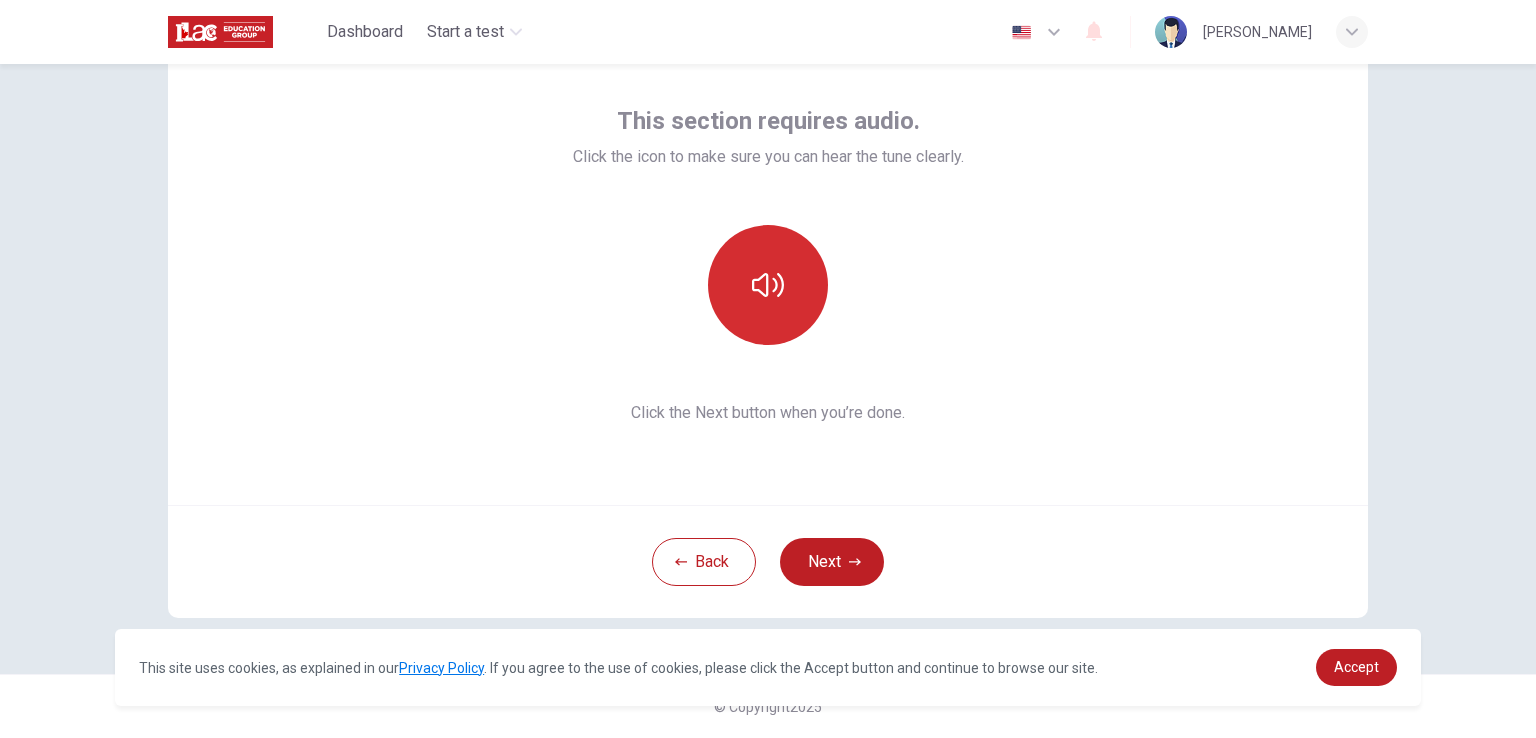 click at bounding box center [768, 285] 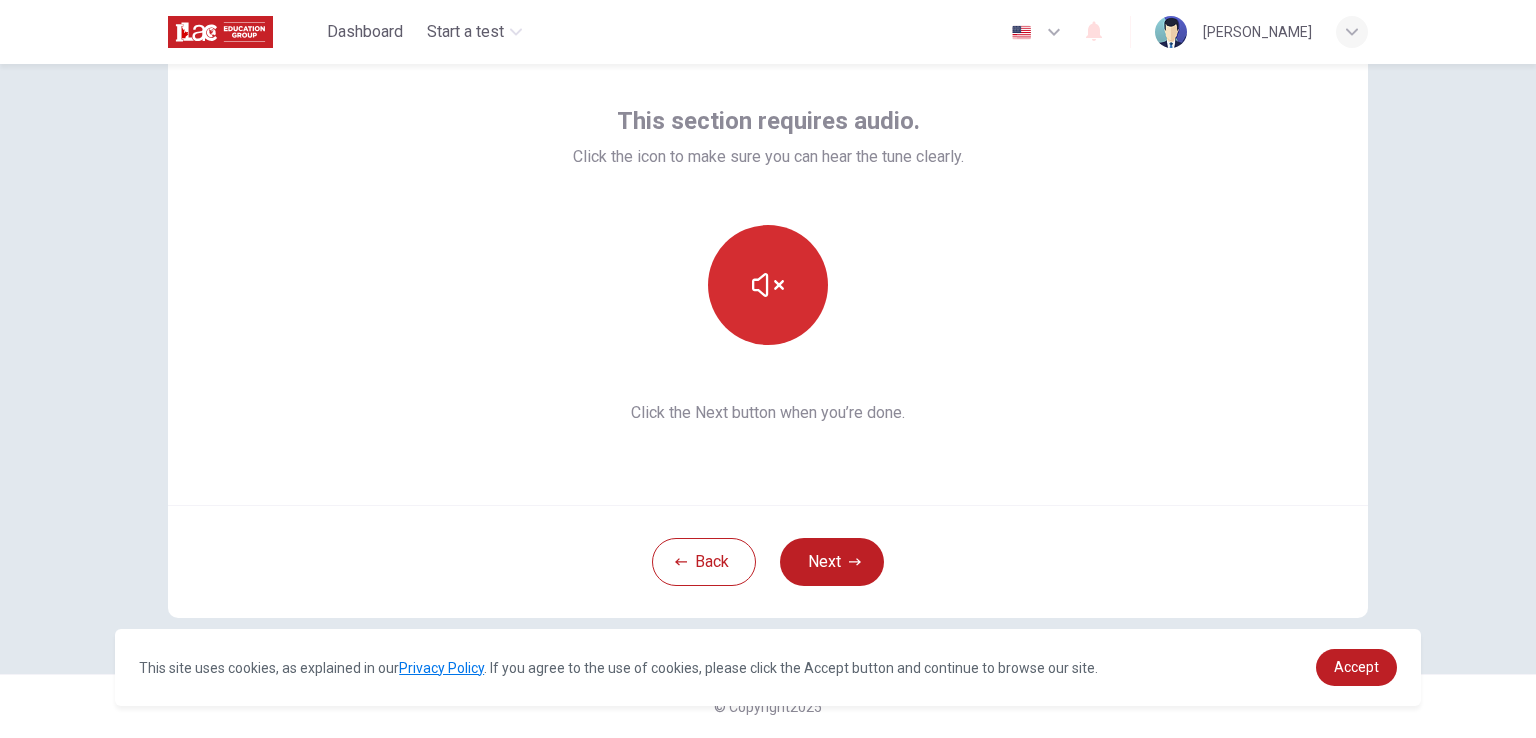 click at bounding box center [768, 285] 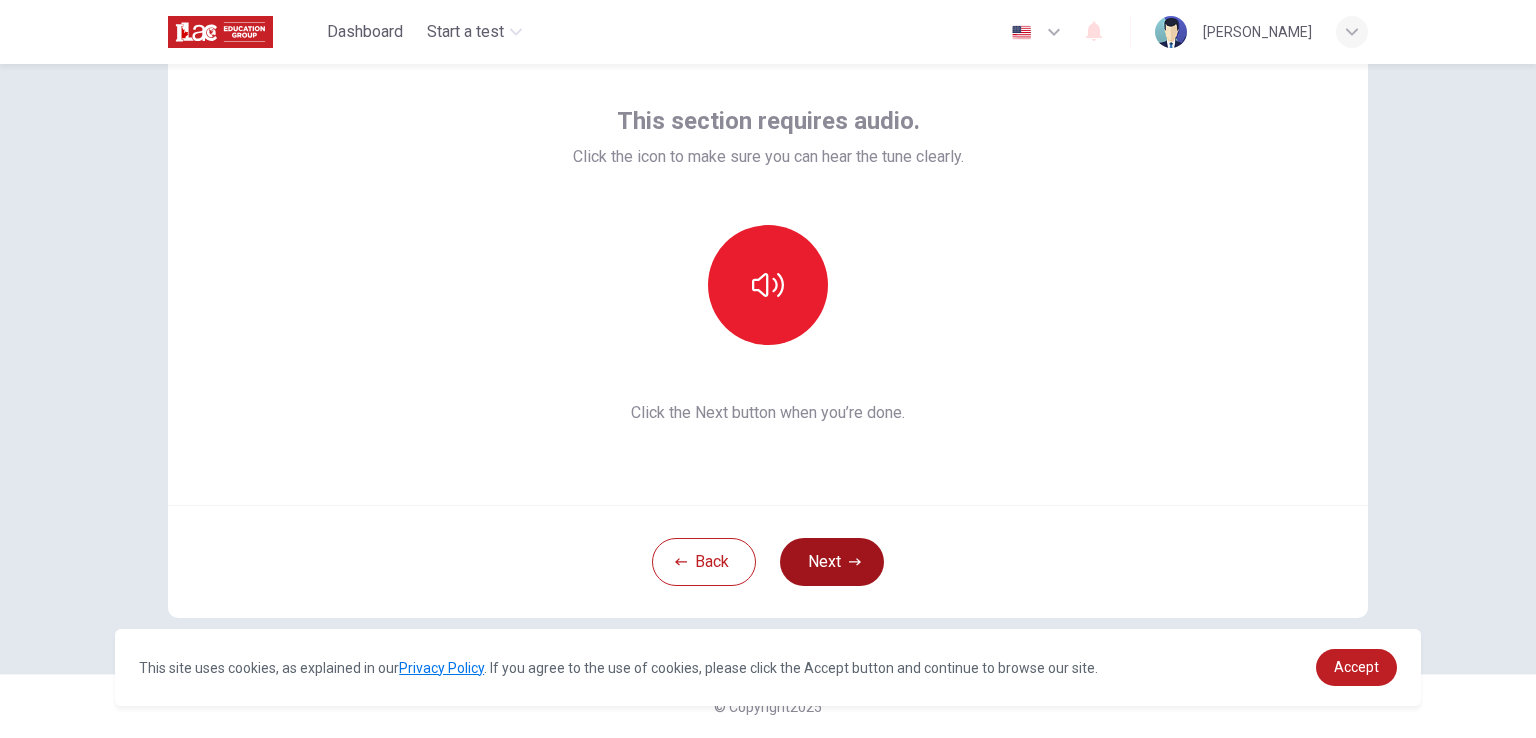 click on "Next" at bounding box center [832, 562] 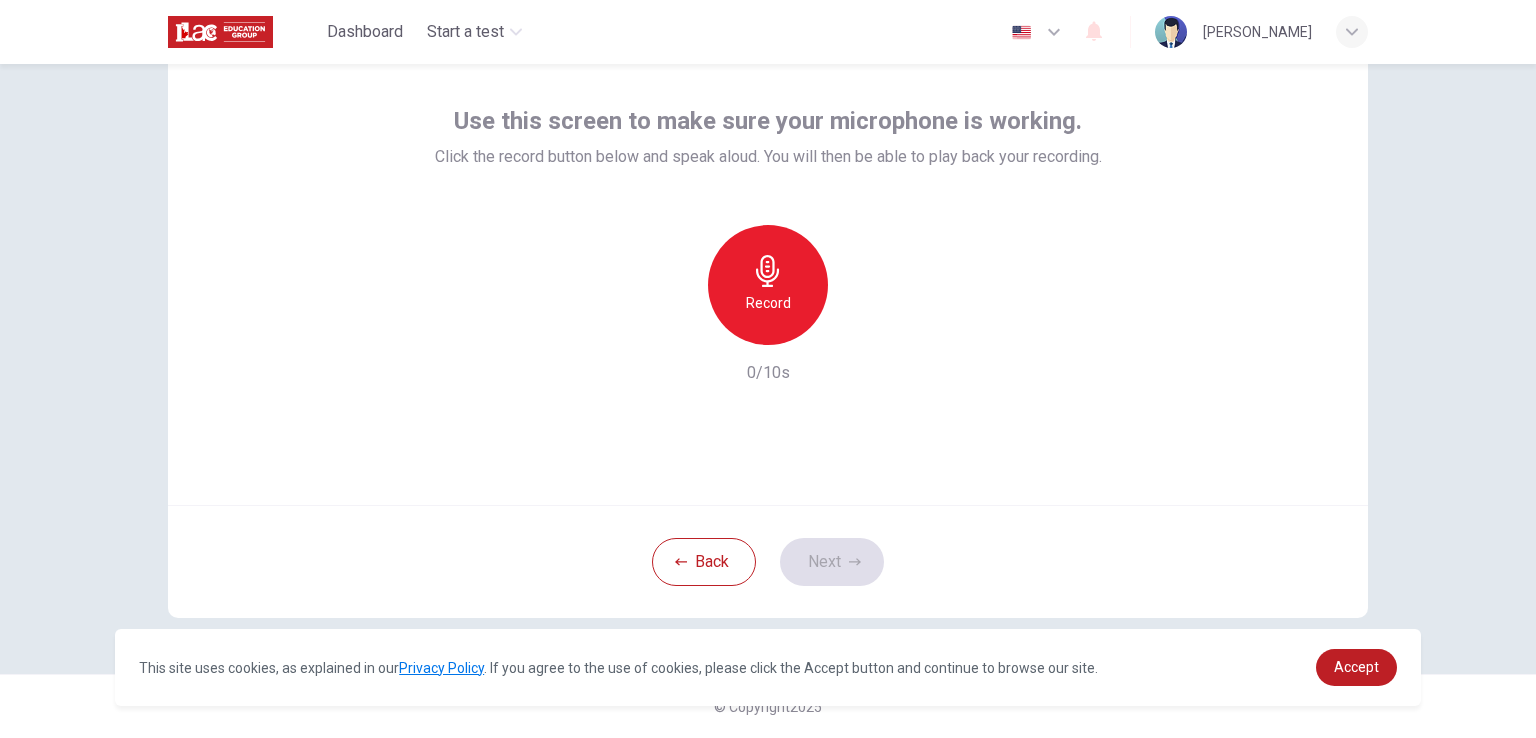 click on "Record" at bounding box center (768, 285) 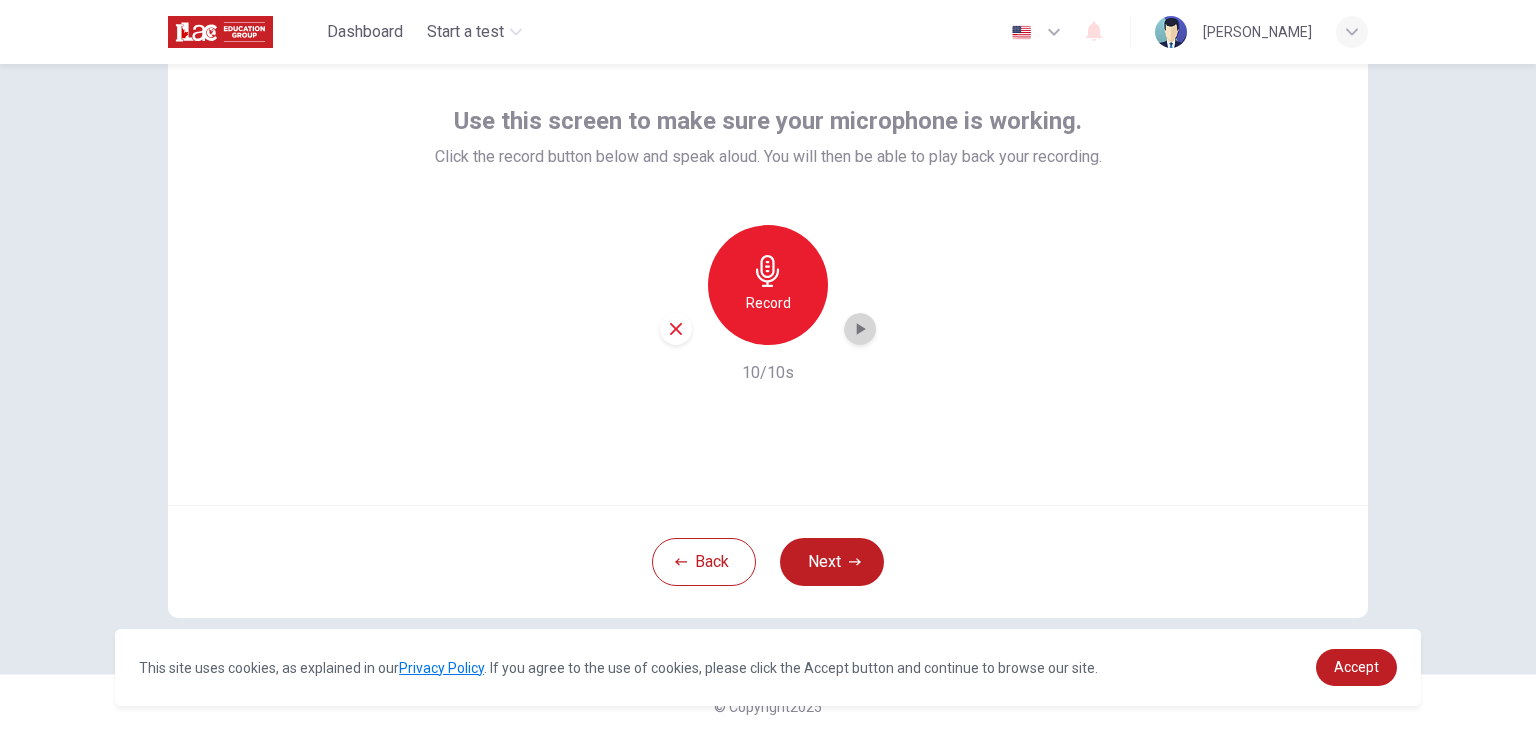 click 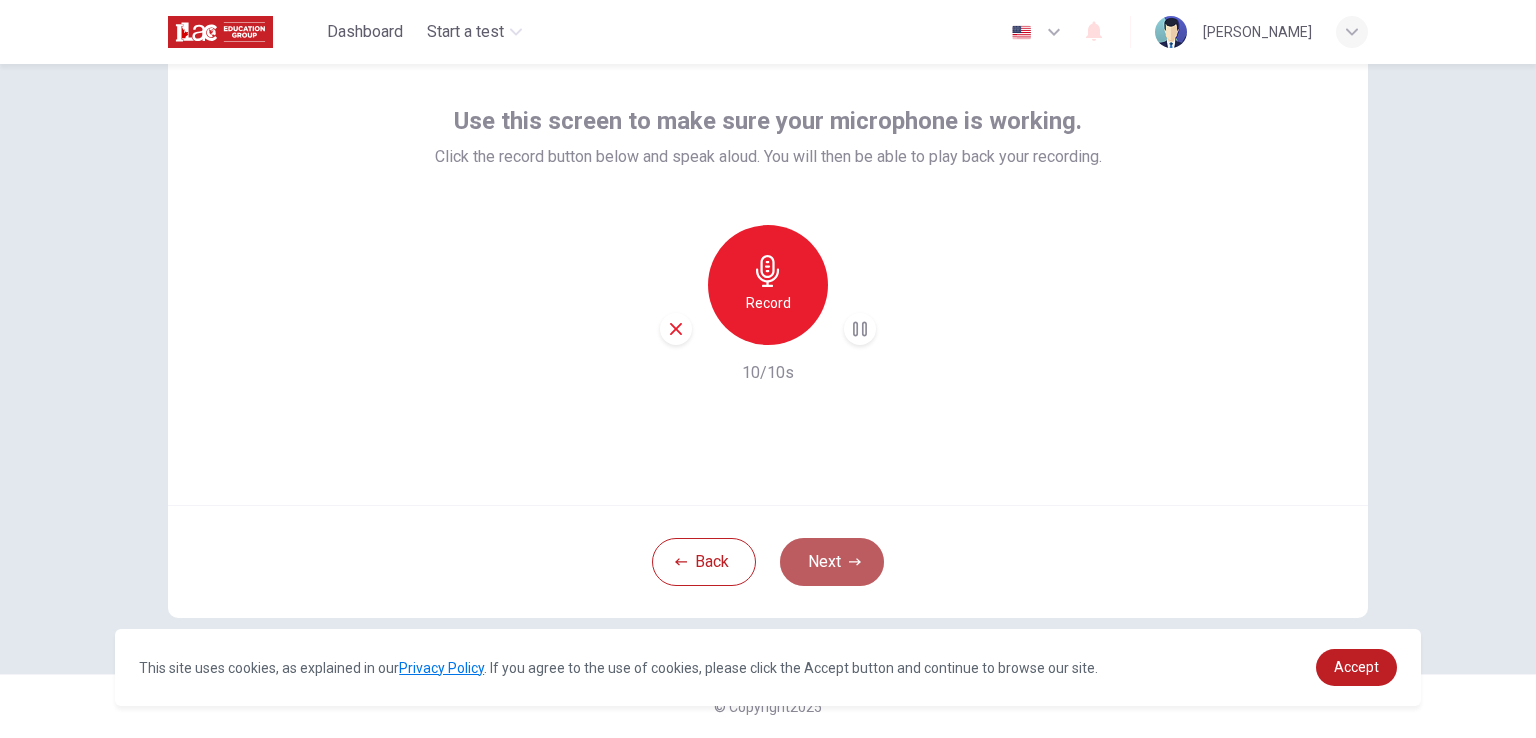 click on "Next" at bounding box center [832, 562] 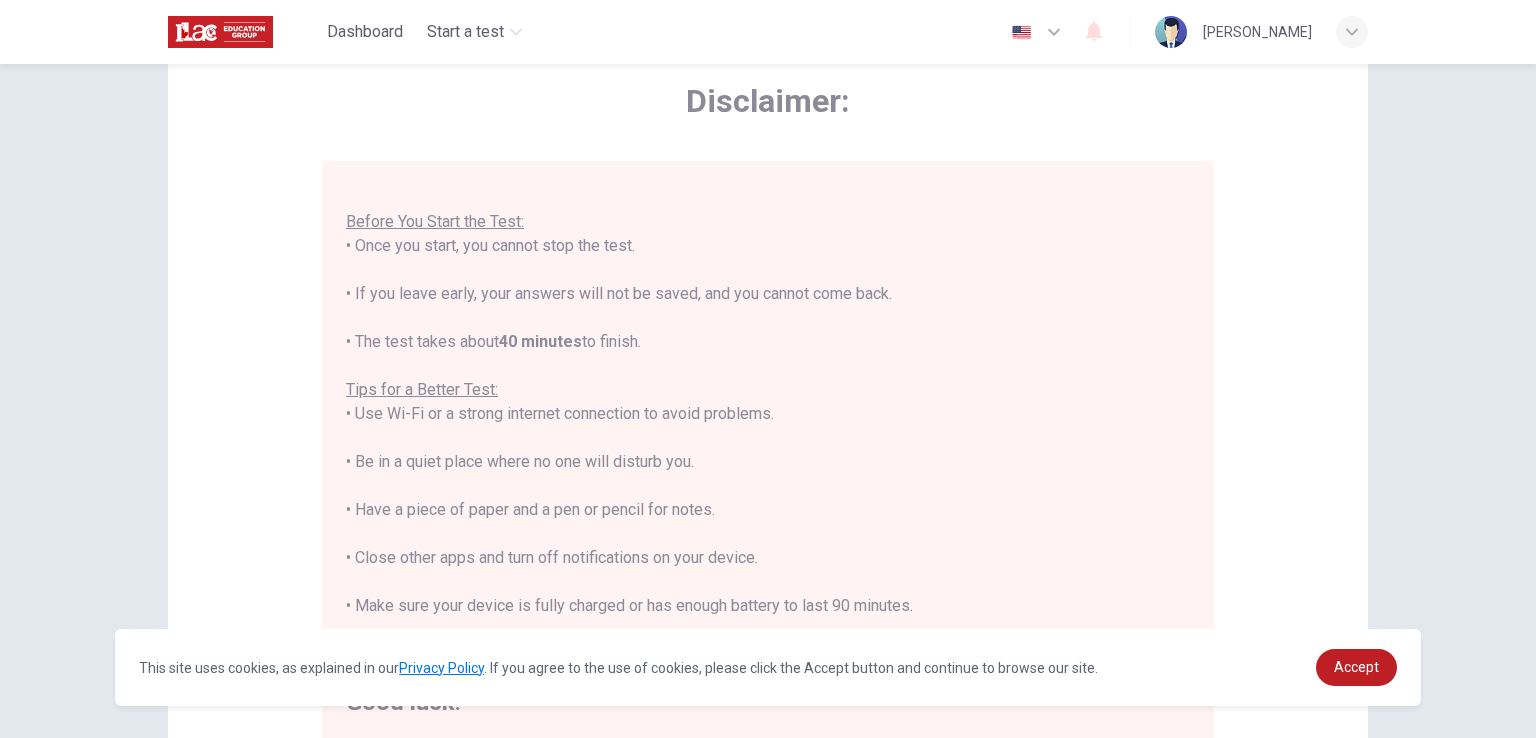 scroll, scrollTop: 0, scrollLeft: 0, axis: both 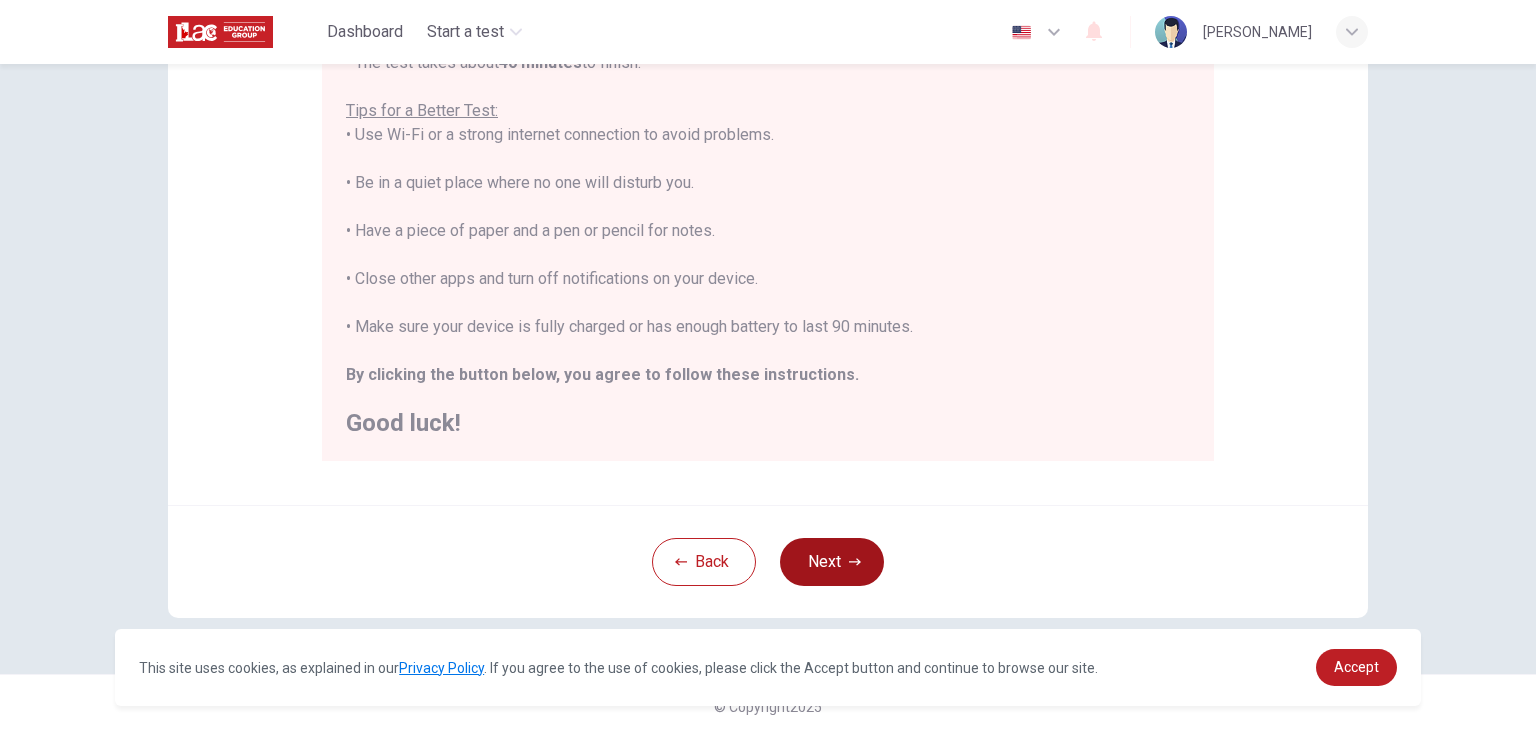 click on "Next" at bounding box center [832, 562] 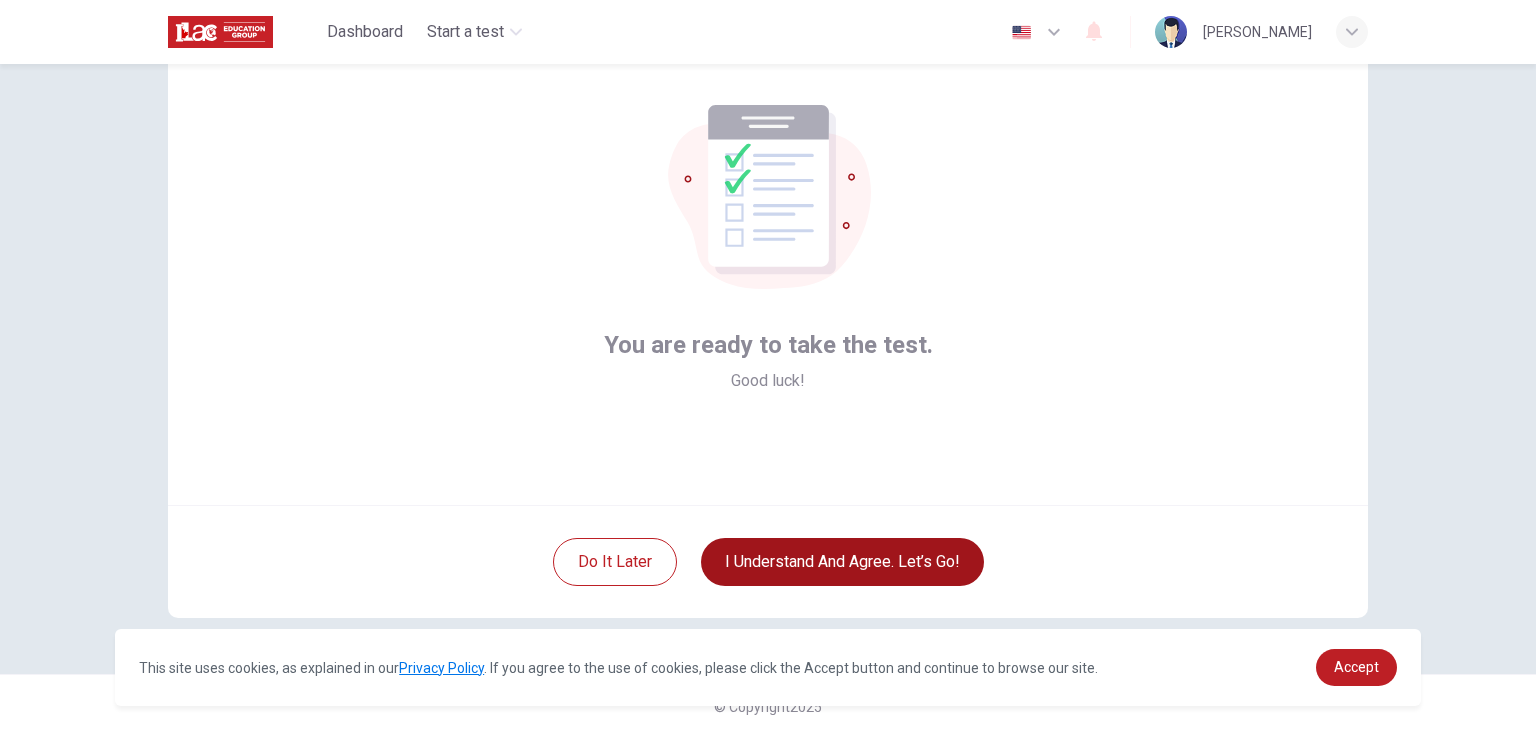 scroll, scrollTop: 95, scrollLeft: 0, axis: vertical 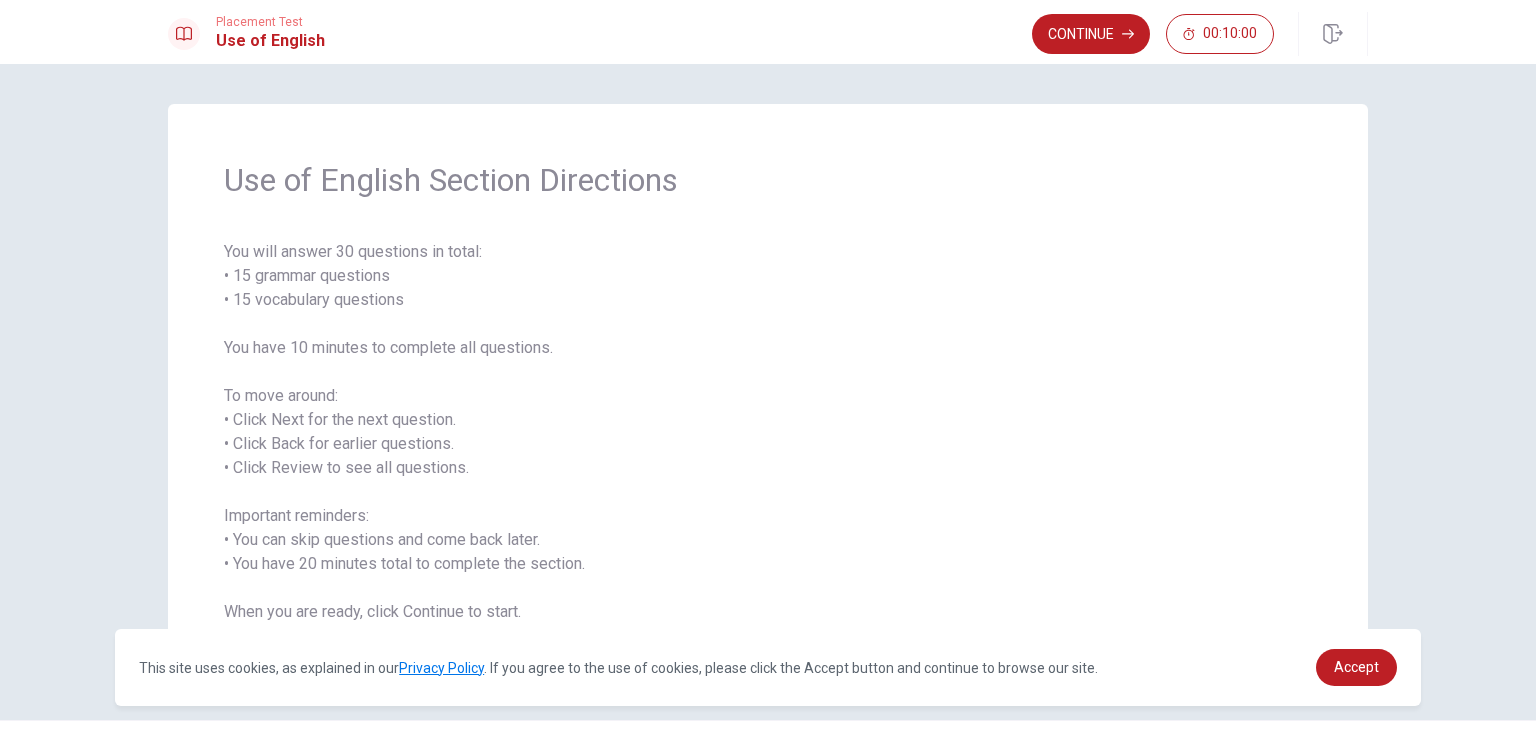 drag, startPoint x: 546, startPoint y: 429, endPoint x: 520, endPoint y: 281, distance: 150.26643 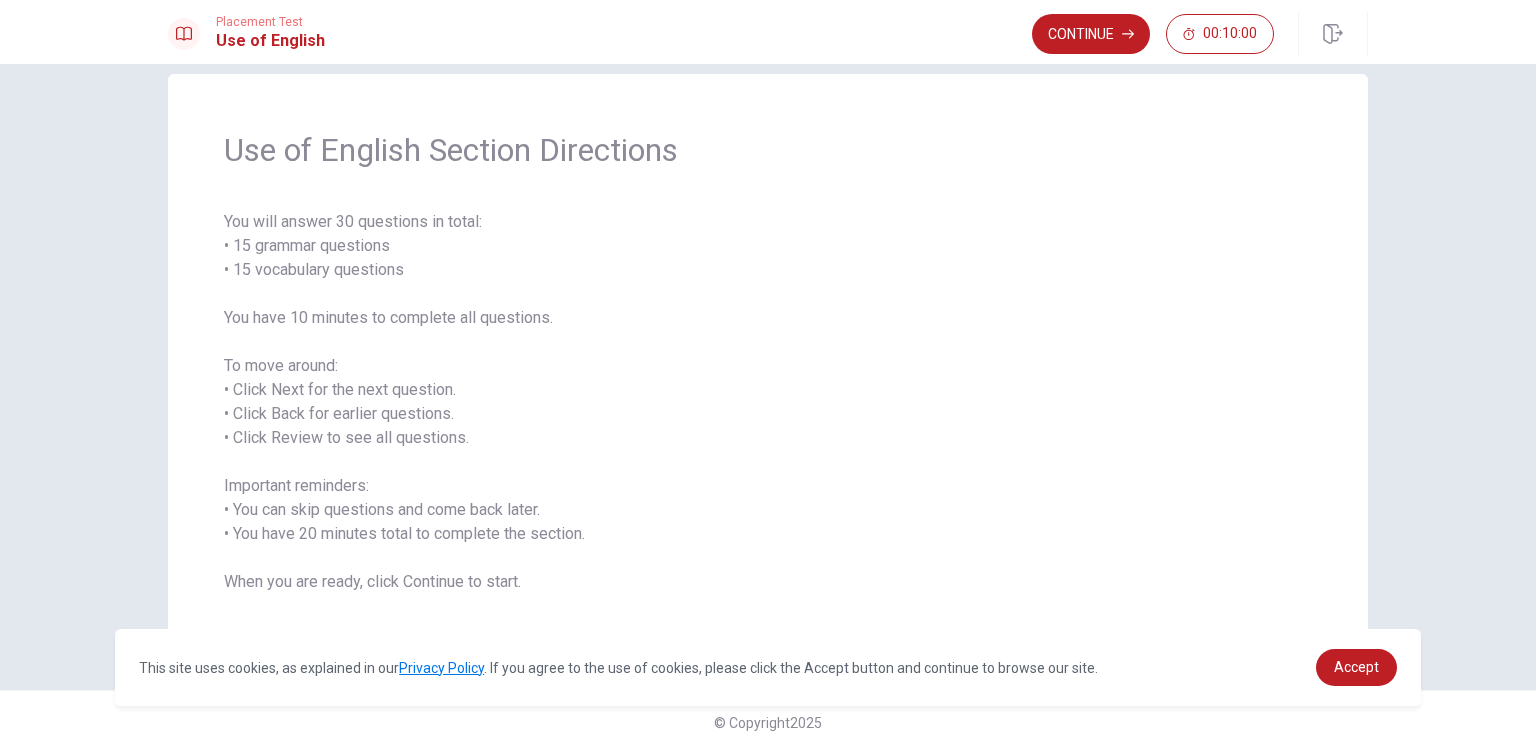 scroll, scrollTop: 46, scrollLeft: 0, axis: vertical 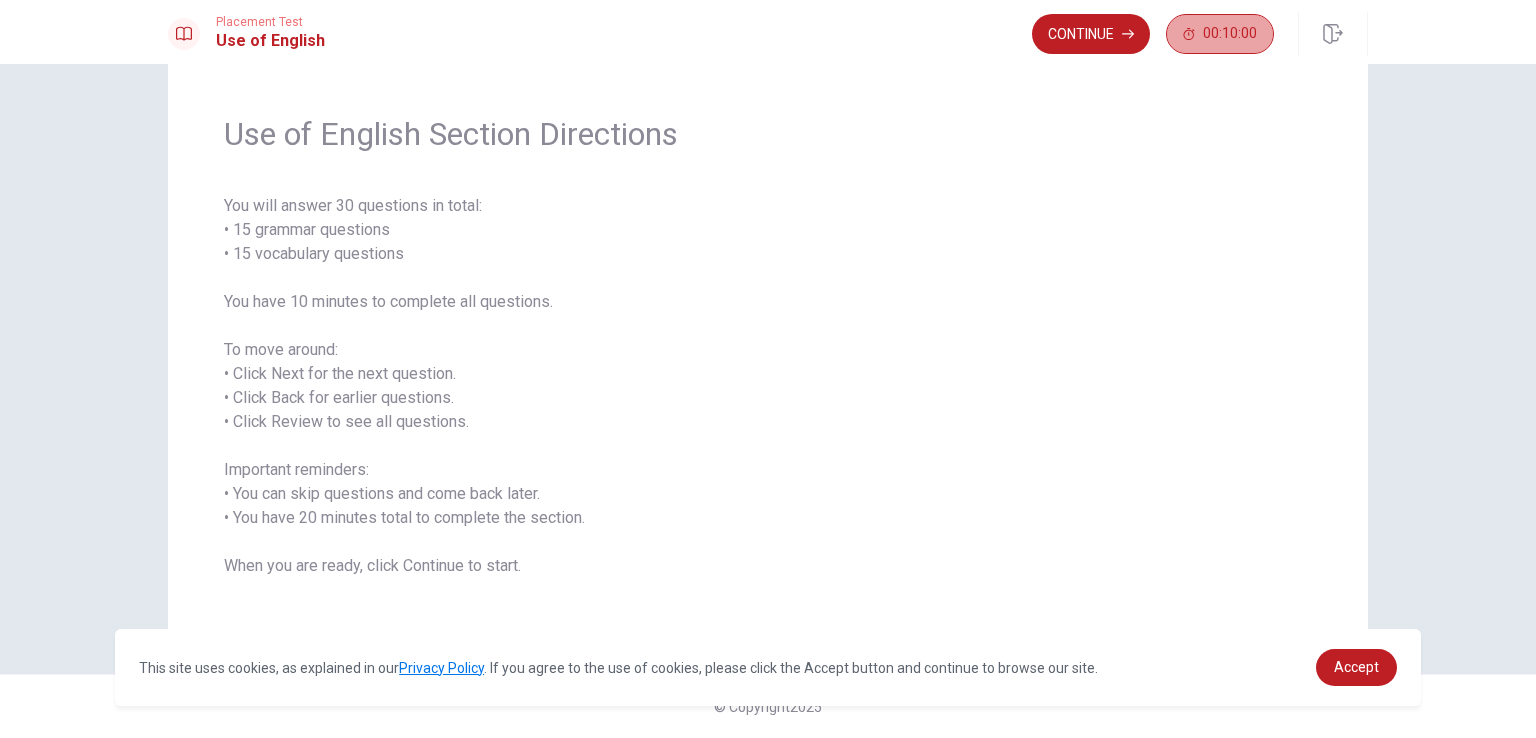 click on "00:10:00" at bounding box center (1220, 34) 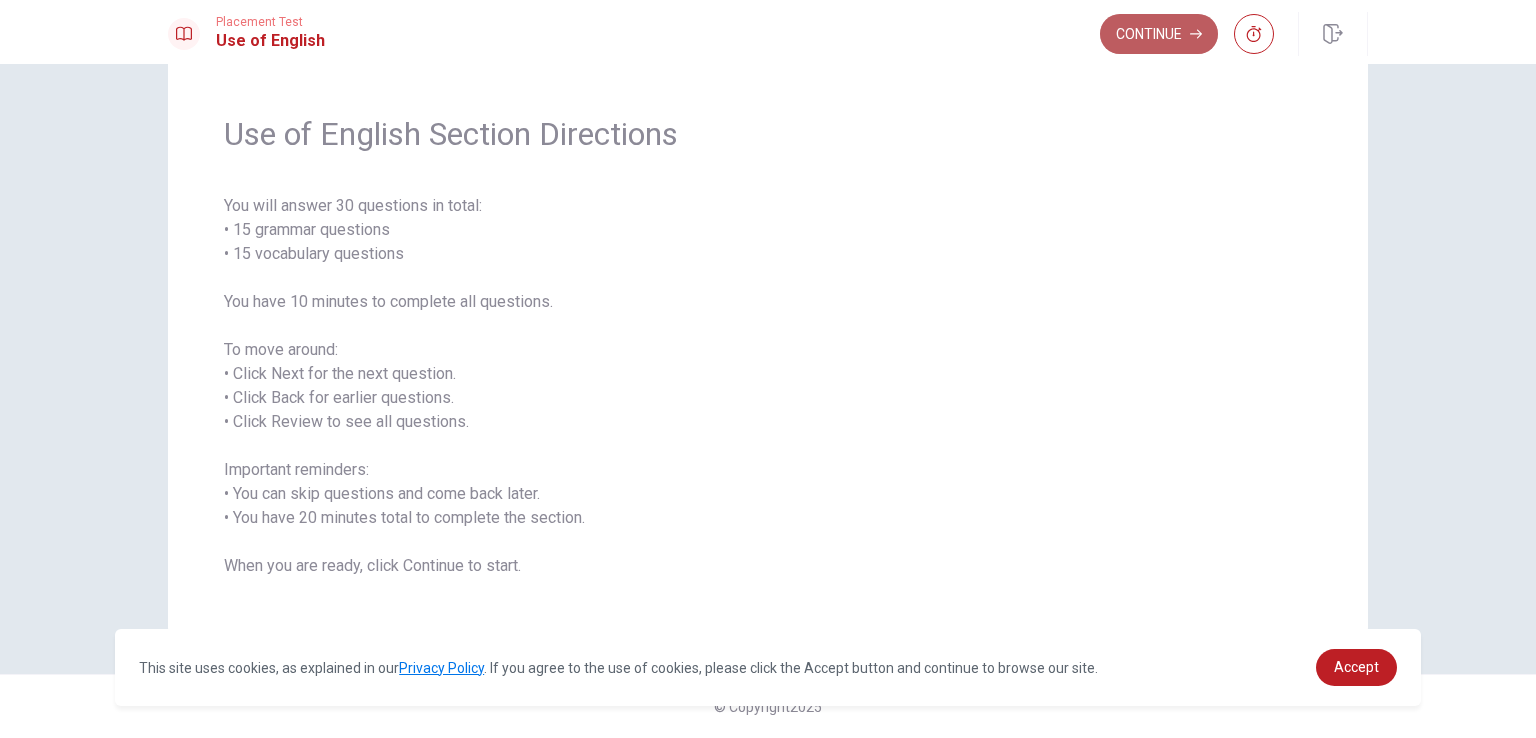 click on "Continue" at bounding box center (1159, 34) 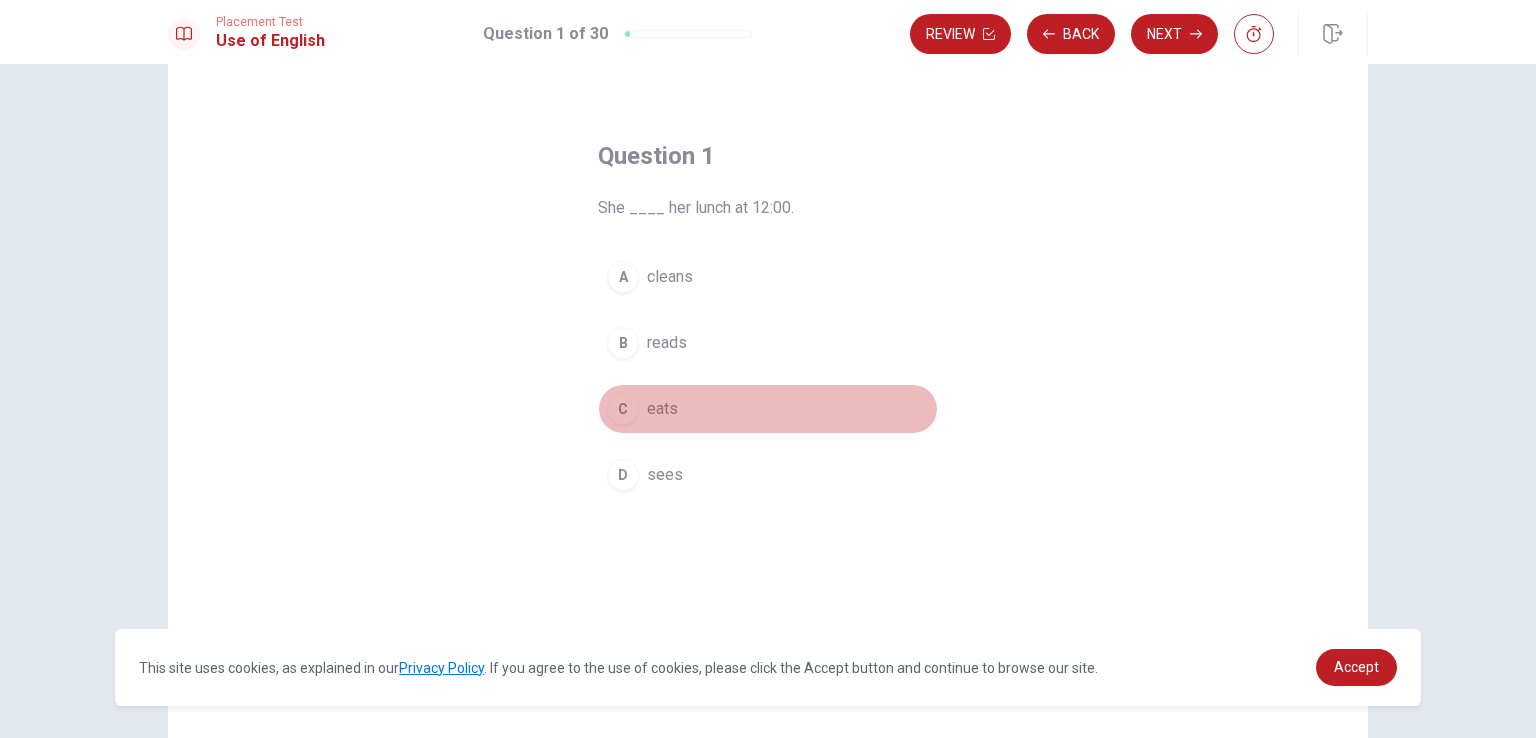 click on "C" at bounding box center (623, 409) 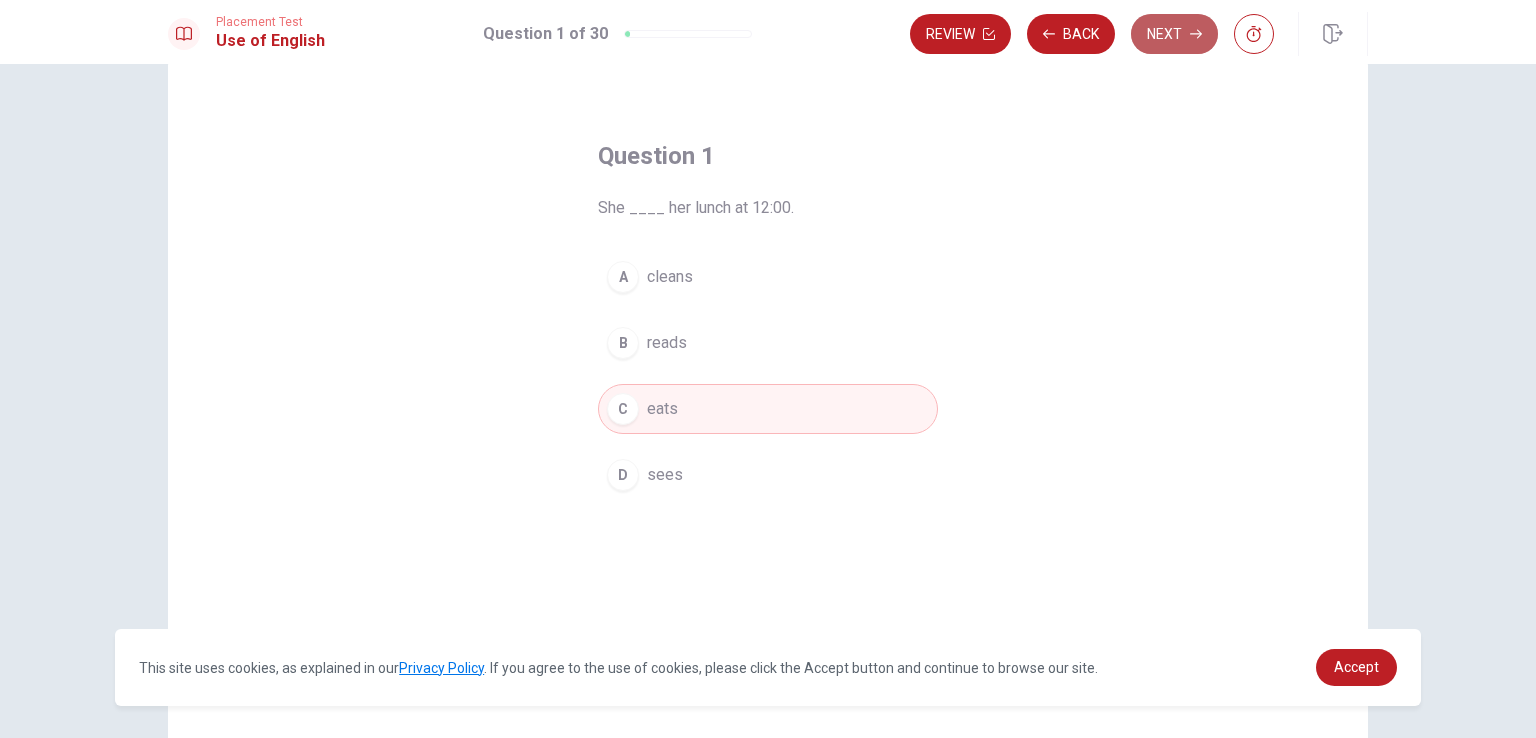 click on "Next" at bounding box center (1174, 34) 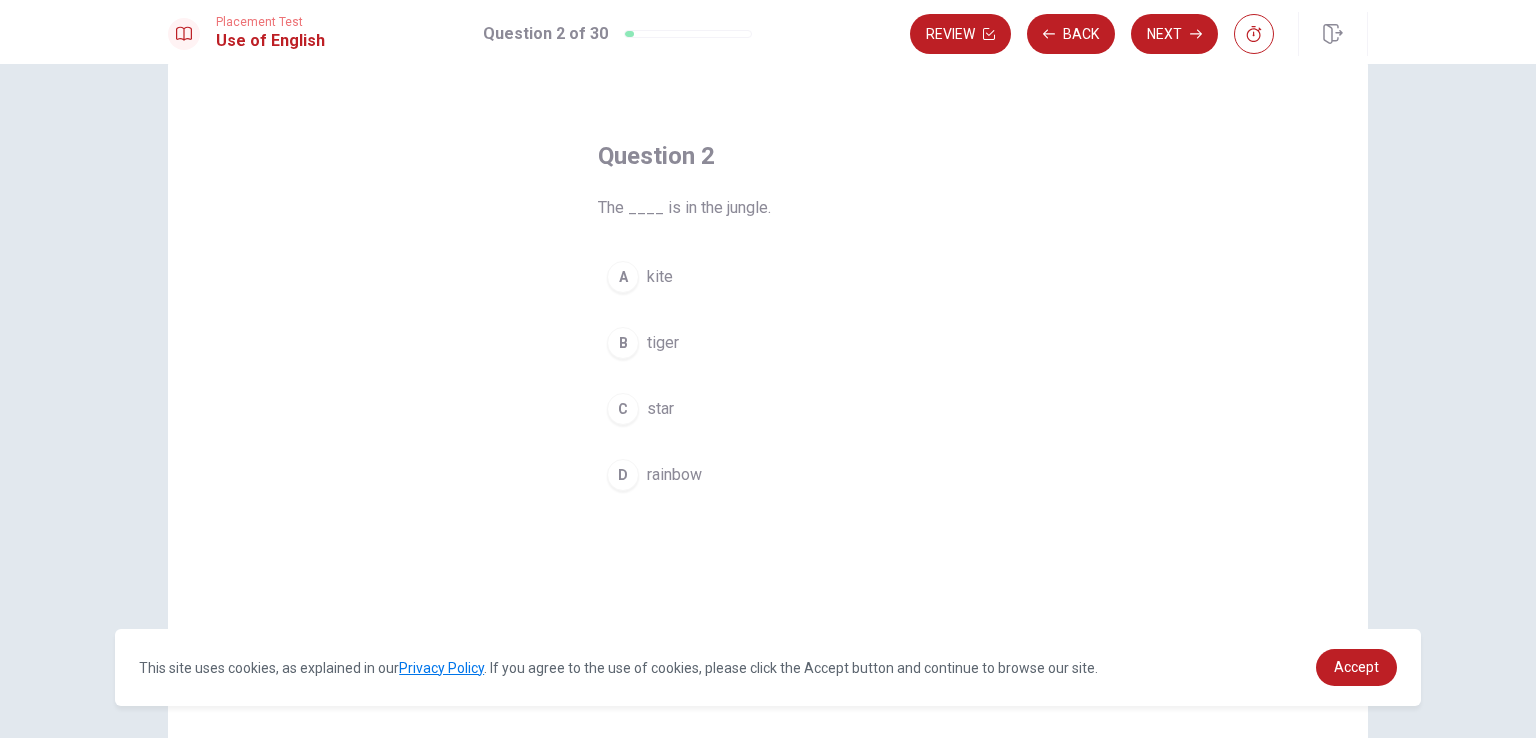 click on "B" at bounding box center [623, 343] 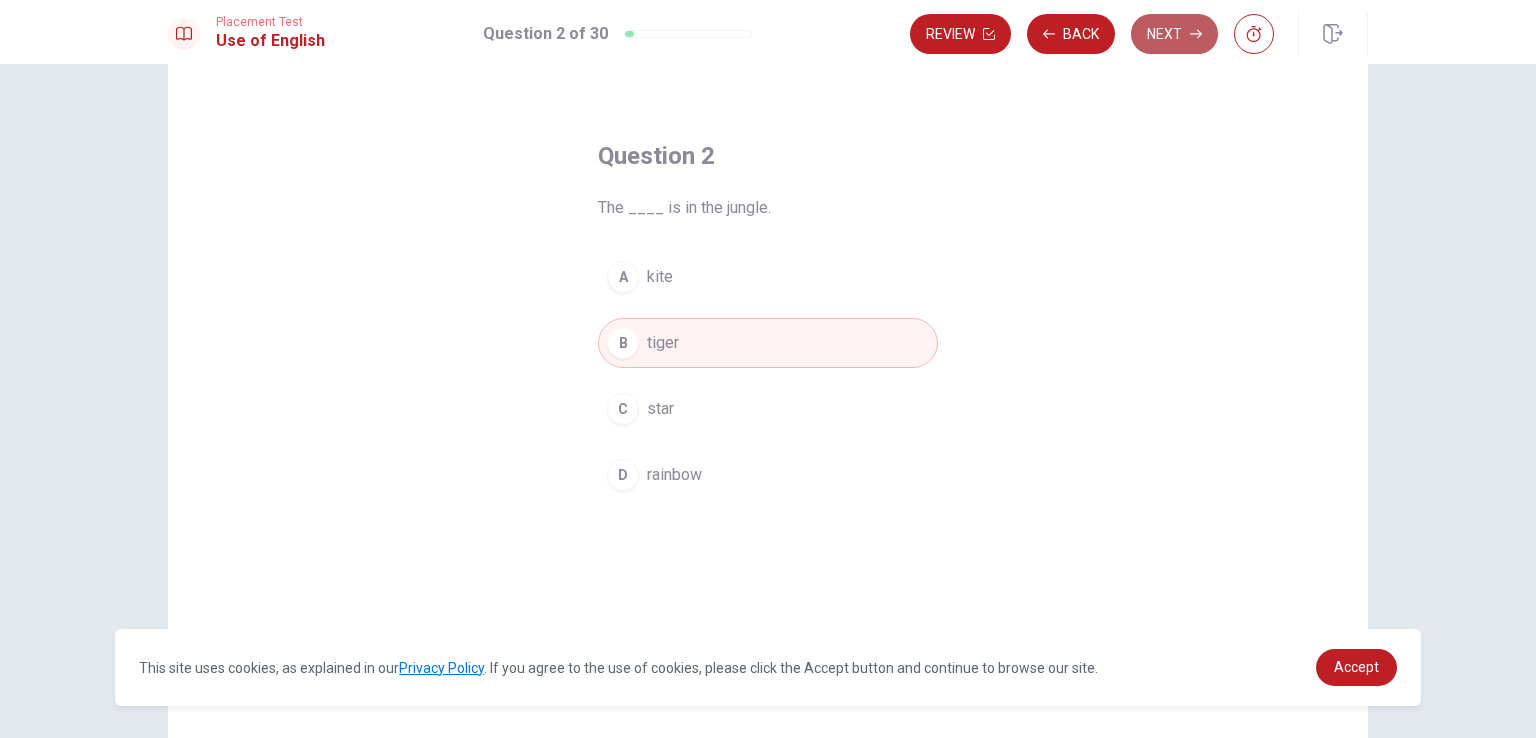 click on "Next" at bounding box center [1174, 34] 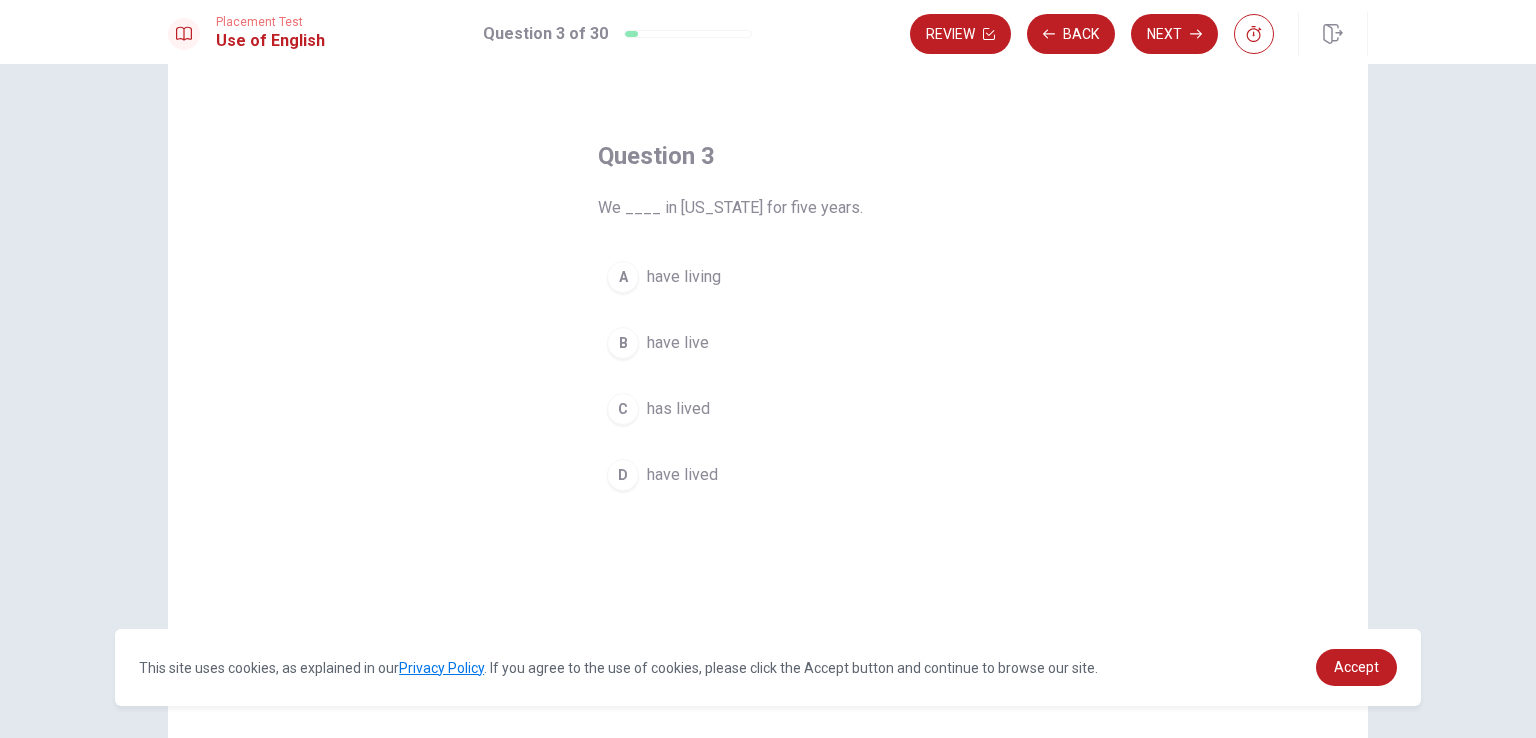 click on "B" at bounding box center (623, 343) 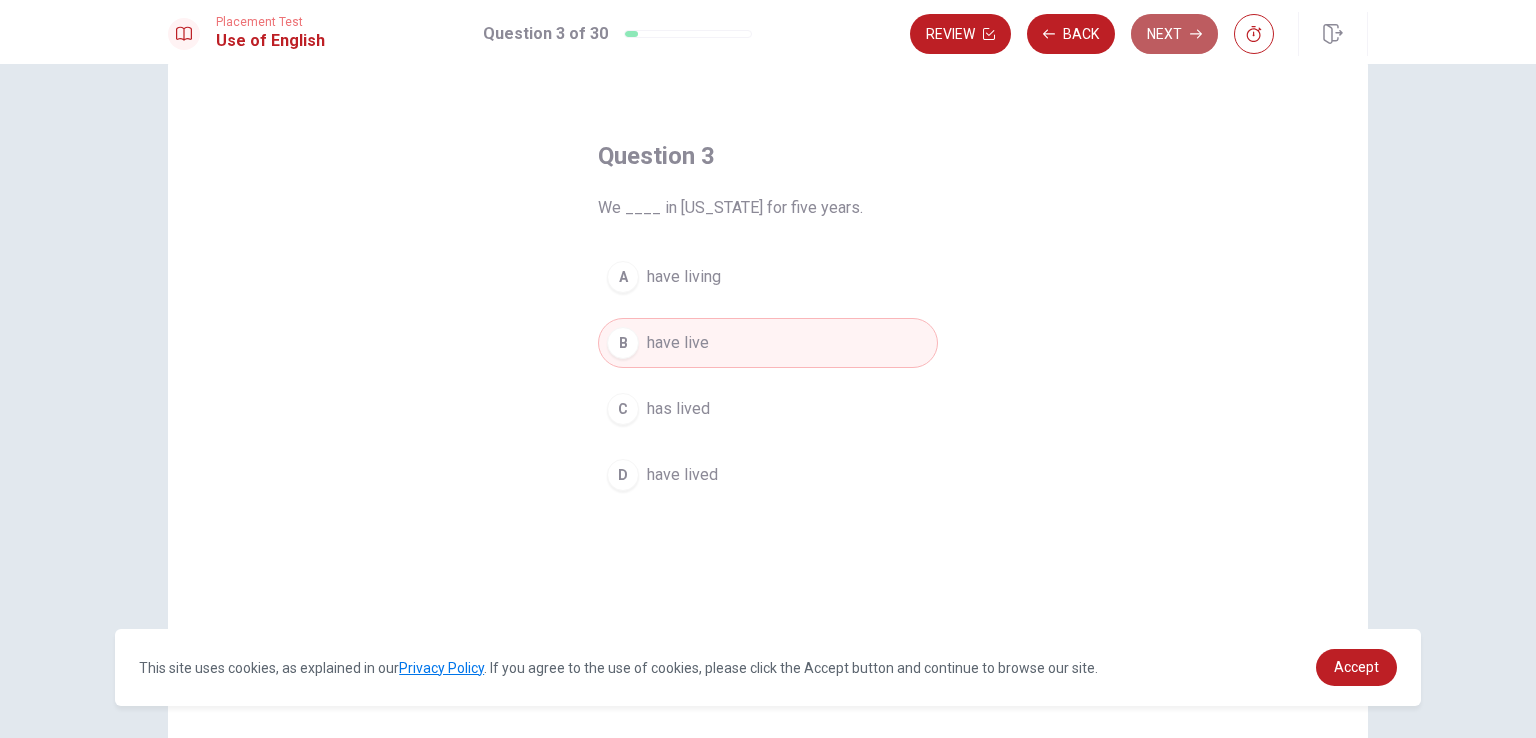 click on "Next" at bounding box center [1174, 34] 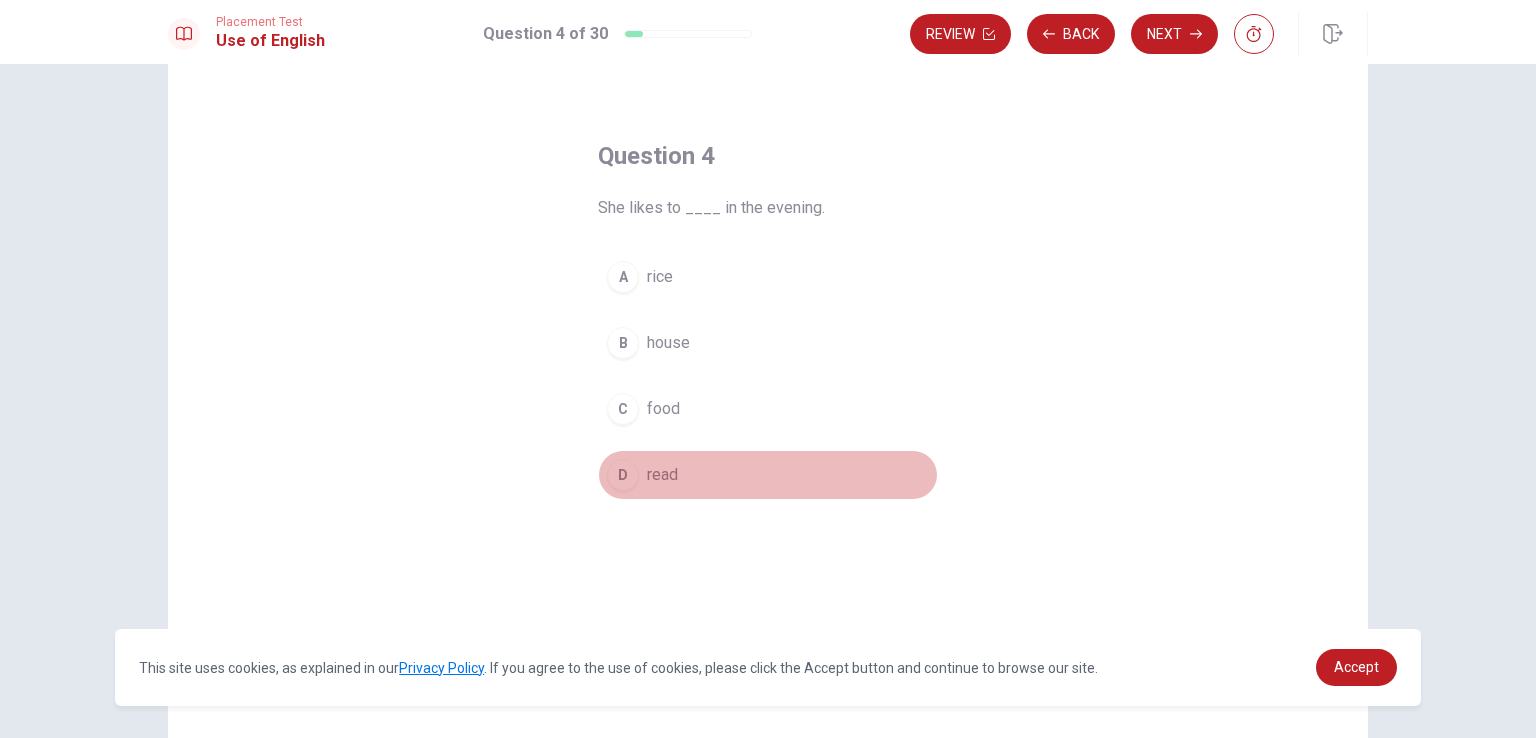 click on "D" at bounding box center [623, 475] 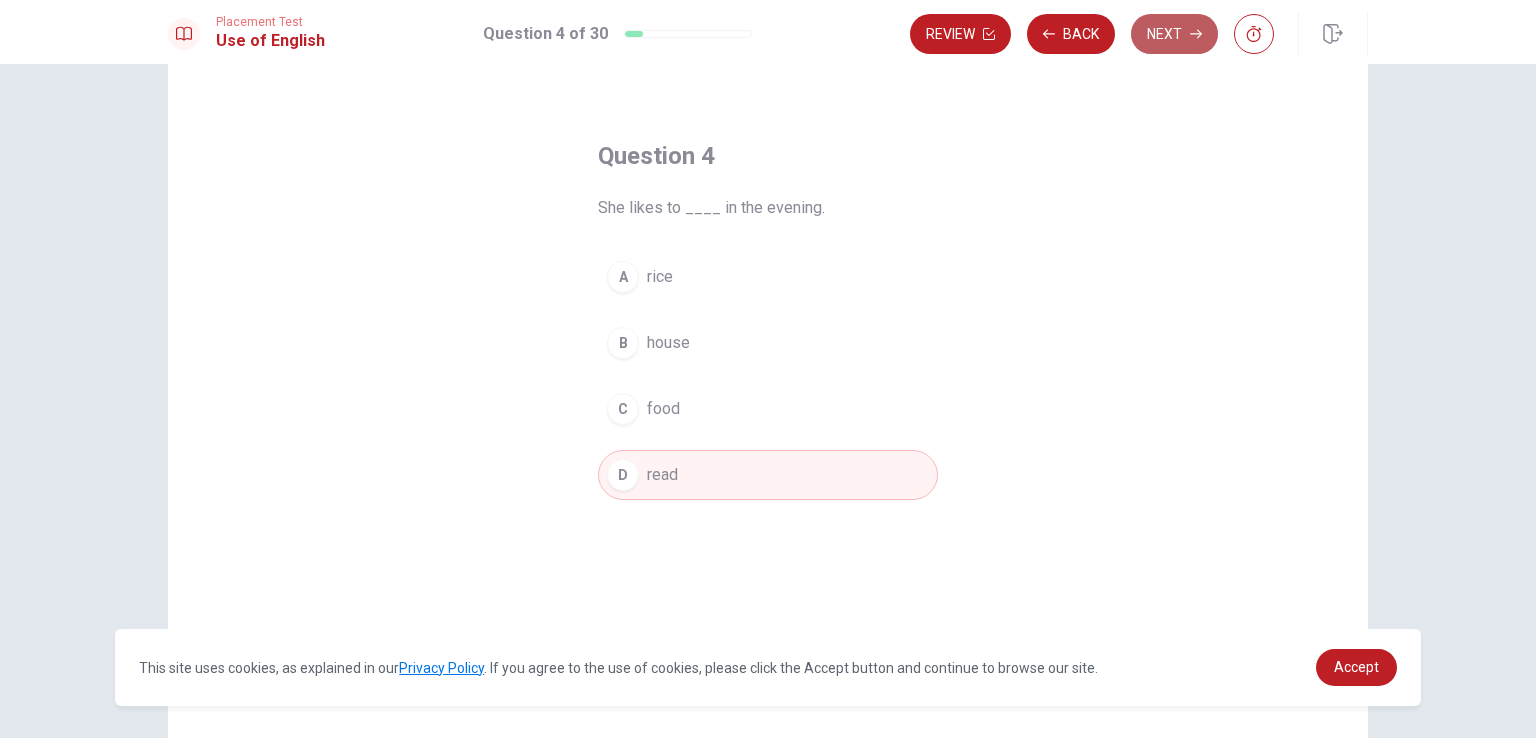 click on "Next" at bounding box center [1174, 34] 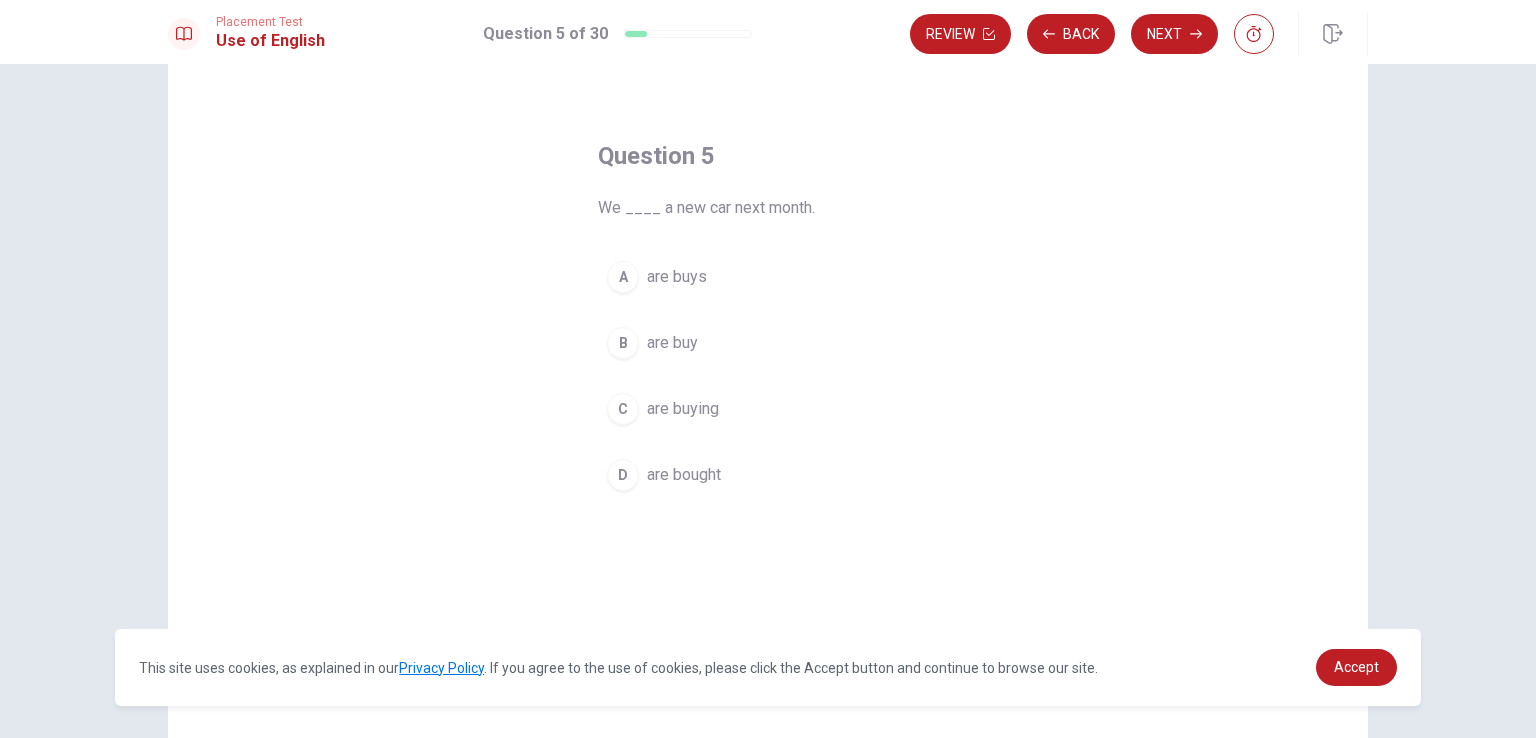 click on "C" at bounding box center [623, 409] 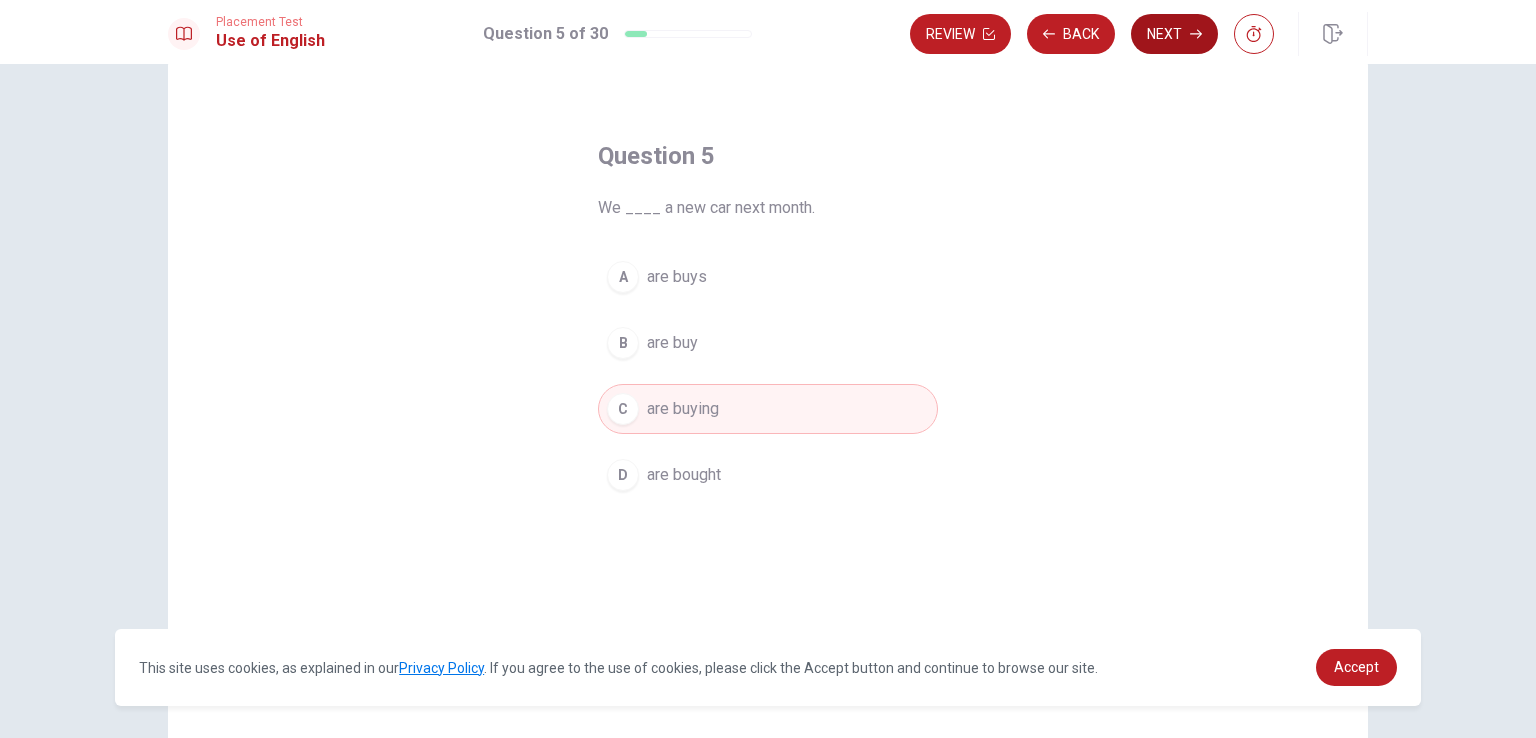 click on "Next" at bounding box center (1174, 34) 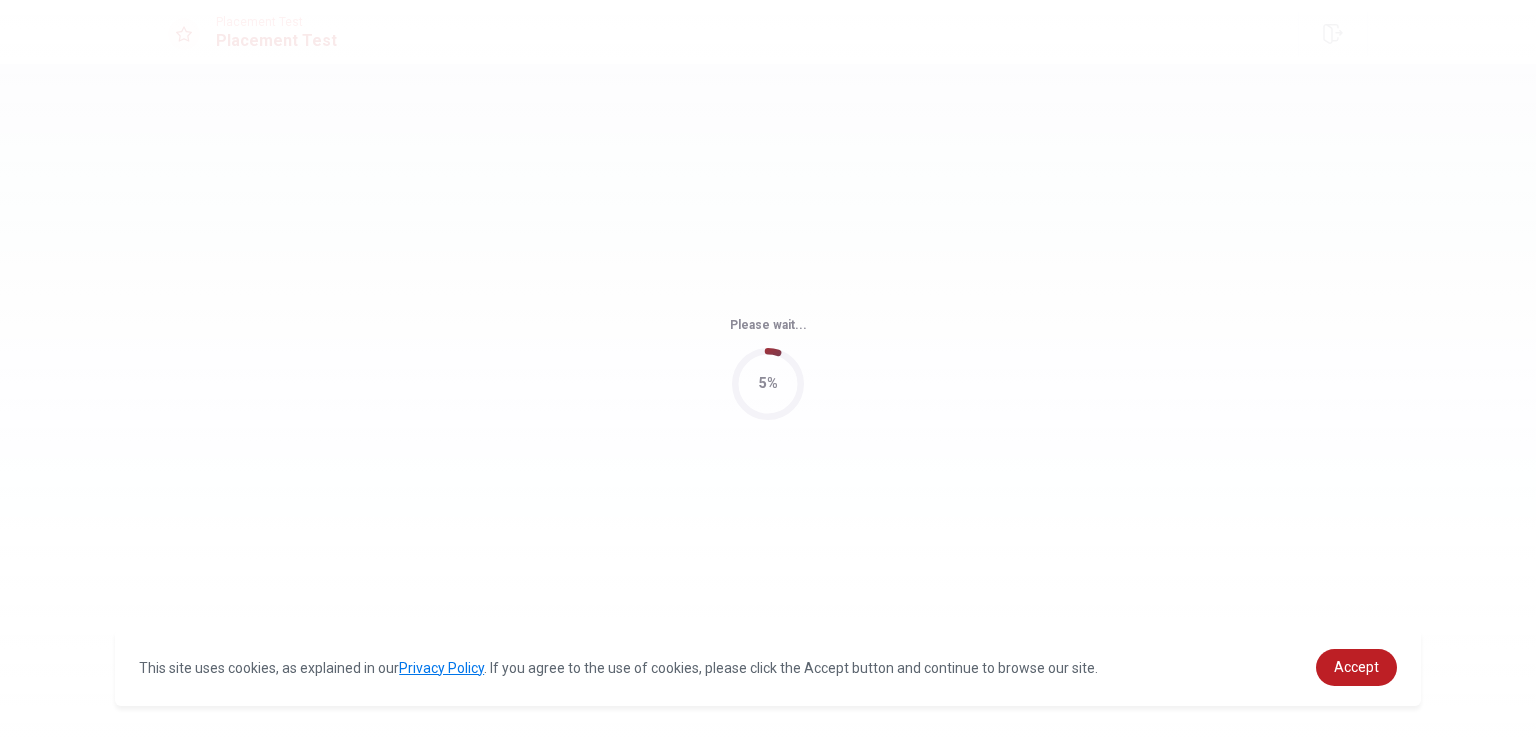 scroll, scrollTop: 0, scrollLeft: 0, axis: both 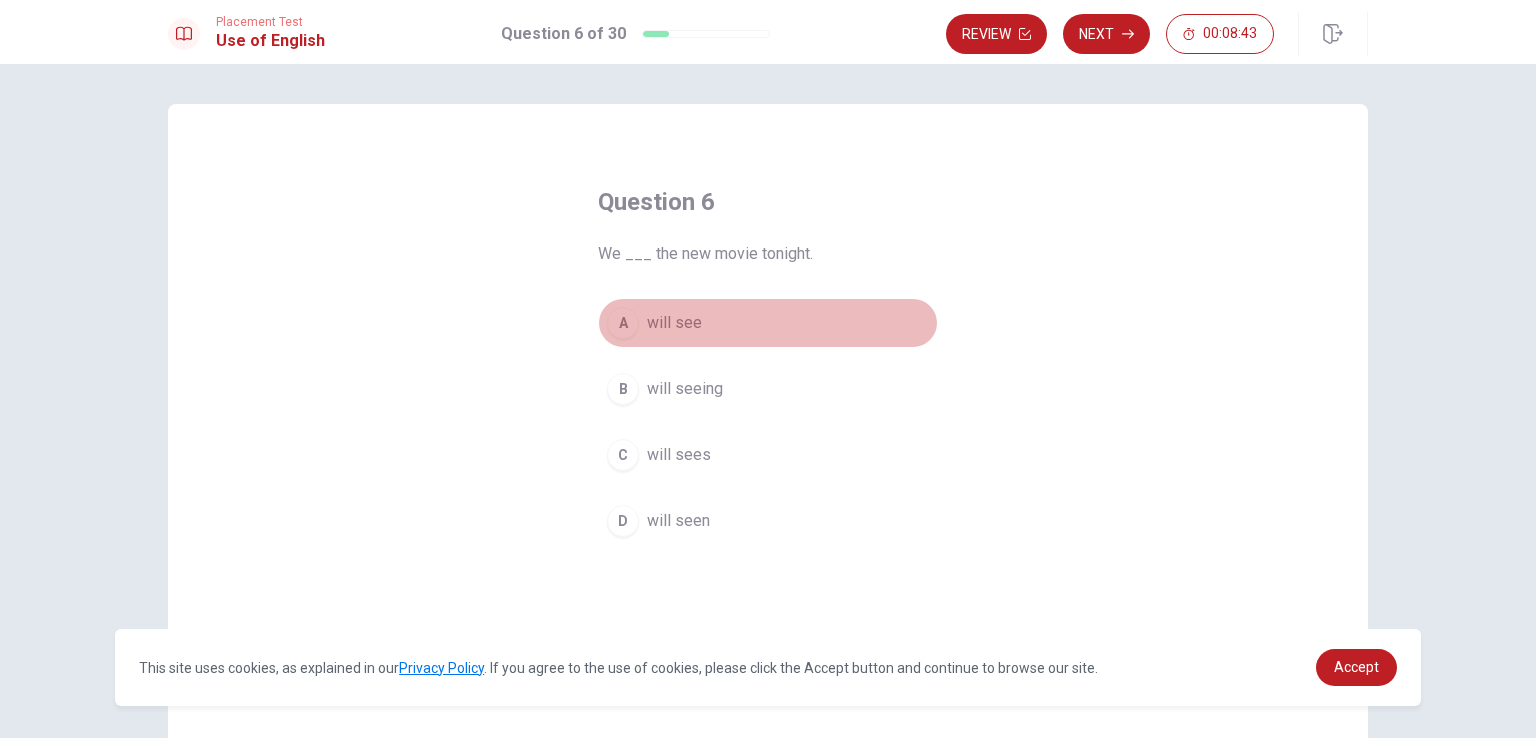 click on "A" at bounding box center [623, 323] 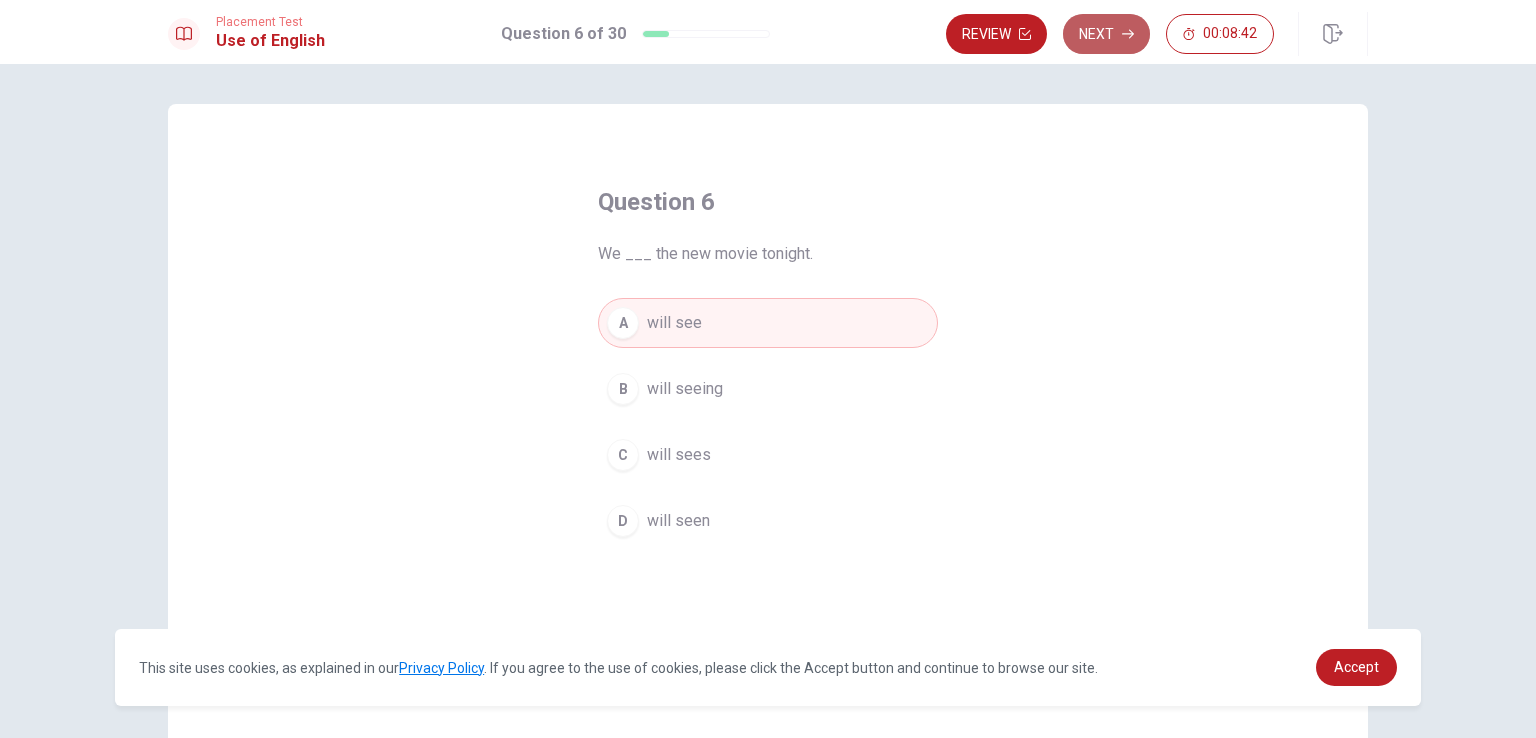 click on "Next" at bounding box center (1106, 34) 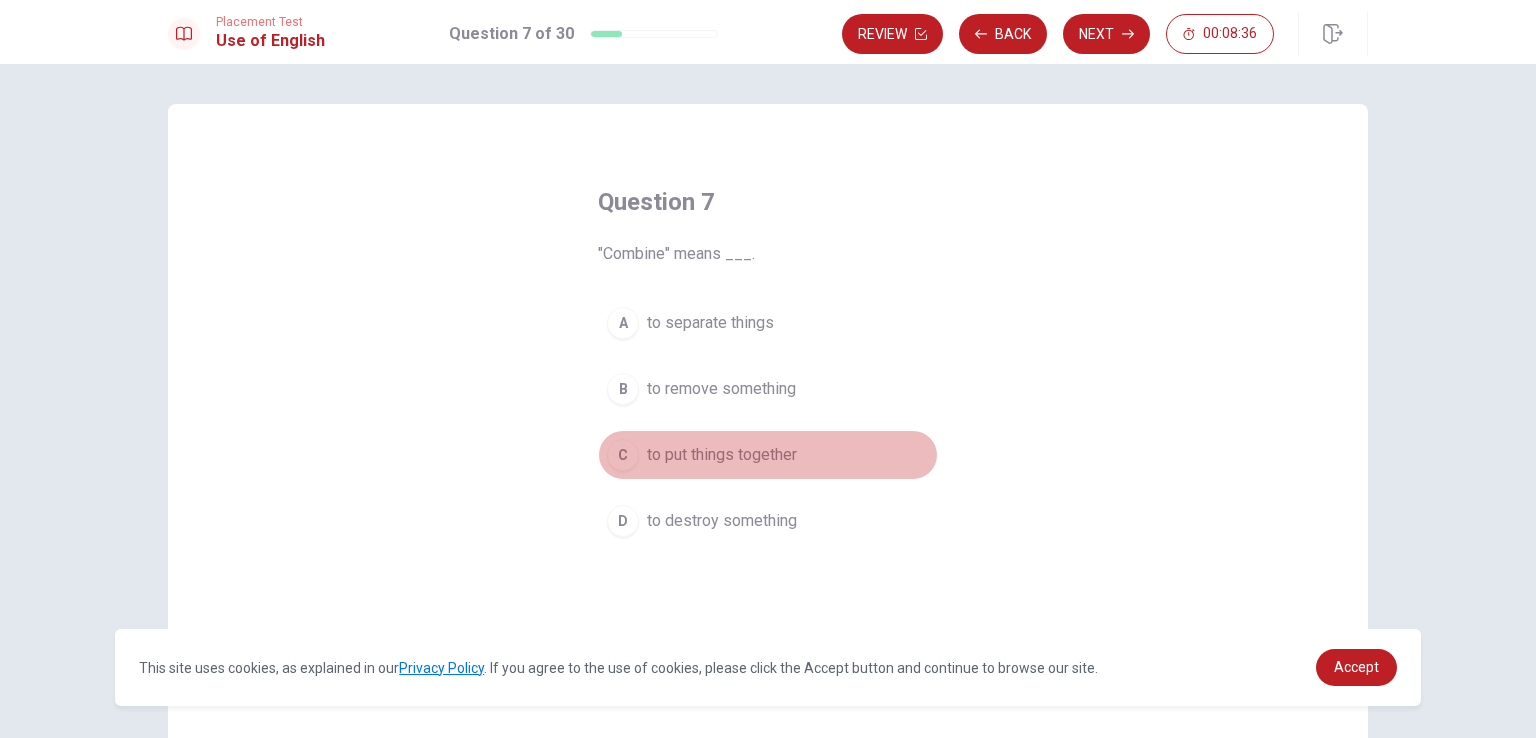 click on "C" at bounding box center (623, 455) 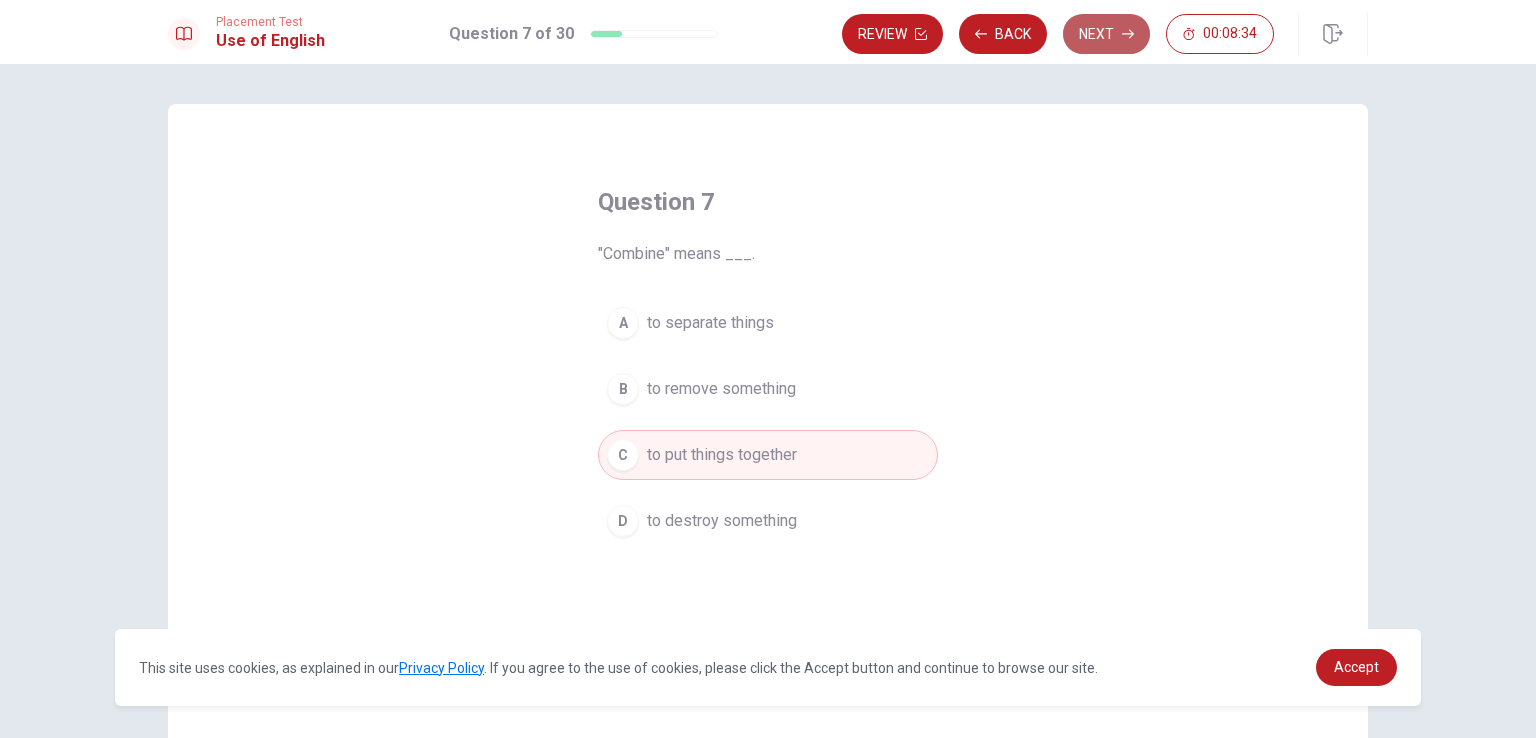 click on "Next" at bounding box center [1106, 34] 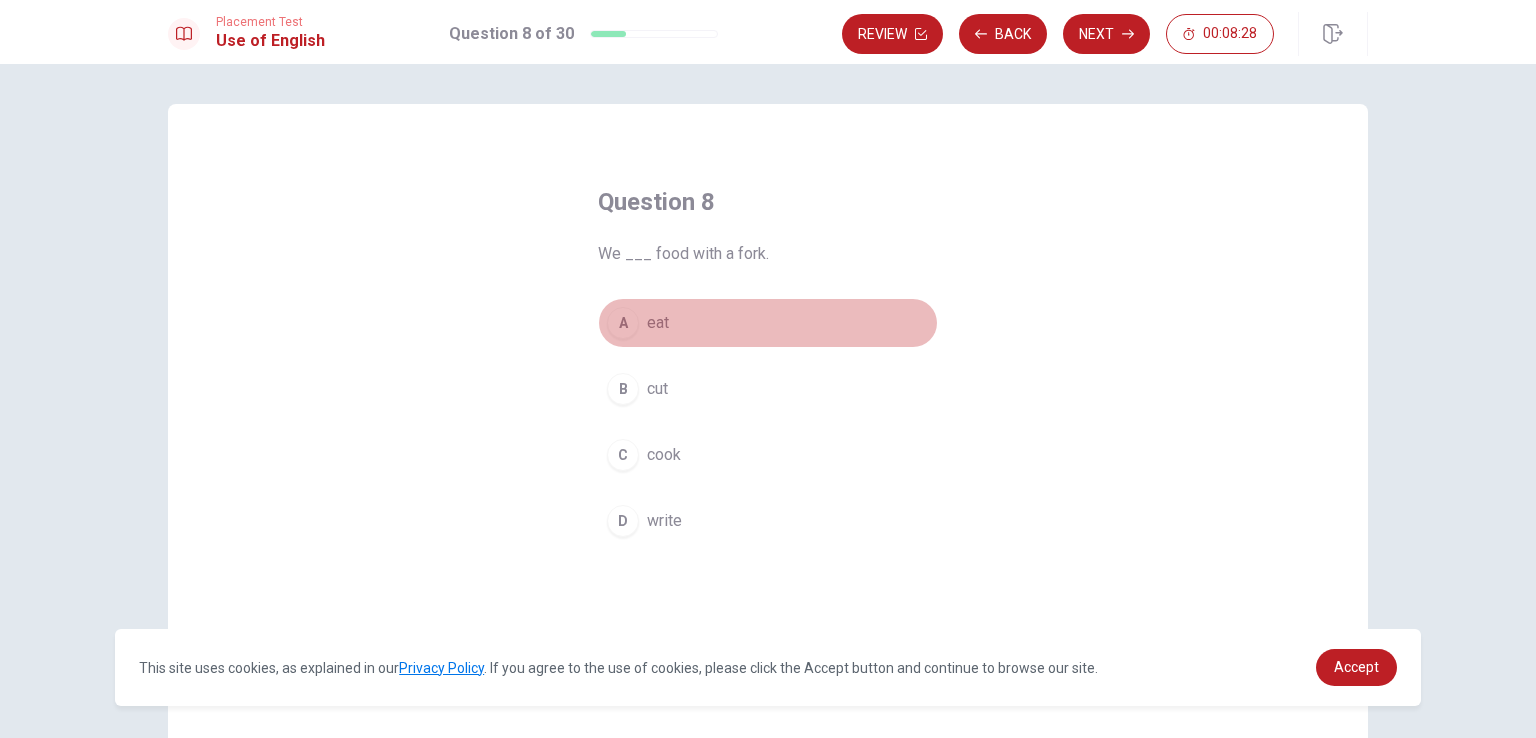 click on "A" at bounding box center (623, 323) 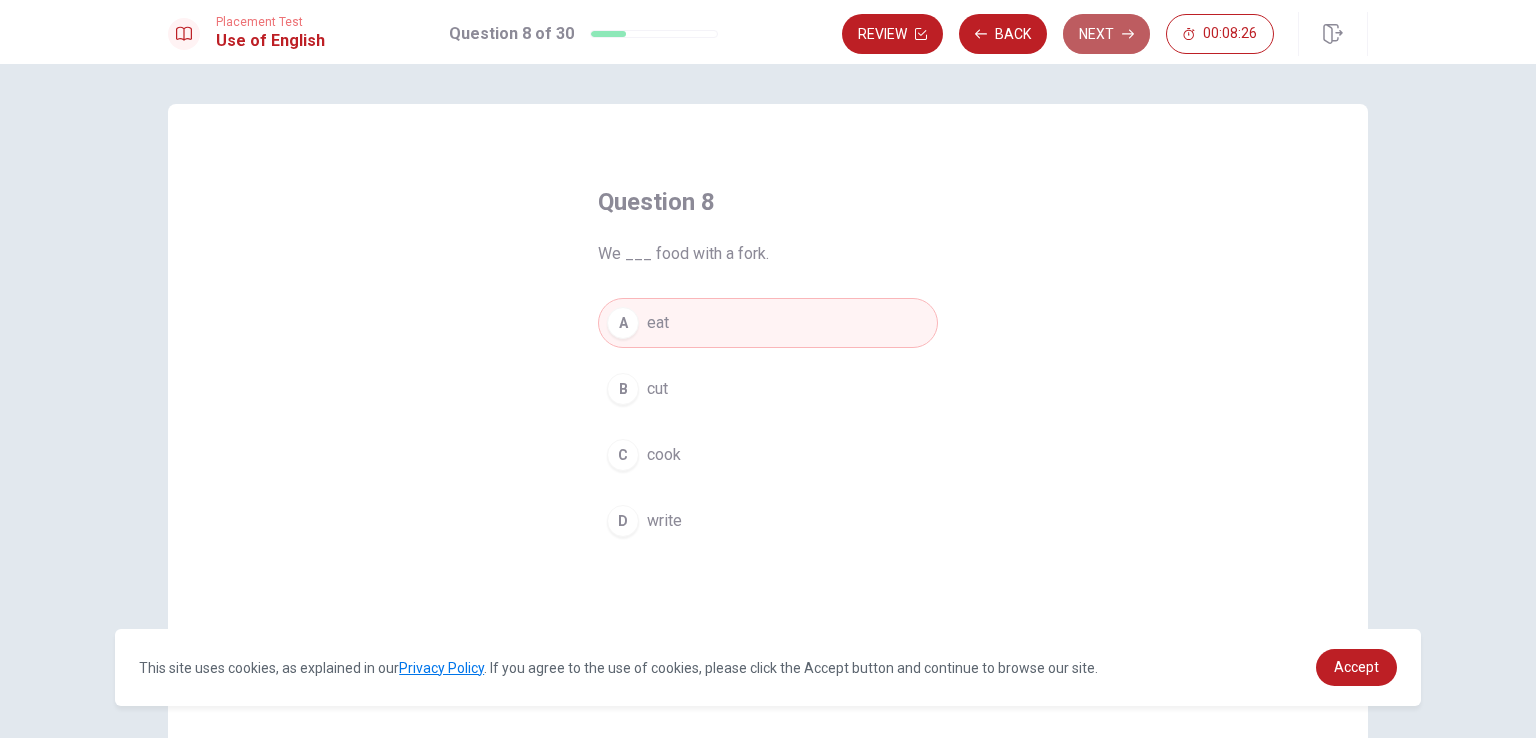 click on "Next" at bounding box center [1106, 34] 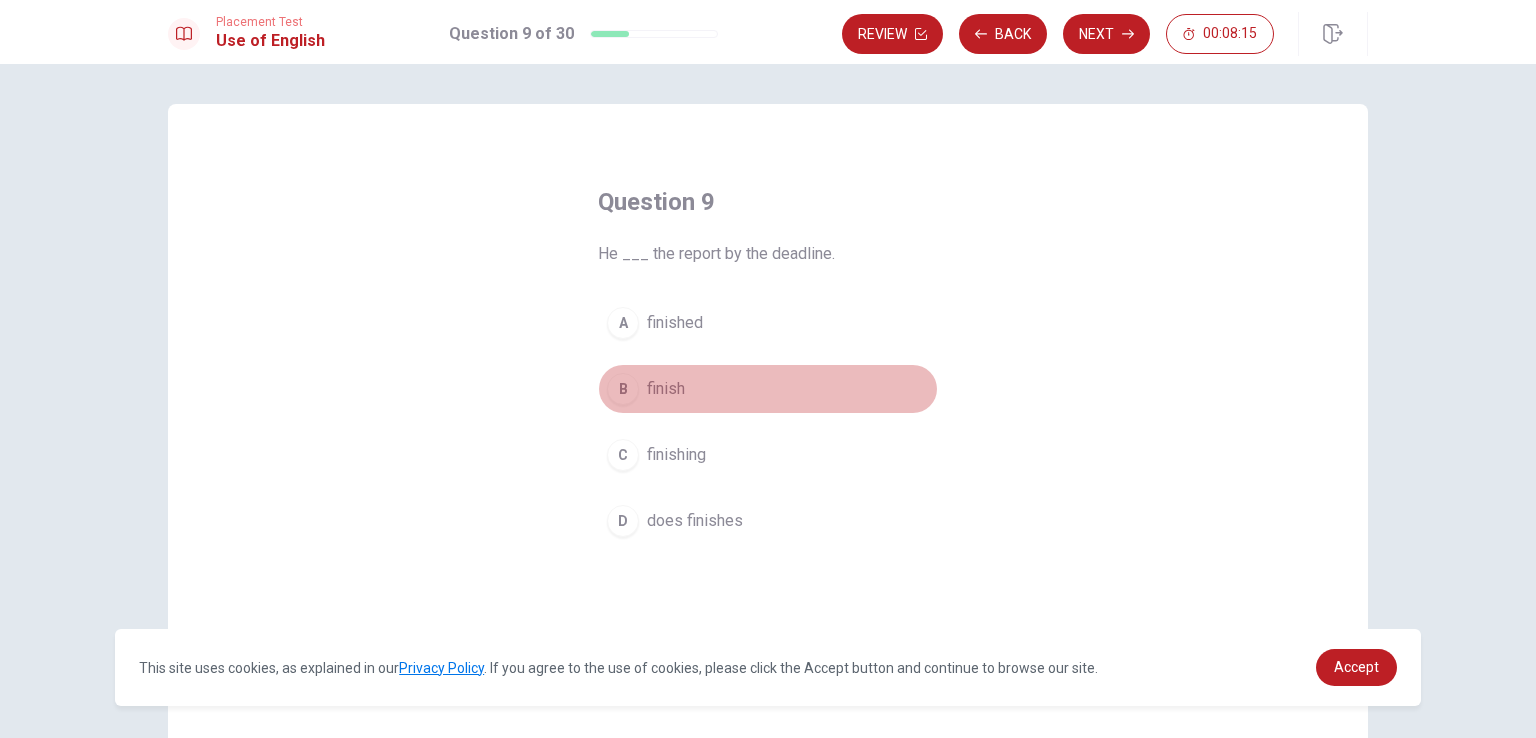 click on "B" at bounding box center [623, 389] 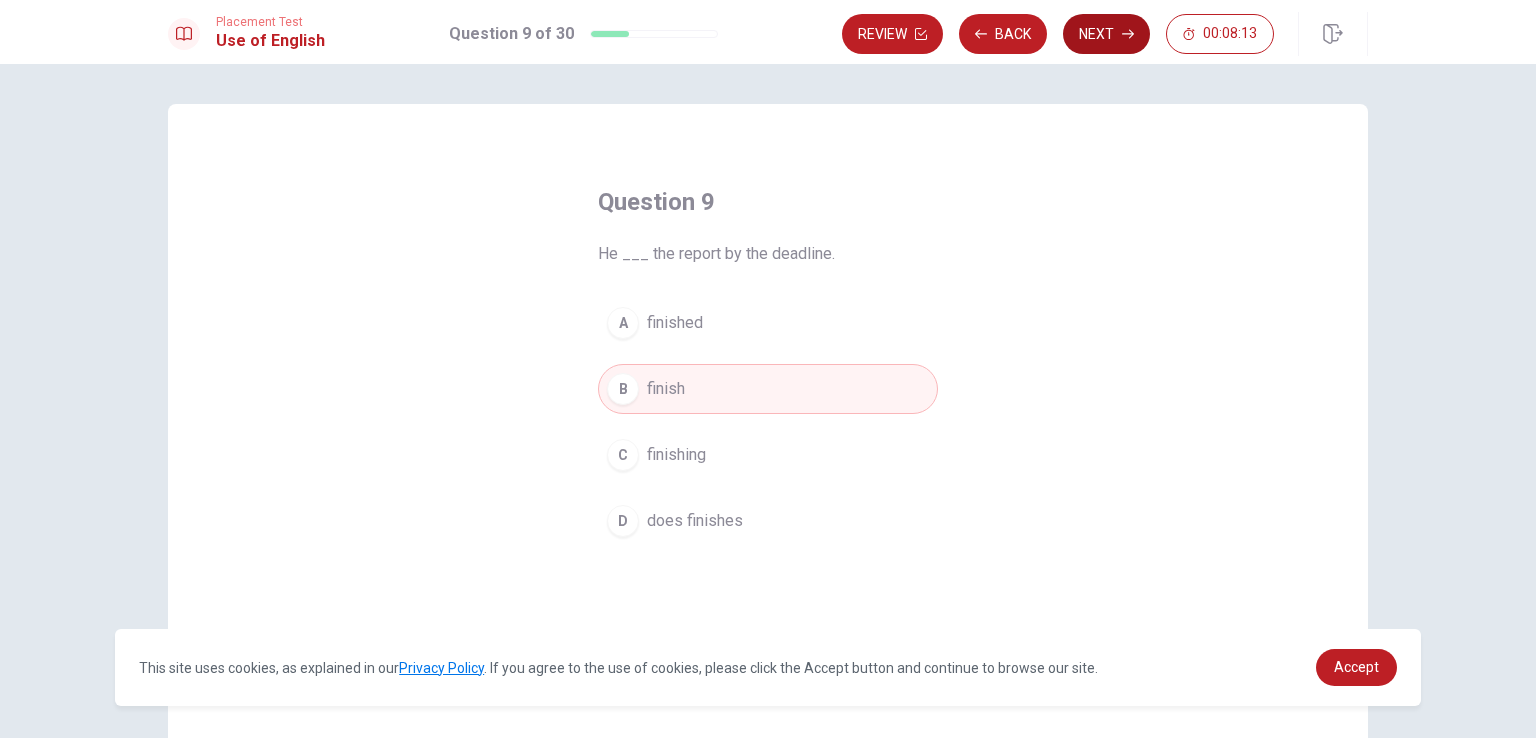 click on "Next" at bounding box center [1106, 34] 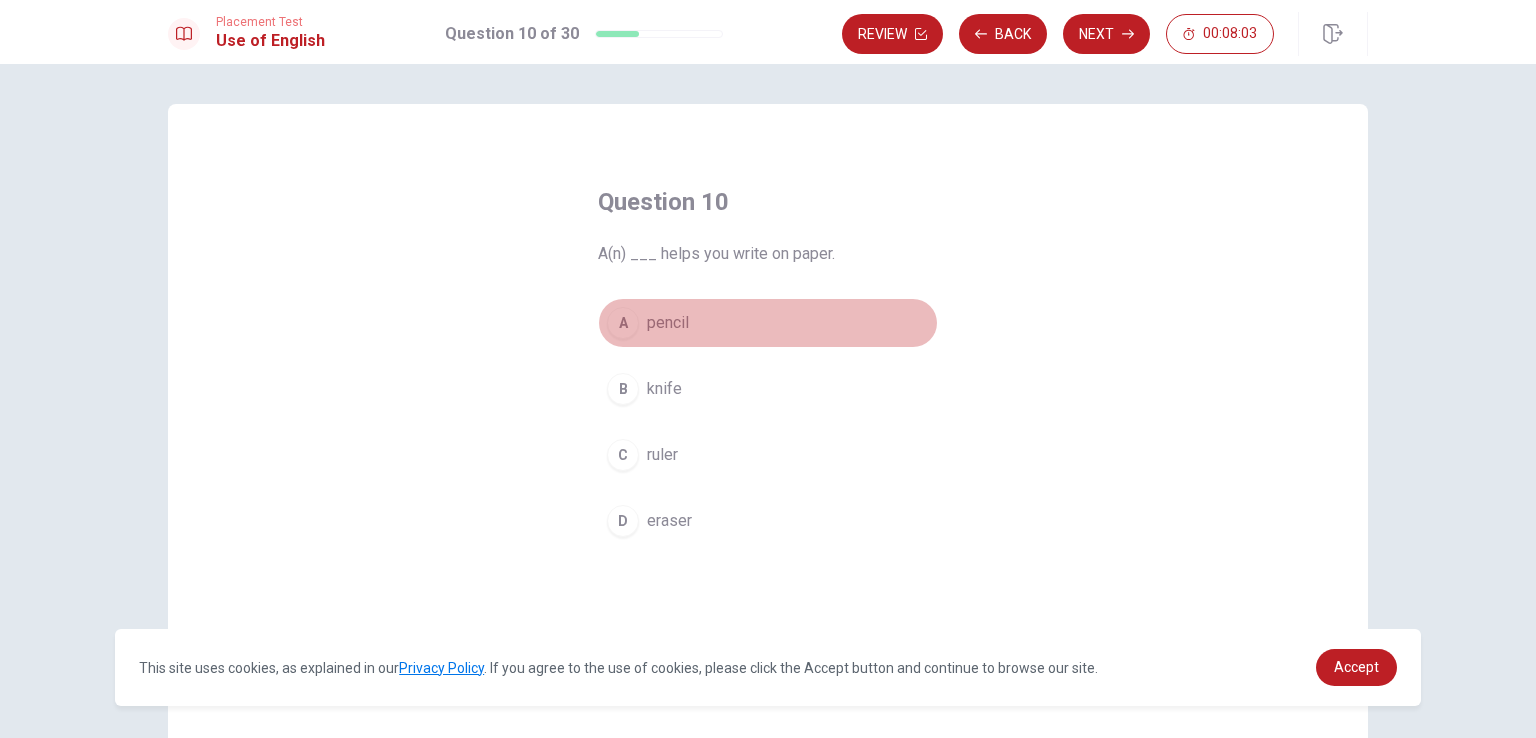 click on "A" at bounding box center (623, 323) 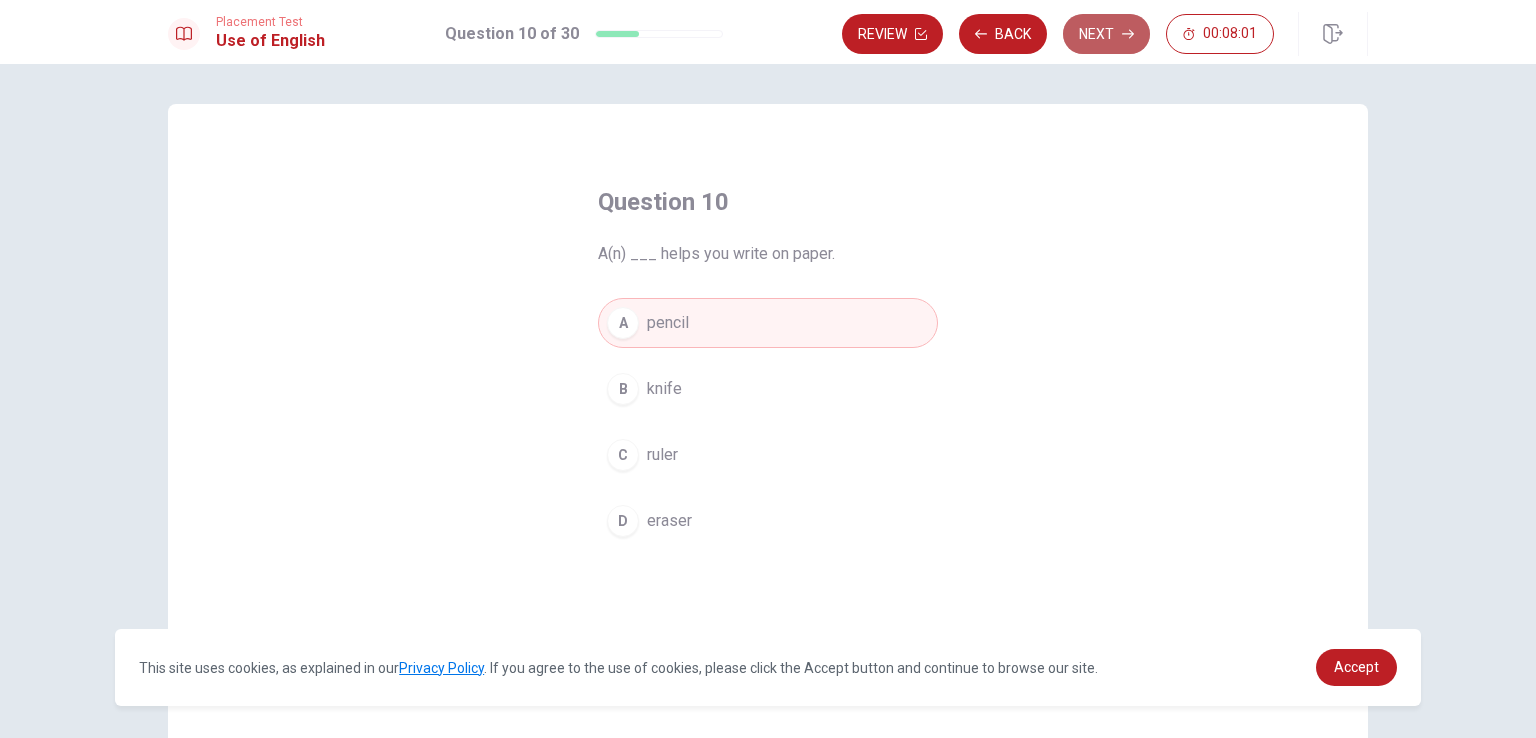 click on "Next" at bounding box center [1106, 34] 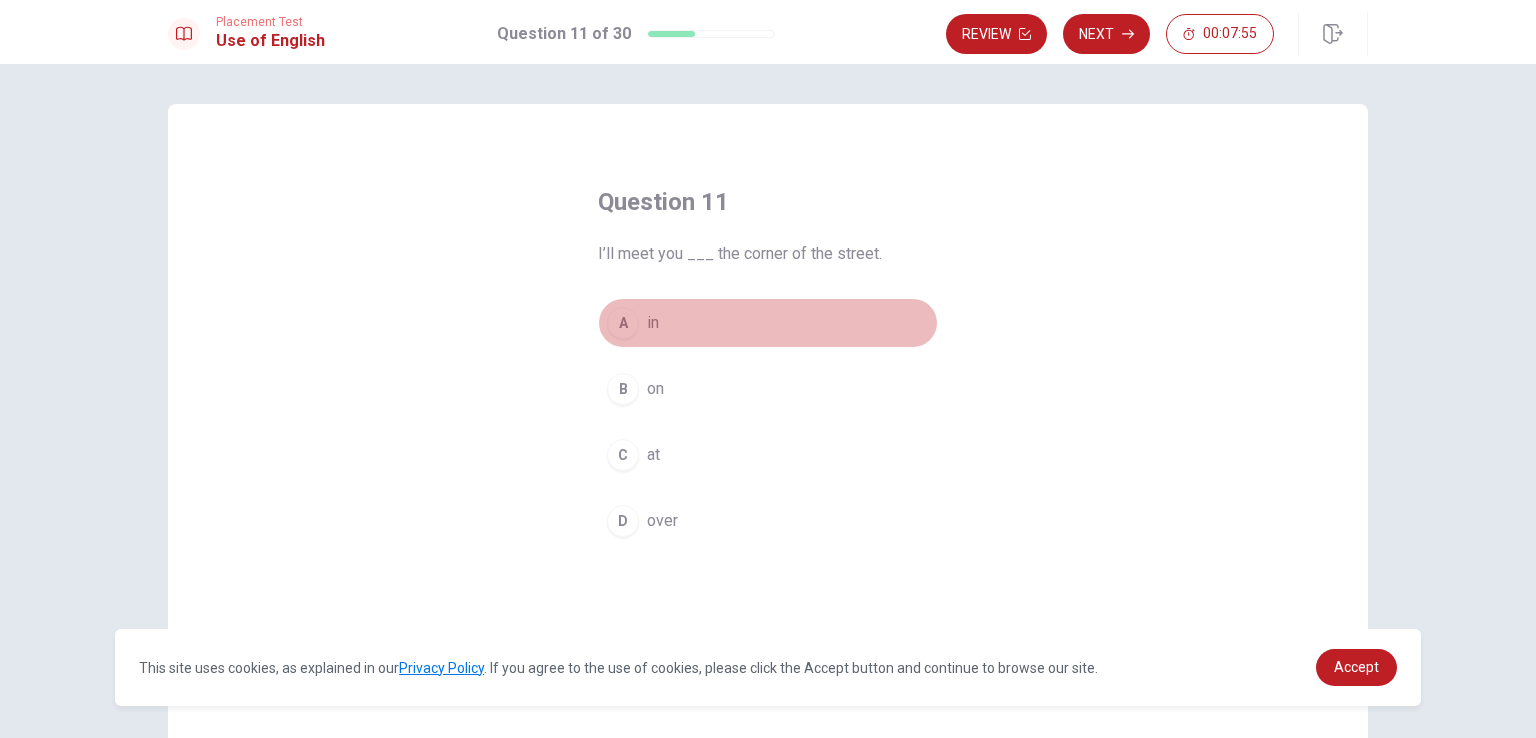 click on "A in" at bounding box center [768, 323] 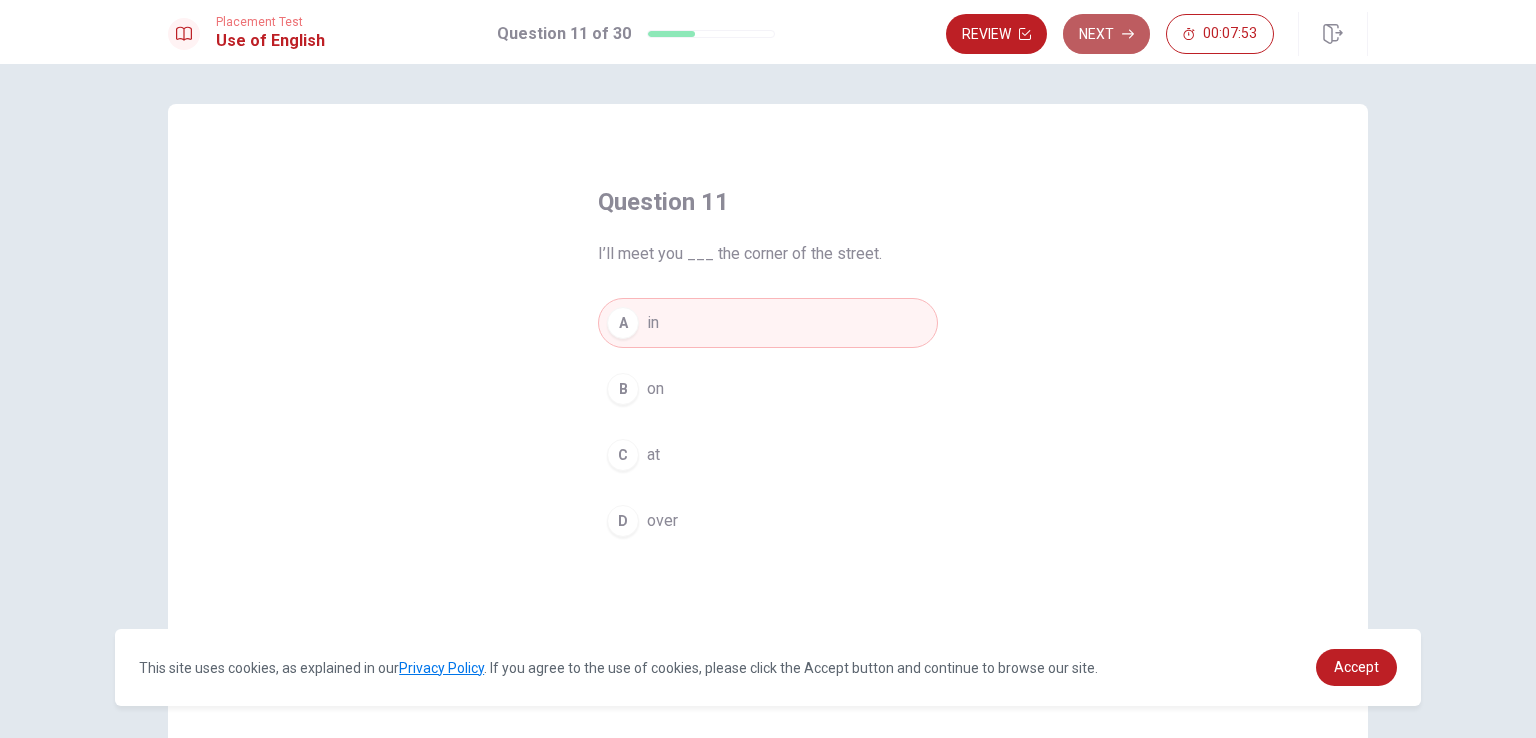 click on "Next" at bounding box center (1106, 34) 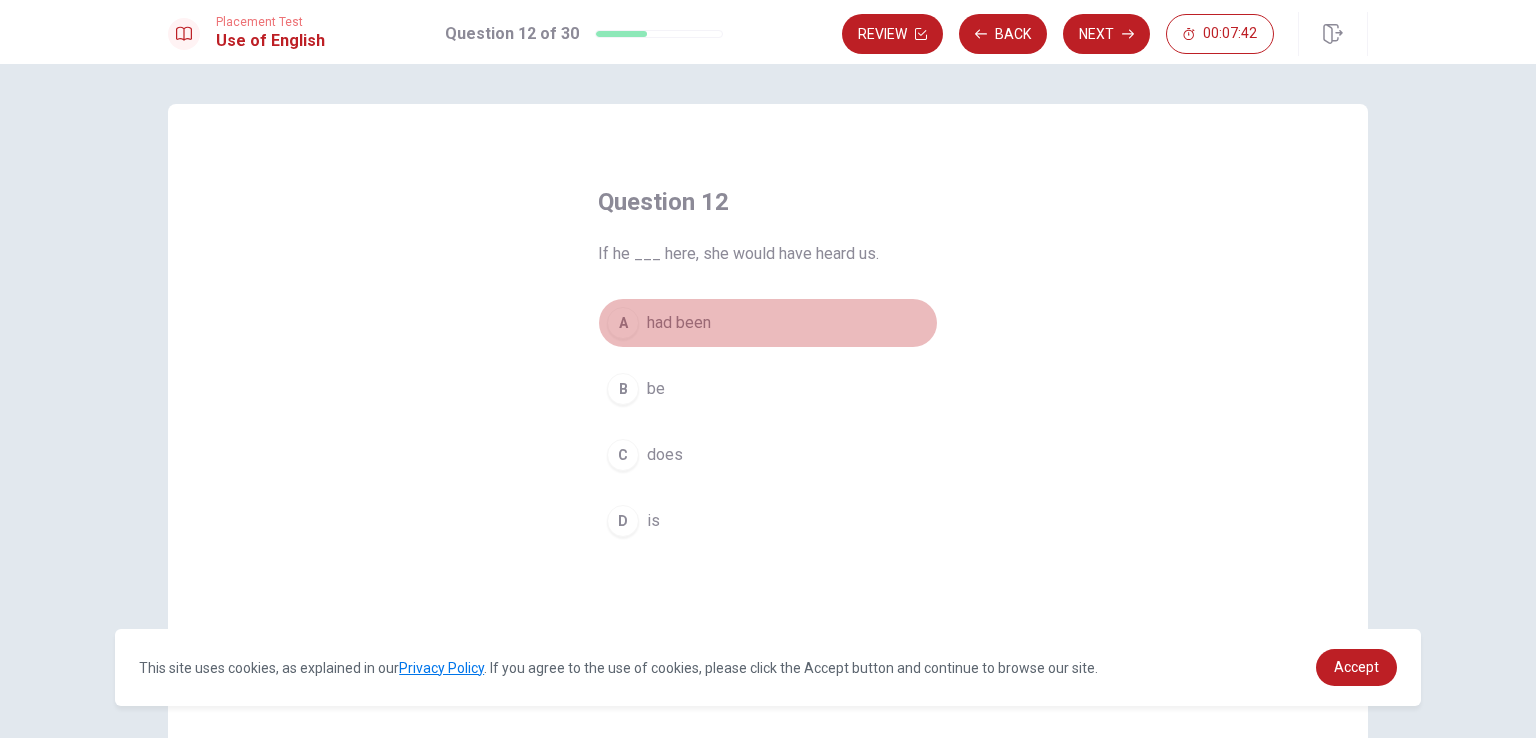 click on "A" at bounding box center [623, 323] 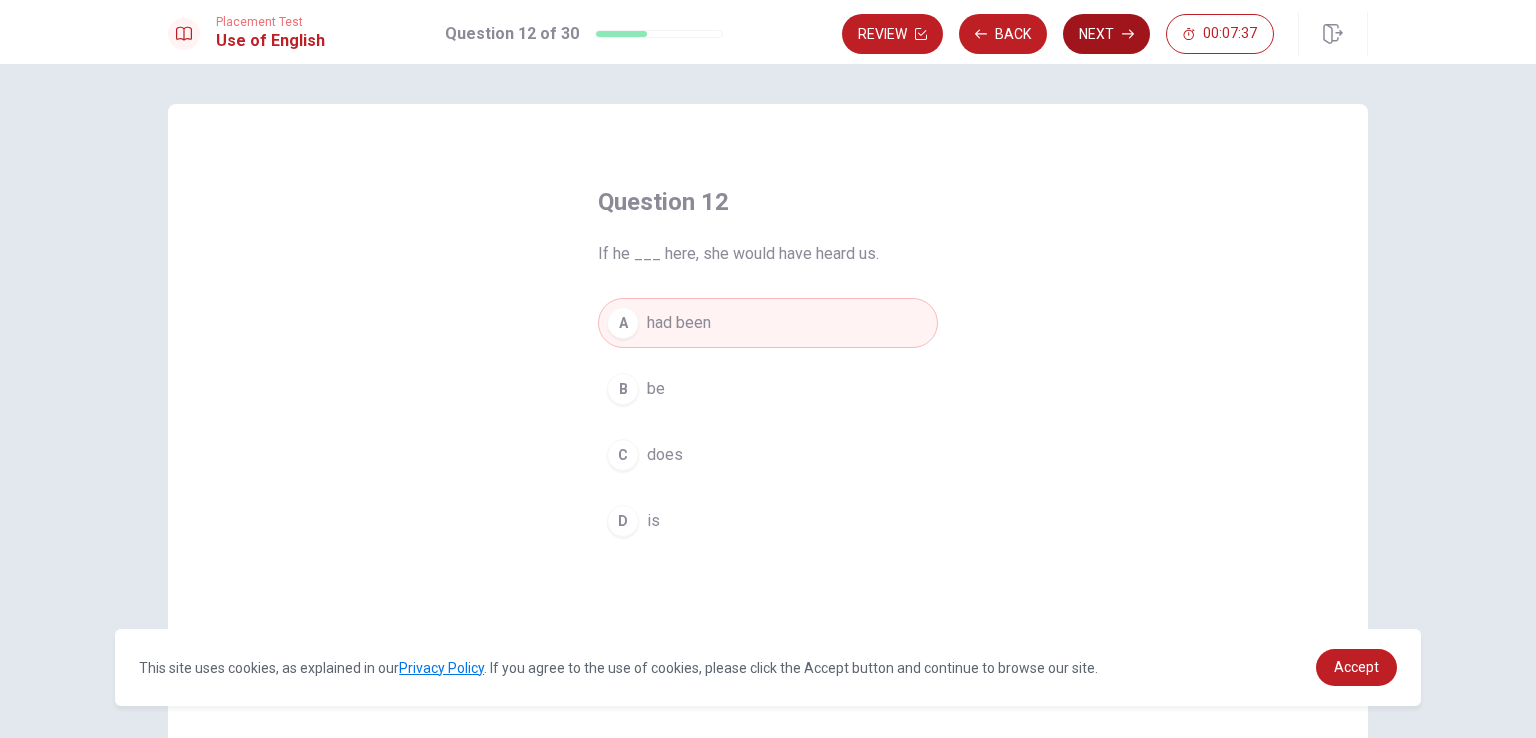 click on "Next" at bounding box center [1106, 34] 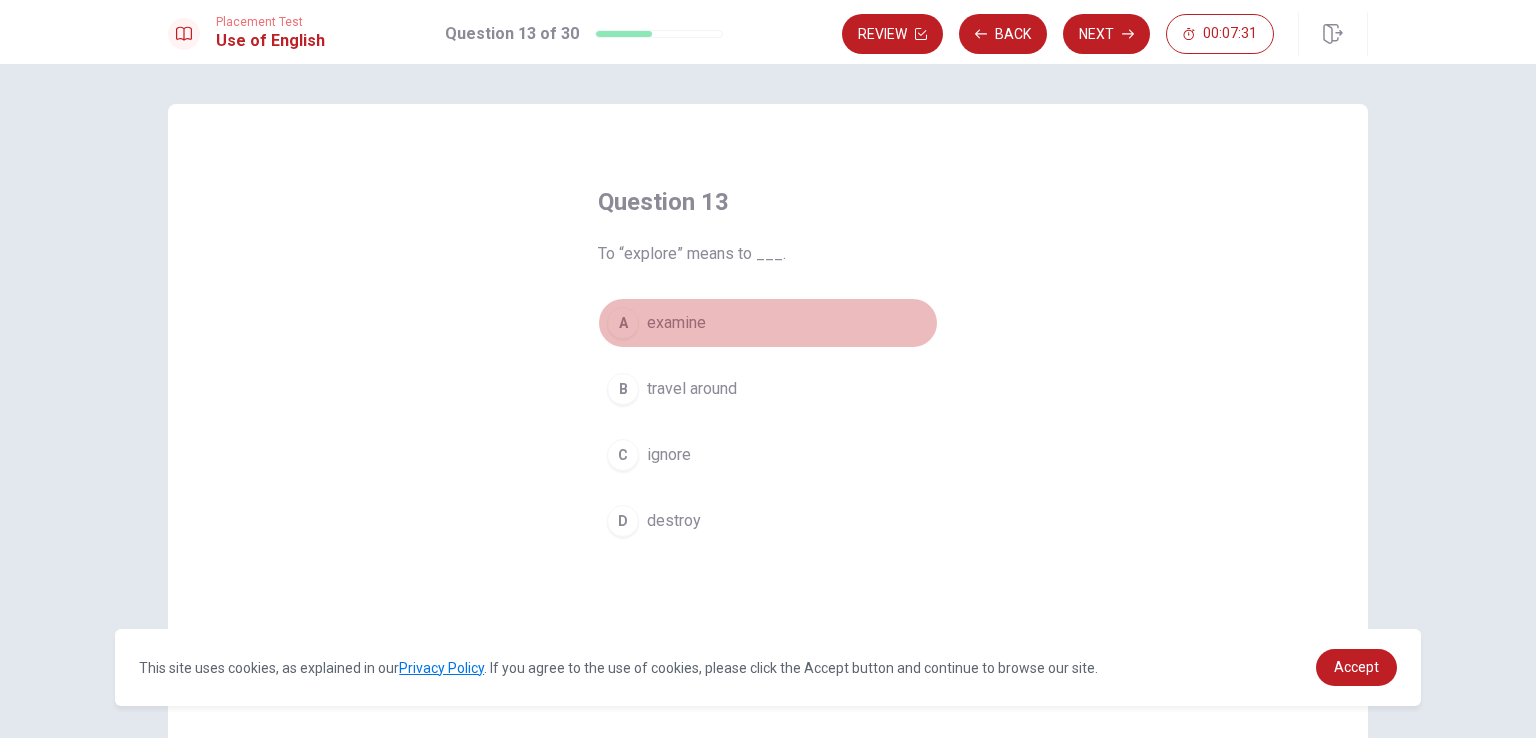 click on "A" at bounding box center (623, 323) 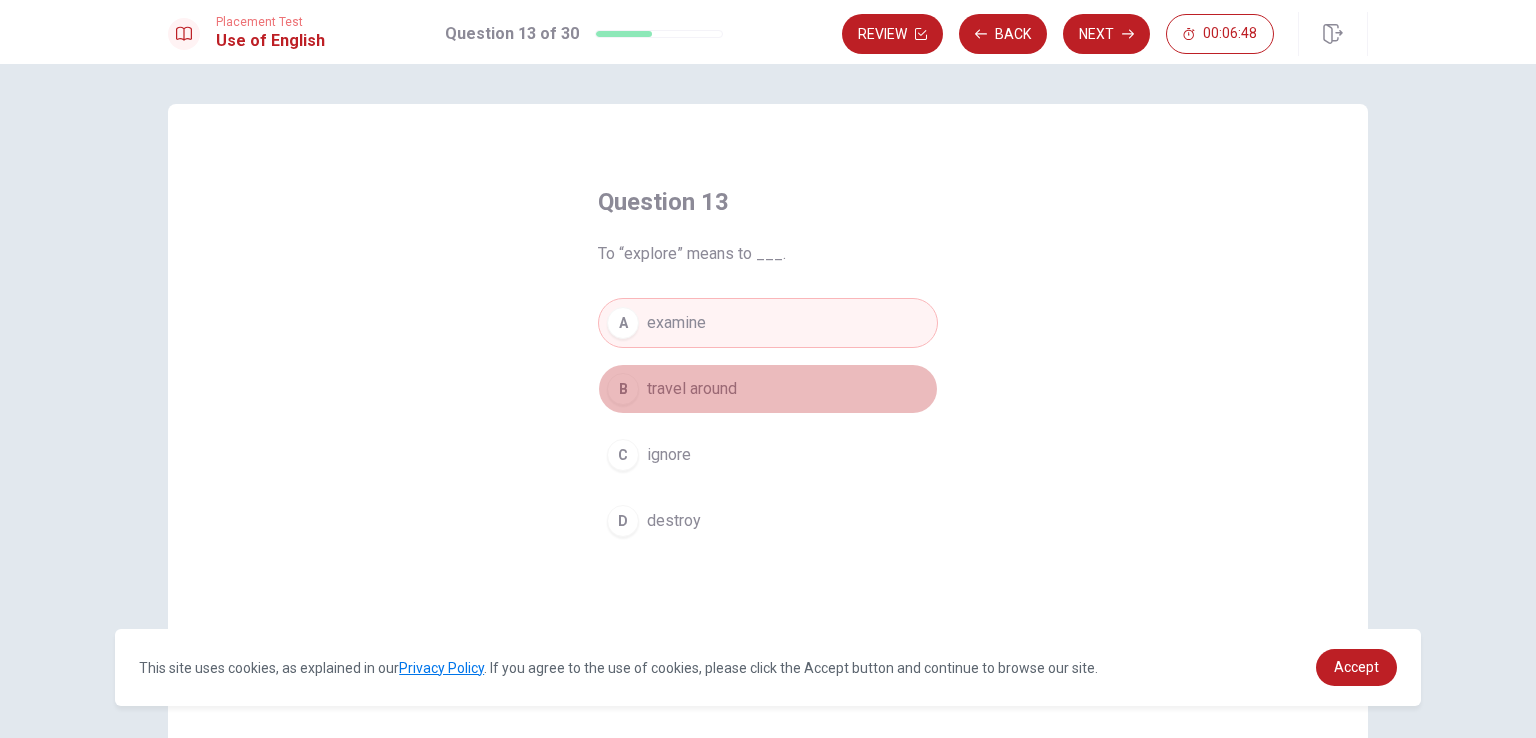 click on "B travel around" at bounding box center [768, 389] 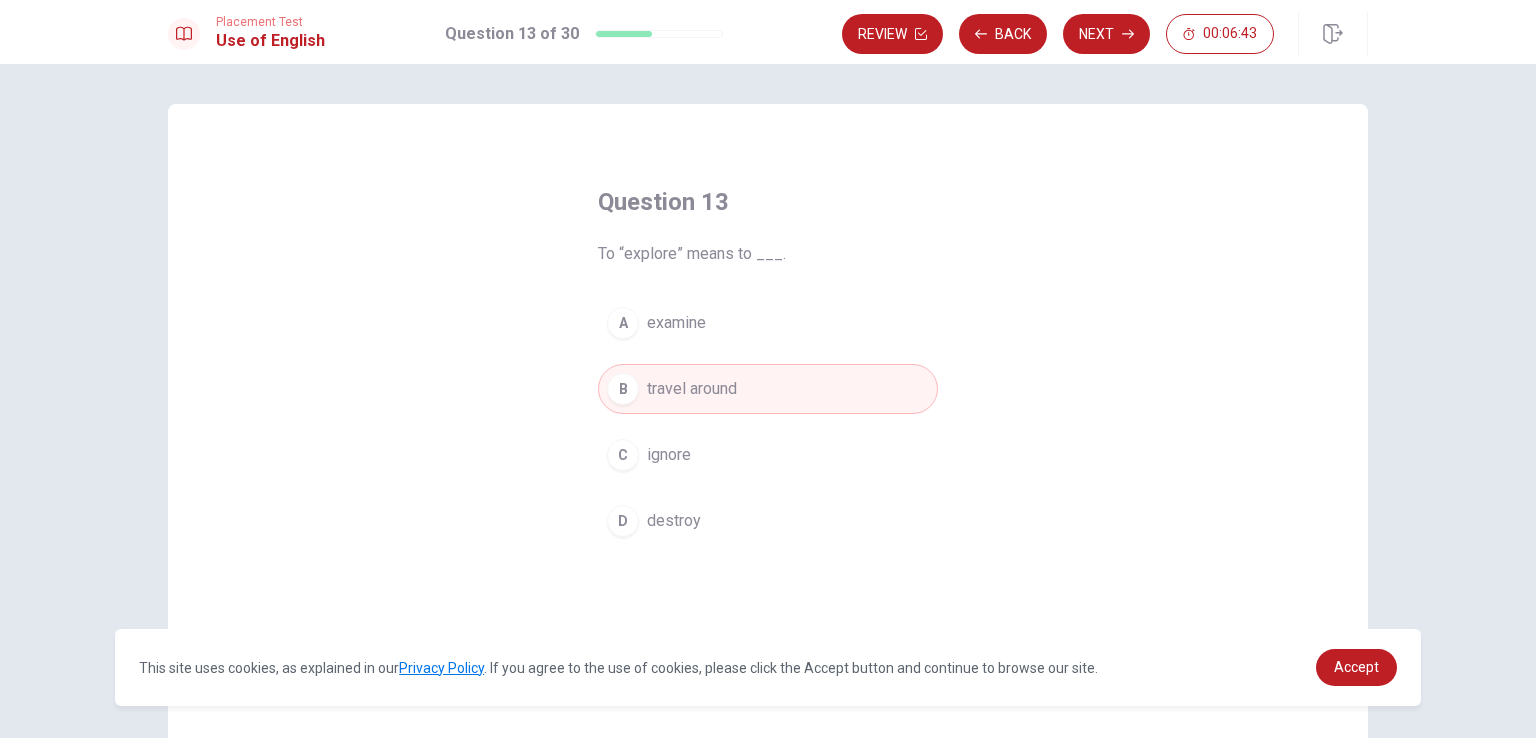 click on "A examine" at bounding box center (768, 323) 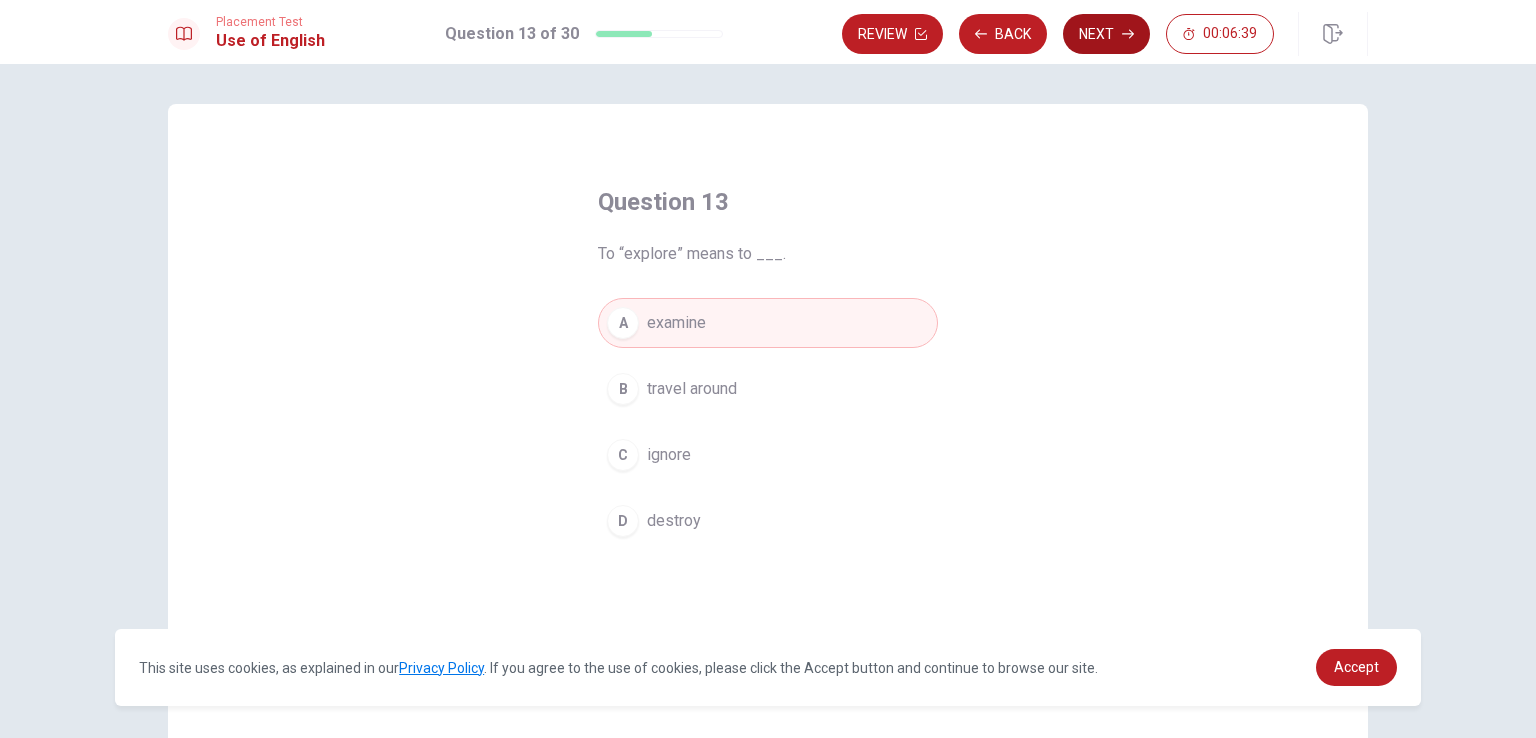 click on "Next" at bounding box center [1106, 34] 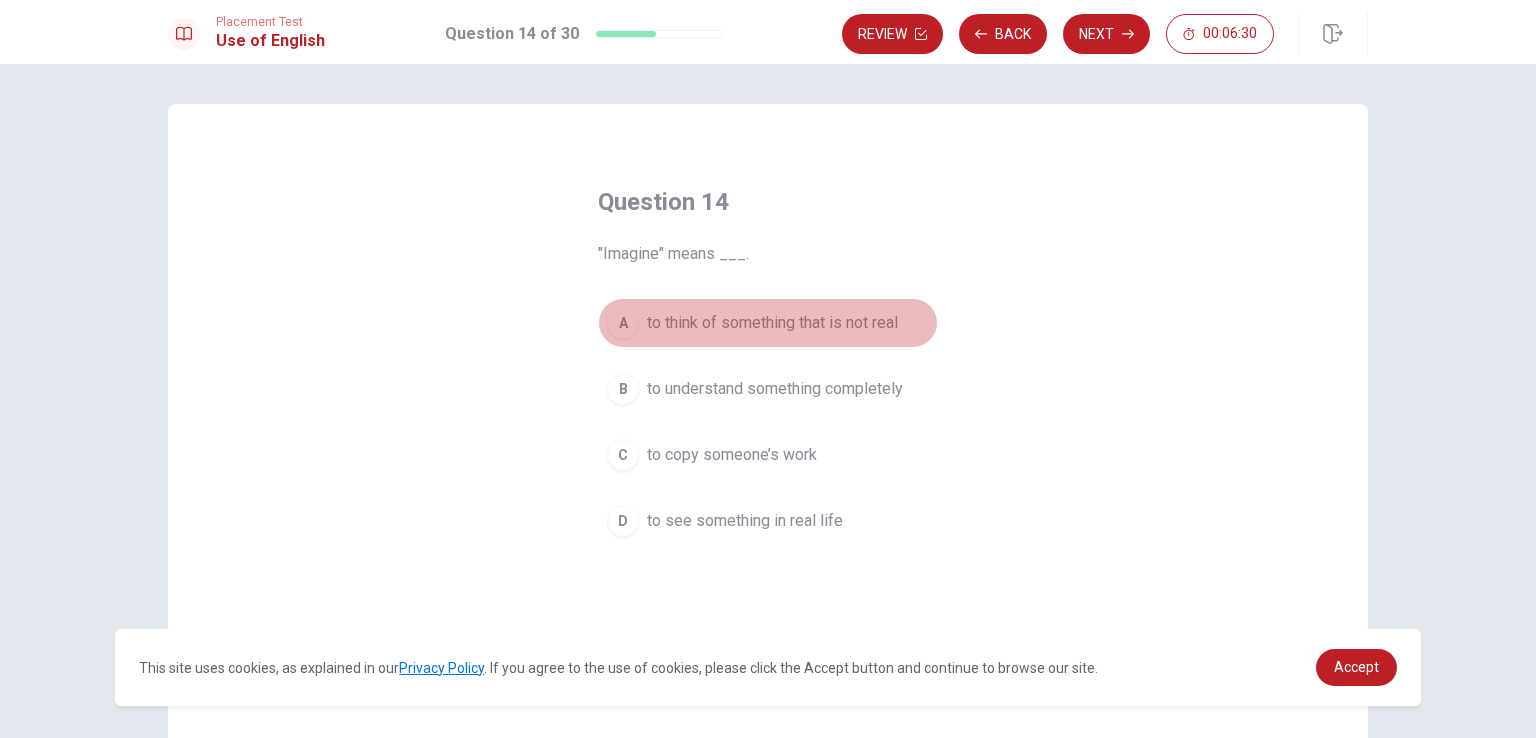 click on "A" at bounding box center (623, 323) 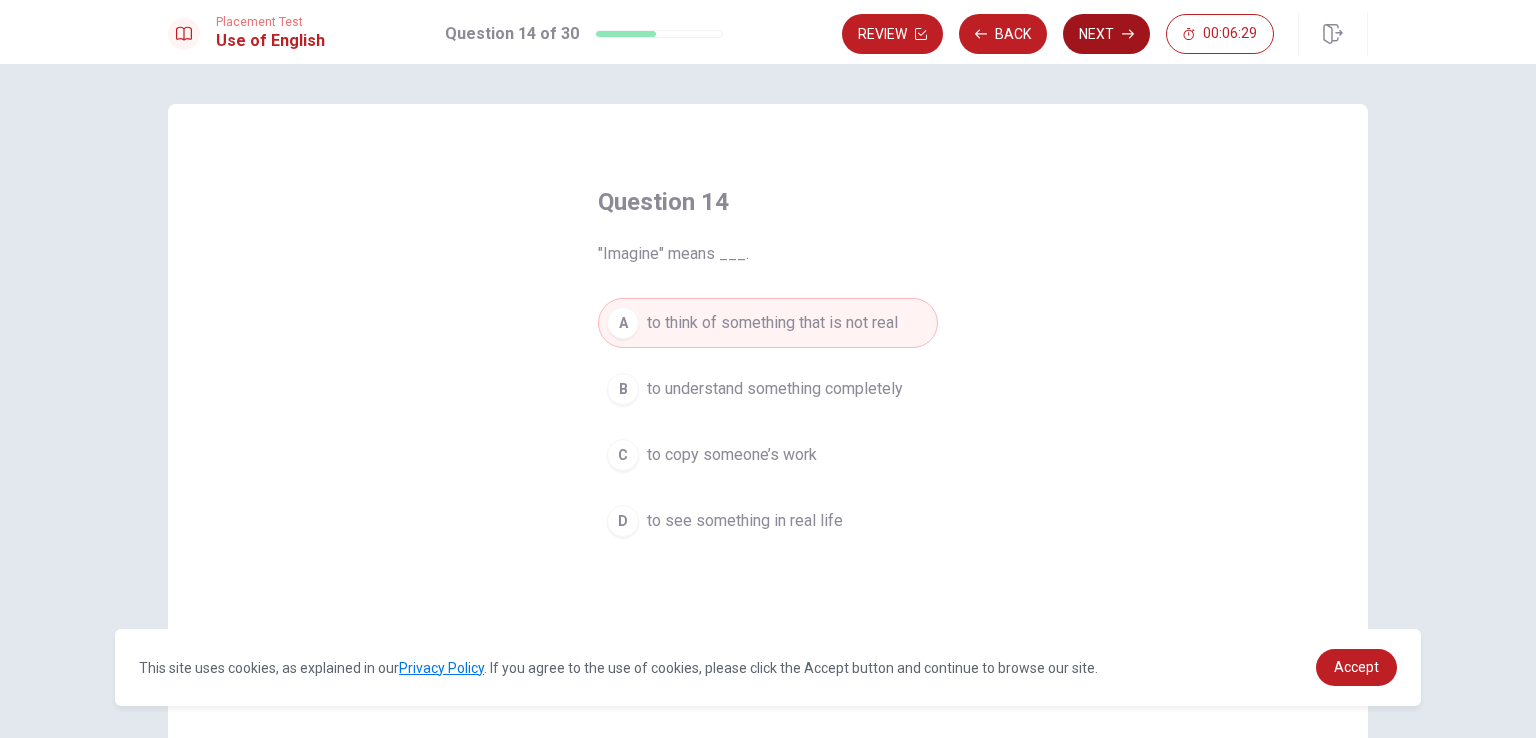 click on "Next" at bounding box center [1106, 34] 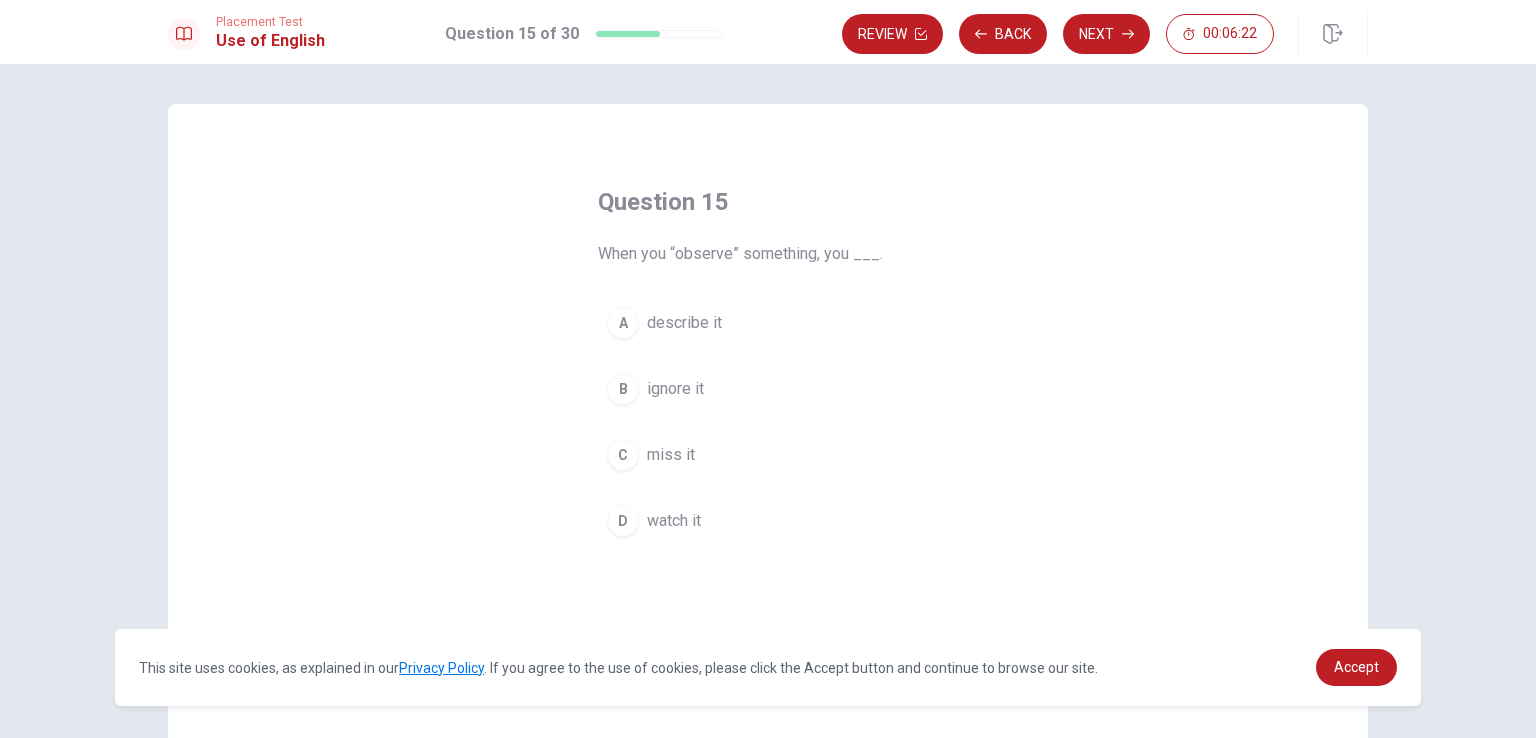 click on "D" at bounding box center (623, 521) 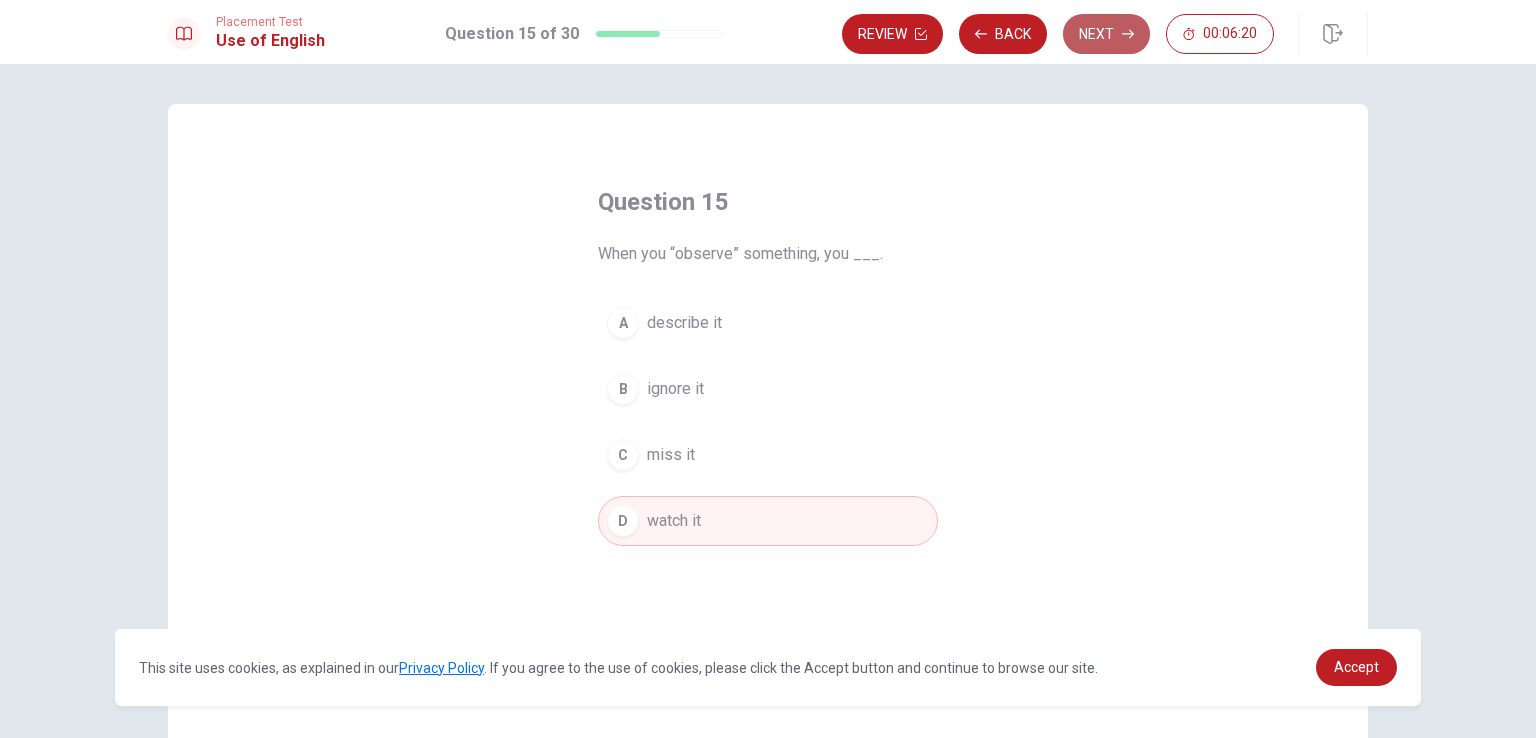 click 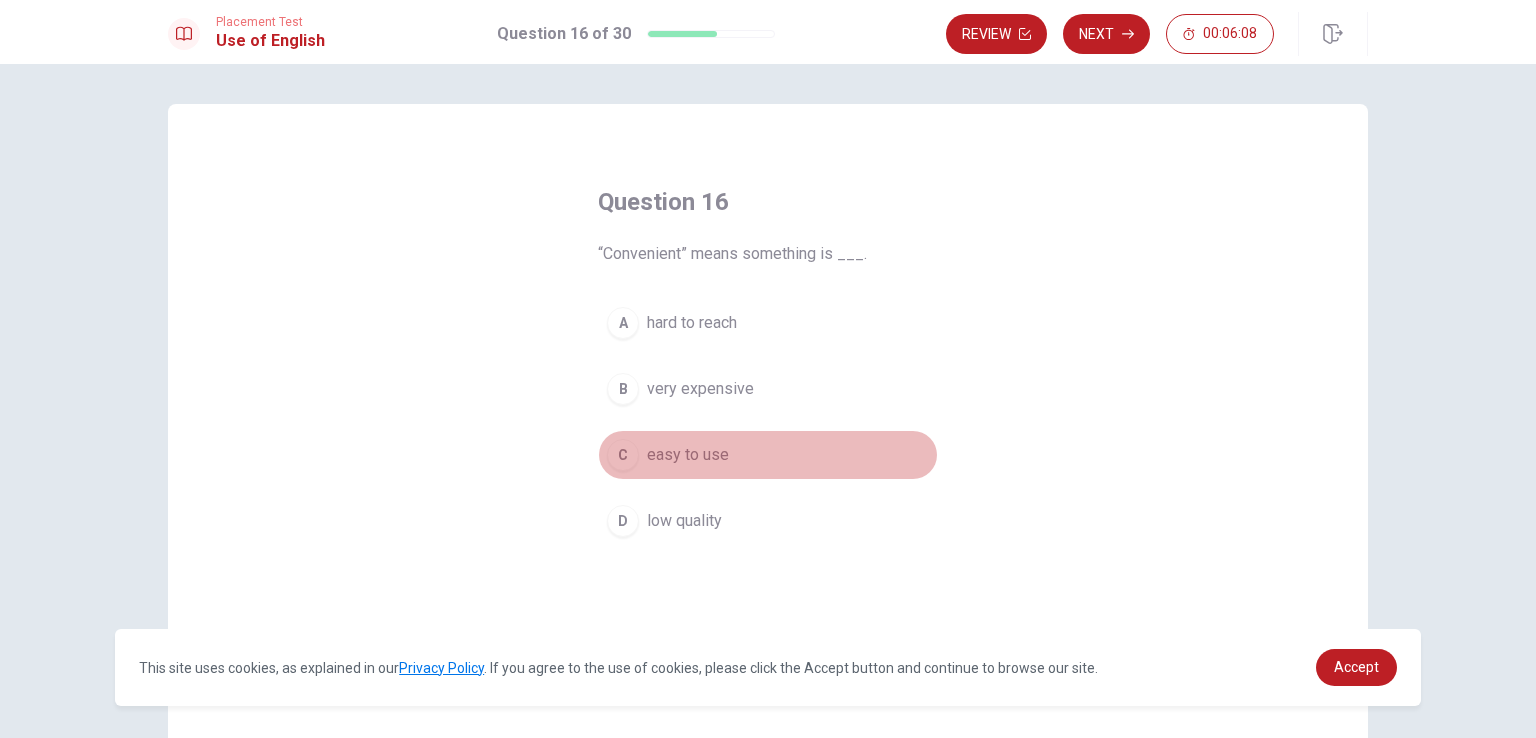 click on "C" at bounding box center (623, 455) 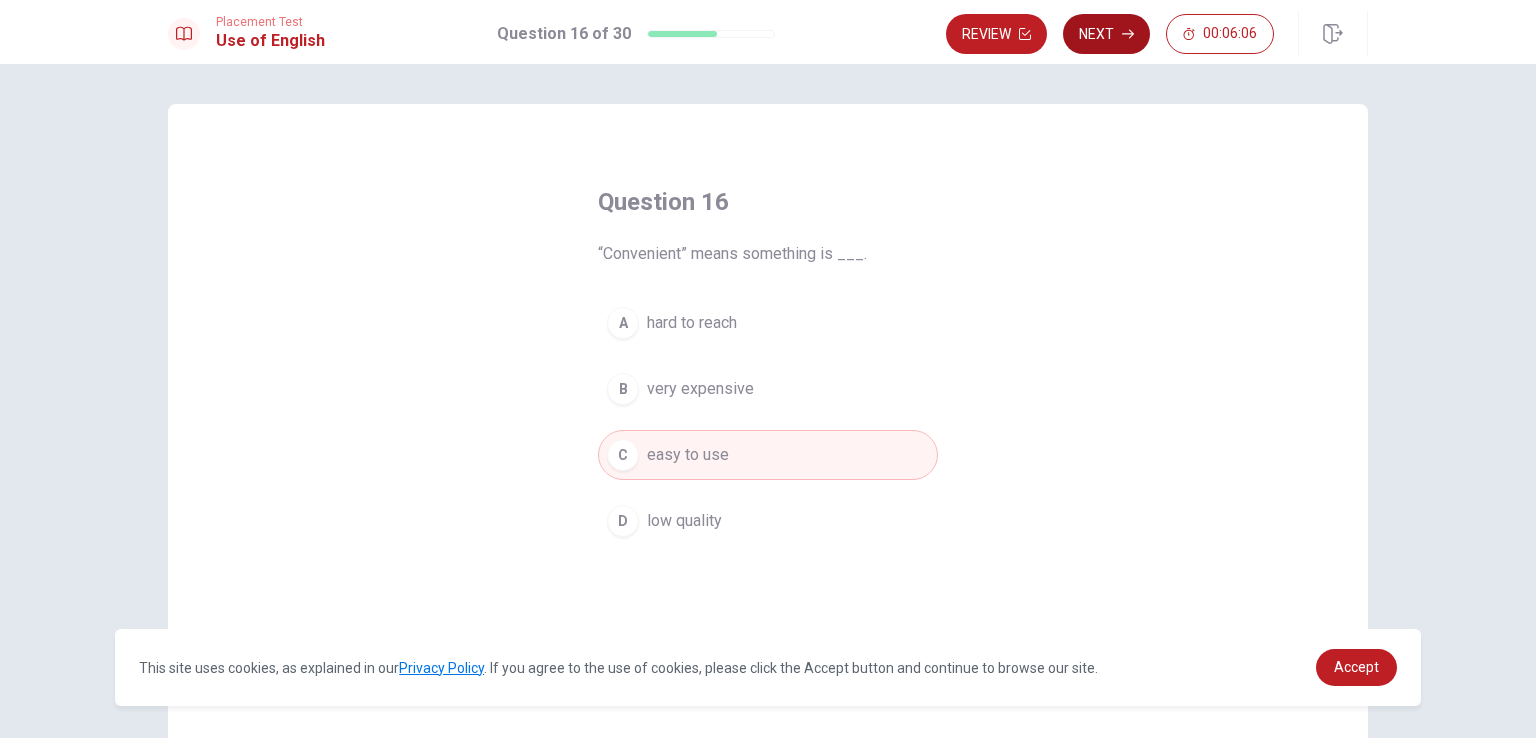 click on "Next" at bounding box center (1106, 34) 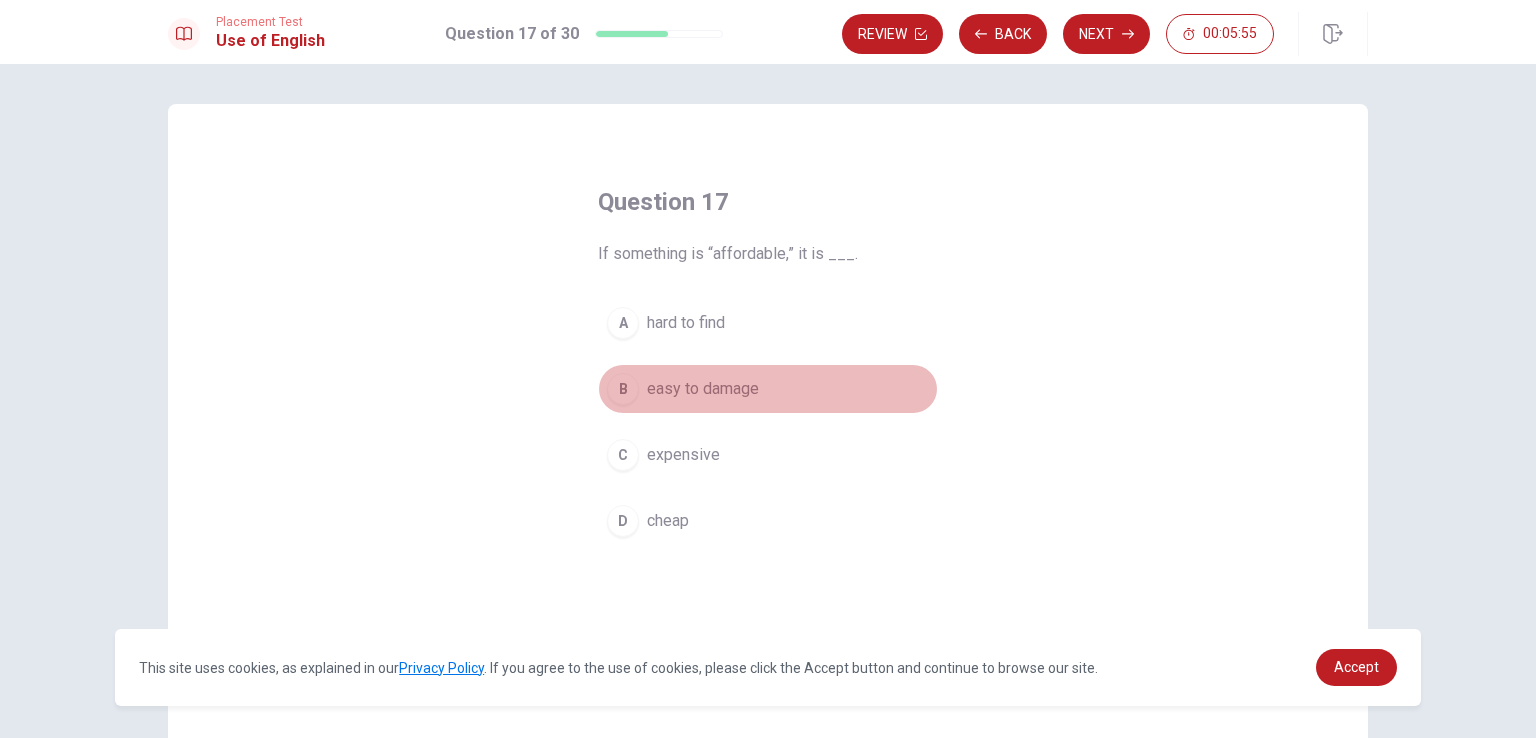 click on "B" at bounding box center (623, 389) 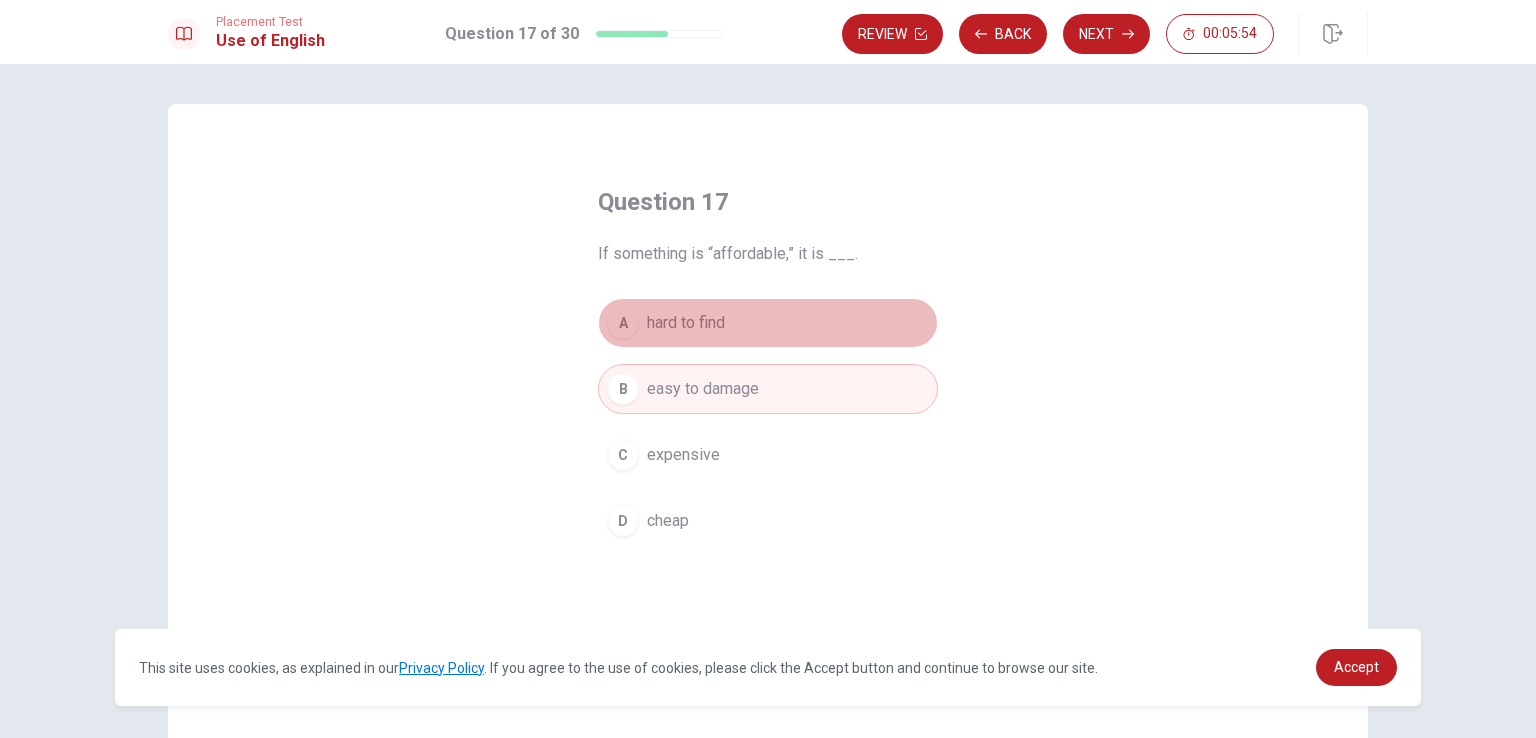 click on "A hard to find" at bounding box center [768, 323] 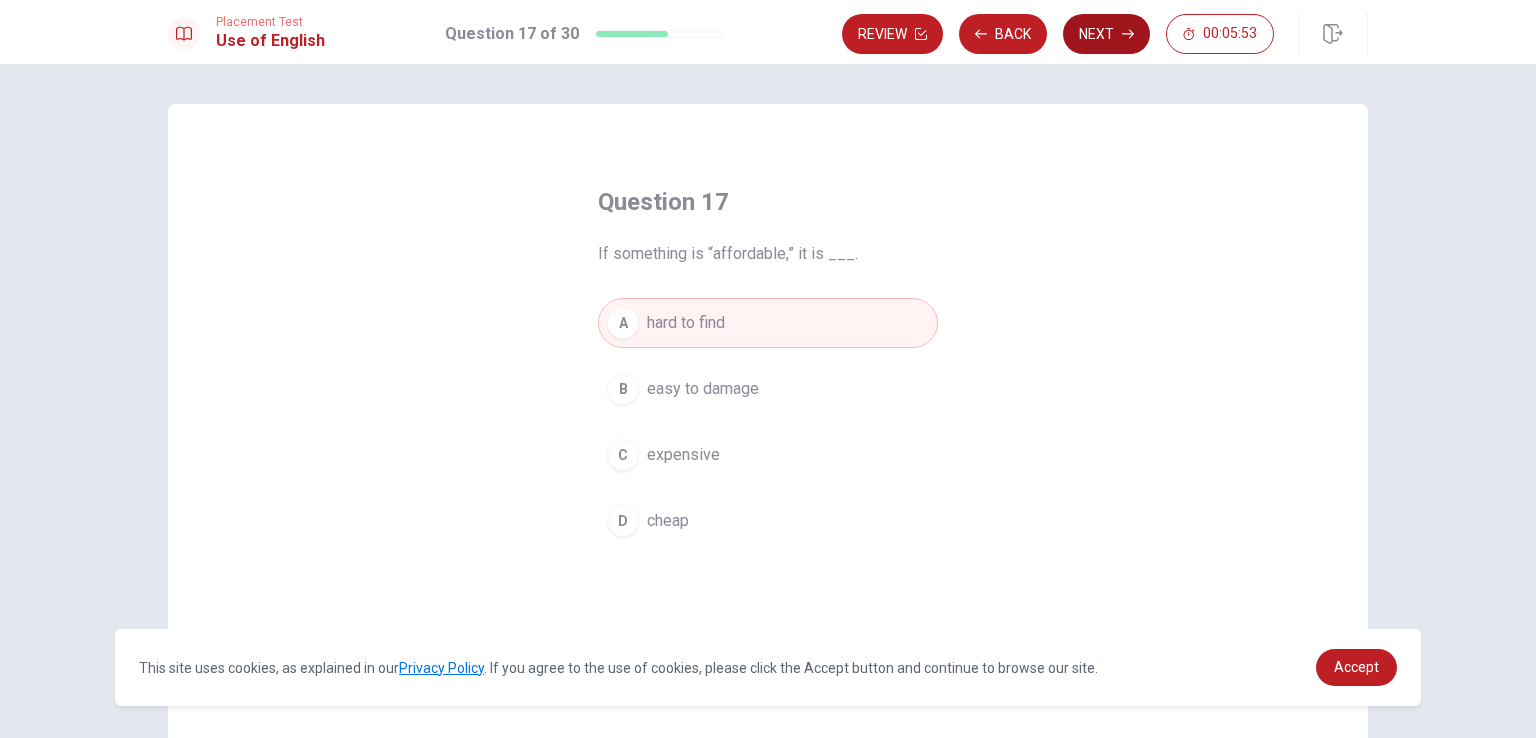 click on "Next" at bounding box center (1106, 34) 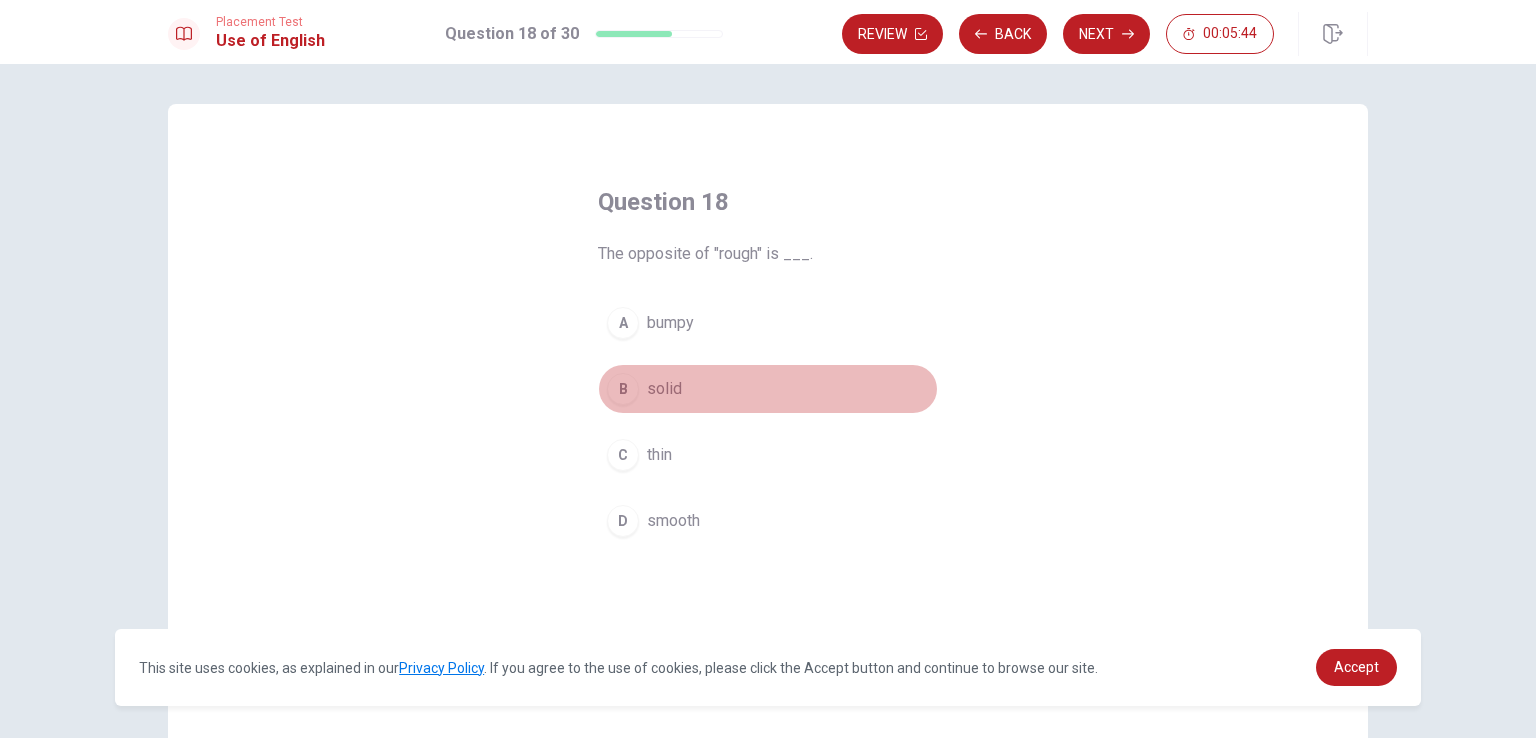 click on "B" at bounding box center (623, 389) 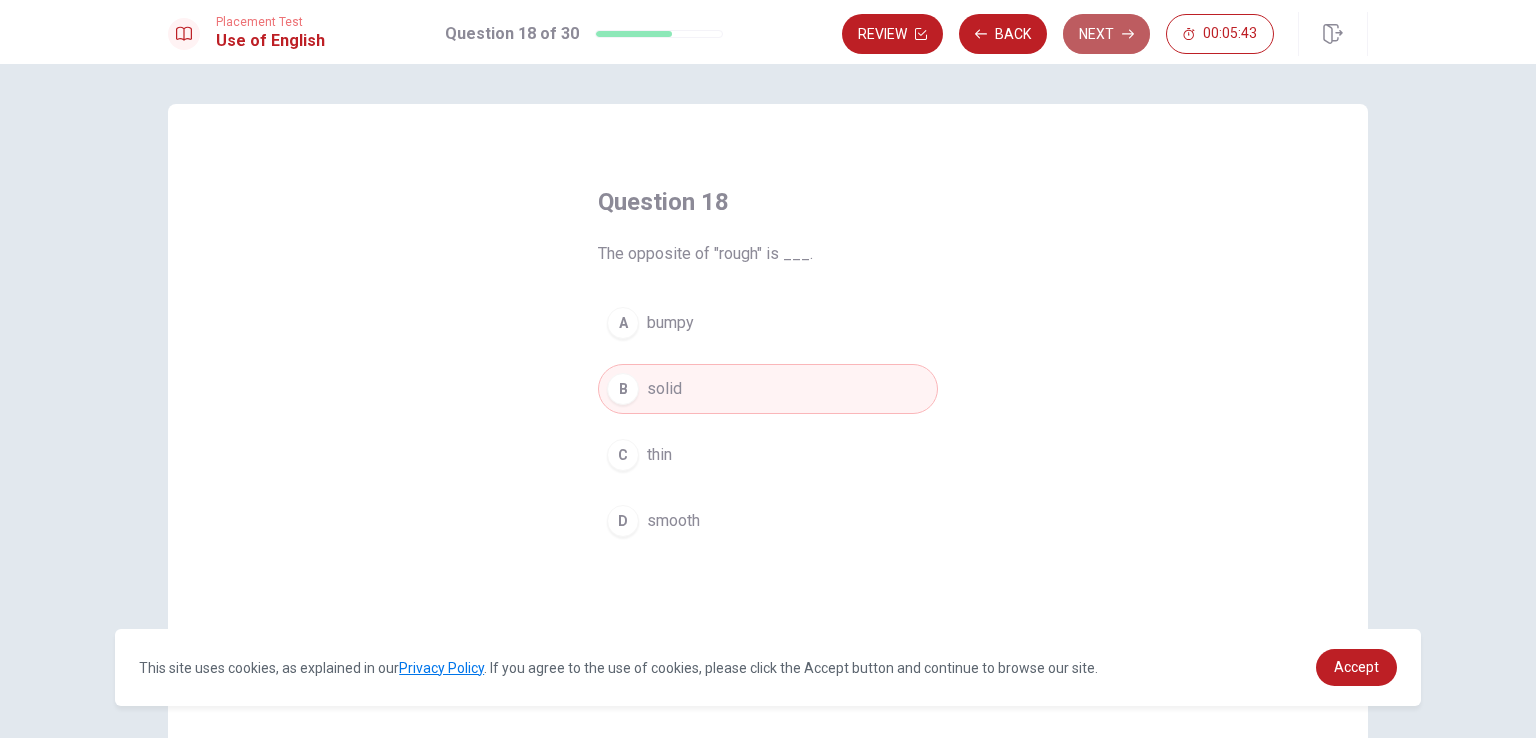 click on "Next" at bounding box center [1106, 34] 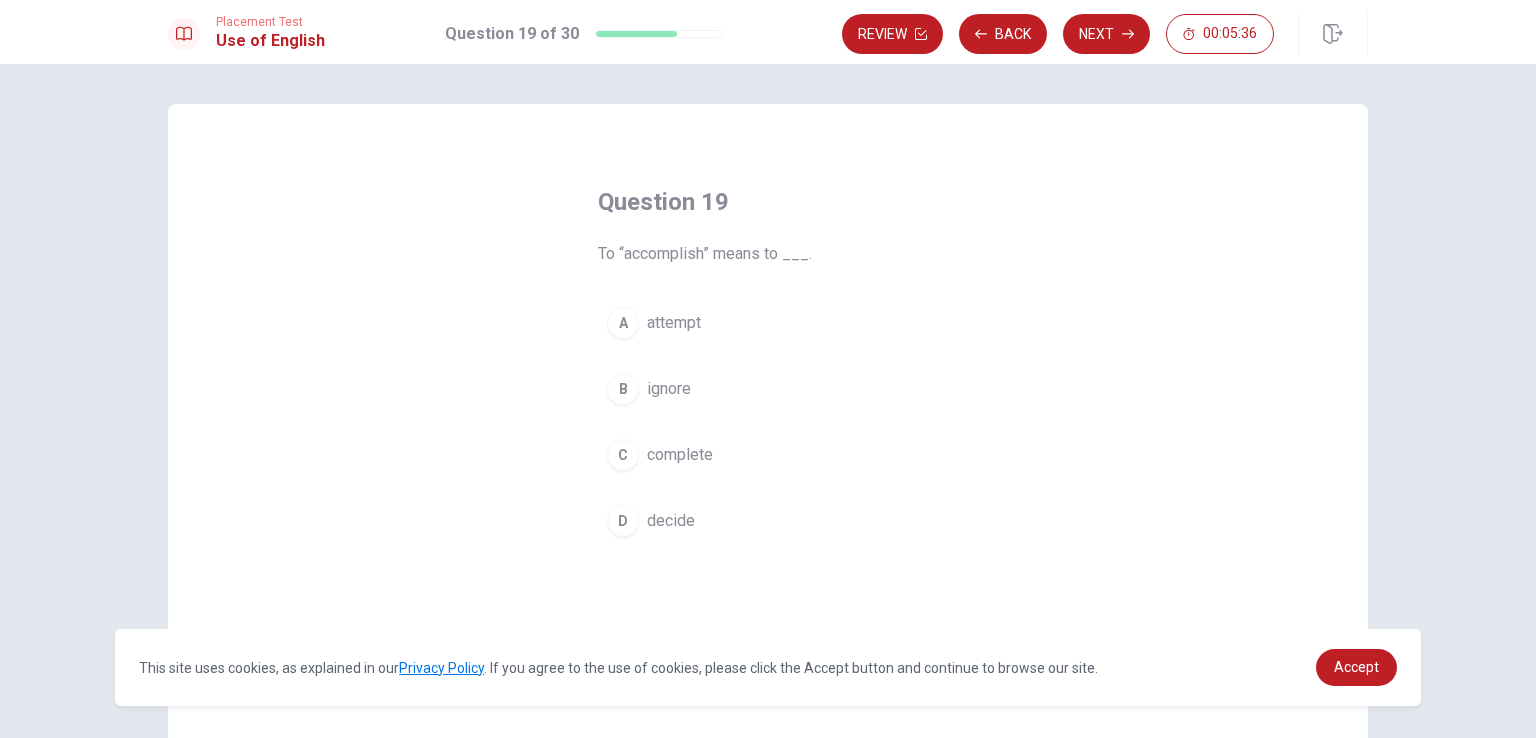 click on "C" at bounding box center (623, 455) 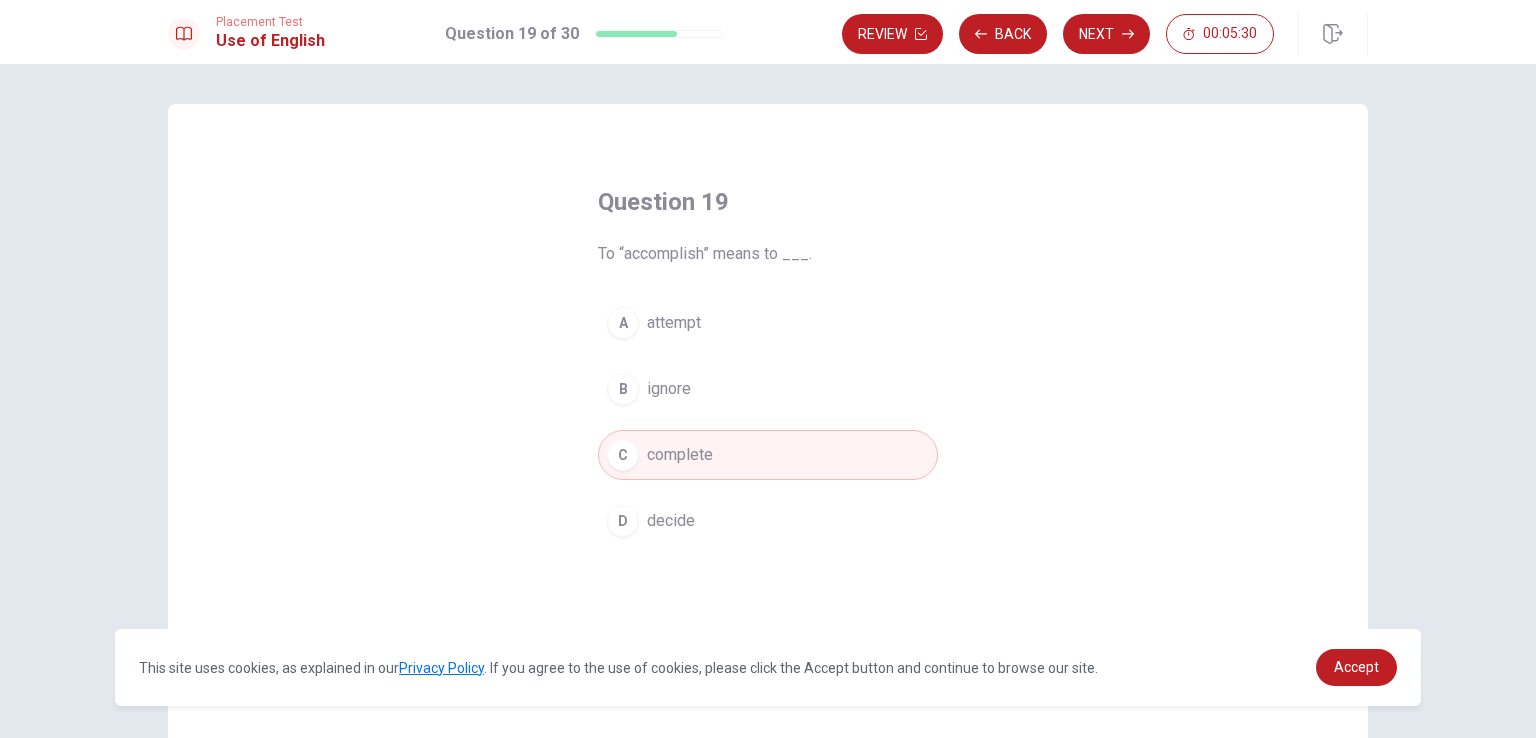 click on "A" at bounding box center (623, 323) 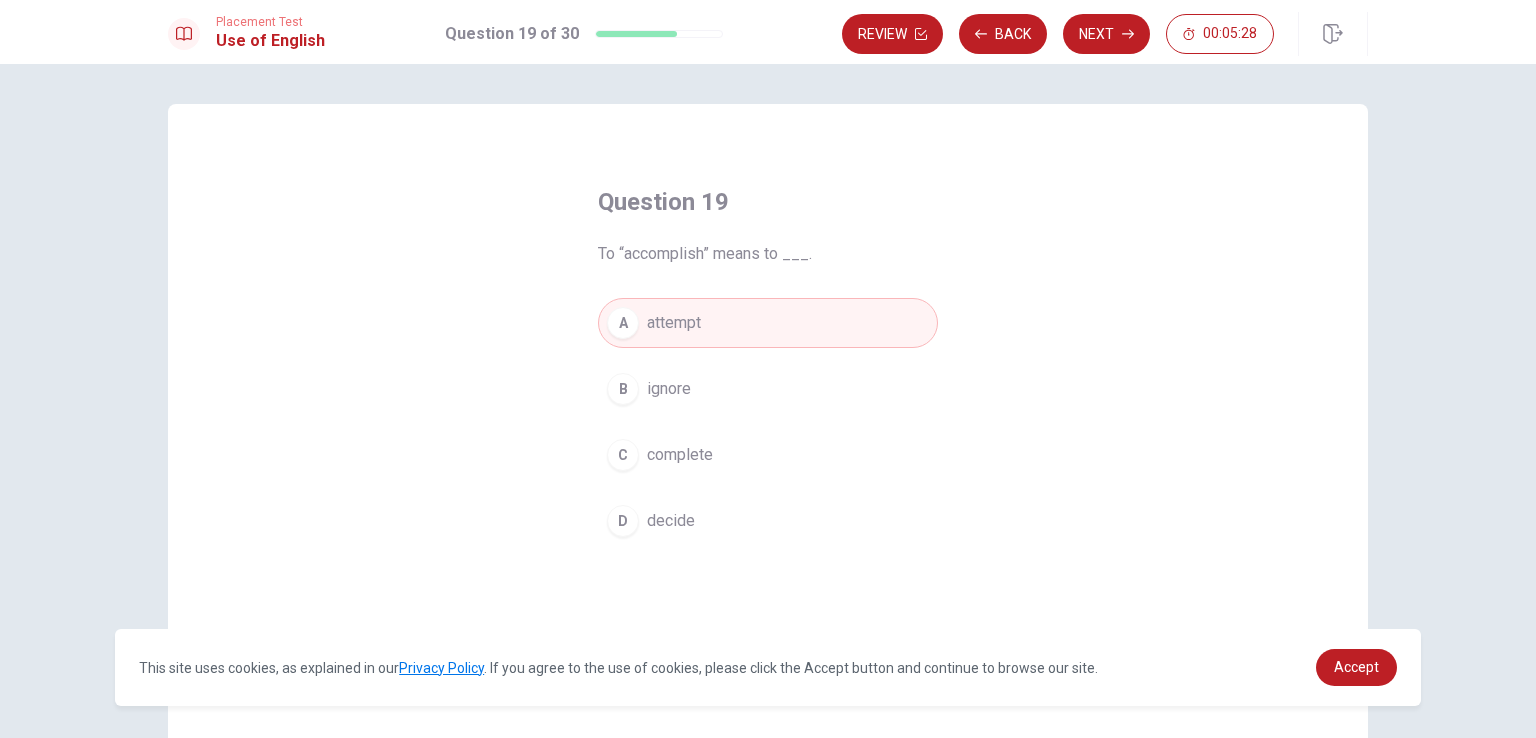 click on "C" at bounding box center (623, 455) 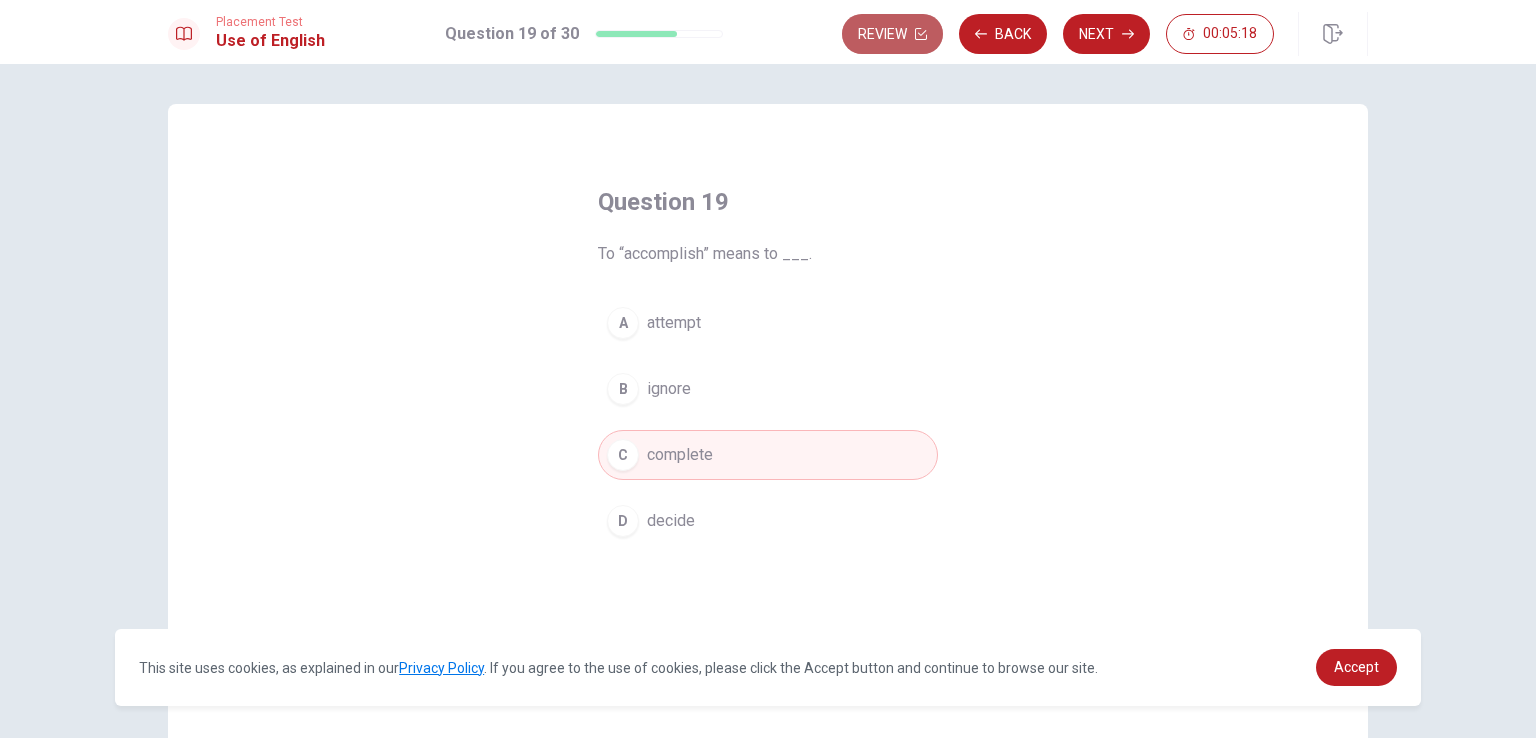 click on "Review" at bounding box center (892, 34) 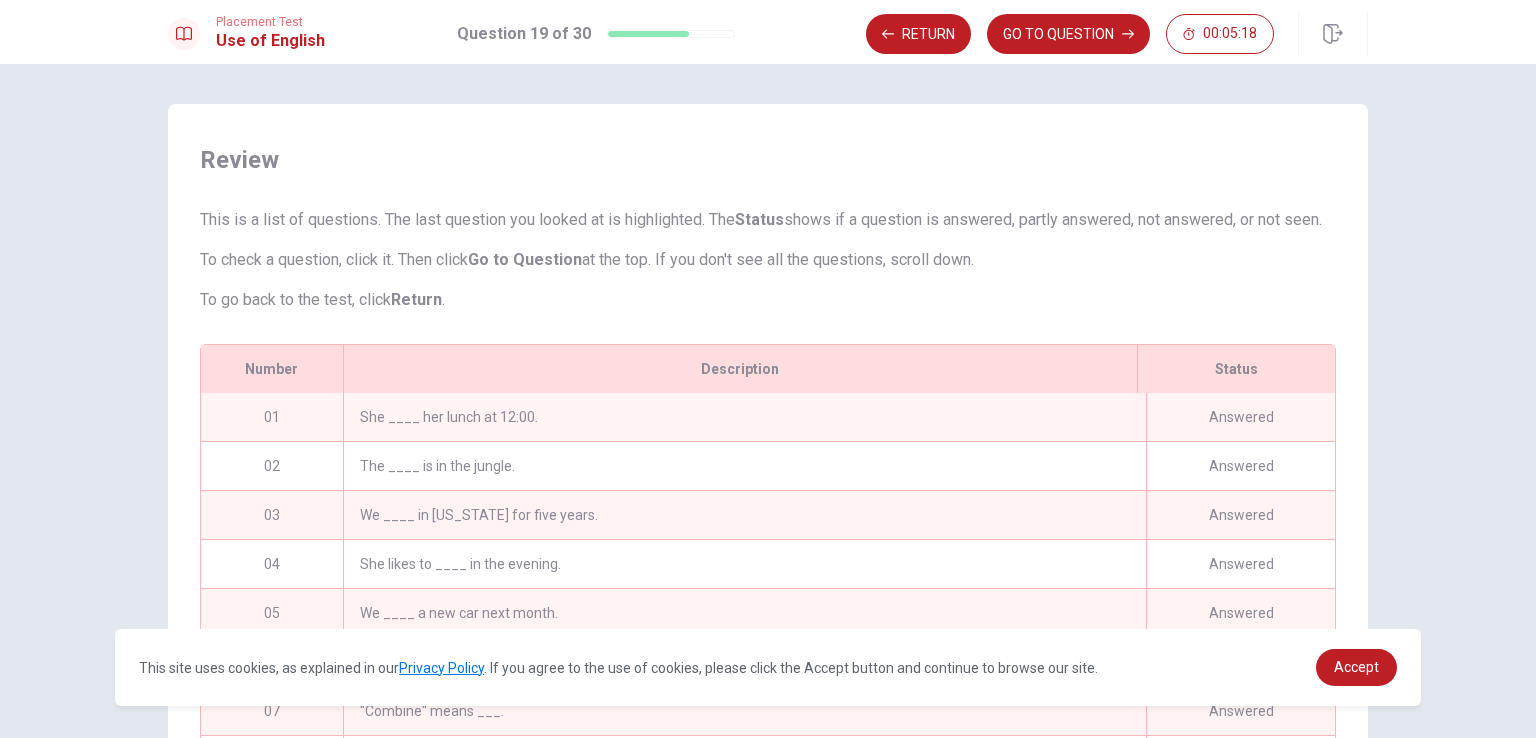 scroll, scrollTop: 272, scrollLeft: 0, axis: vertical 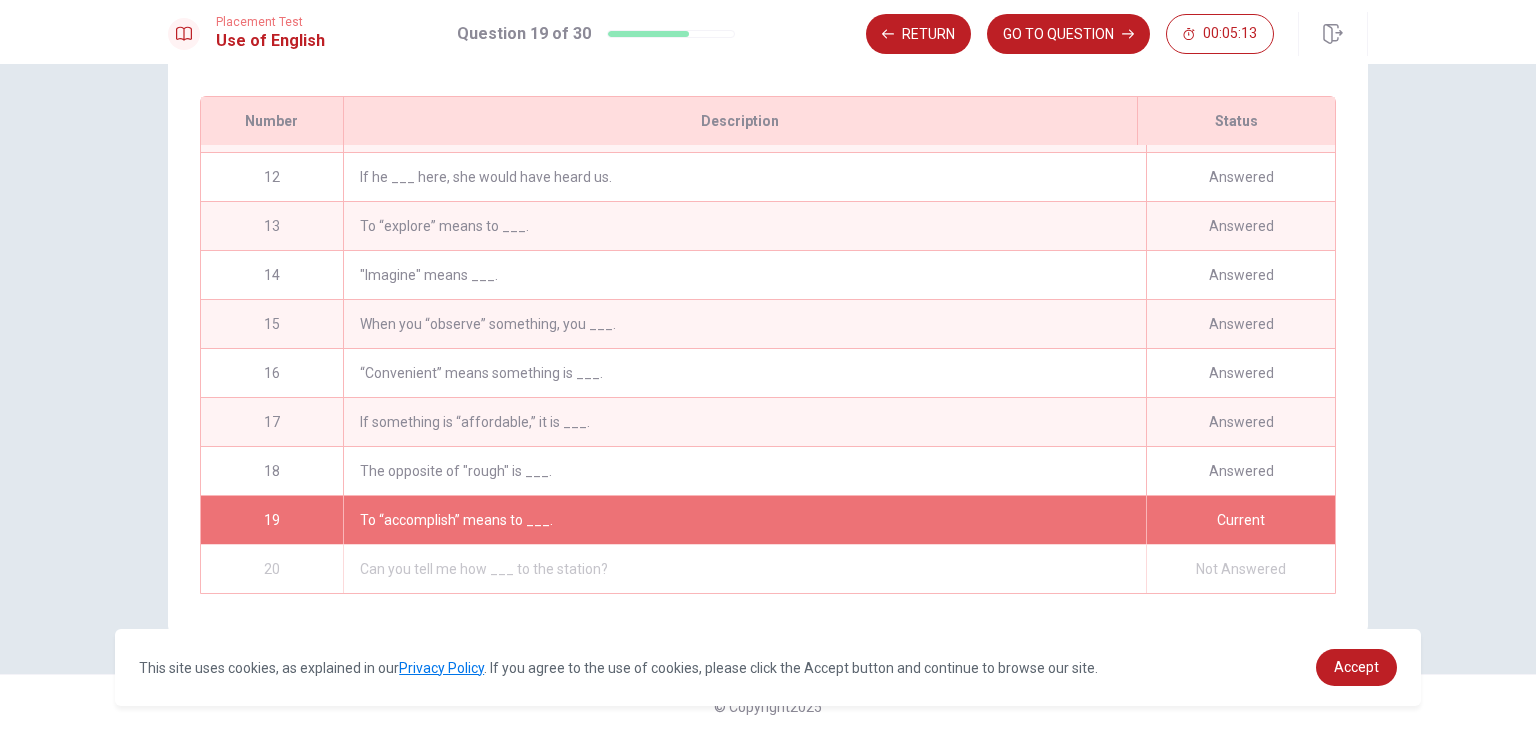 click on "Not Answered" at bounding box center (1240, 569) 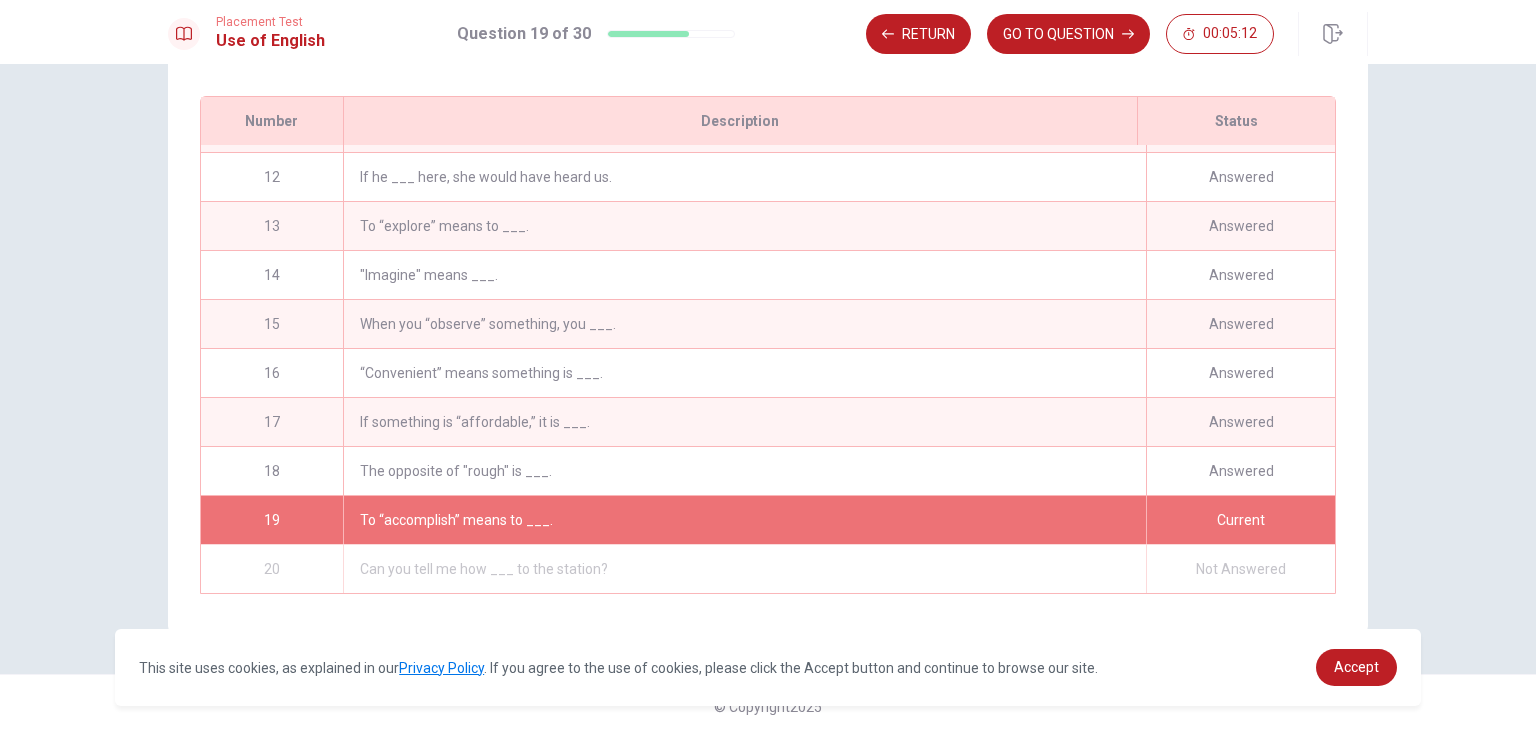 click on "The opposite of "rough" is ___." at bounding box center [744, 471] 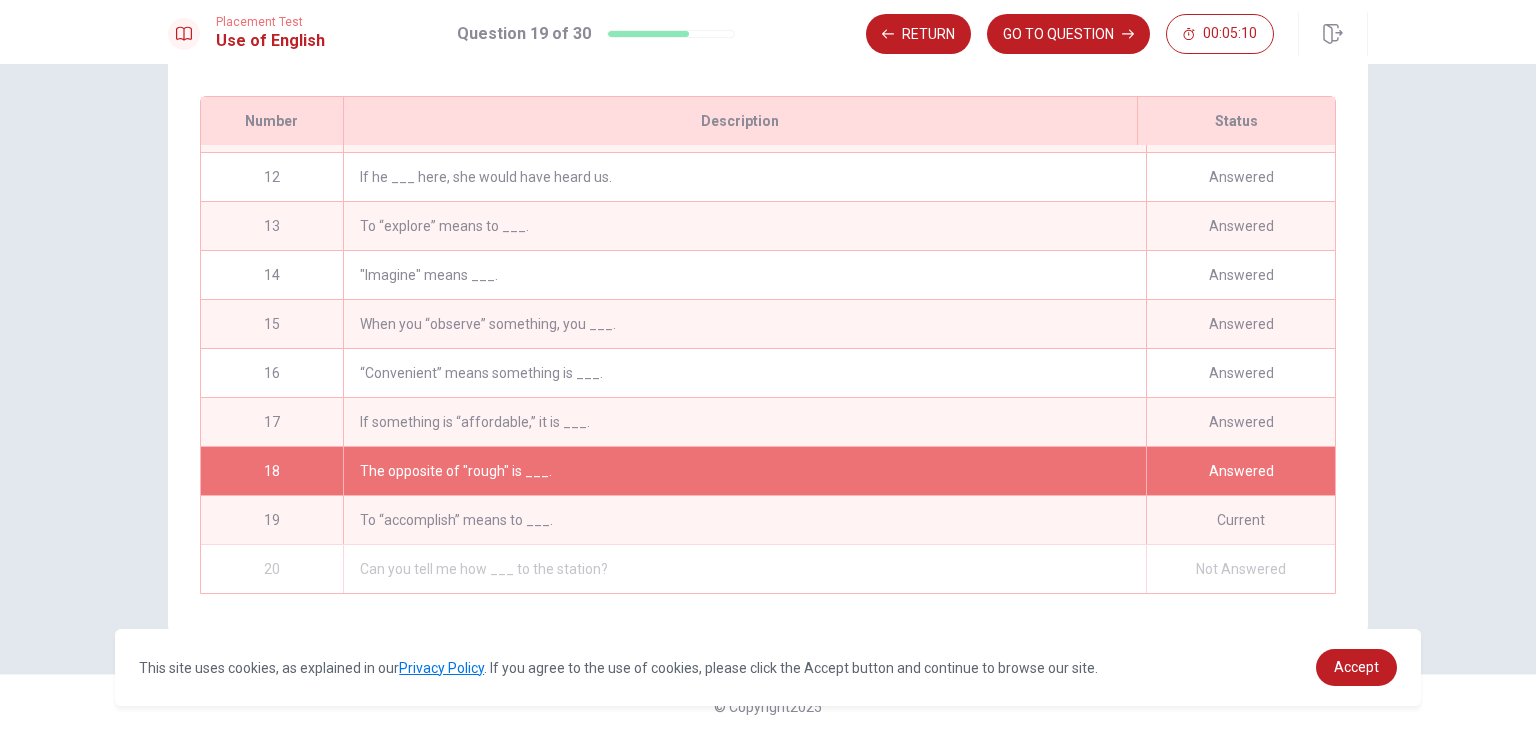 click on "To “accomplish” means to ___." at bounding box center (744, 520) 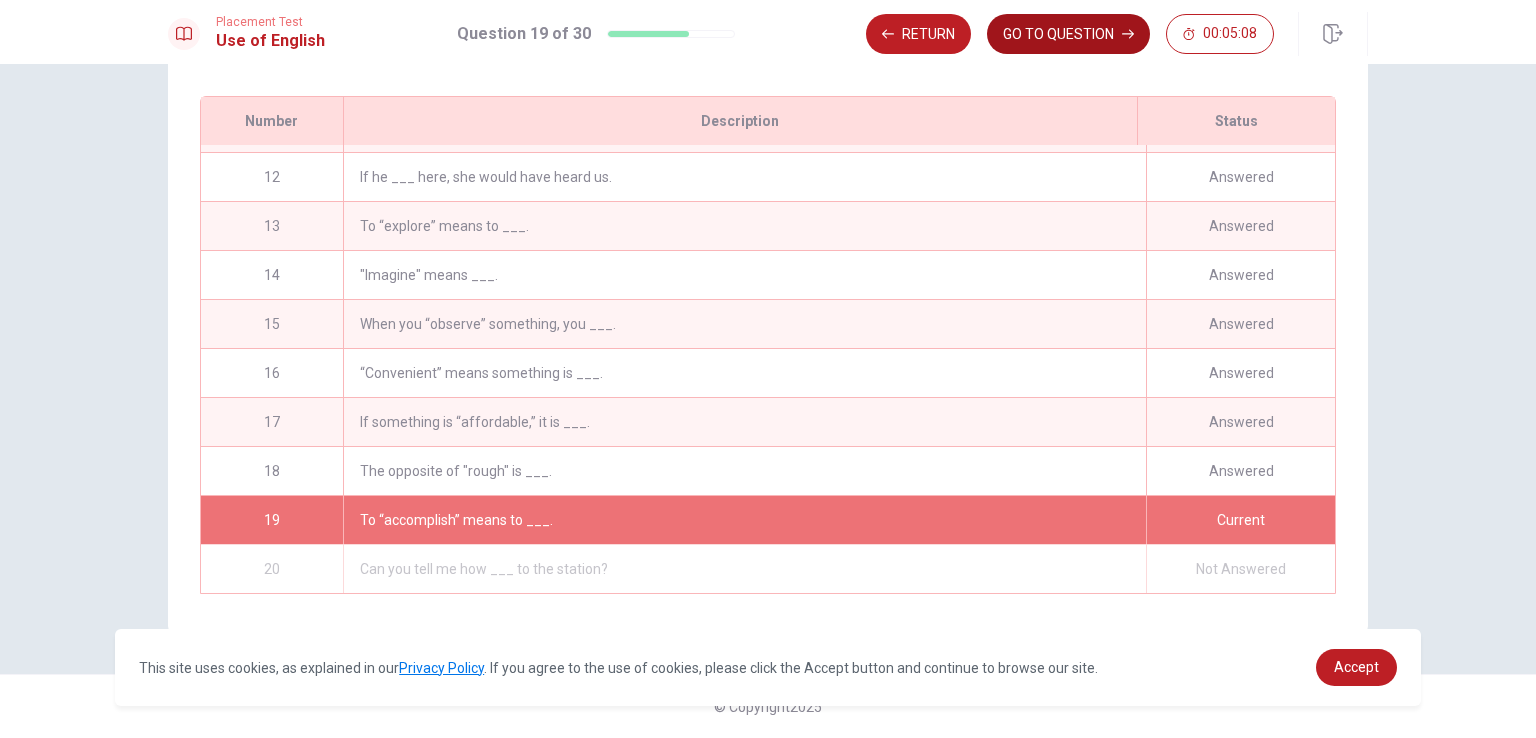 click on "GO TO QUESTION" at bounding box center [1068, 34] 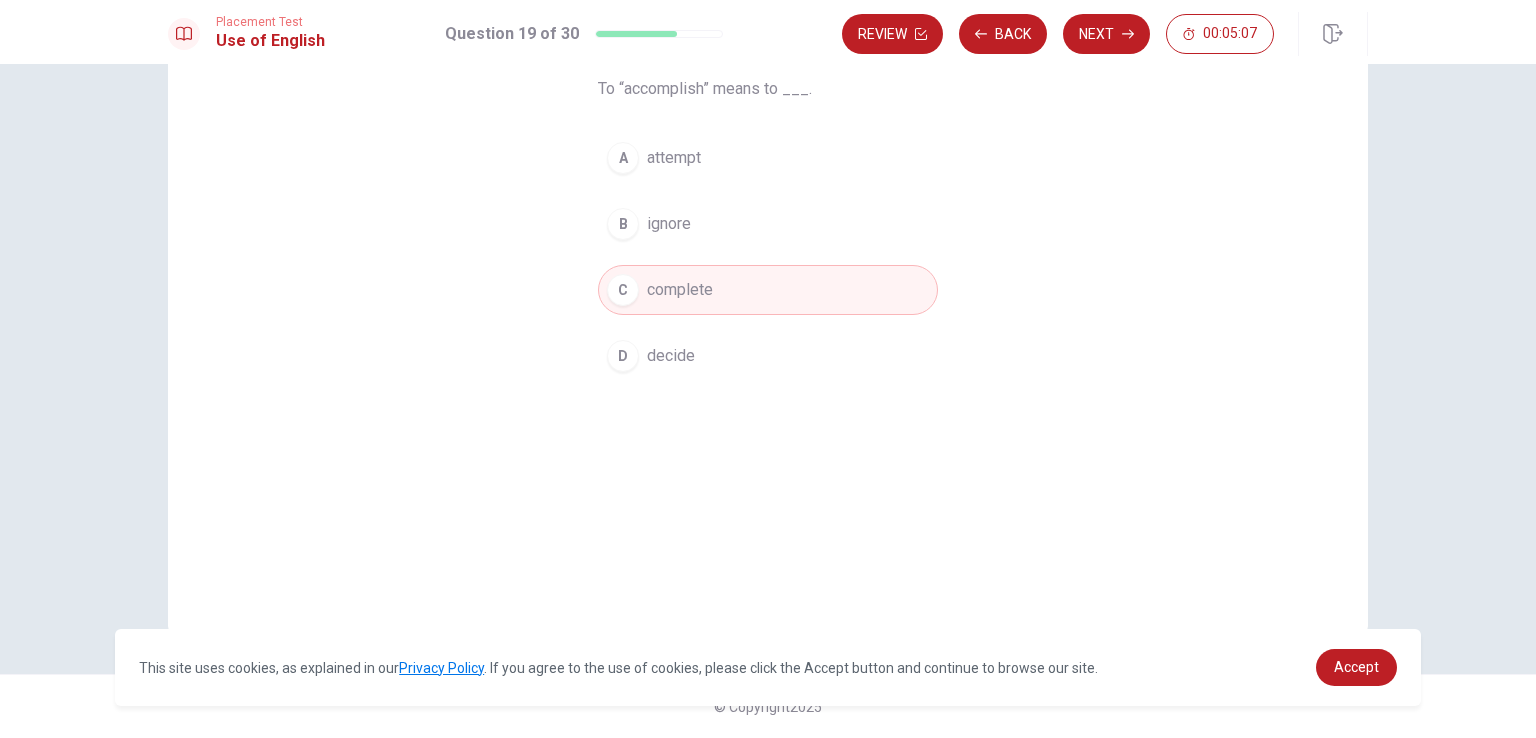 scroll, scrollTop: 165, scrollLeft: 0, axis: vertical 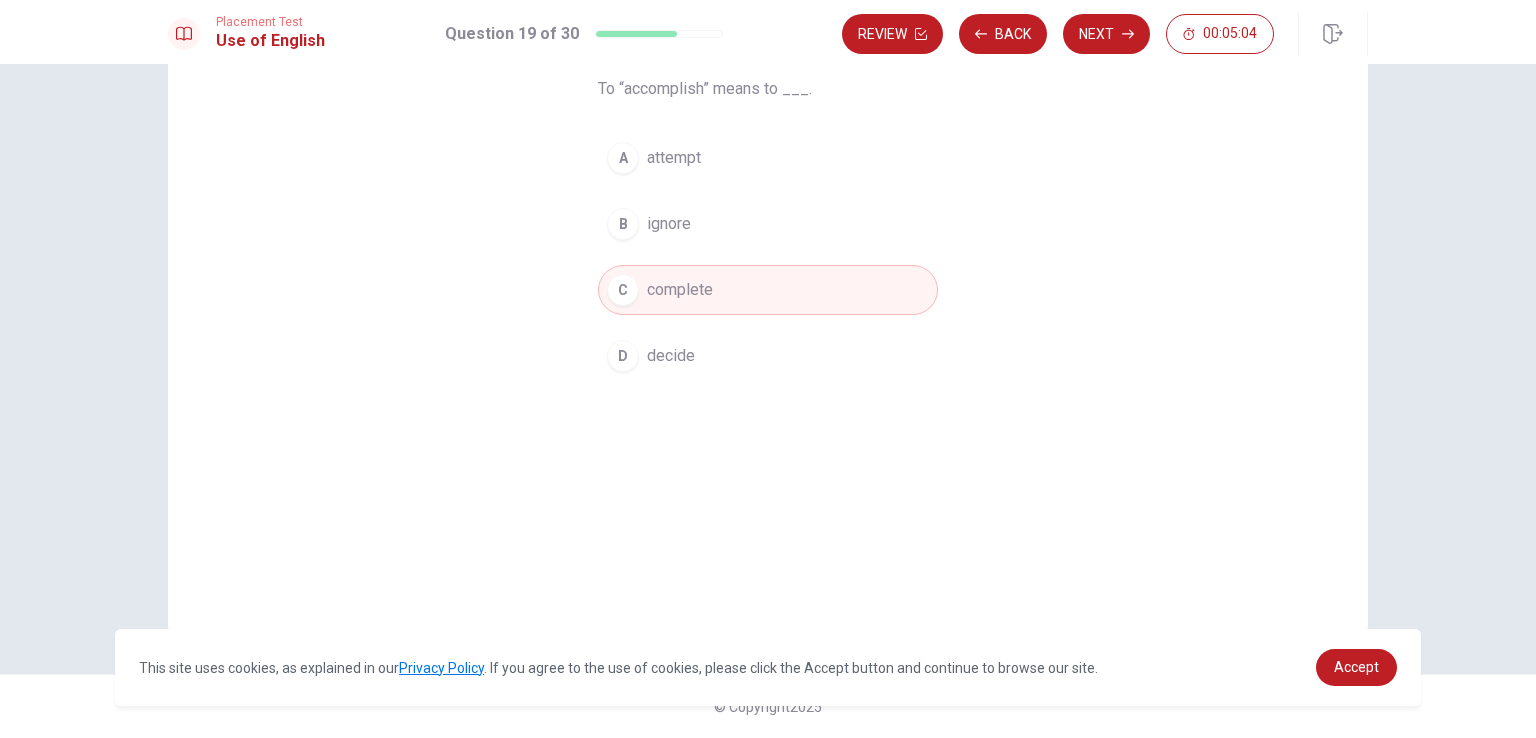 click on "Review Back Next 00:05:04" at bounding box center (1105, 34) 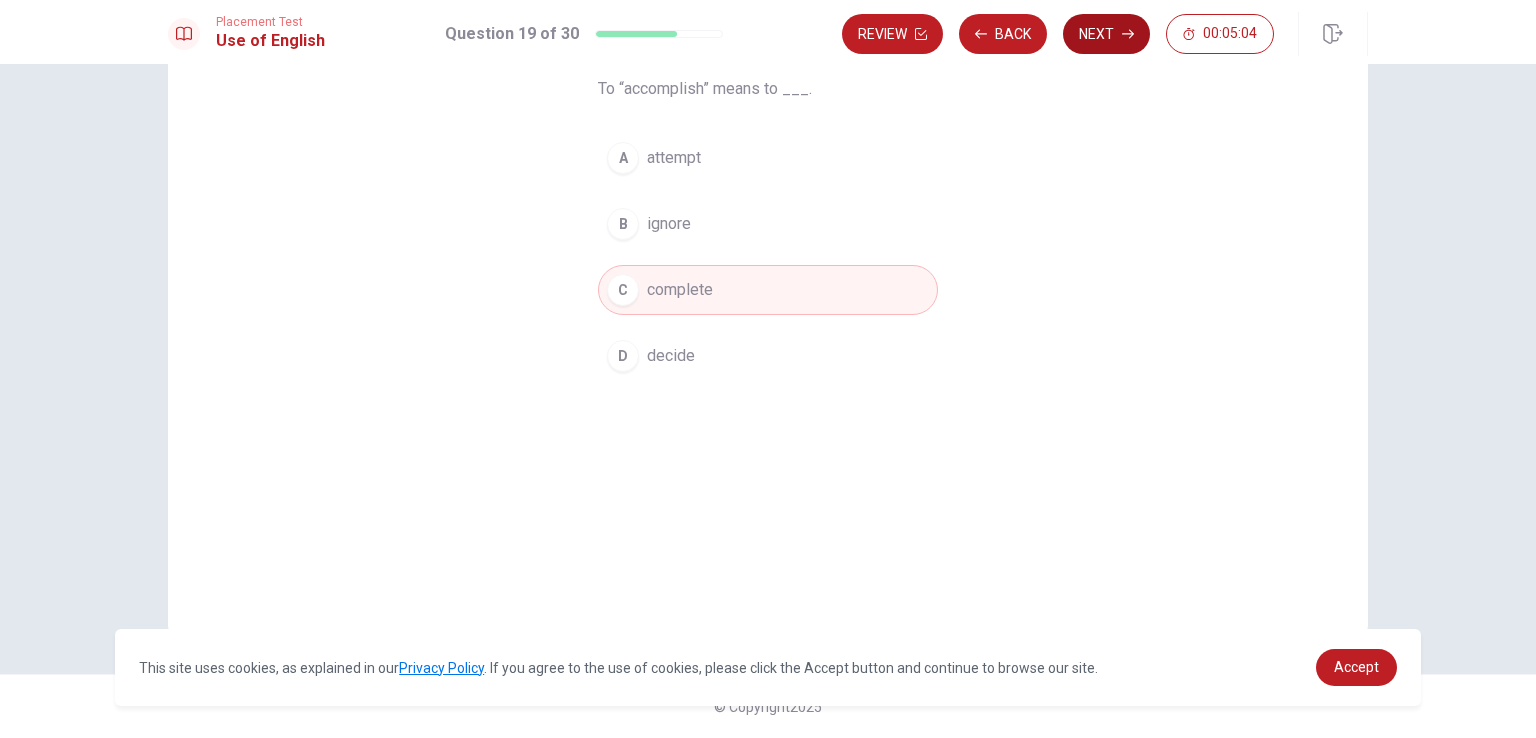click on "Next" at bounding box center [1106, 34] 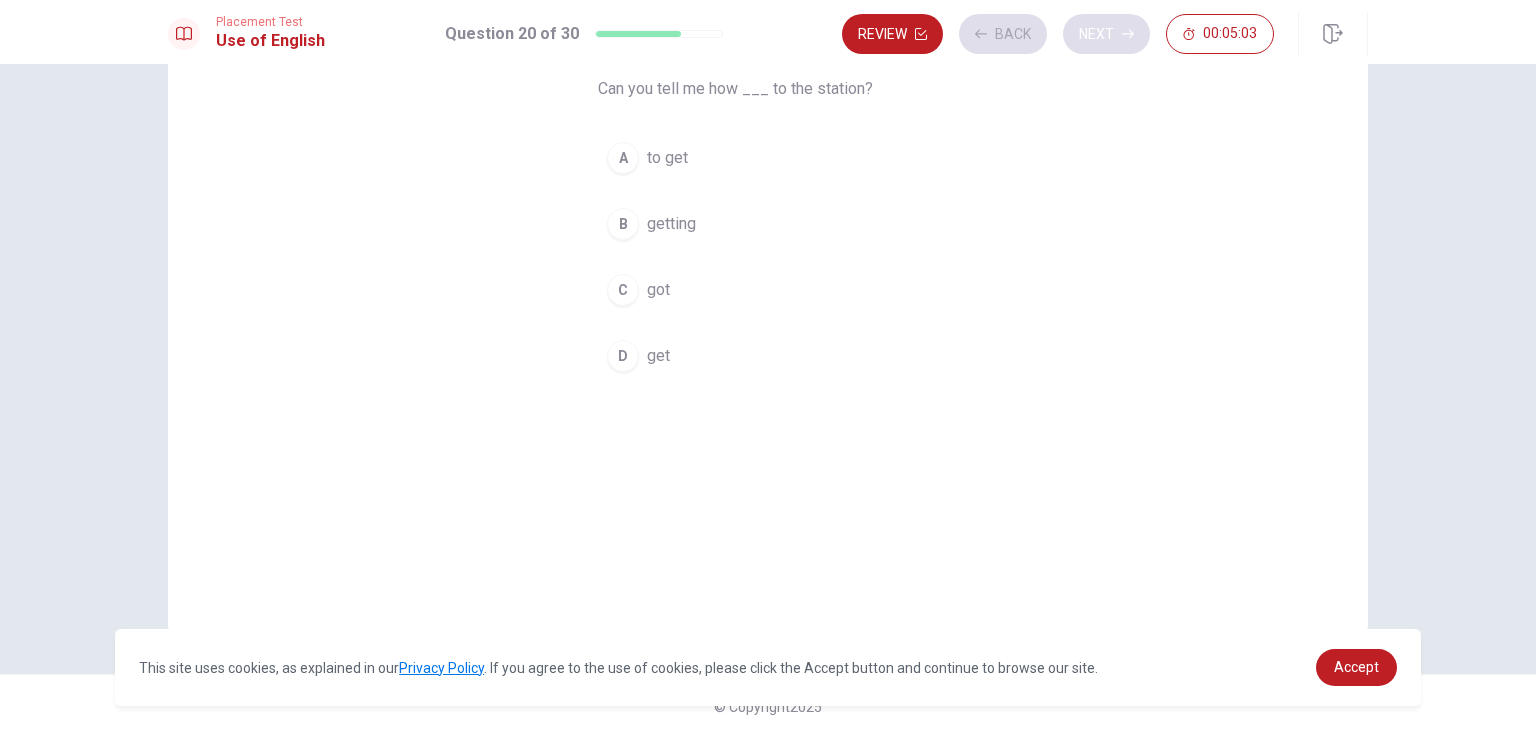 click on "Review Back Next 00:05:03" at bounding box center (1058, 34) 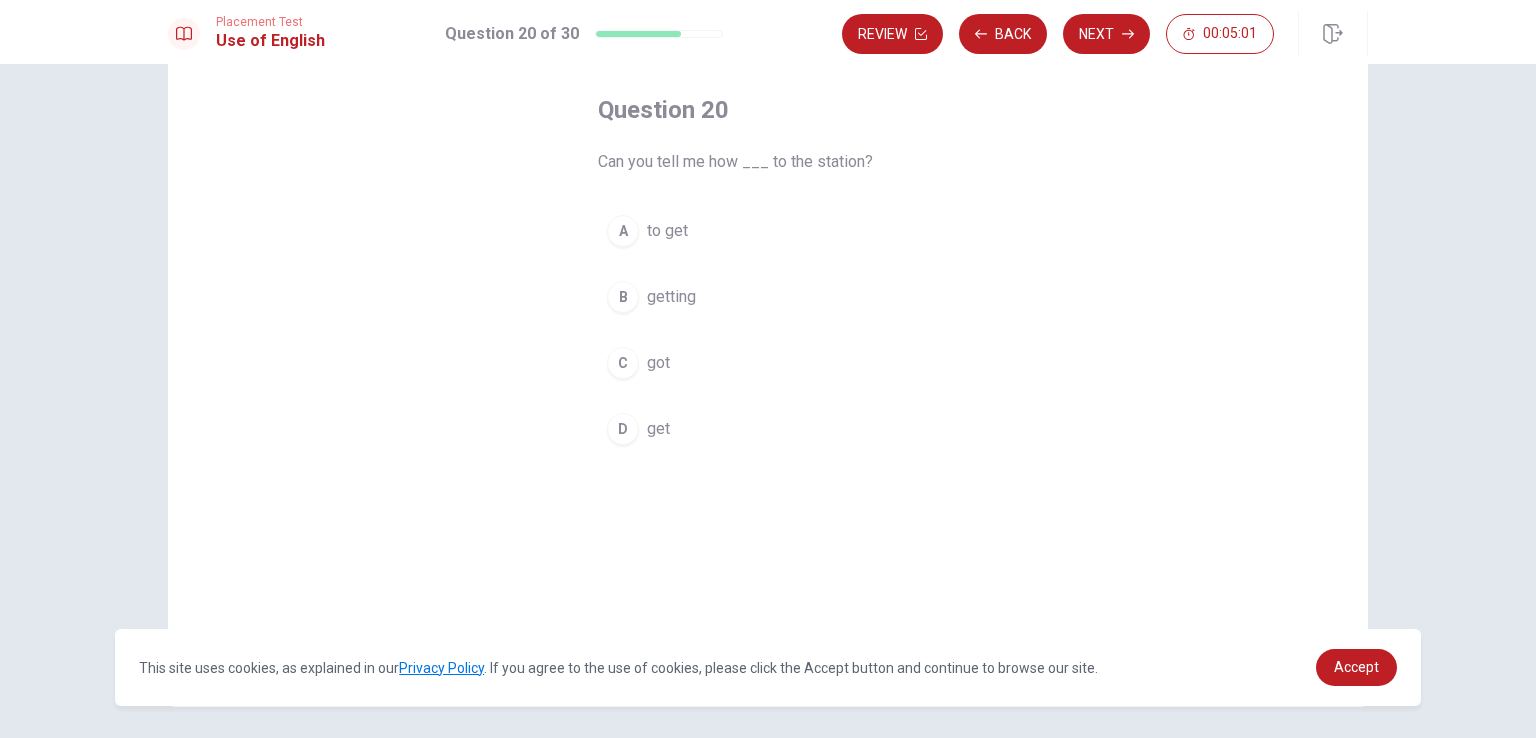 scroll, scrollTop: 90, scrollLeft: 0, axis: vertical 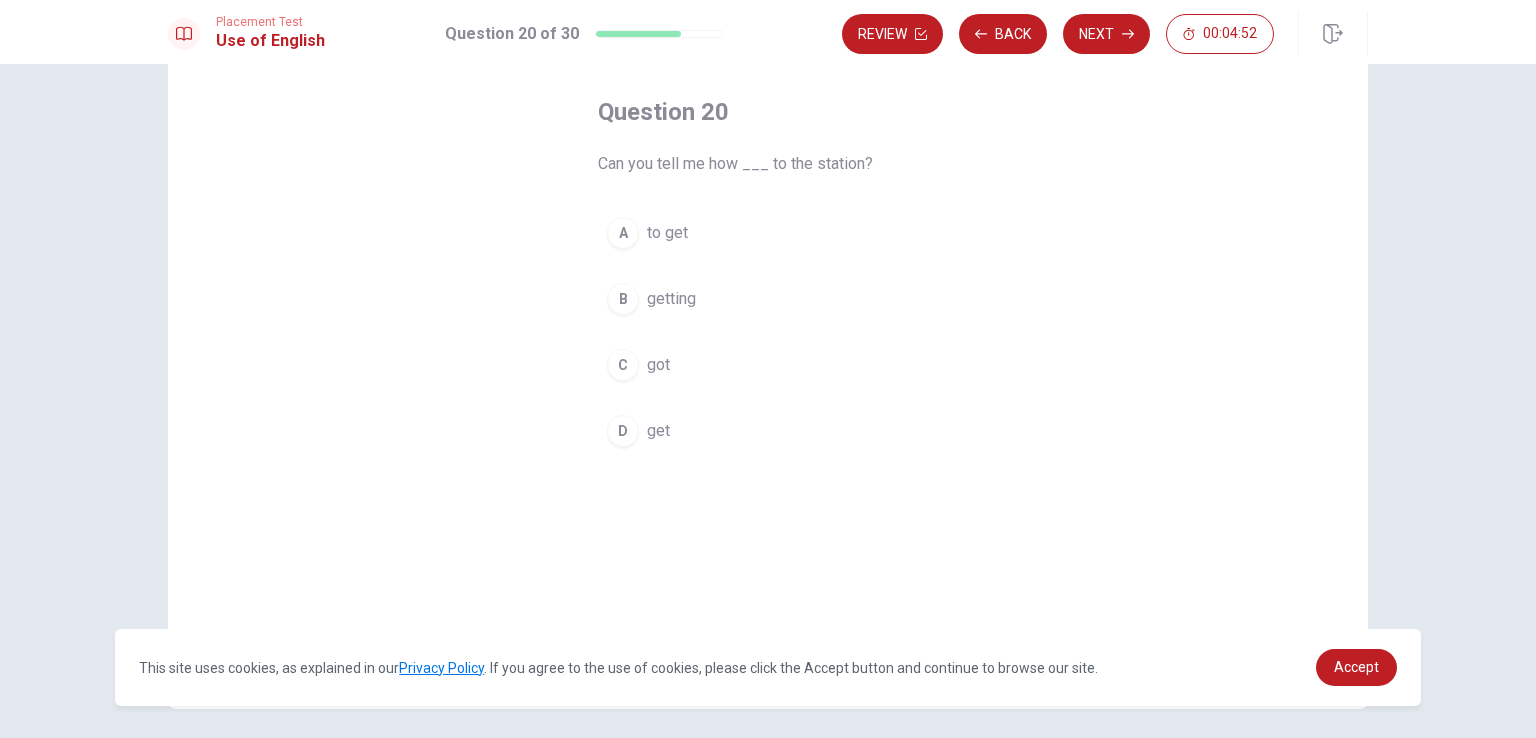 click on "C" at bounding box center (623, 365) 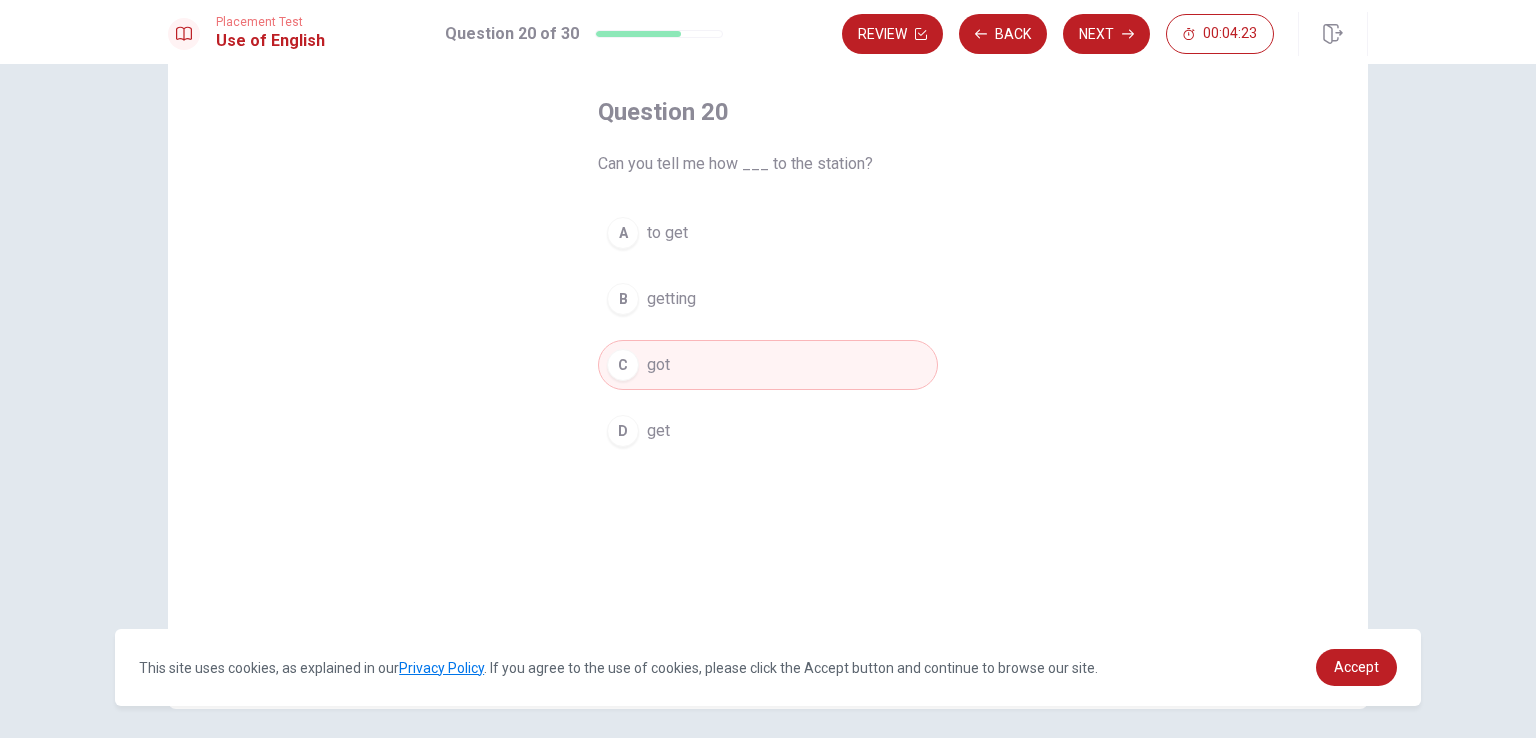 click on "A" at bounding box center (623, 233) 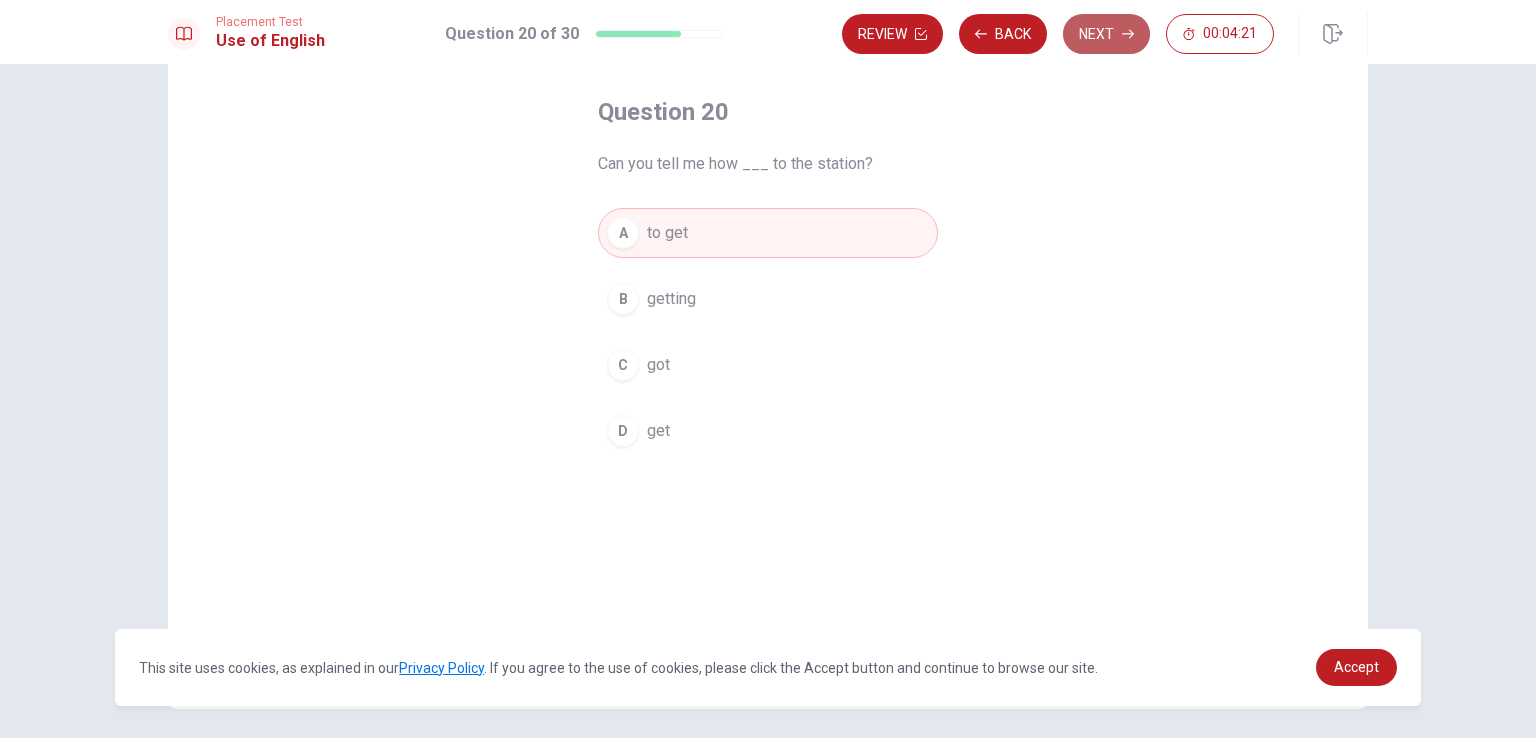 click on "Next" at bounding box center [1106, 34] 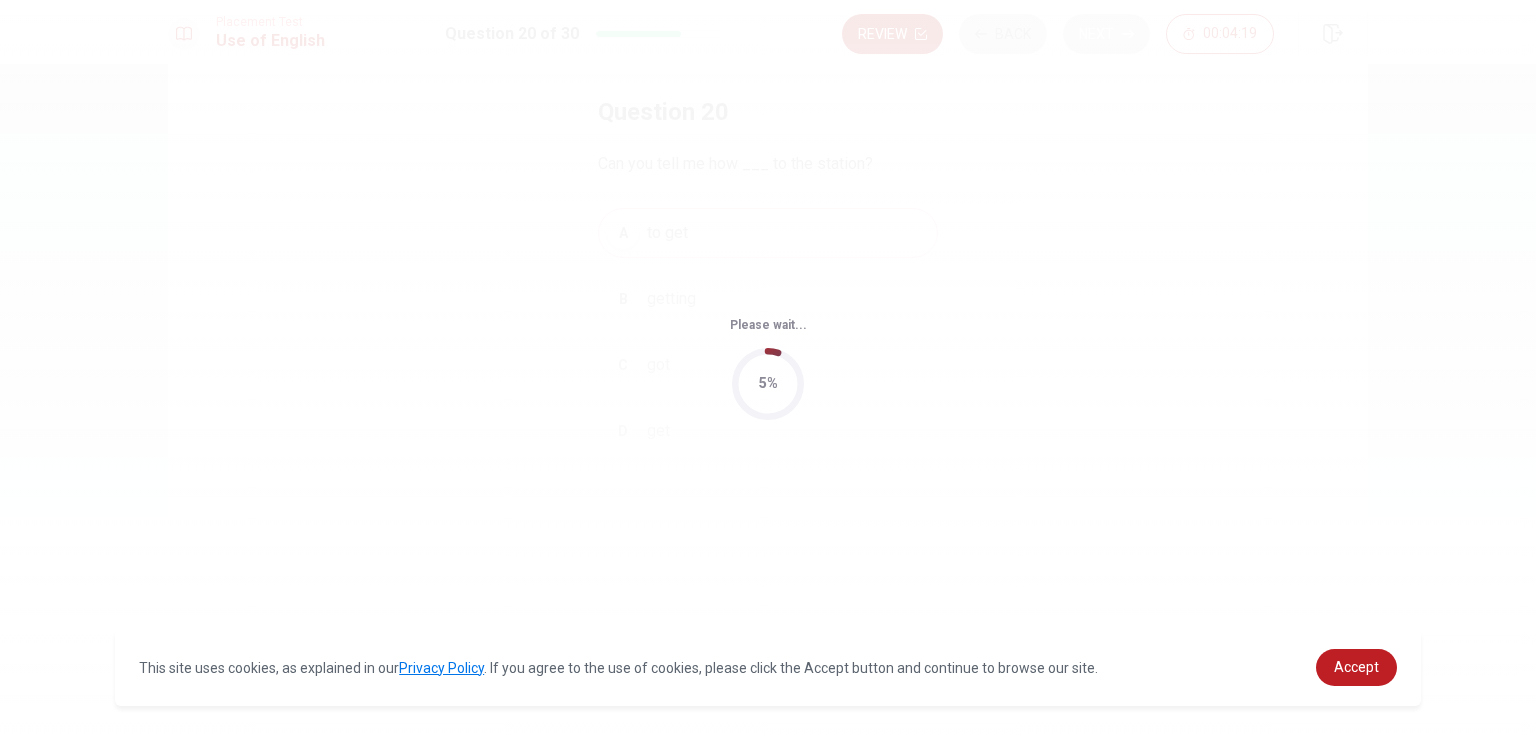 scroll, scrollTop: 0, scrollLeft: 0, axis: both 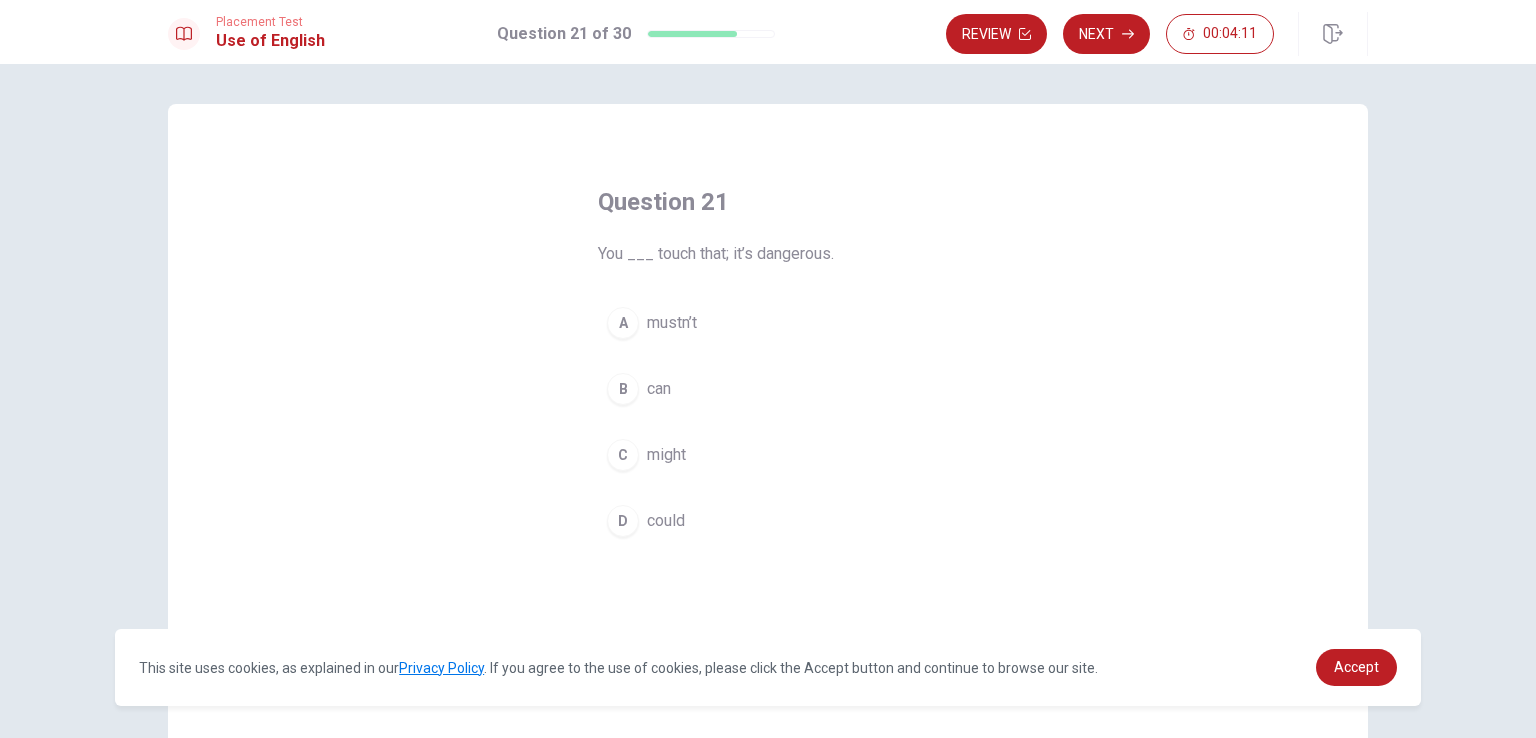 click on "A mustn’t" at bounding box center (768, 323) 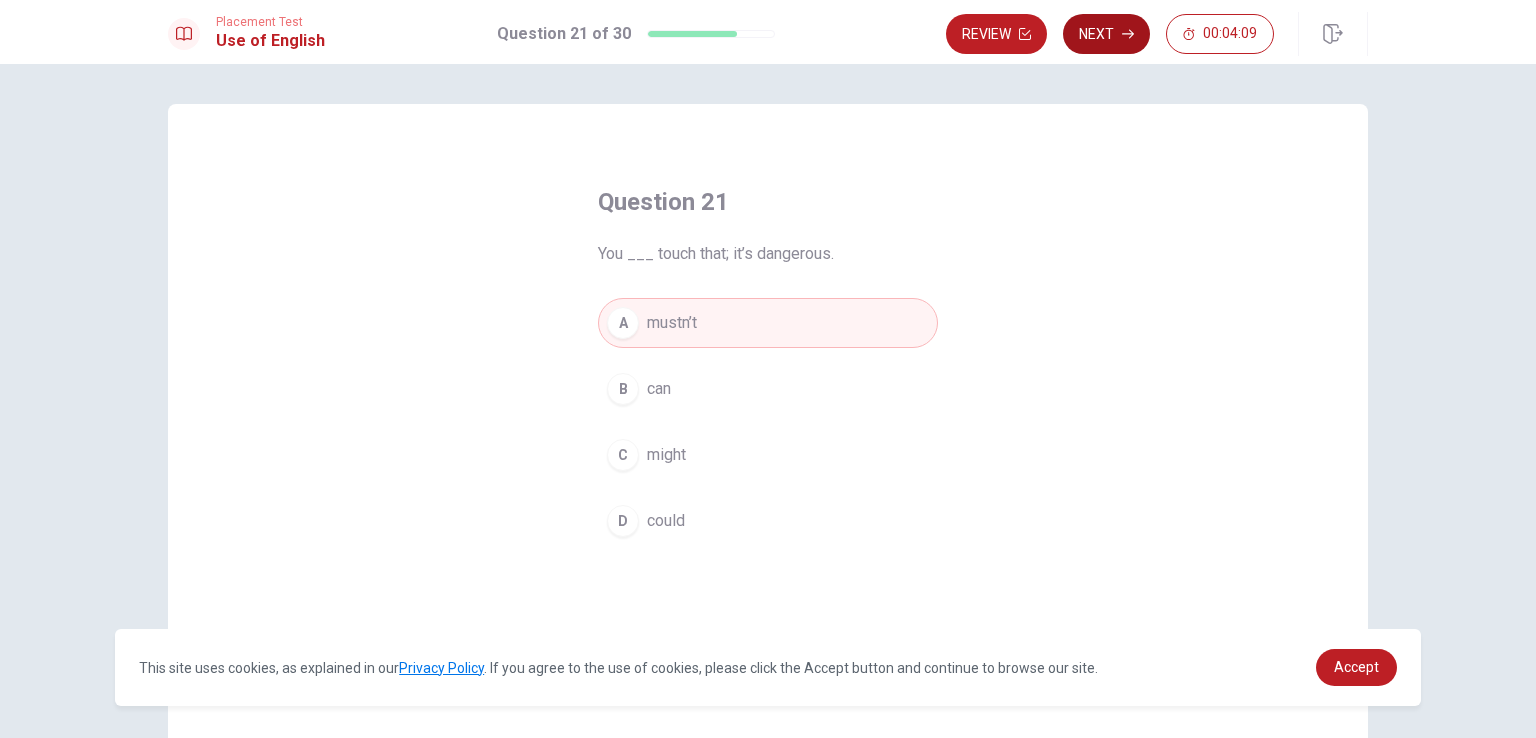 click on "Review Next 00:04:09" at bounding box center (1157, 34) 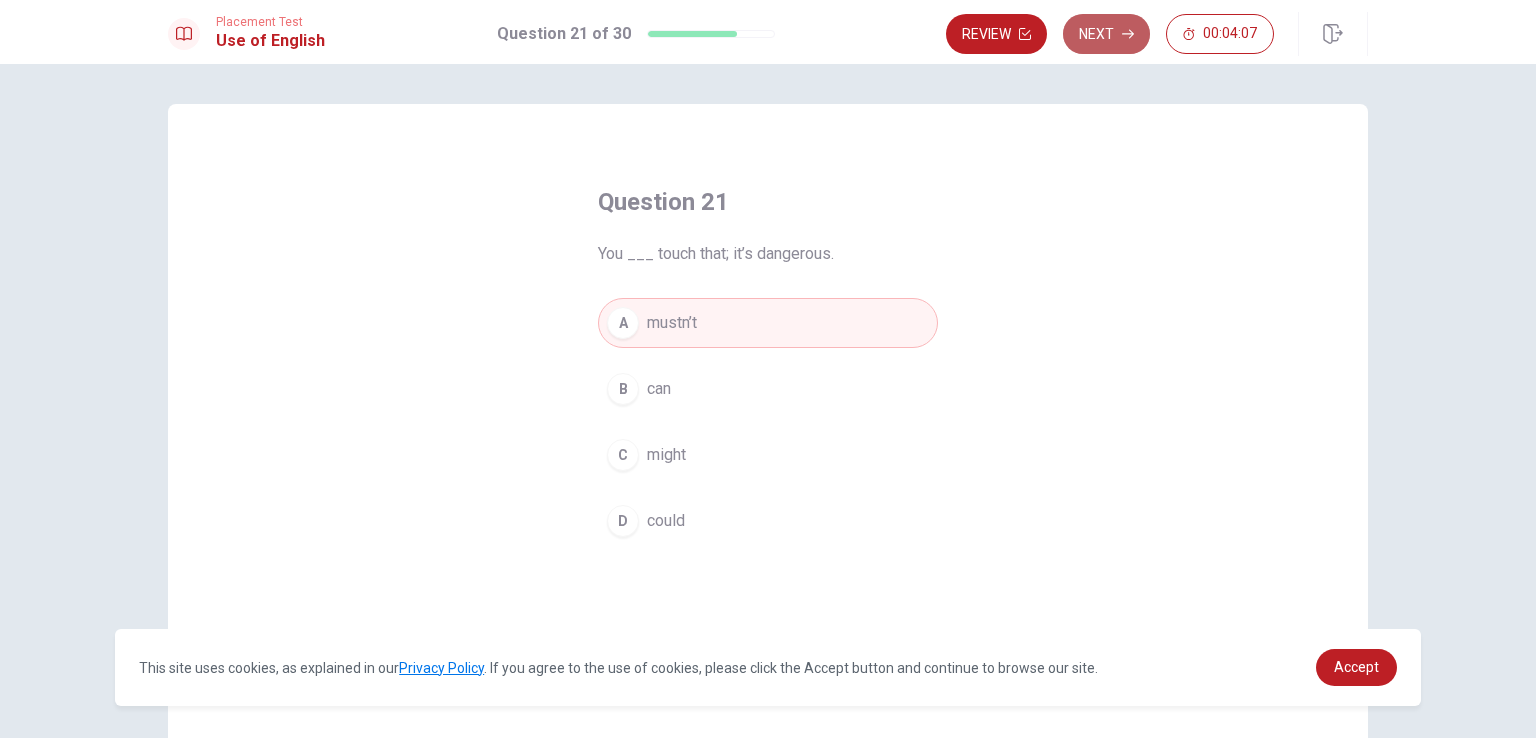 click on "Next" at bounding box center (1106, 34) 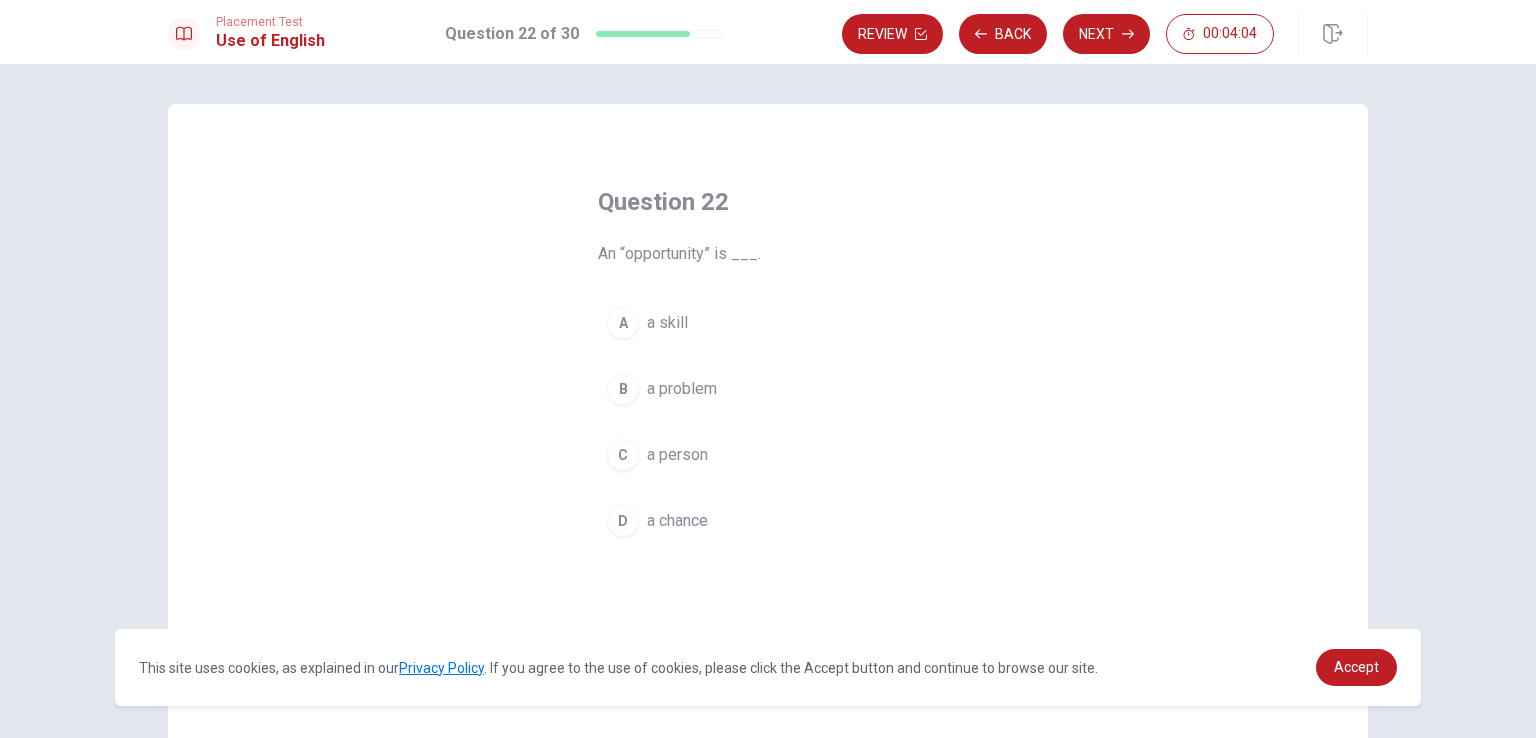 click on "D" at bounding box center (623, 521) 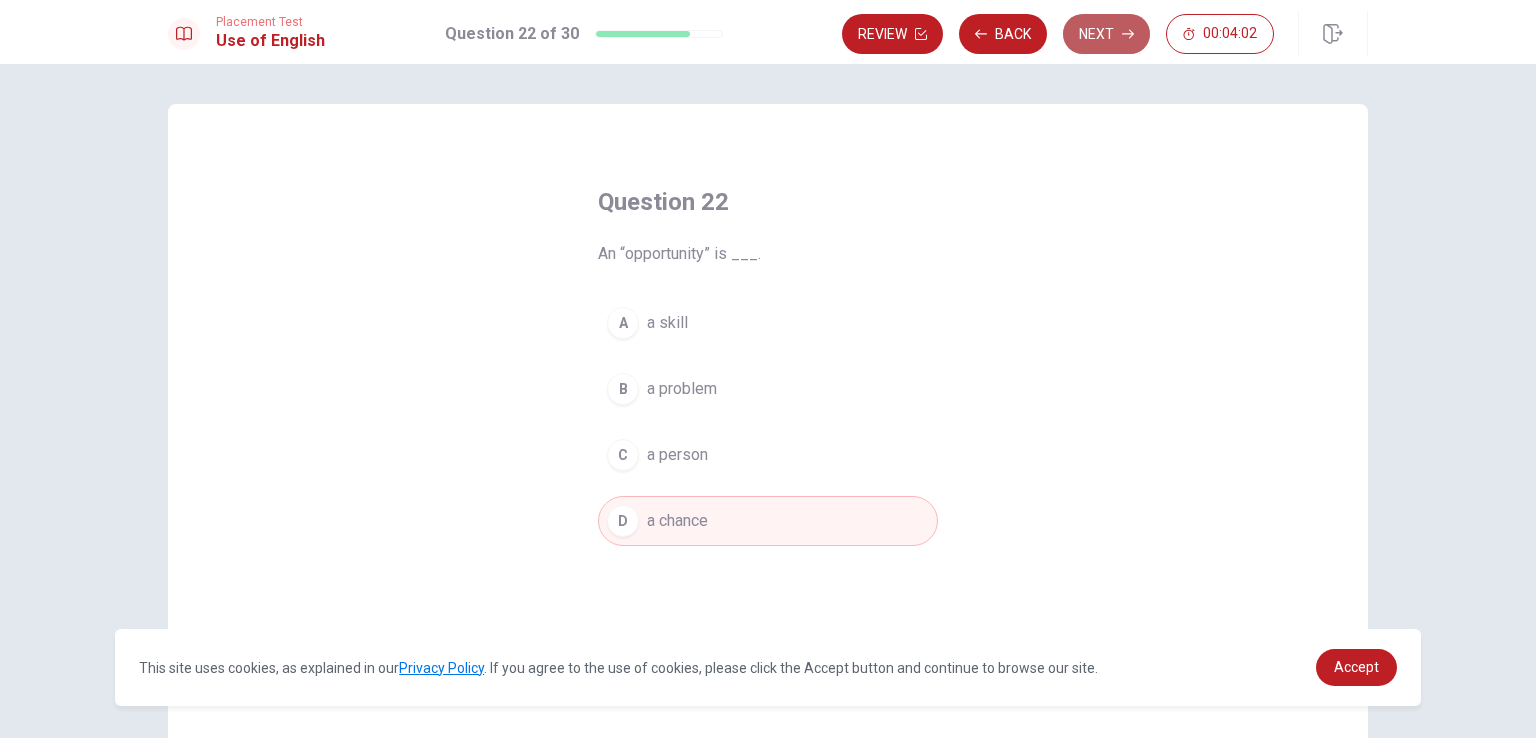 click on "Next" at bounding box center [1106, 34] 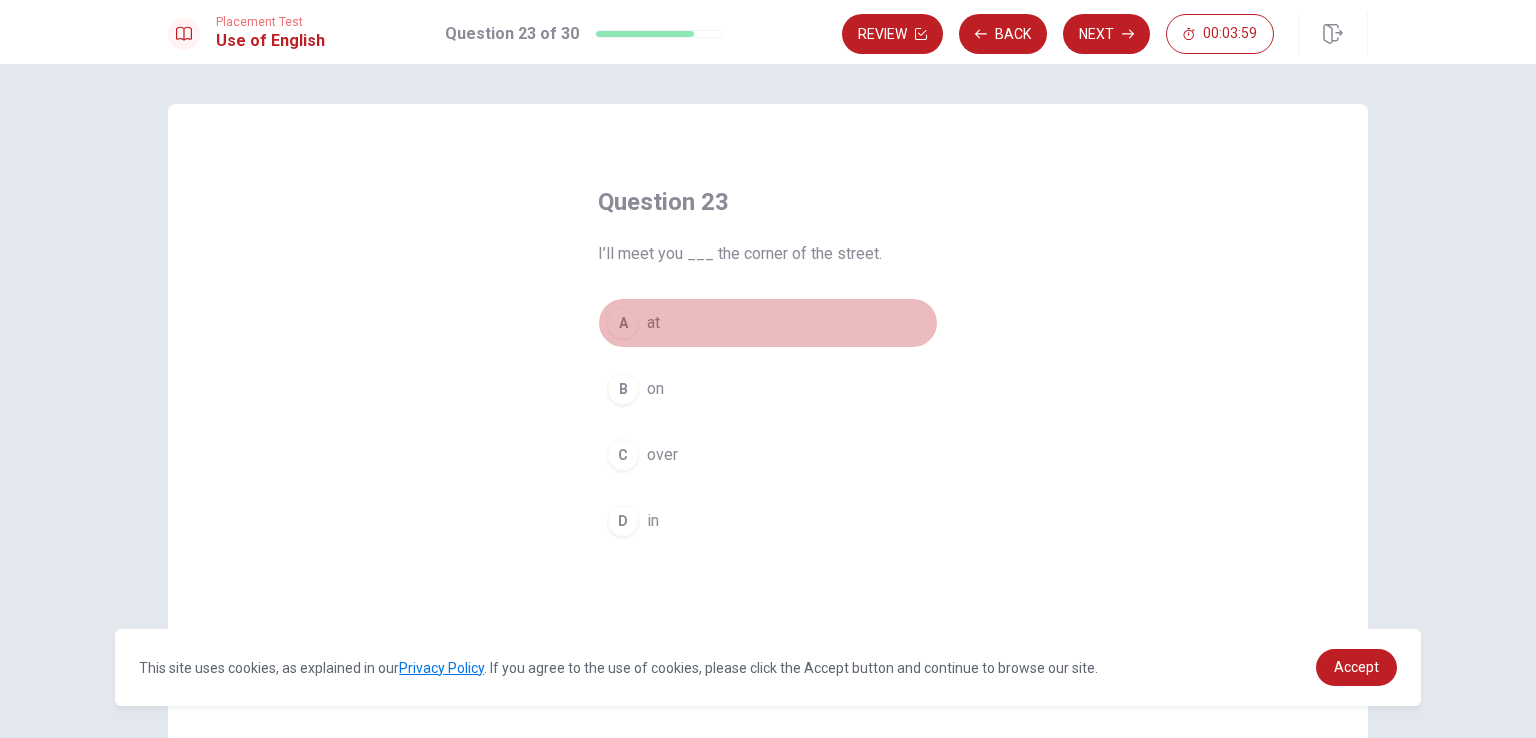click on "A" at bounding box center [623, 323] 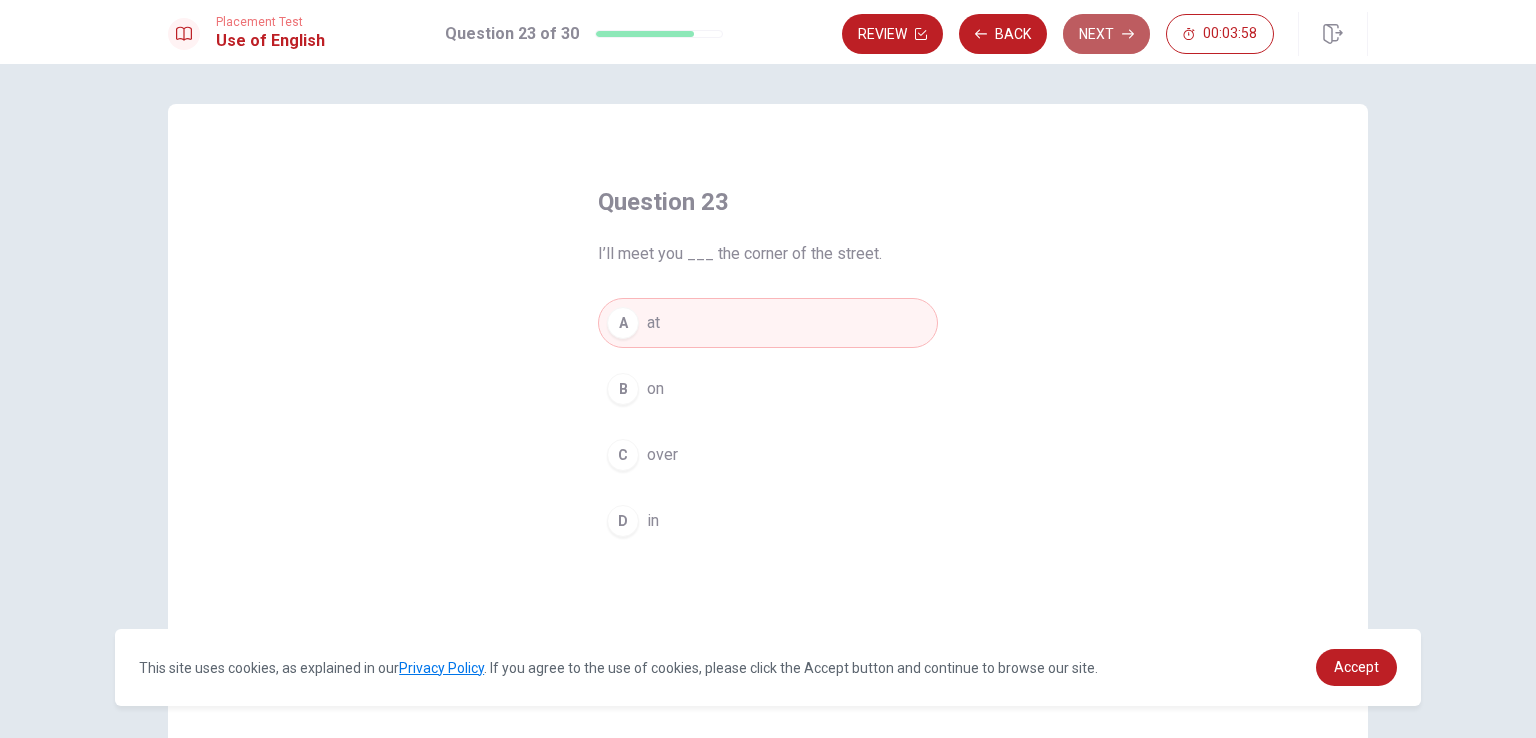 click on "Next" at bounding box center [1106, 34] 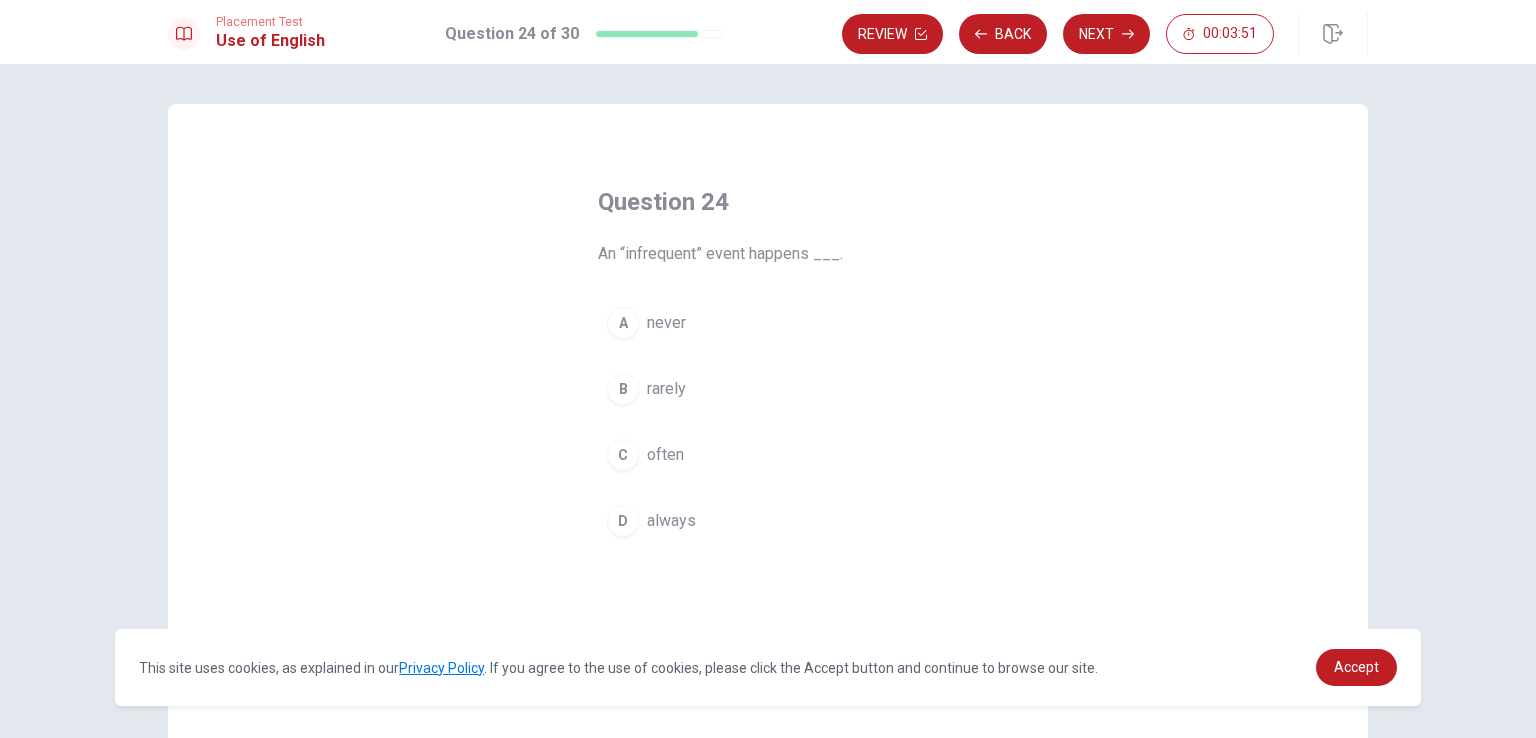 click on "B" at bounding box center [623, 389] 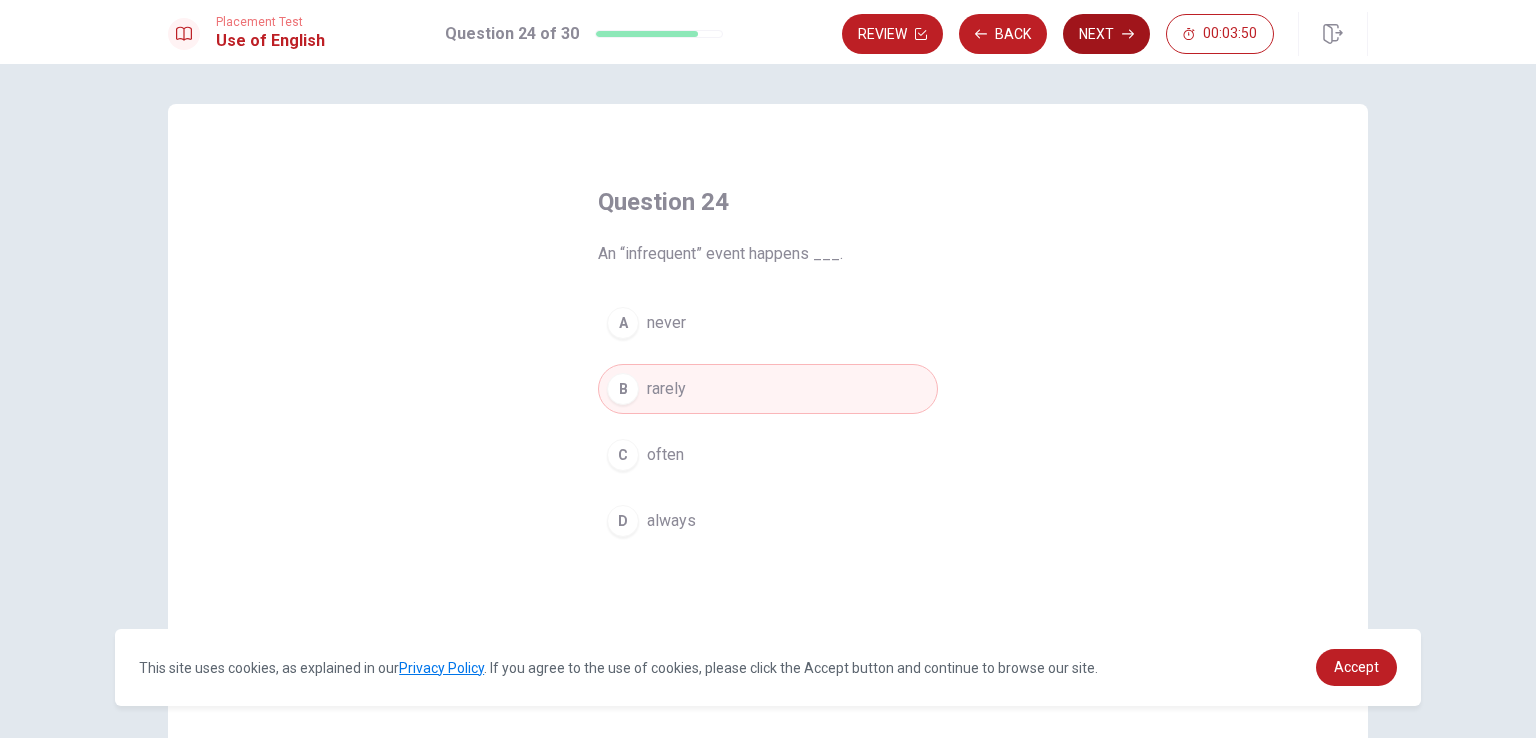 click on "Next" at bounding box center (1106, 34) 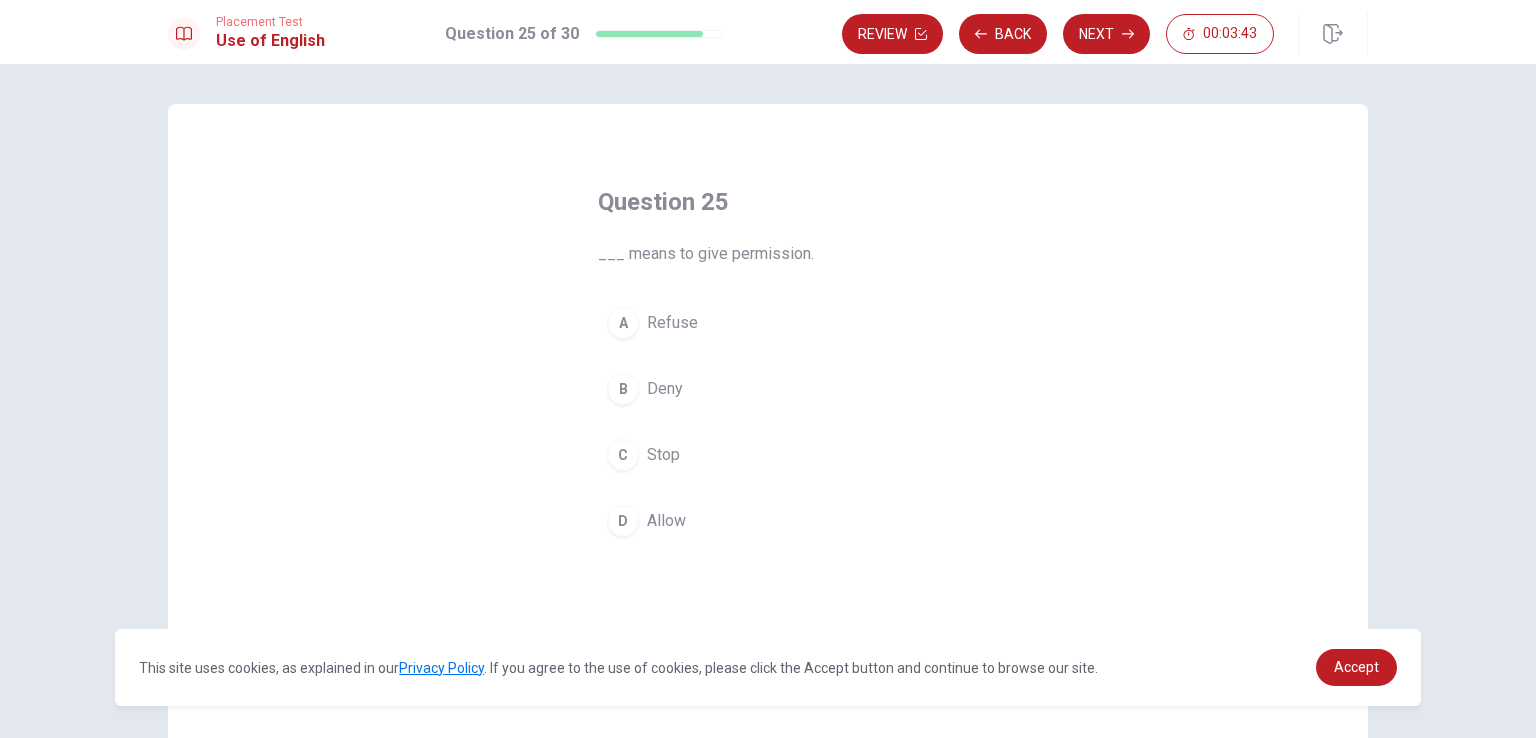 click on "D" at bounding box center (623, 521) 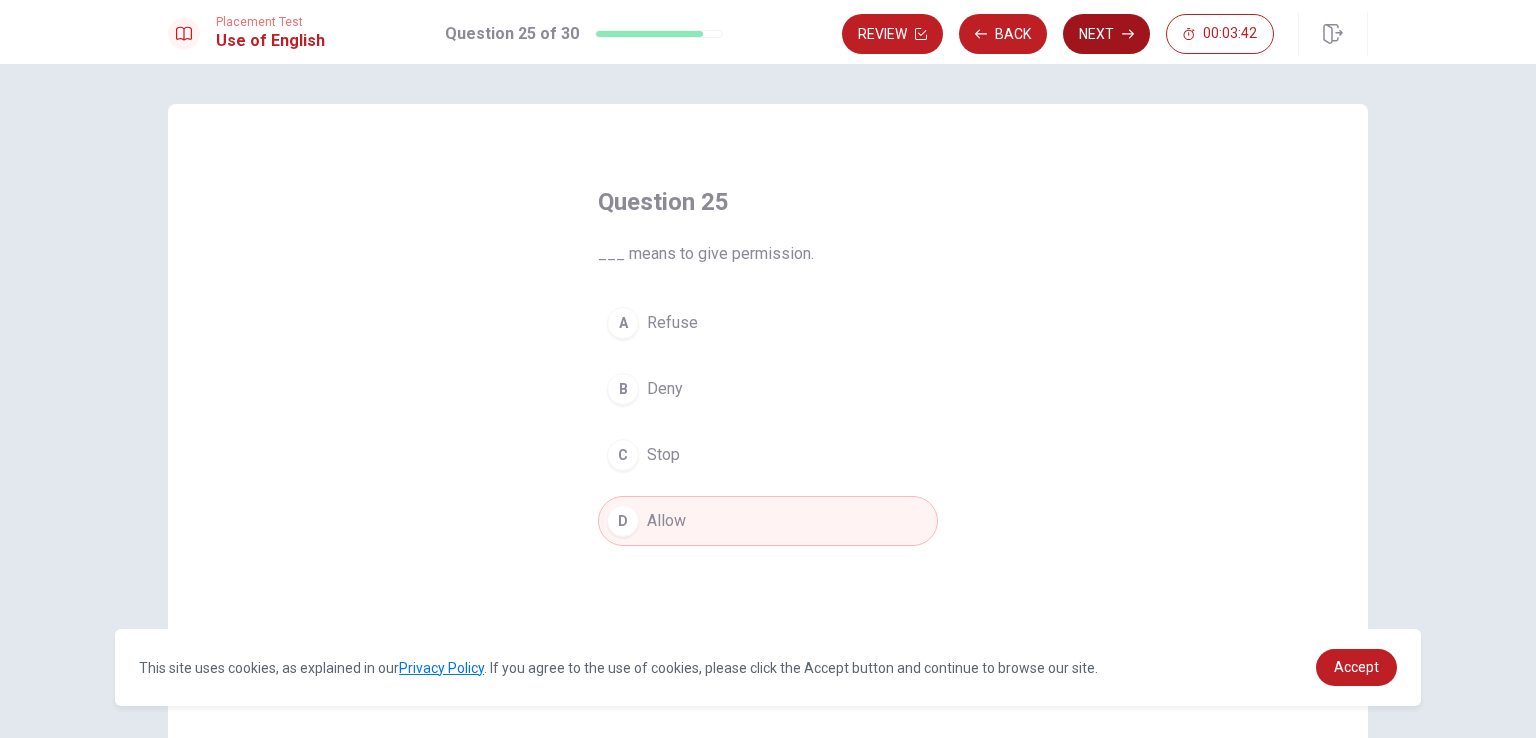 click on "Next" at bounding box center [1106, 34] 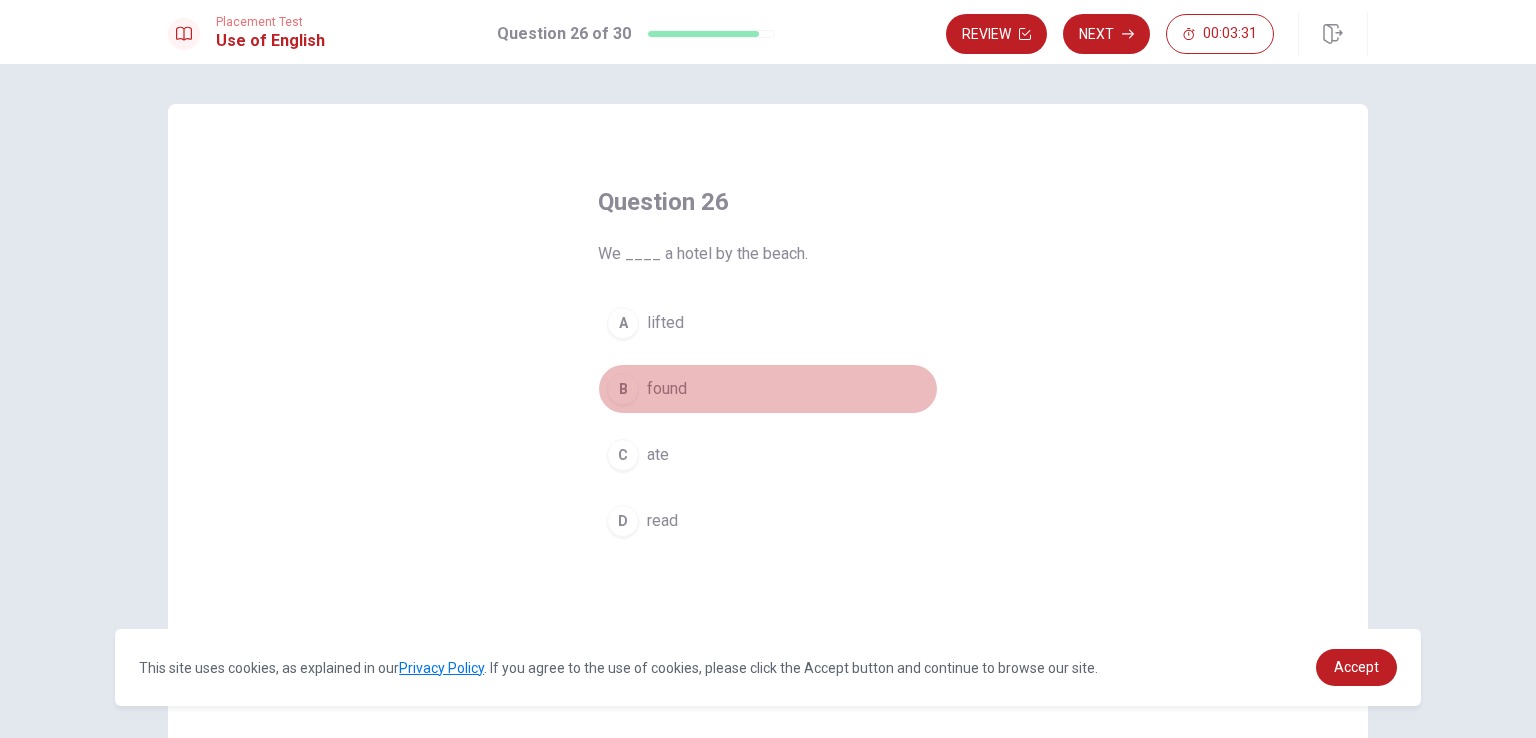 click on "B" at bounding box center [623, 389] 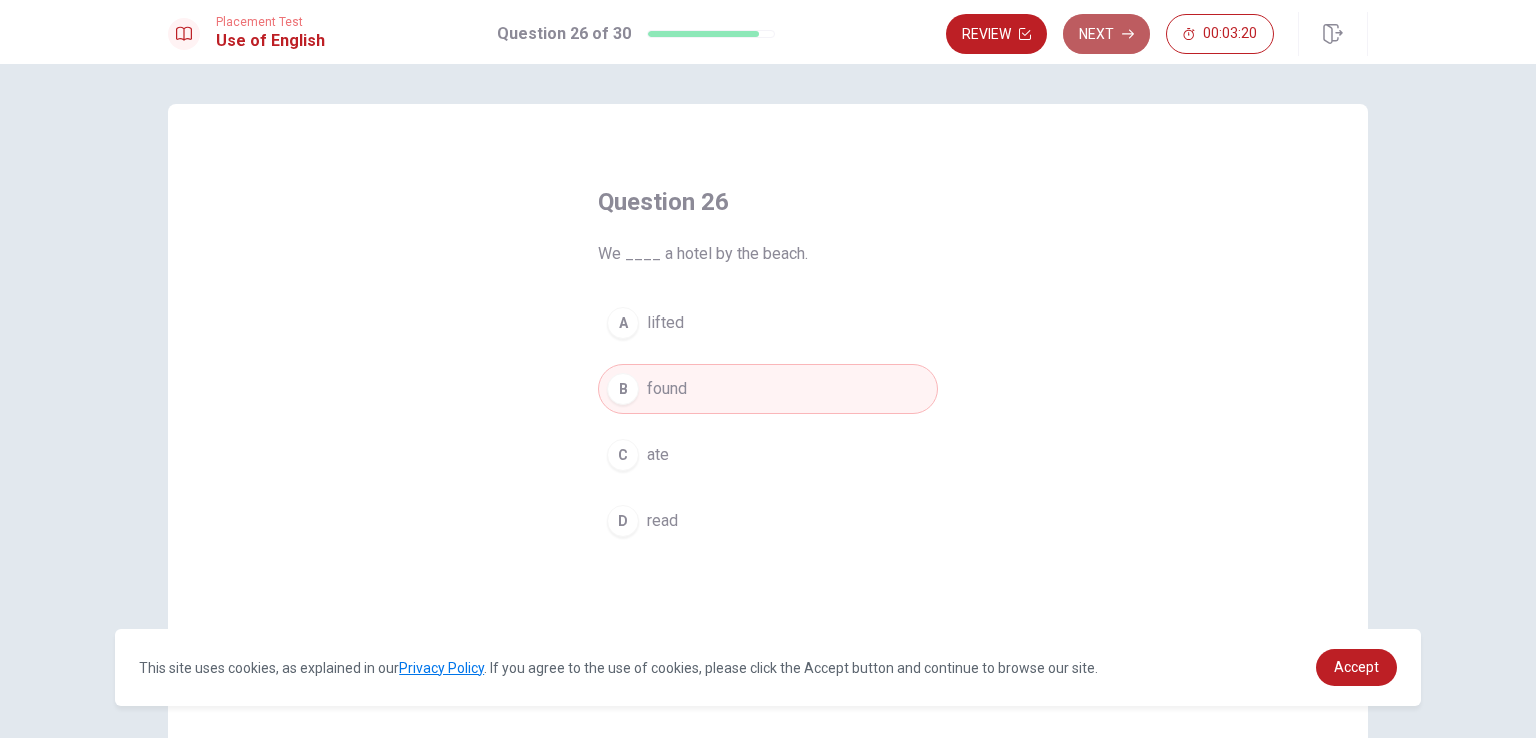 click on "Next" at bounding box center (1106, 34) 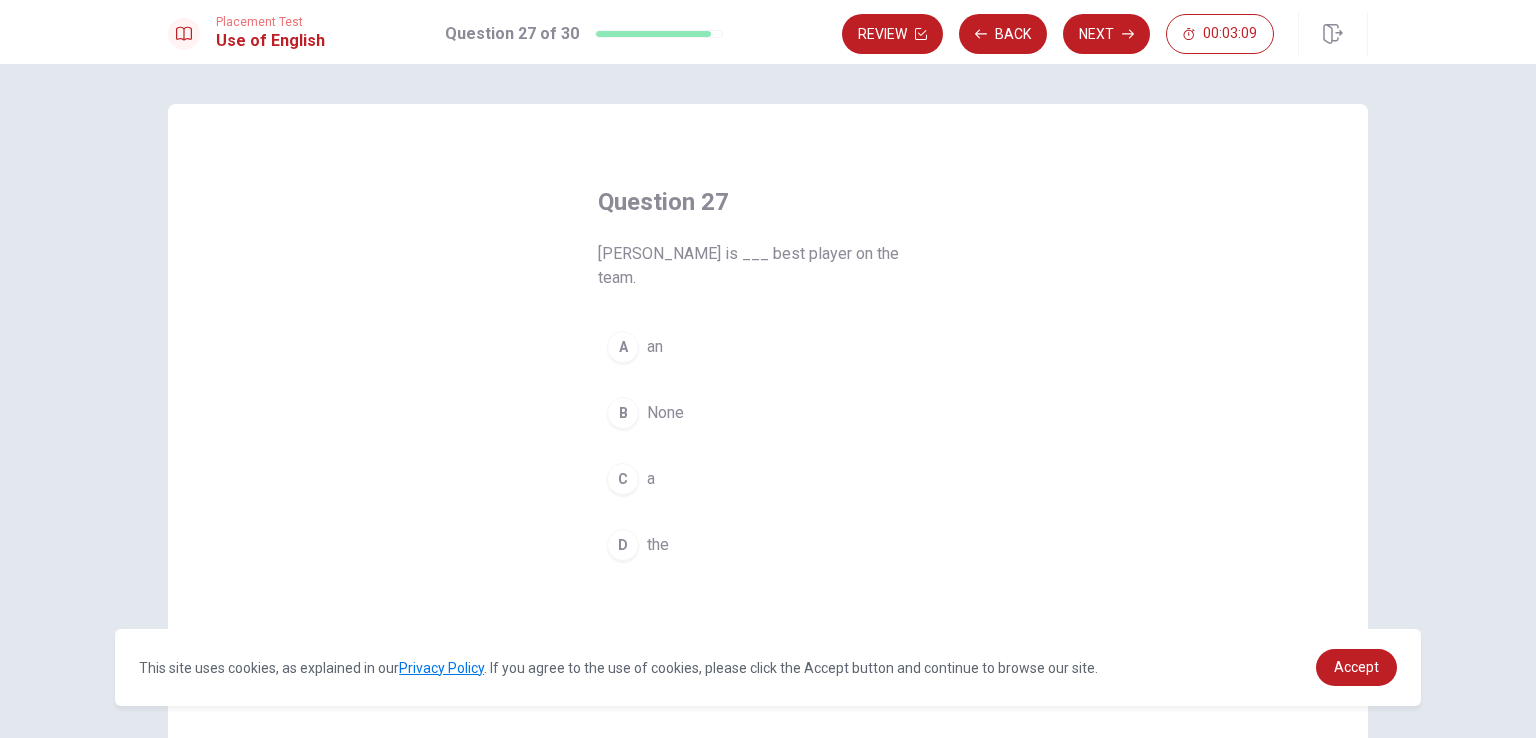 click on "D" at bounding box center [623, 545] 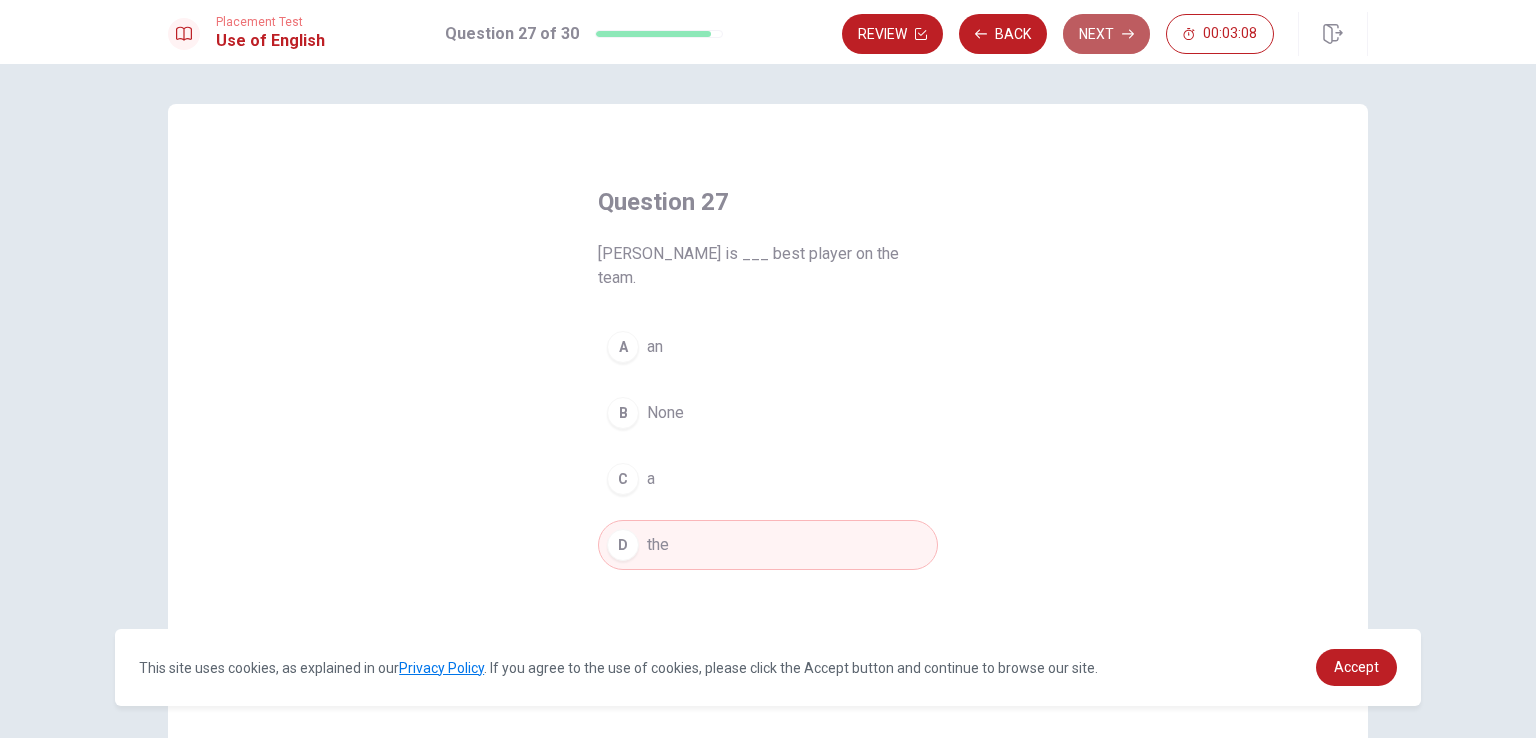 click on "Next" at bounding box center [1106, 34] 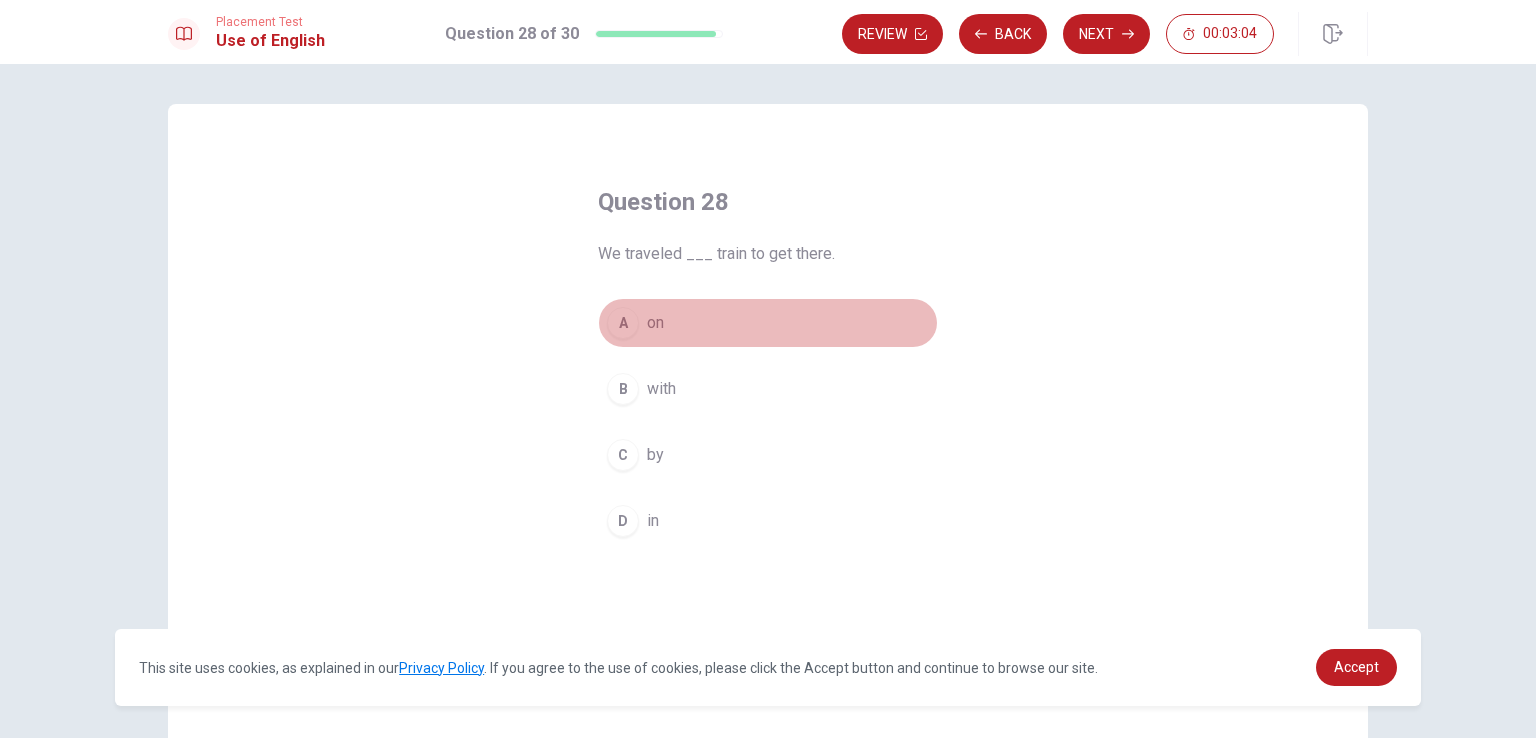 click on "A" at bounding box center (623, 323) 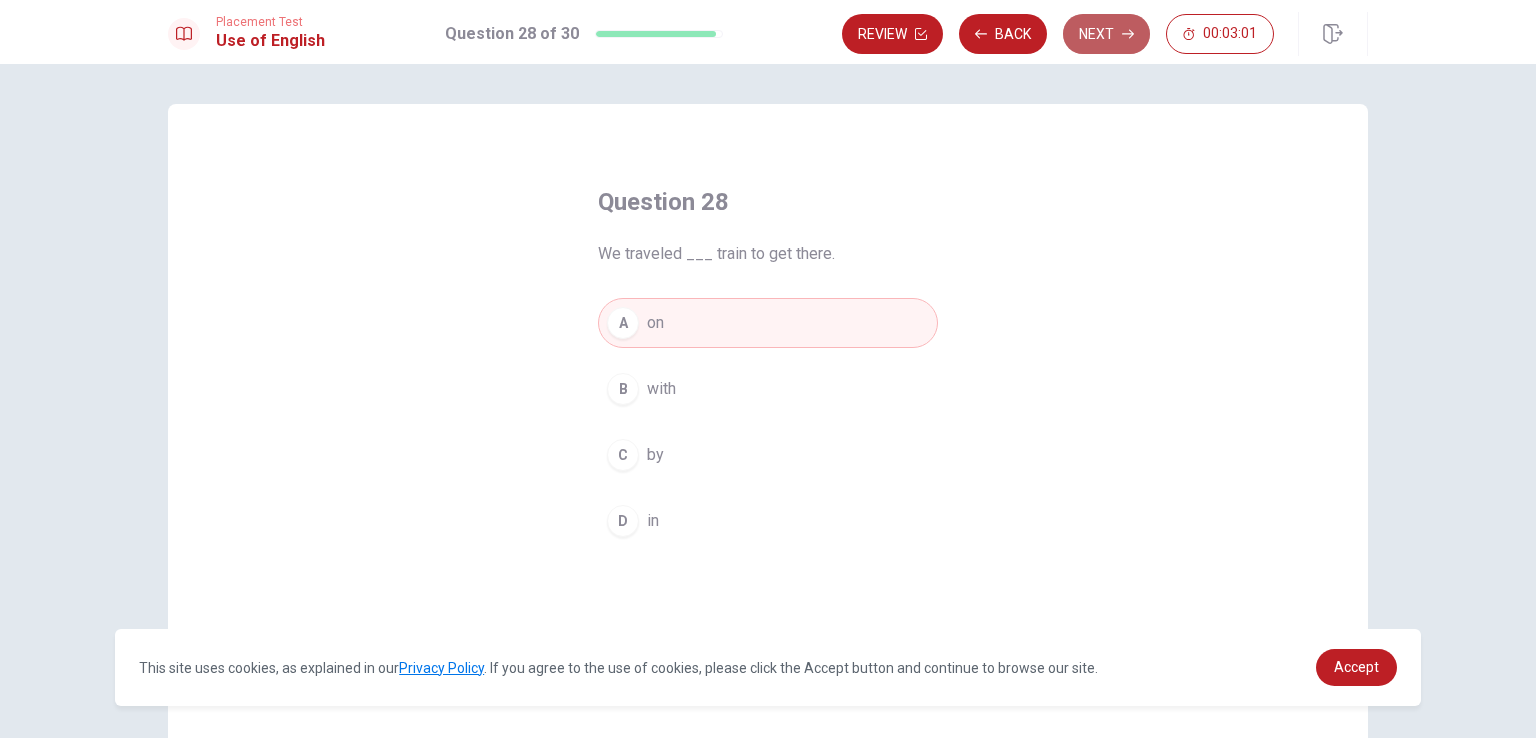 click on "Next" at bounding box center (1106, 34) 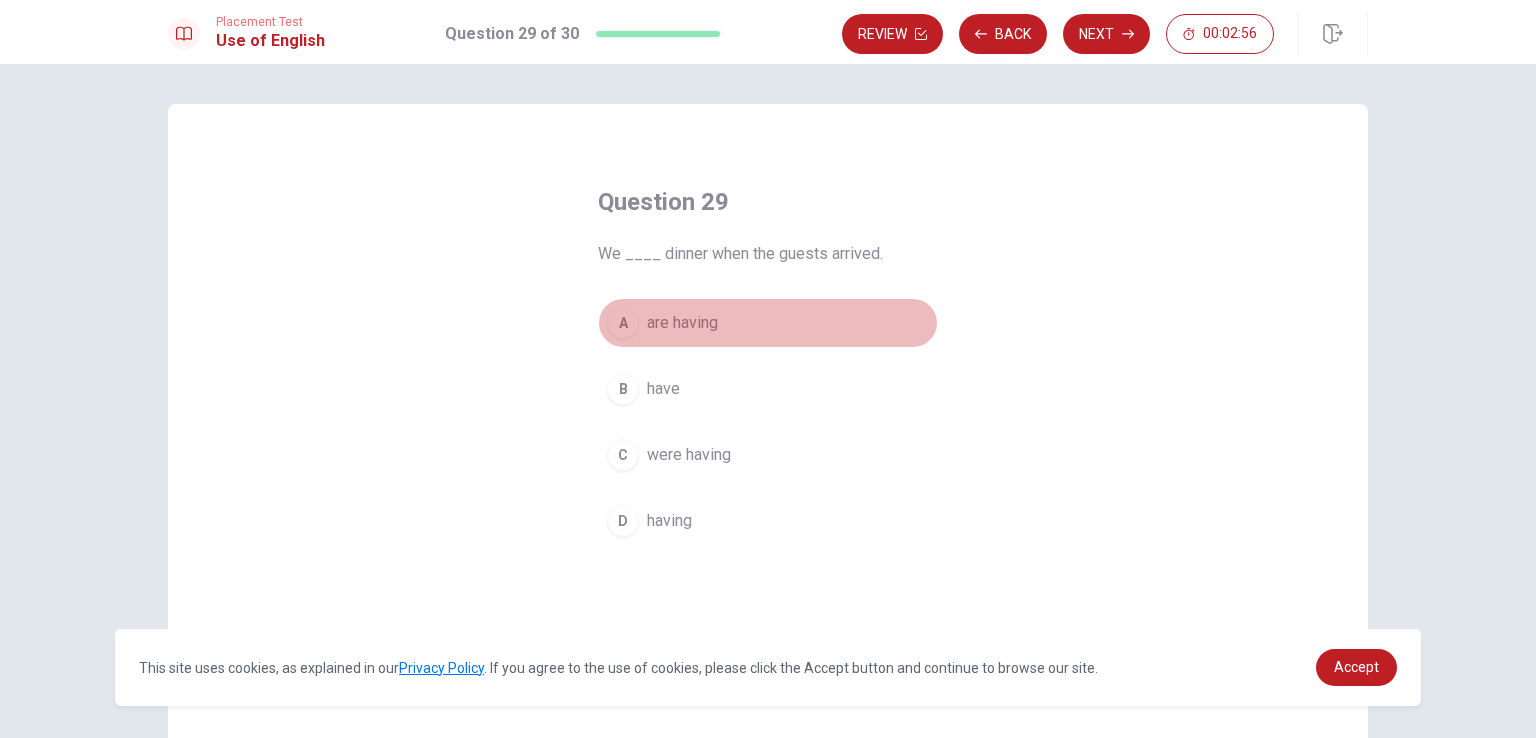 click on "A" at bounding box center (623, 323) 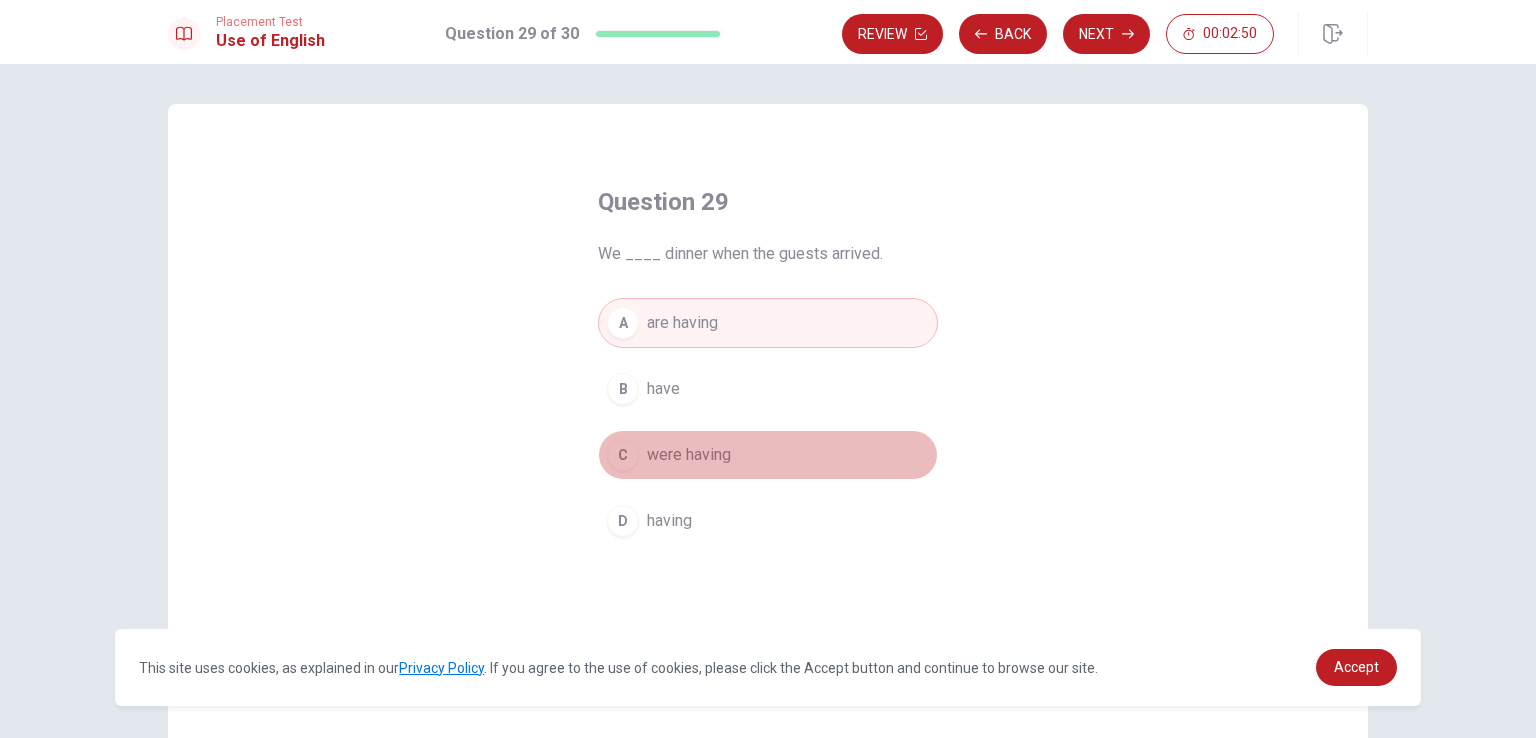 click on "C" at bounding box center [623, 455] 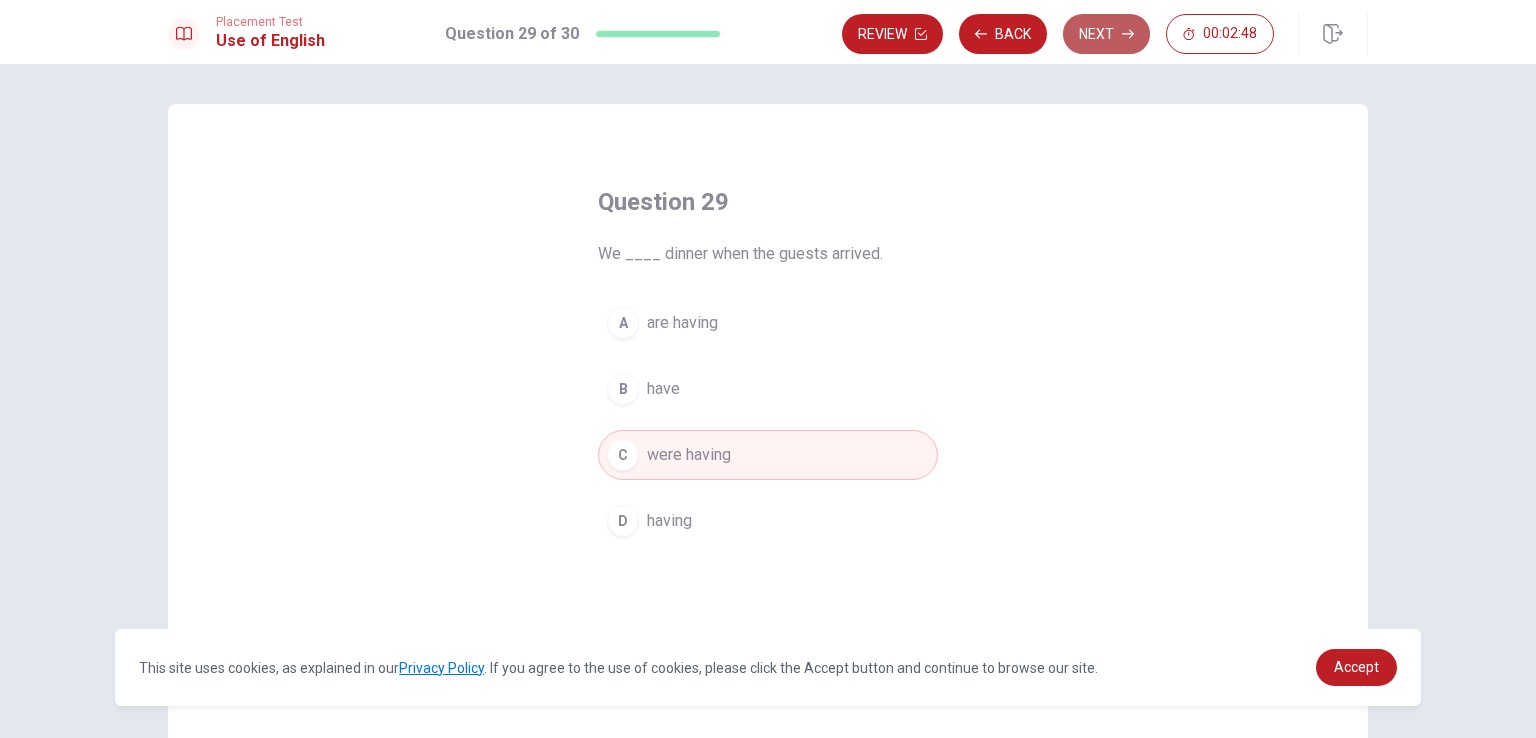 click 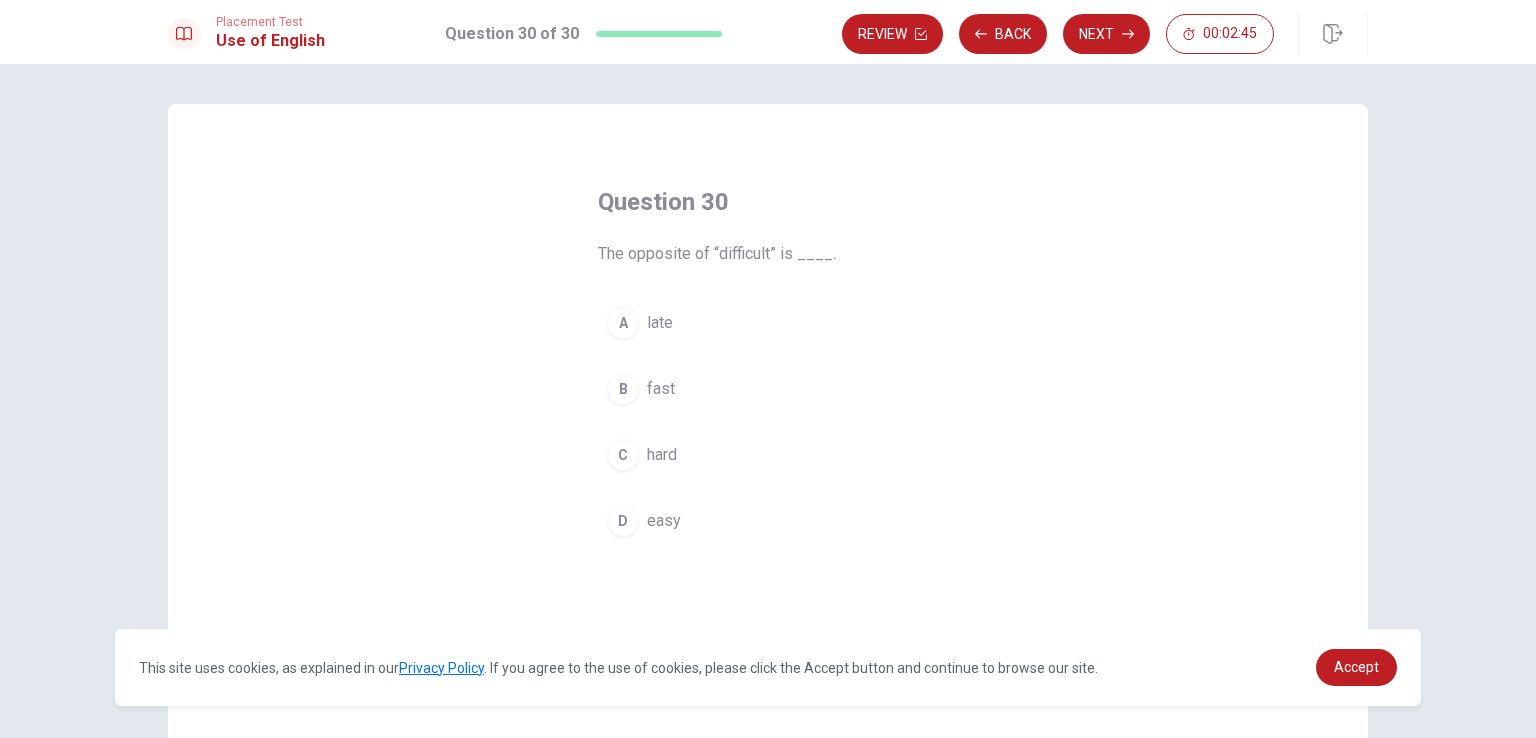 click on "D" at bounding box center (623, 521) 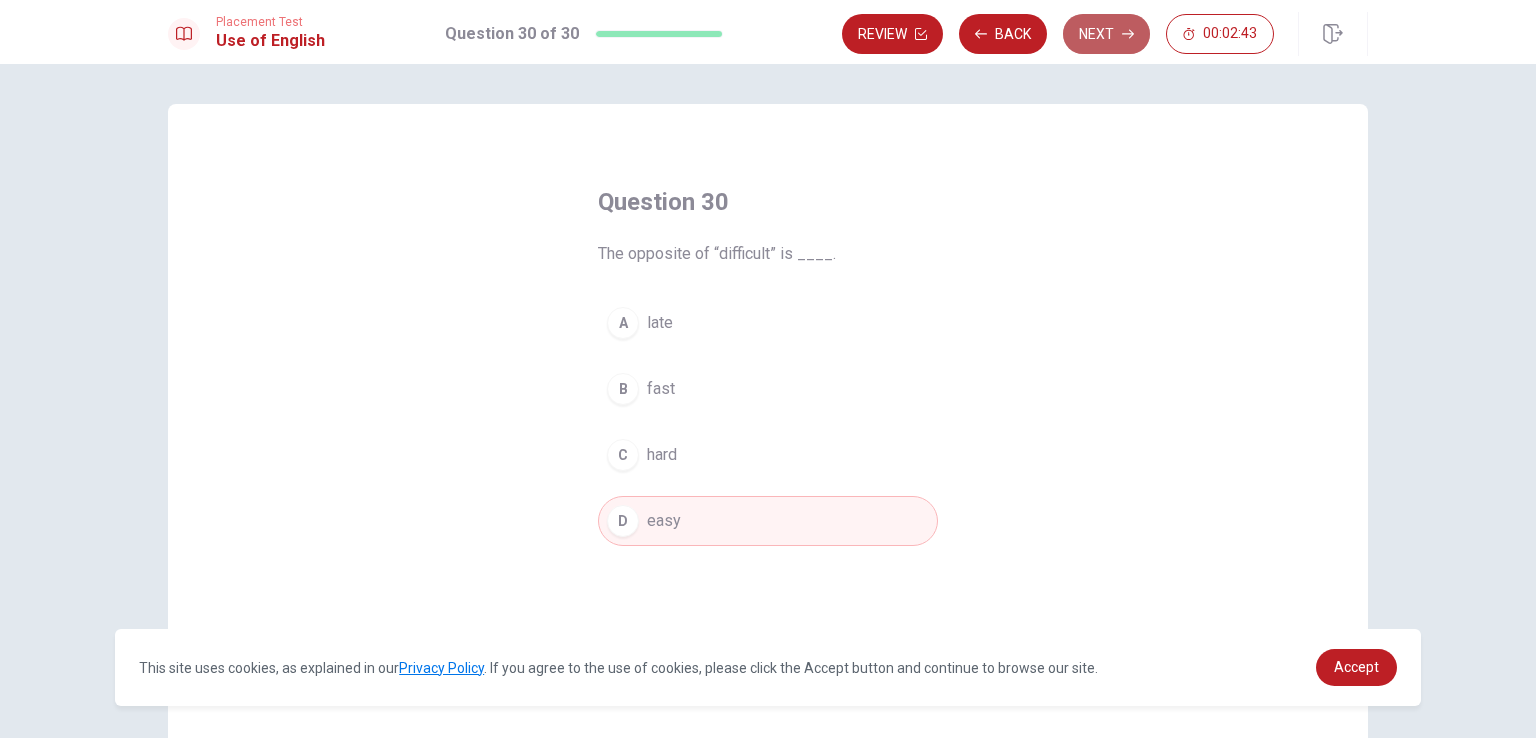 click on "Next" at bounding box center (1106, 34) 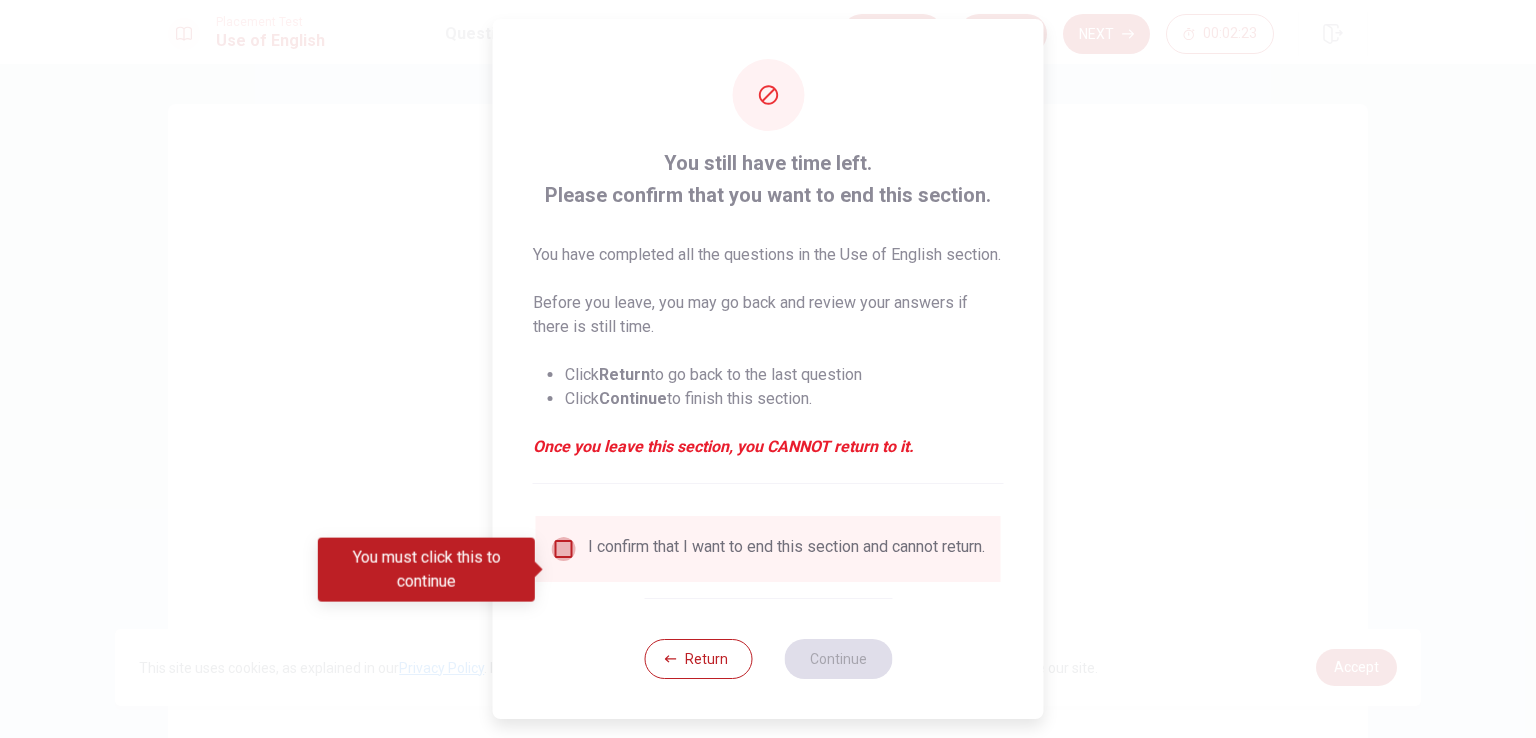 click at bounding box center [564, 549] 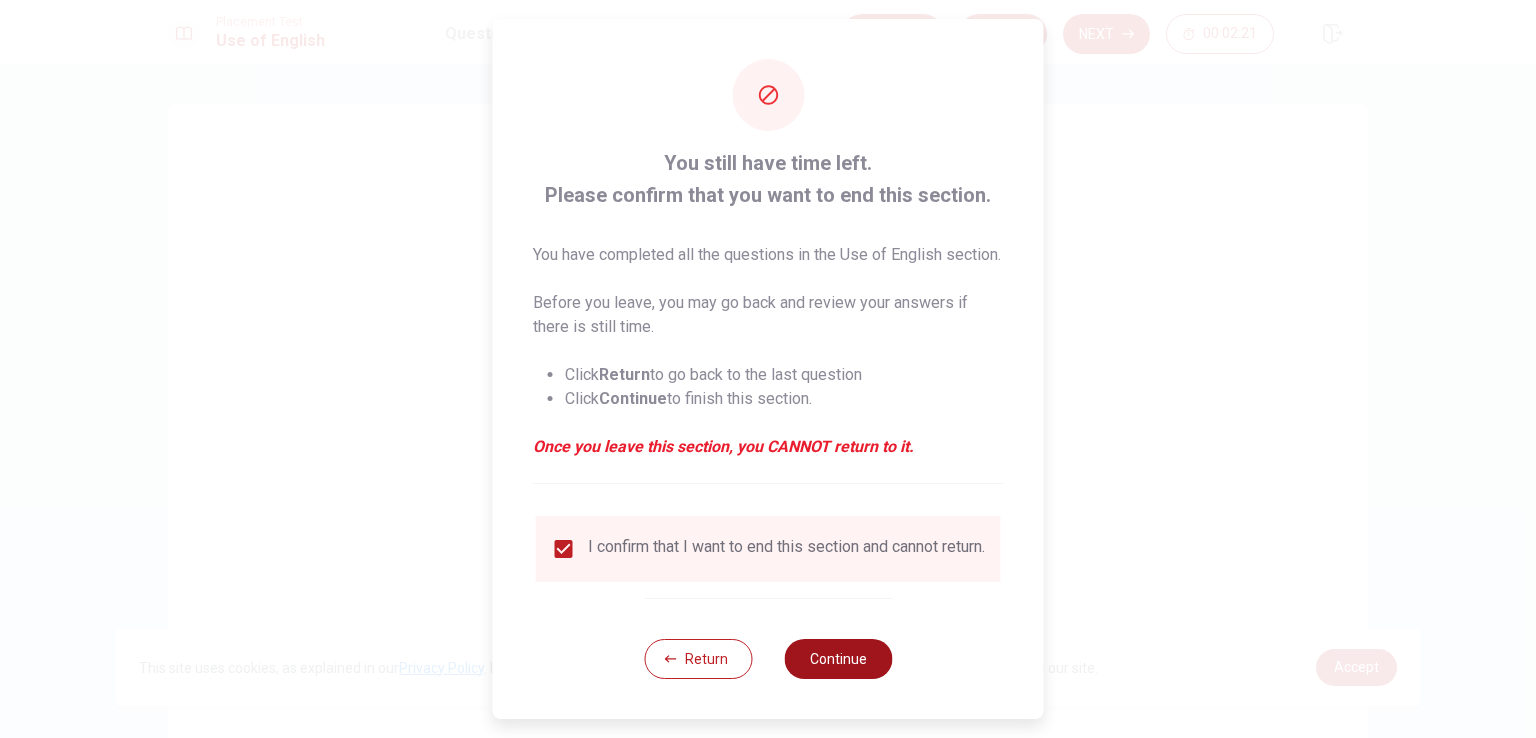 click on "Continue" at bounding box center [838, 659] 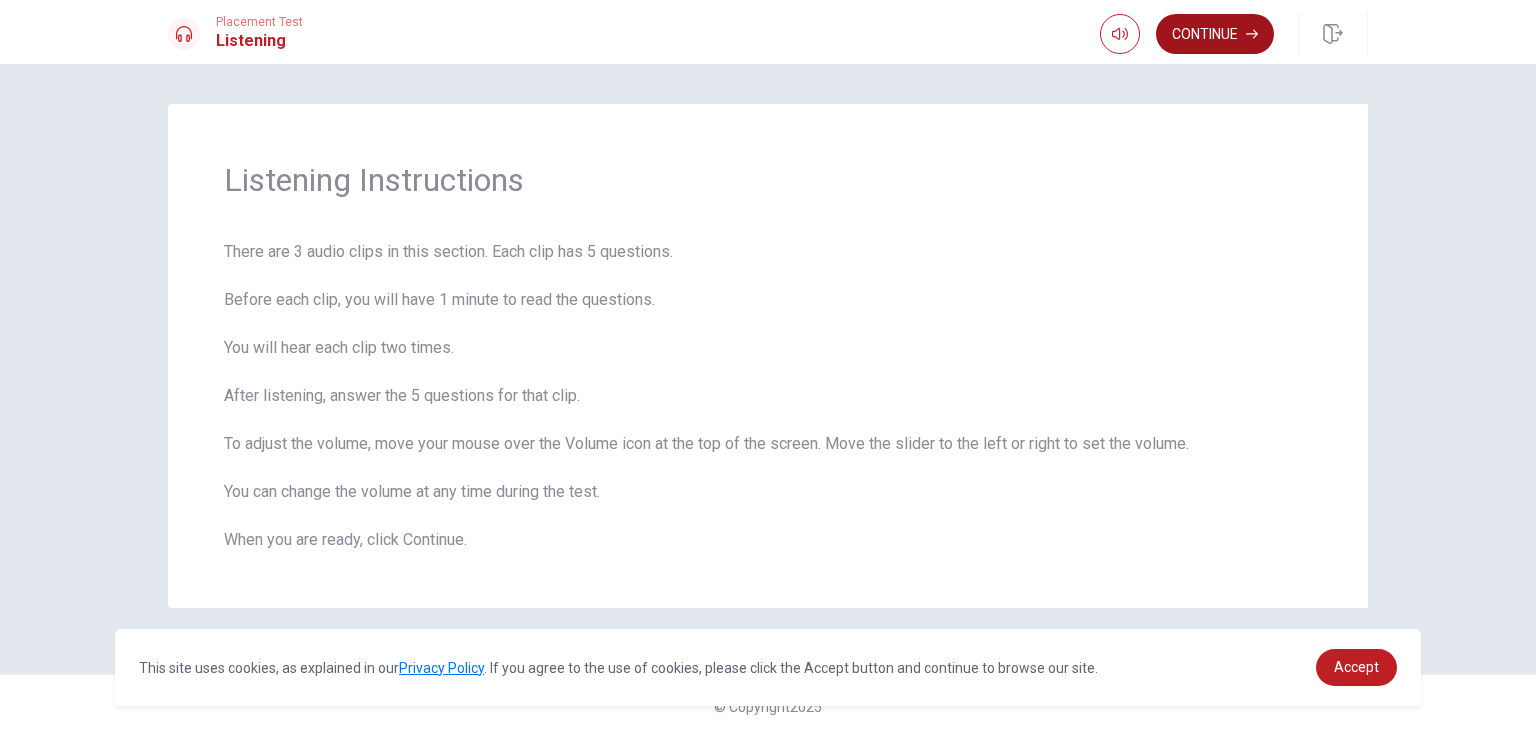click on "Continue" at bounding box center (1215, 34) 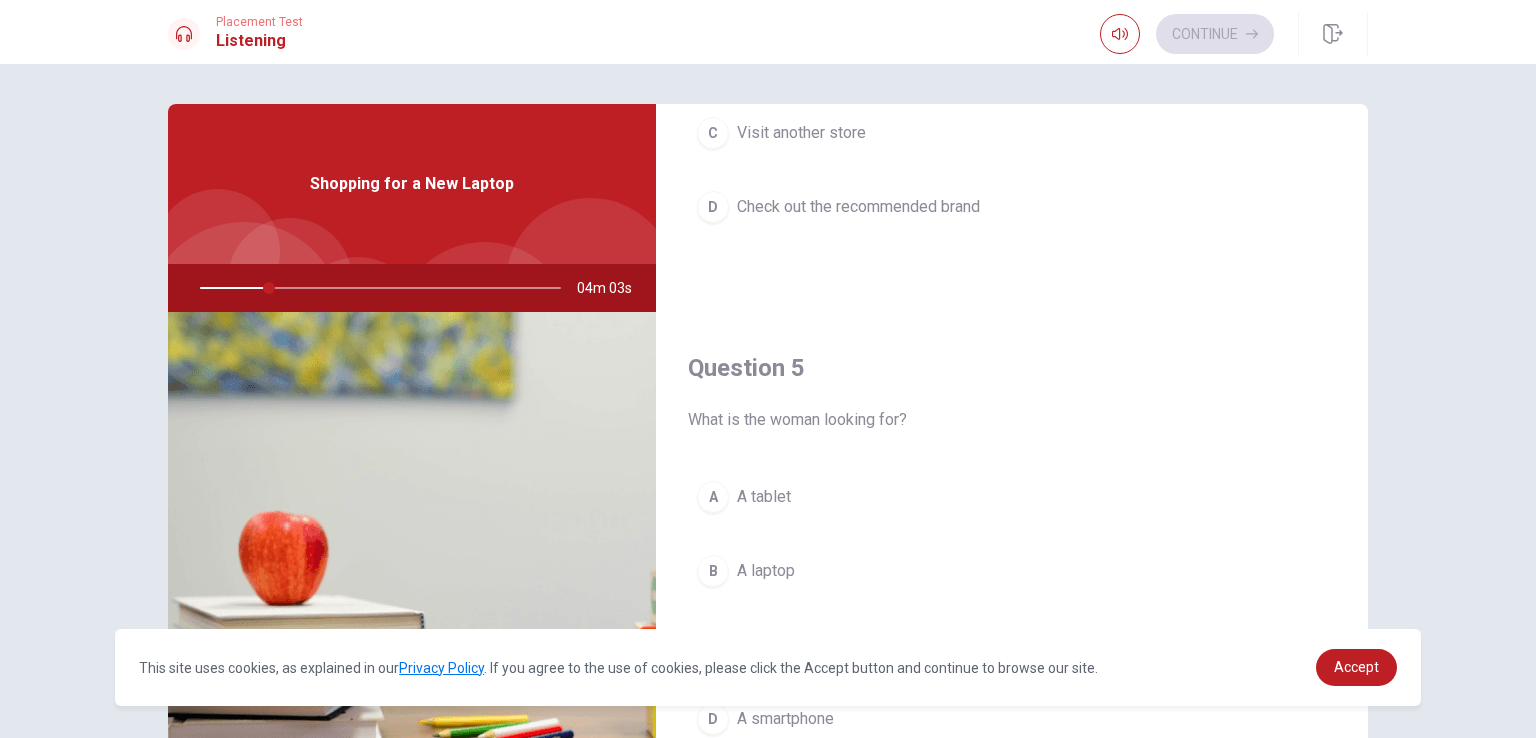 scroll, scrollTop: 1856, scrollLeft: 0, axis: vertical 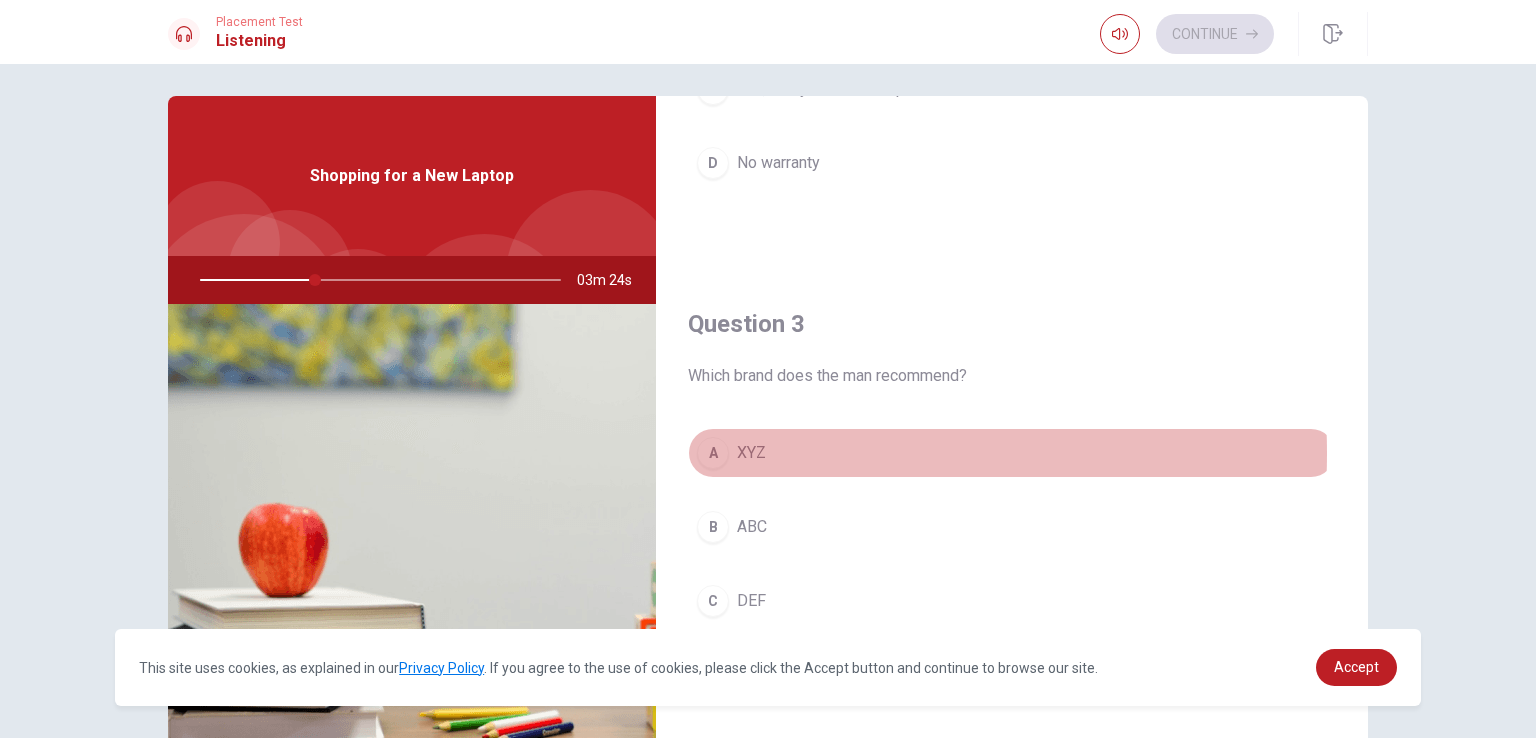 click on "A" at bounding box center [713, 453] 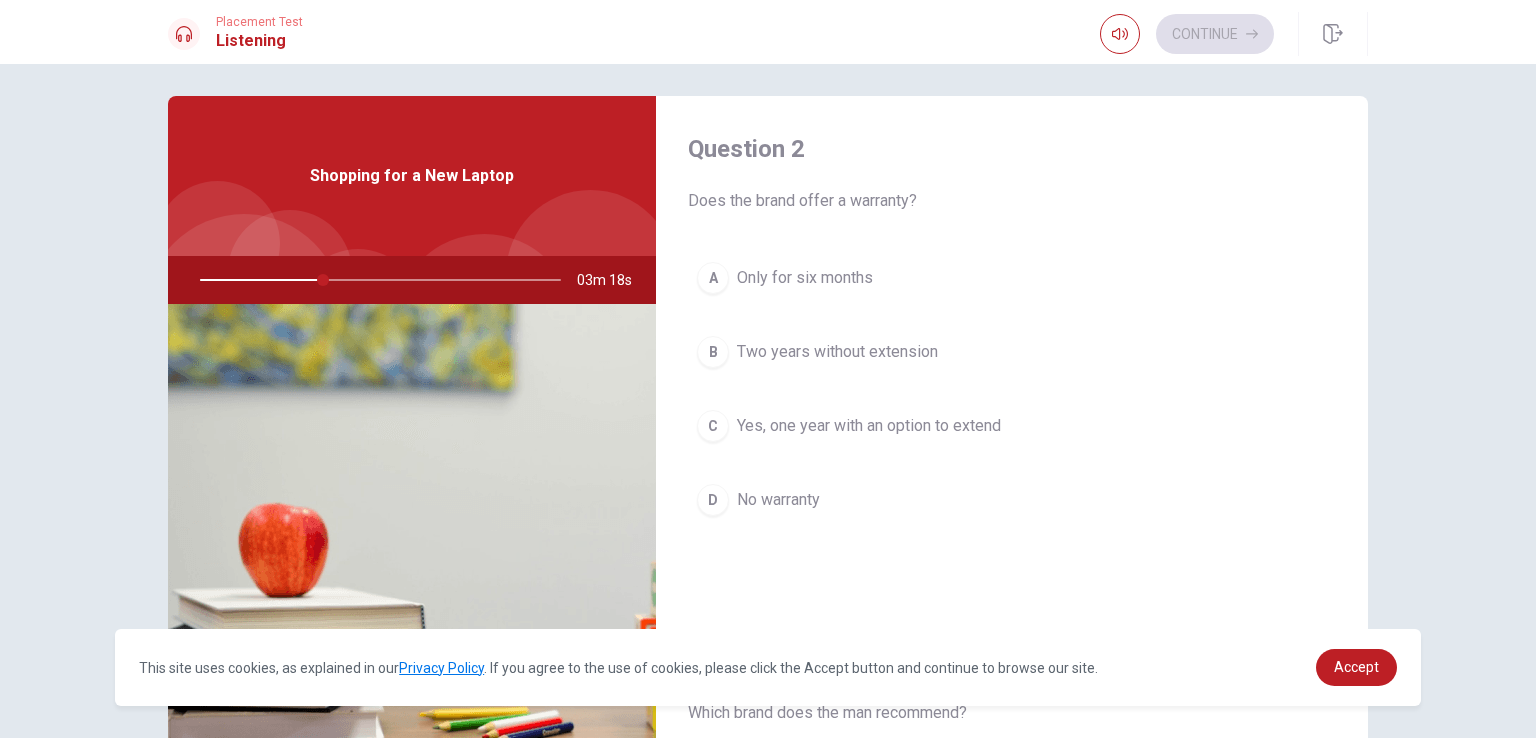 scroll, scrollTop: 514, scrollLeft: 0, axis: vertical 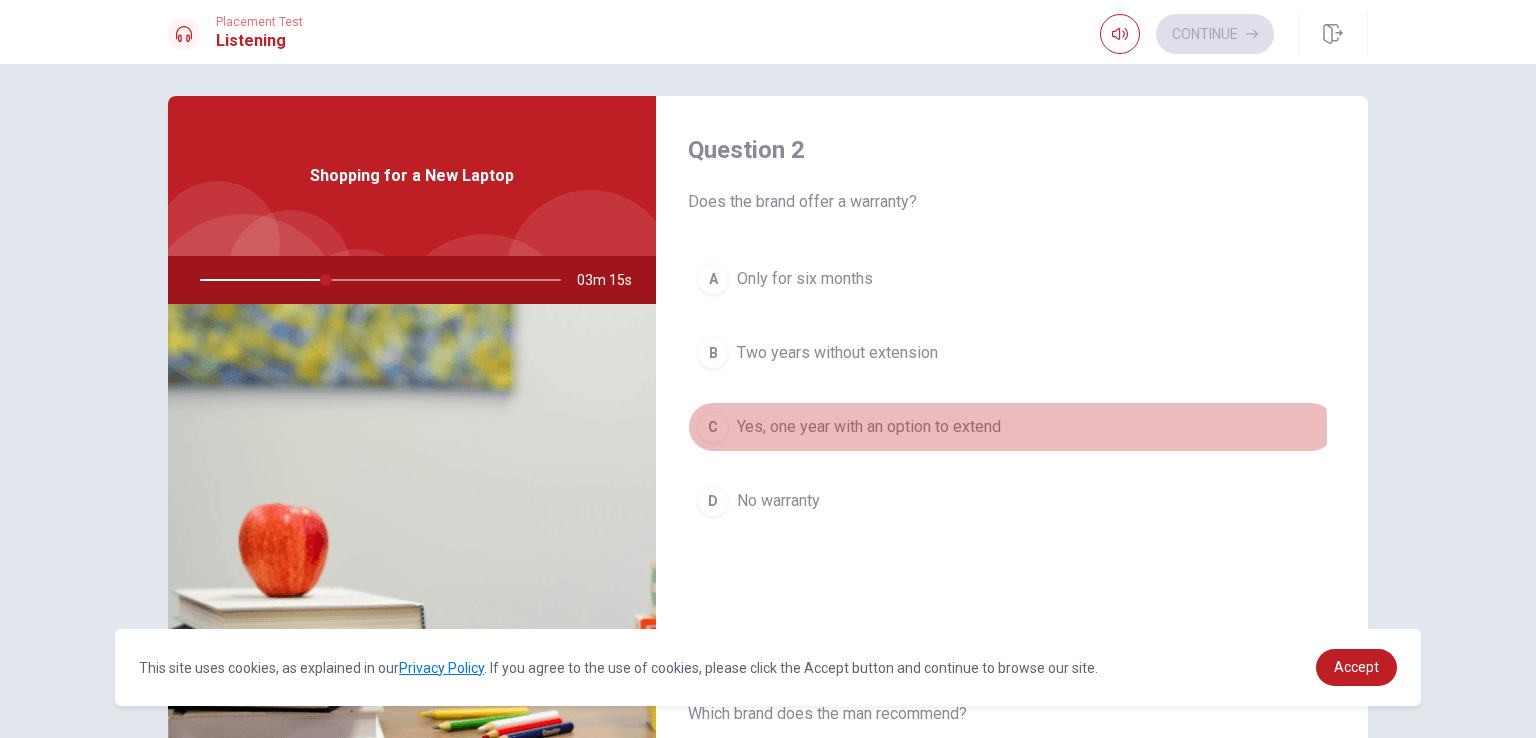 click on "Yes, one year with an option to extend" at bounding box center [869, 427] 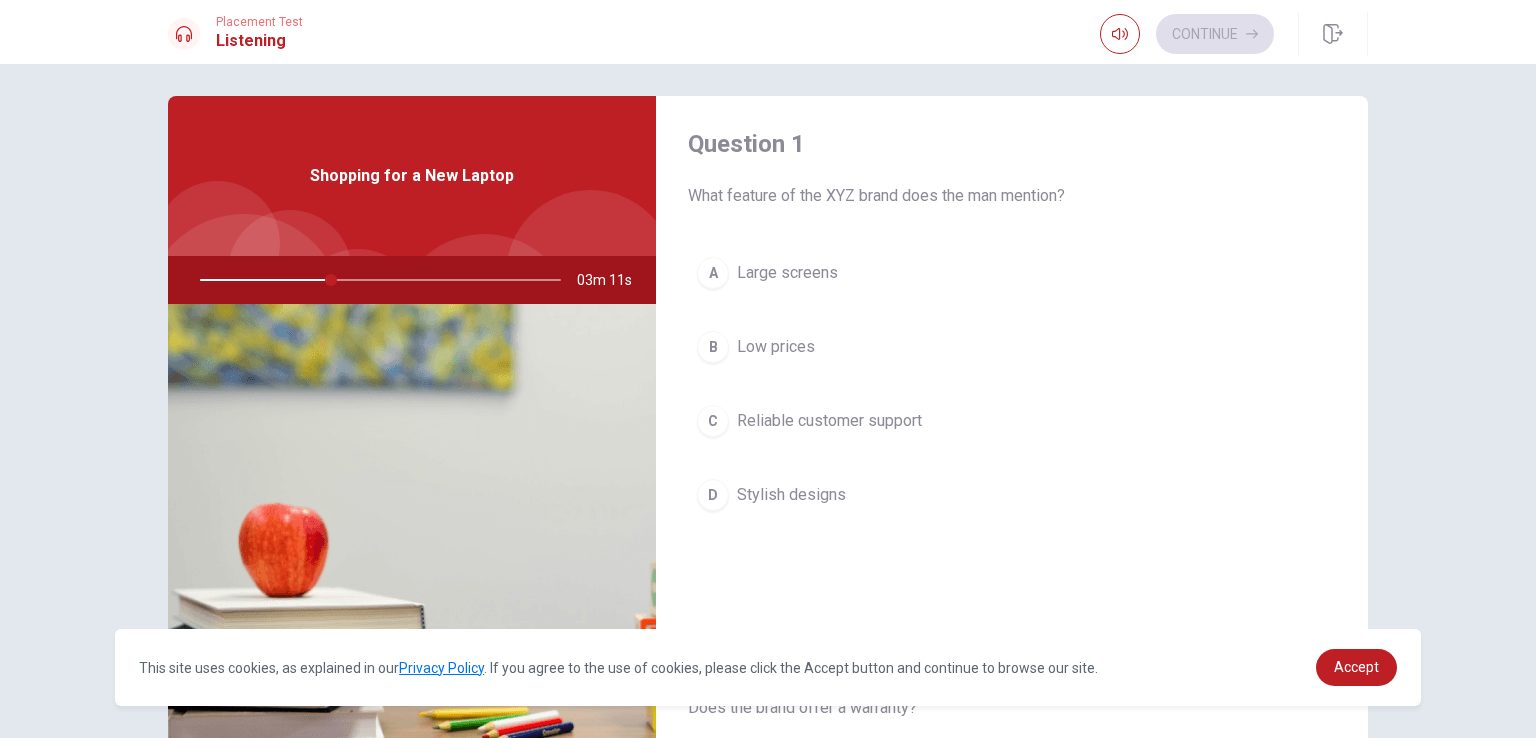 scroll, scrollTop: 0, scrollLeft: 0, axis: both 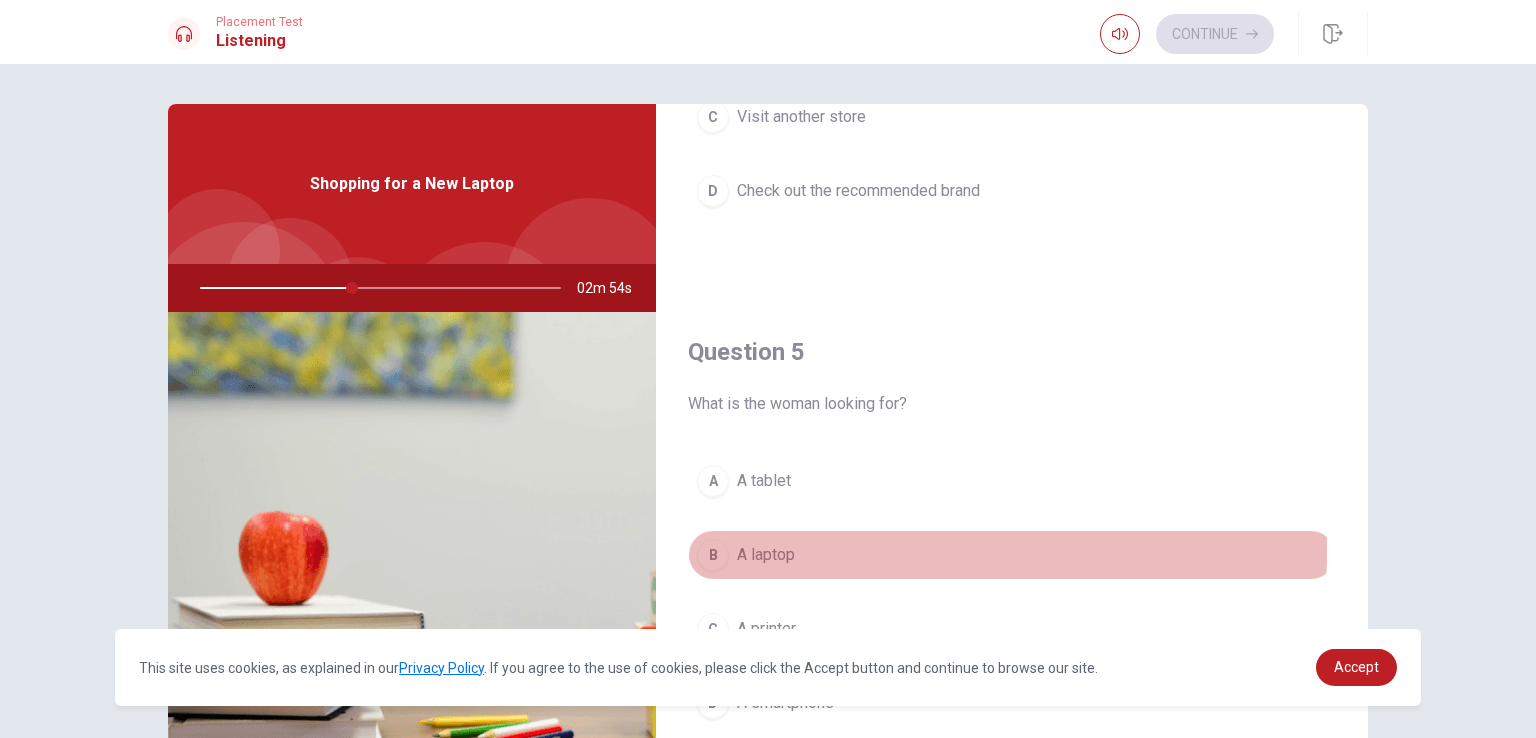 click on "B" at bounding box center (713, 555) 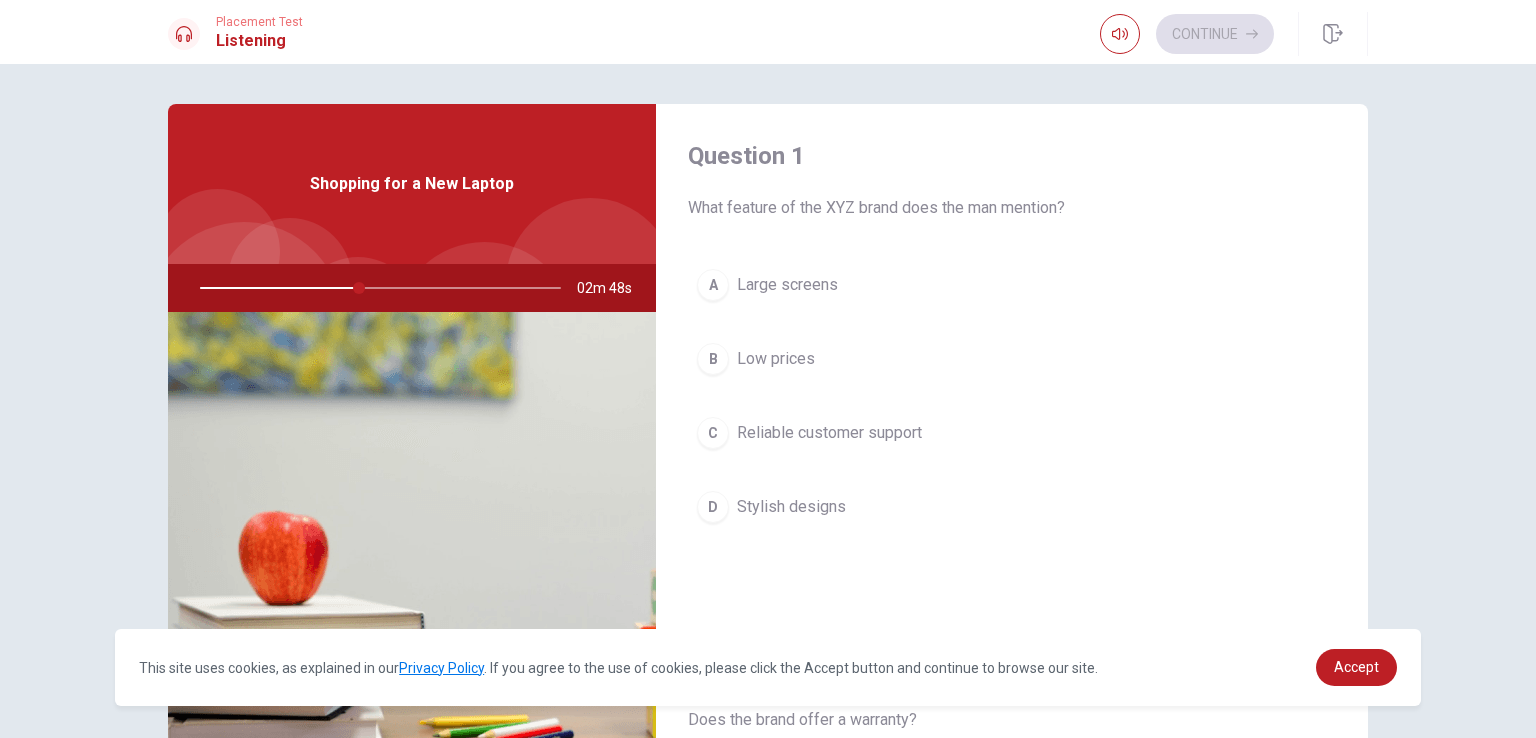scroll, scrollTop: 1, scrollLeft: 0, axis: vertical 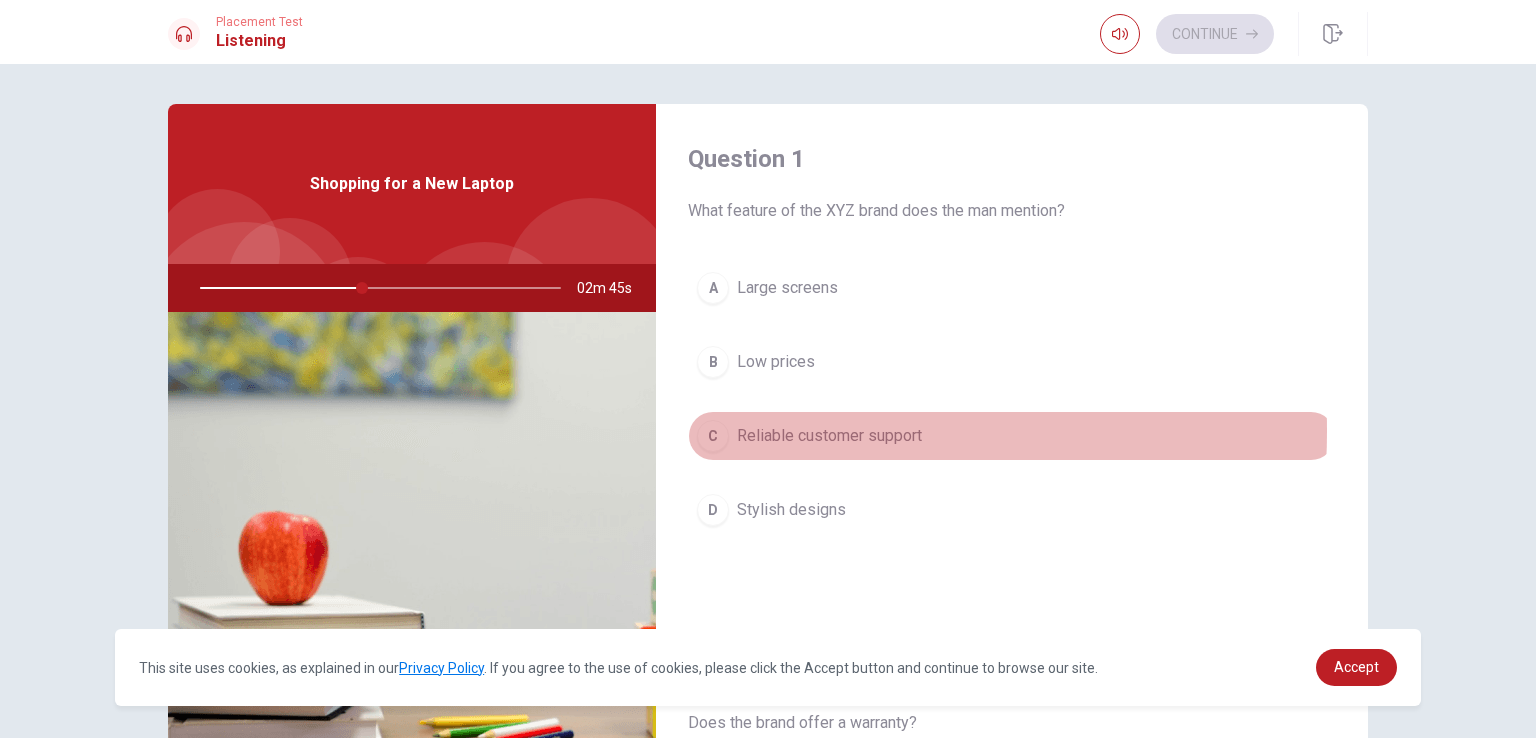 click on "C Reliable customer support" at bounding box center (1012, 436) 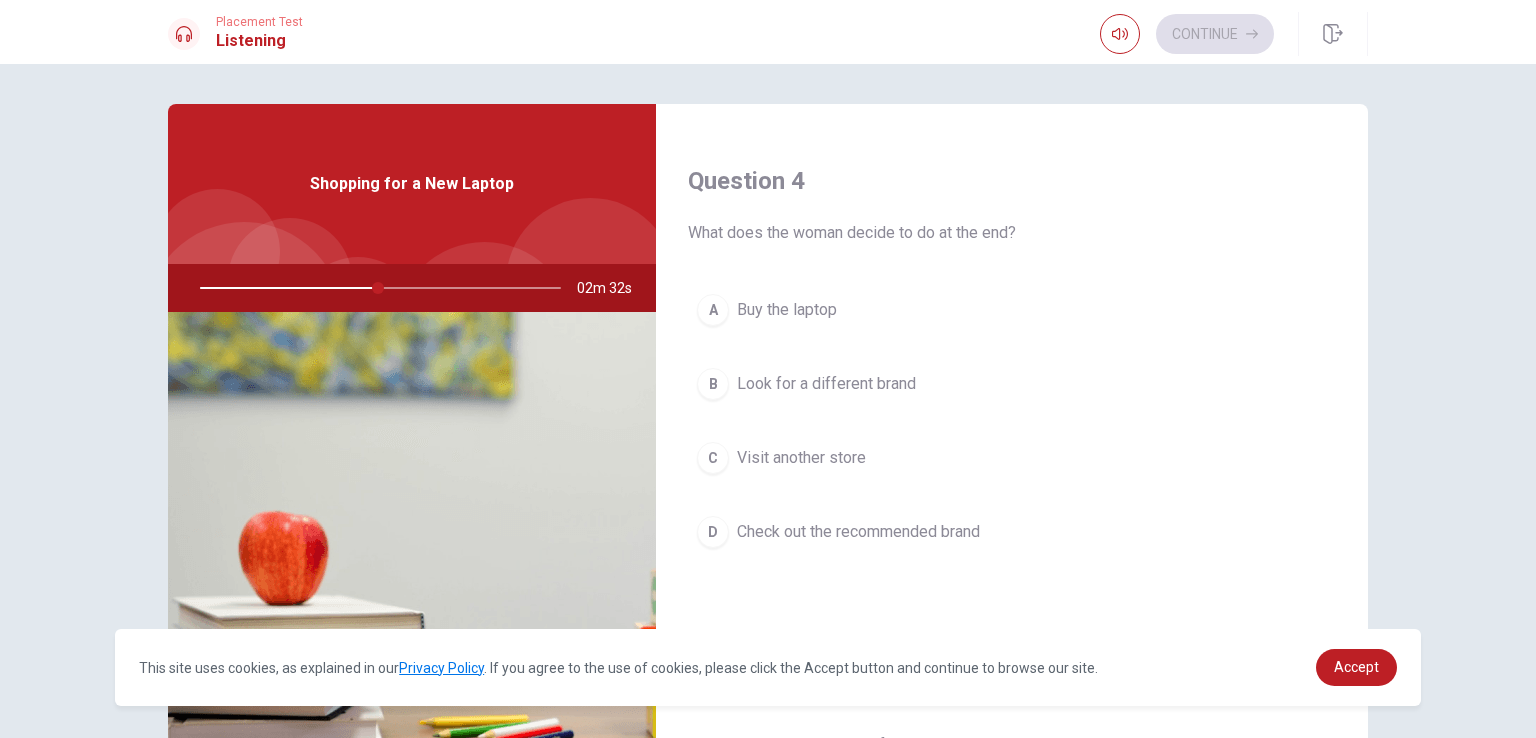 scroll, scrollTop: 1516, scrollLeft: 0, axis: vertical 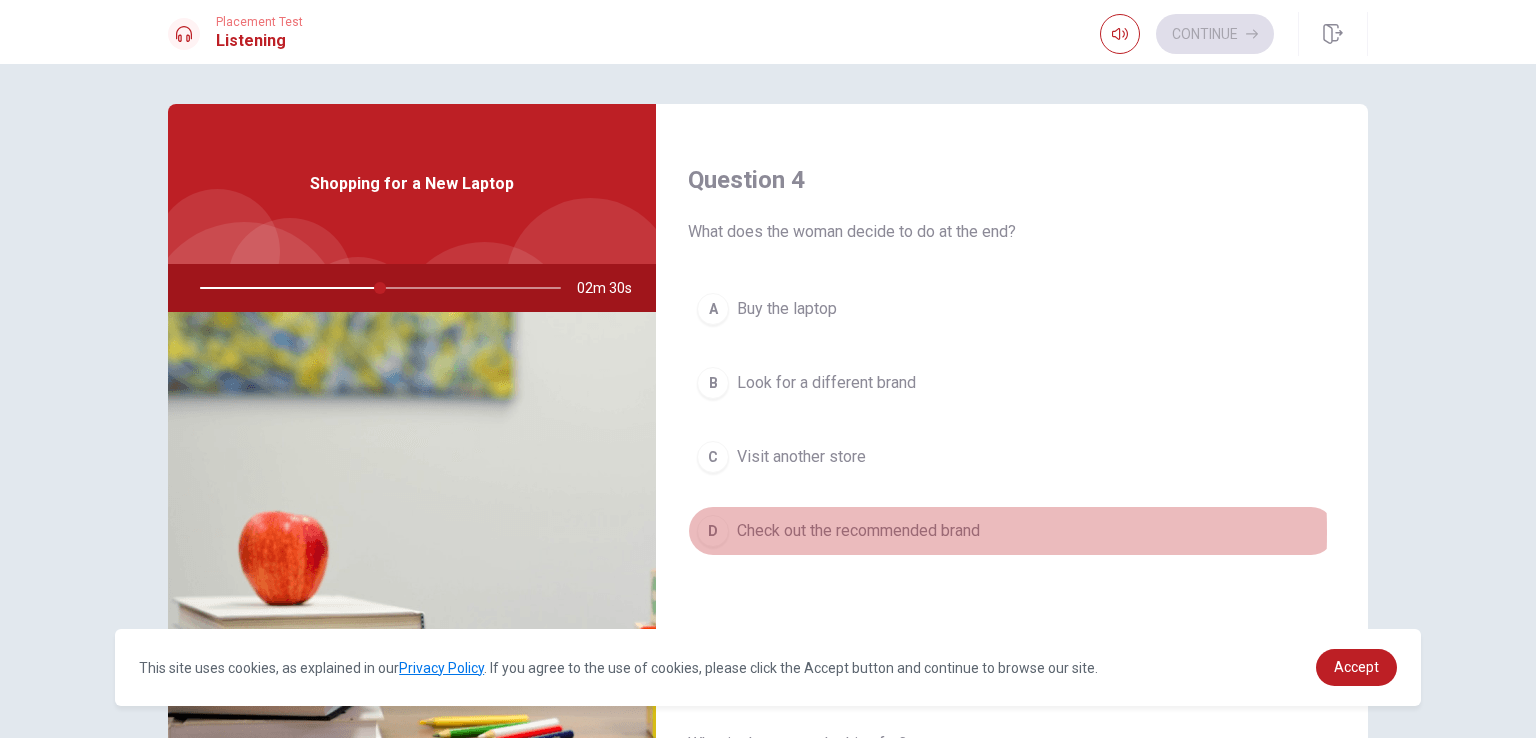 click on "D" at bounding box center [713, 531] 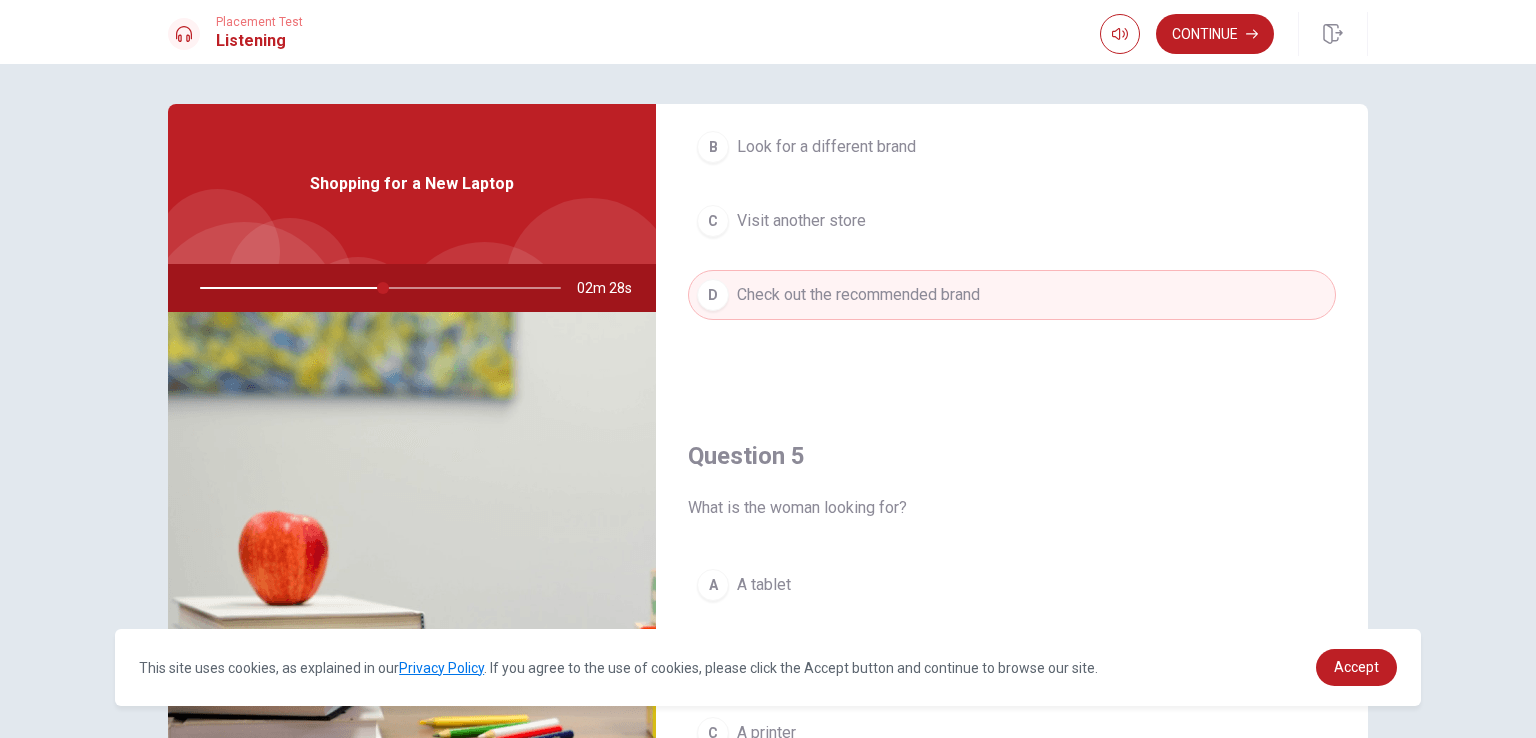 scroll, scrollTop: 1856, scrollLeft: 0, axis: vertical 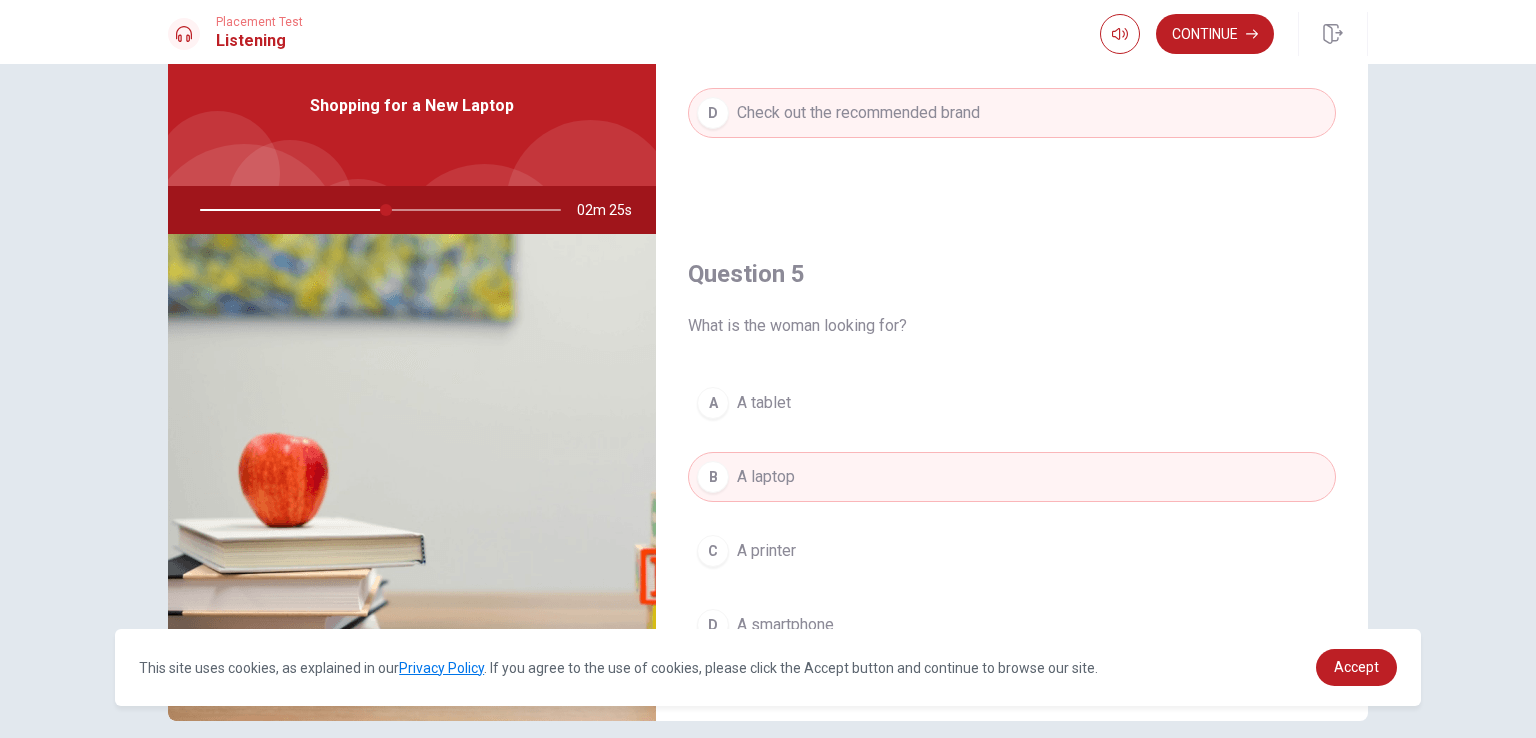 drag, startPoint x: 379, startPoint y: 205, endPoint x: 358, endPoint y: 205, distance: 21 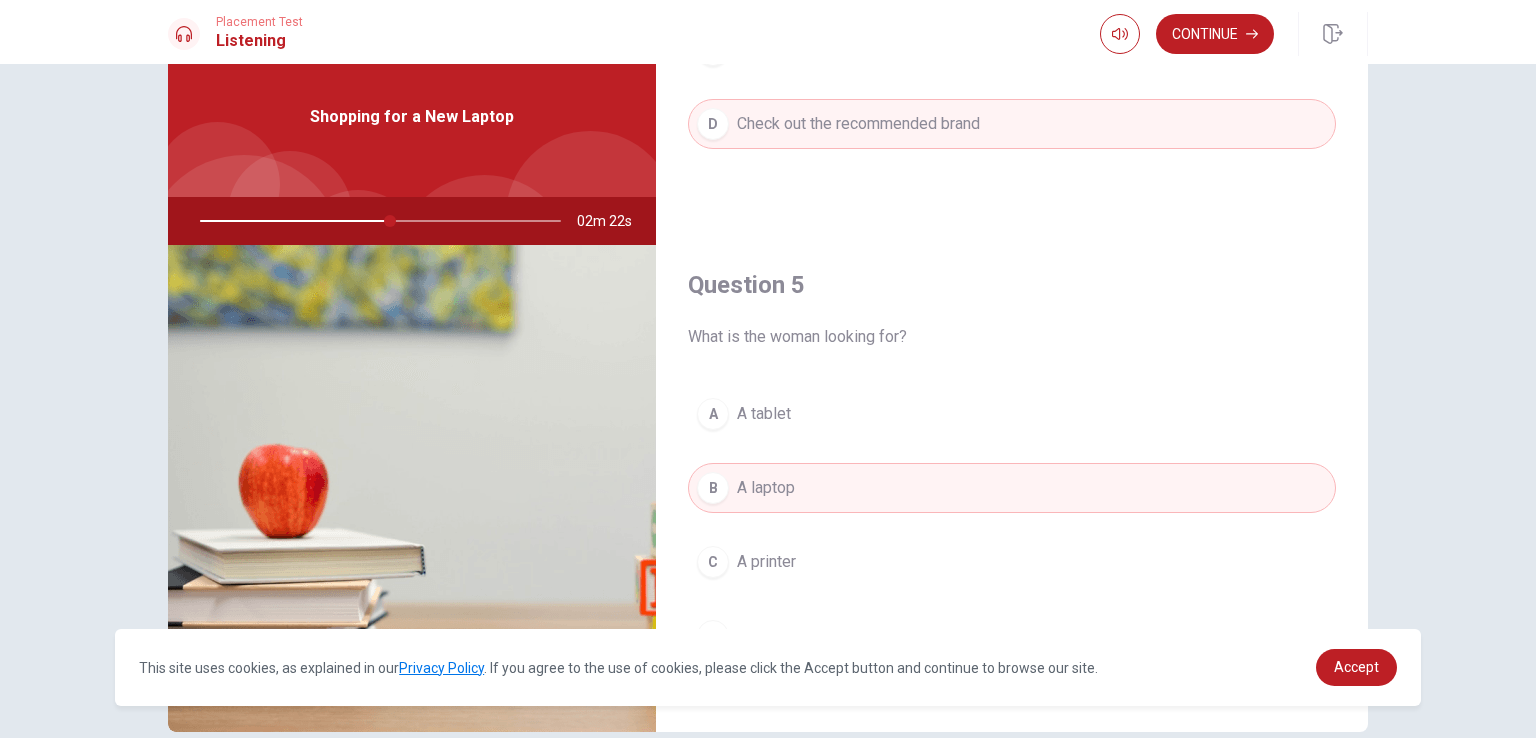 scroll, scrollTop: 165, scrollLeft: 0, axis: vertical 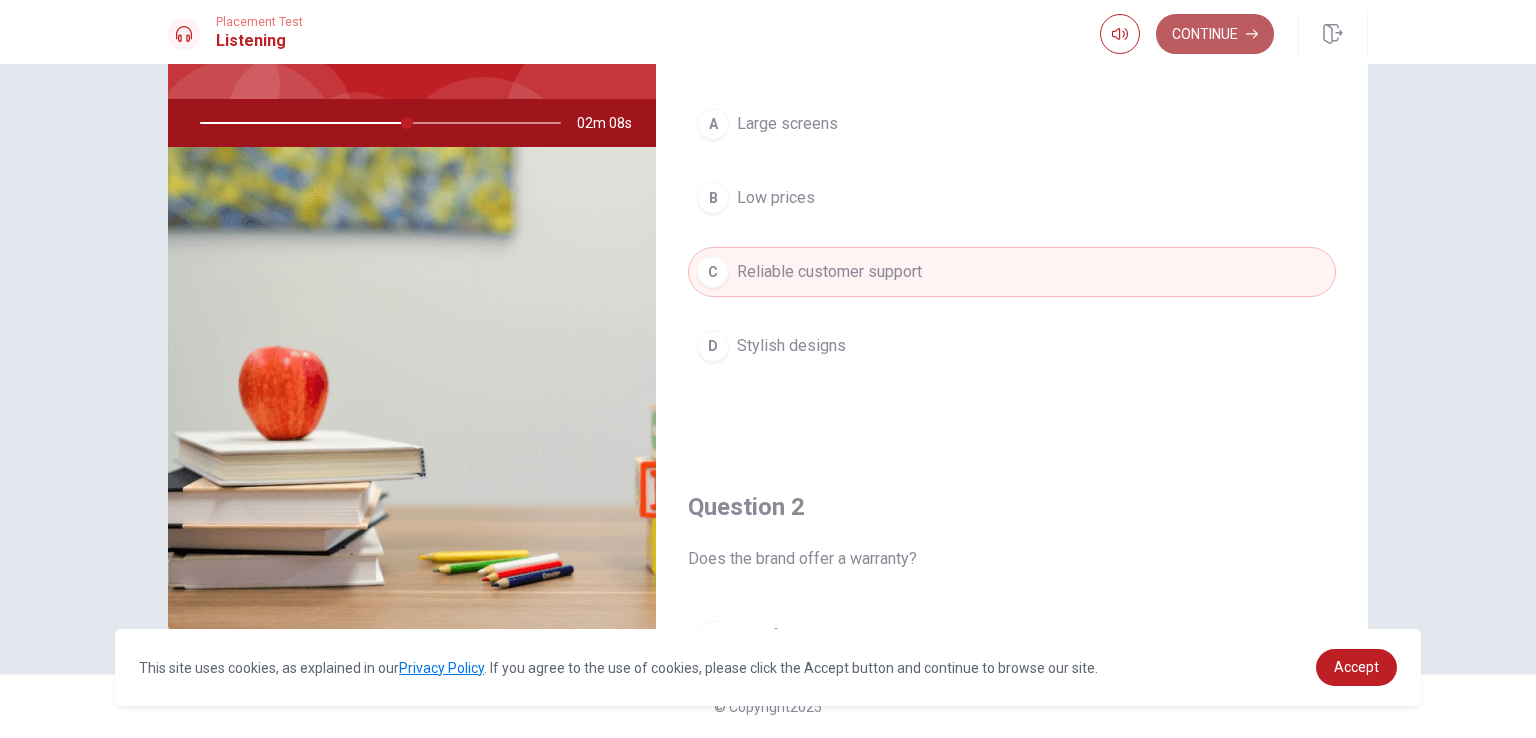 click on "Continue" at bounding box center (1215, 34) 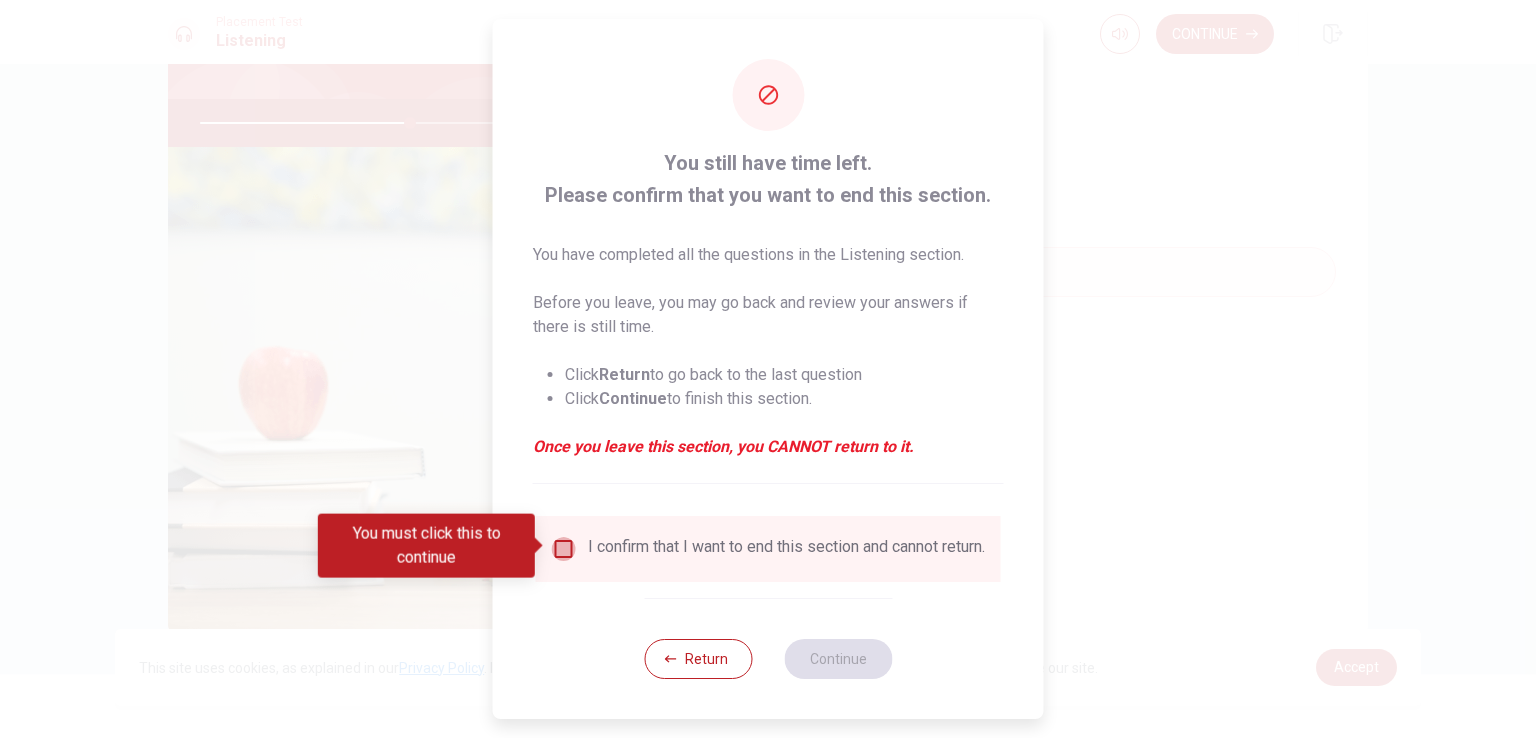 click at bounding box center [564, 549] 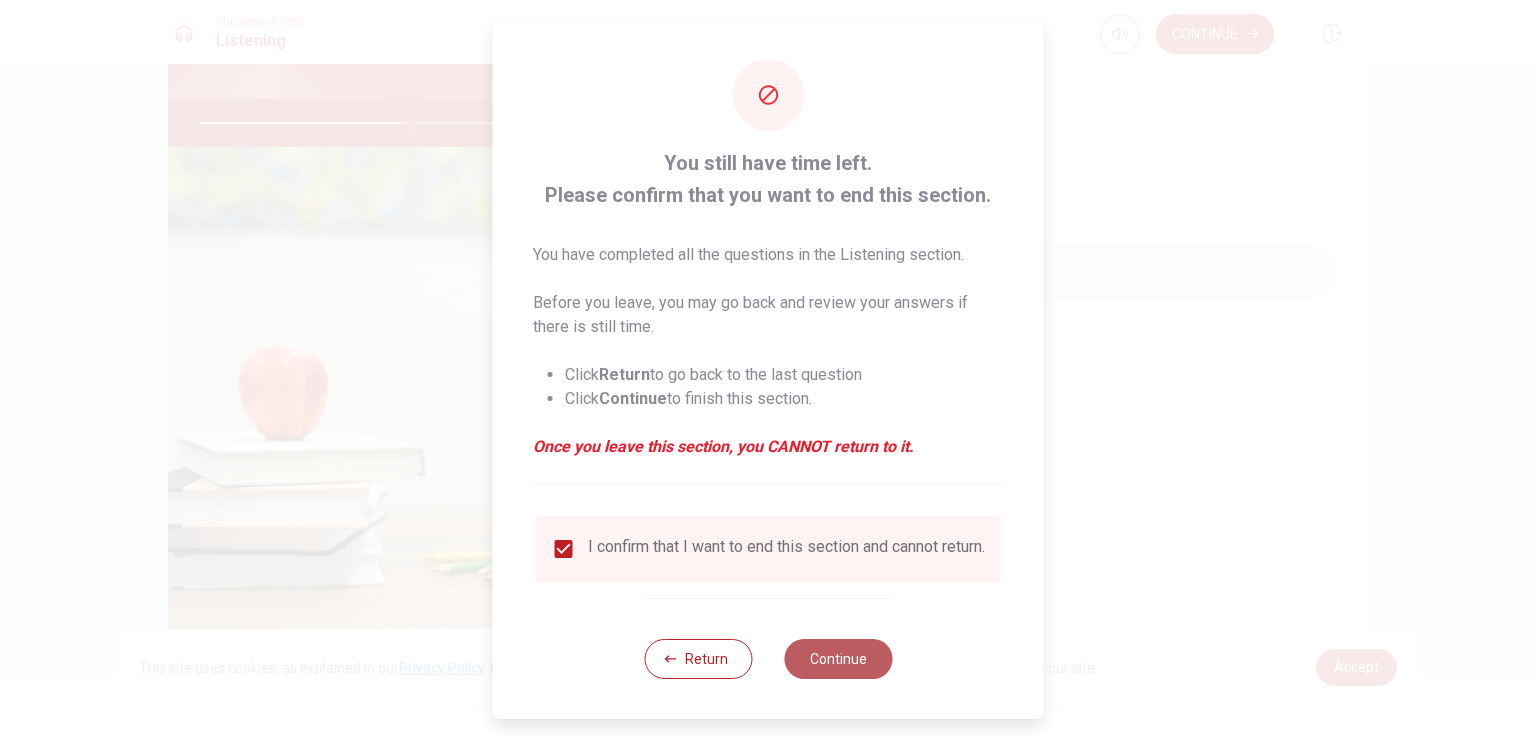 click on "Continue" at bounding box center (838, 659) 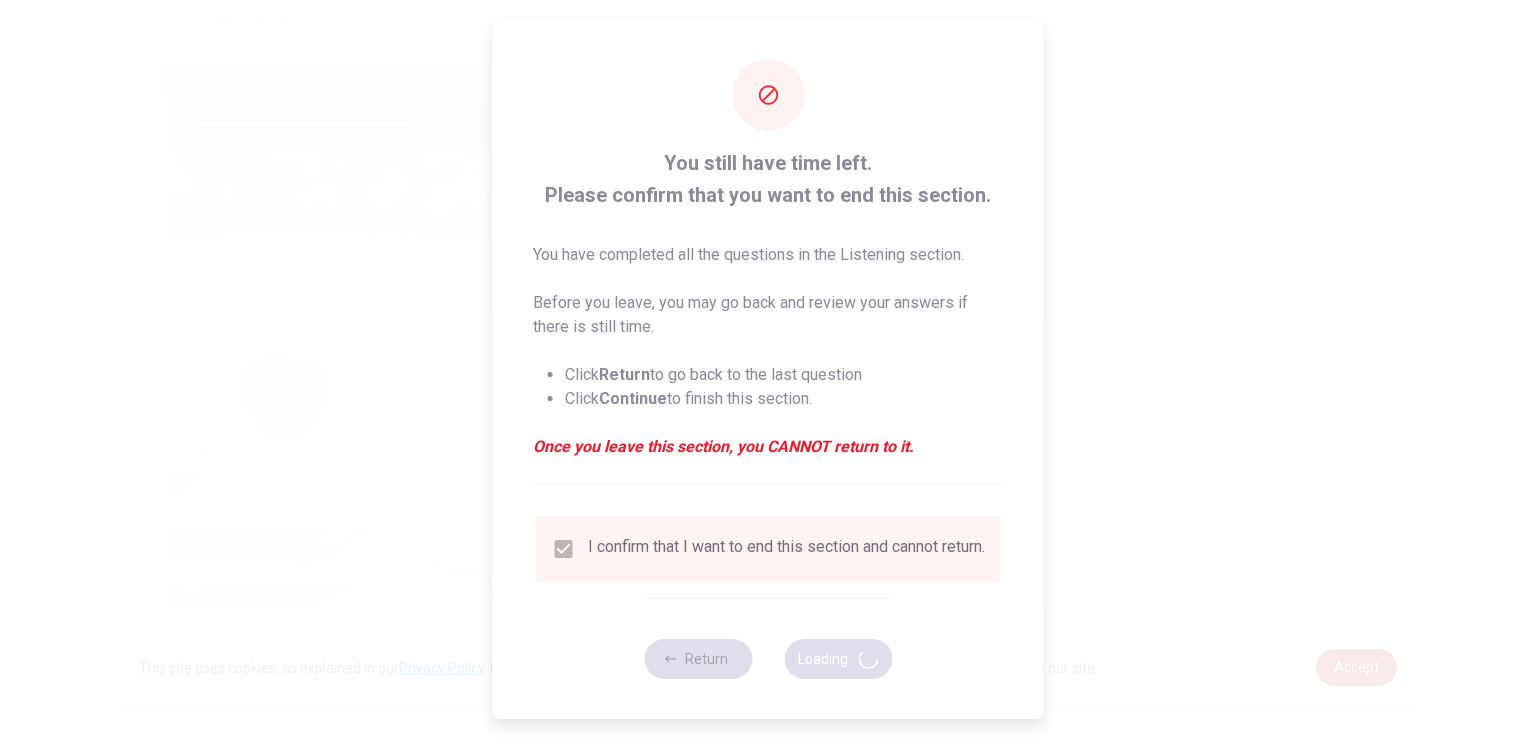 type on "59" 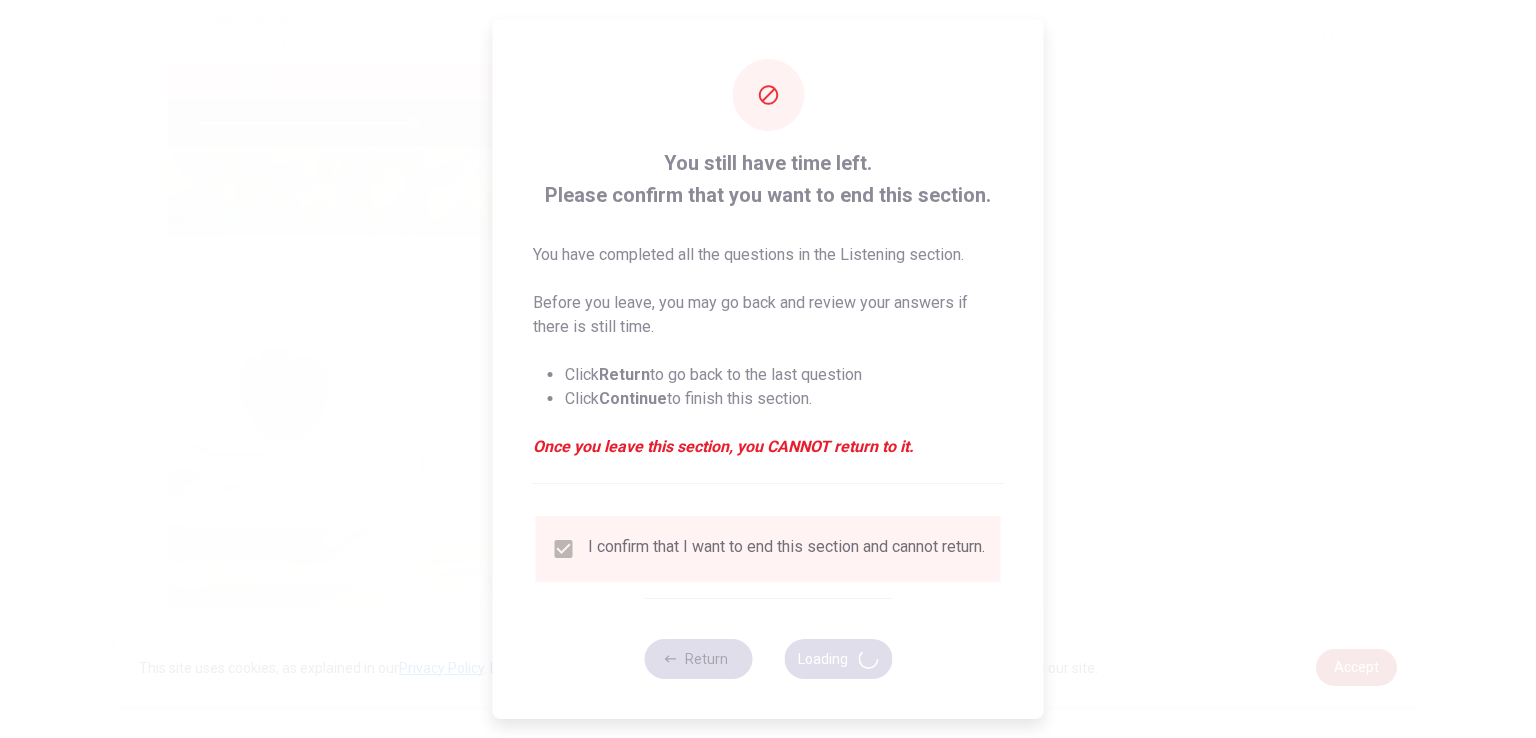 scroll, scrollTop: 0, scrollLeft: 0, axis: both 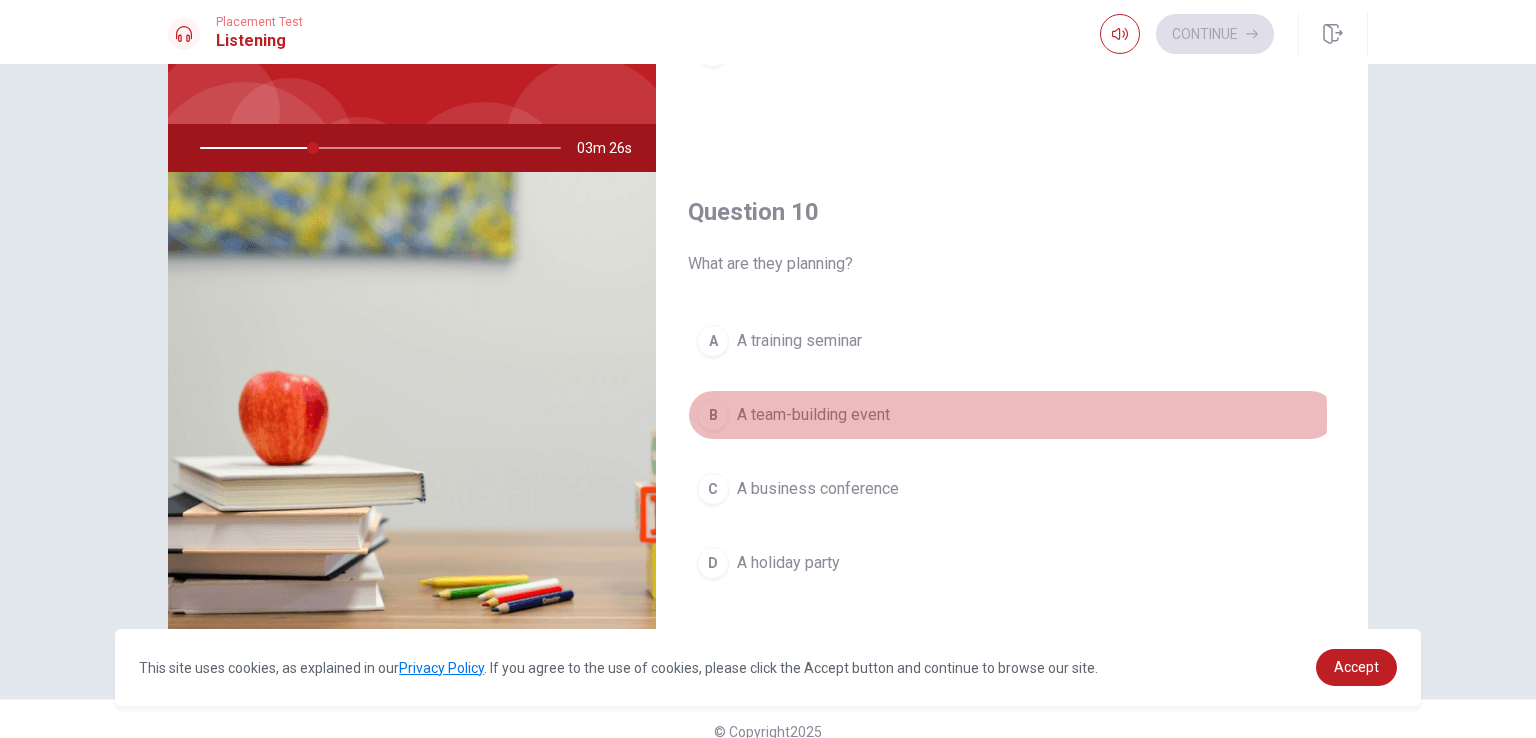 click on "B" at bounding box center (713, 415) 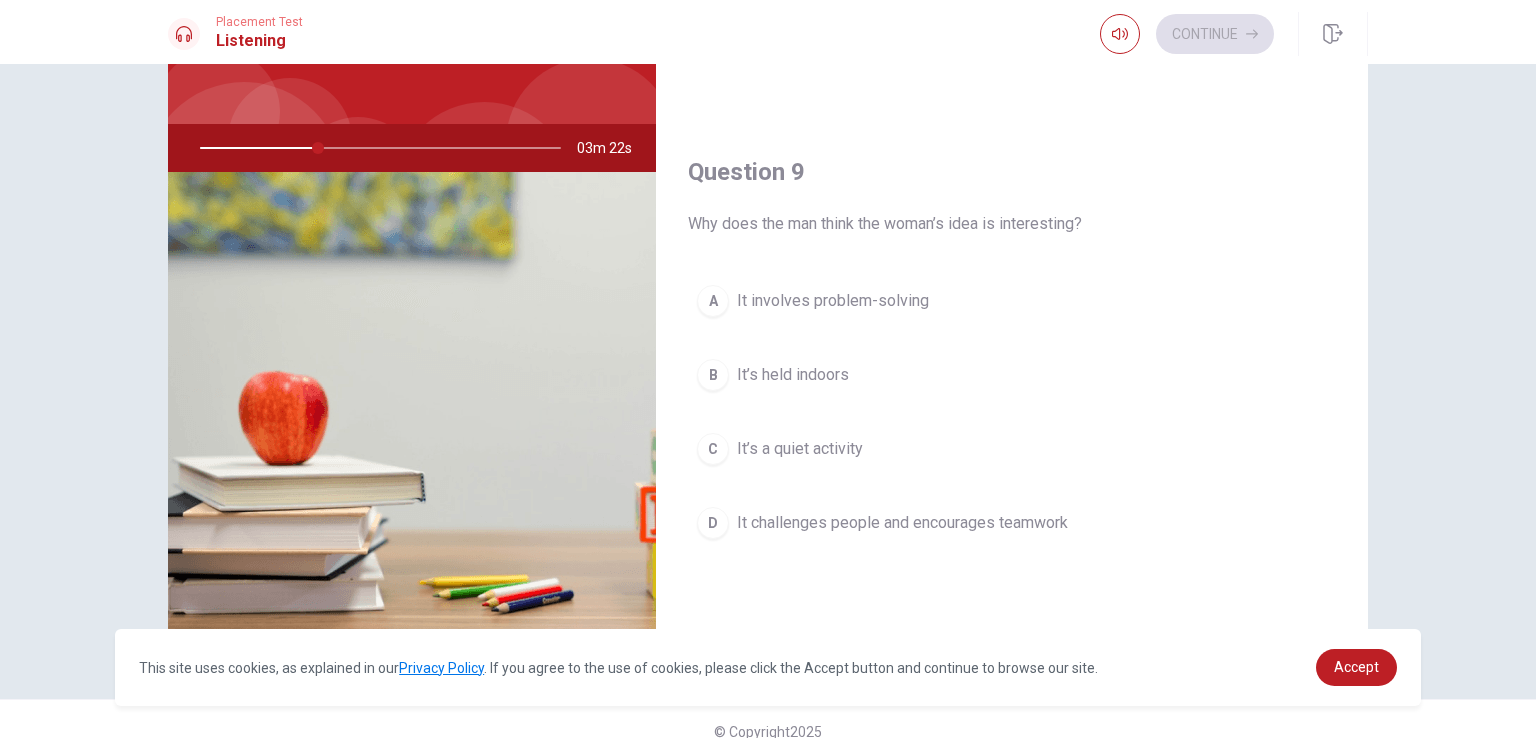 scroll, scrollTop: 1385, scrollLeft: 0, axis: vertical 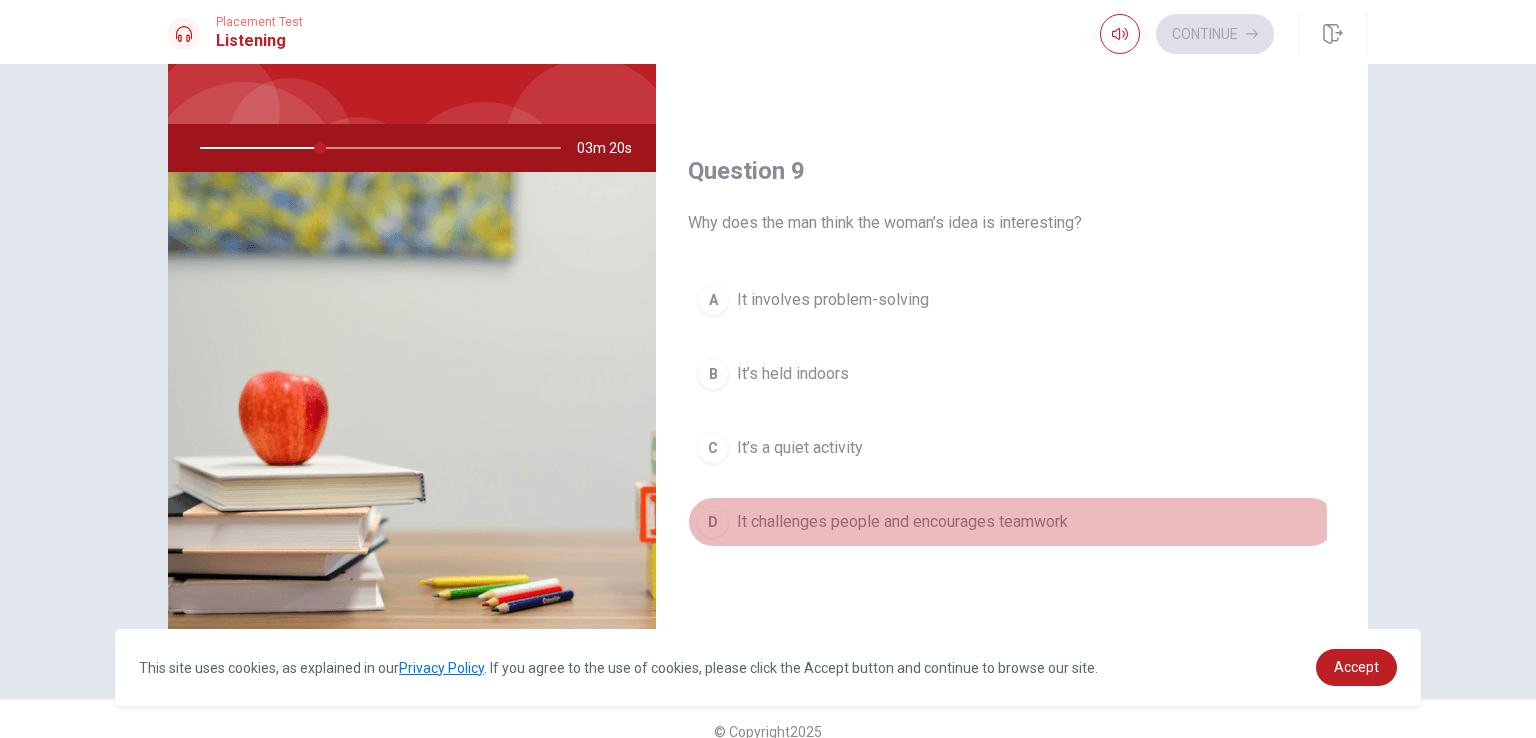 click on "D" at bounding box center (713, 522) 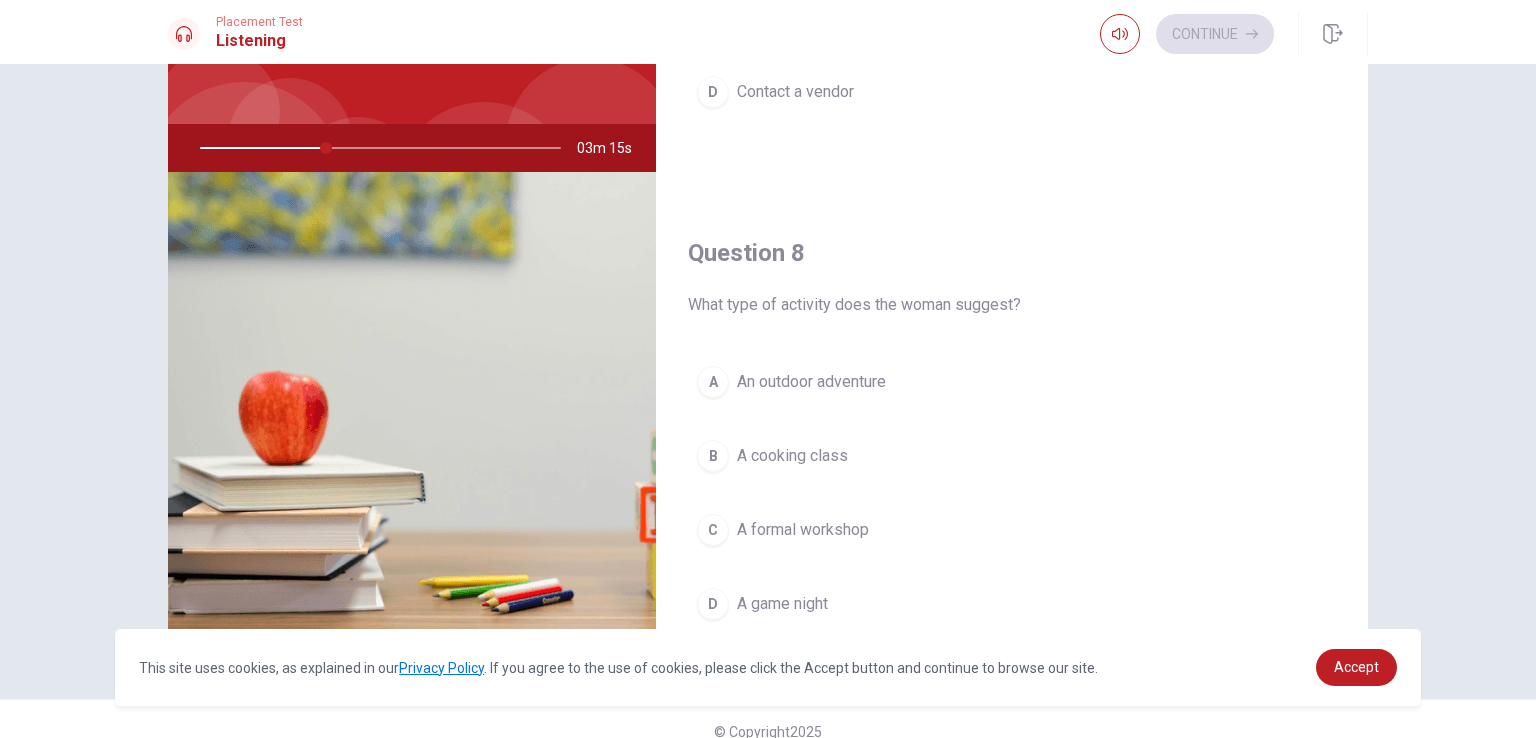 scroll, scrollTop: 803, scrollLeft: 0, axis: vertical 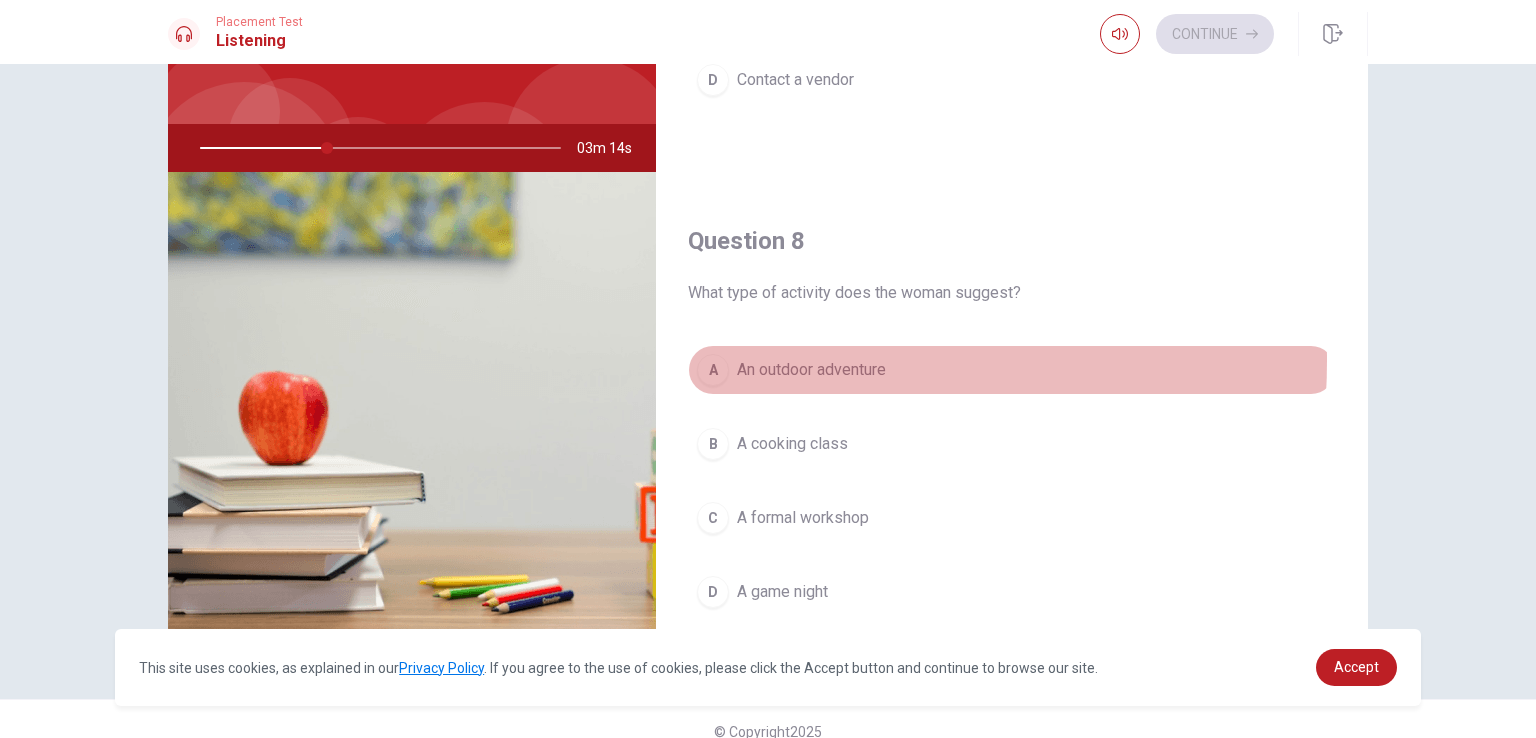 click on "A" at bounding box center [713, 370] 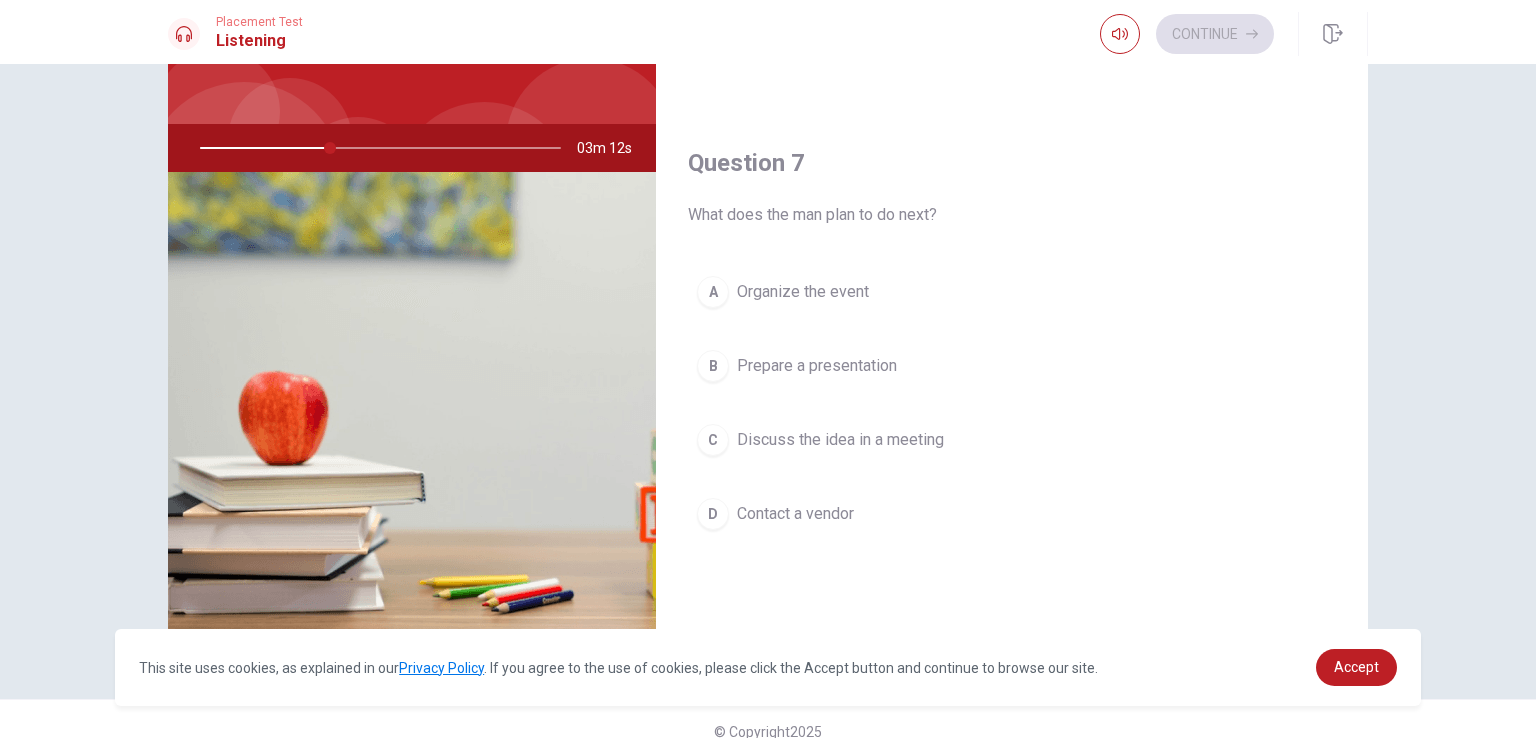 scroll, scrollTop: 376, scrollLeft: 0, axis: vertical 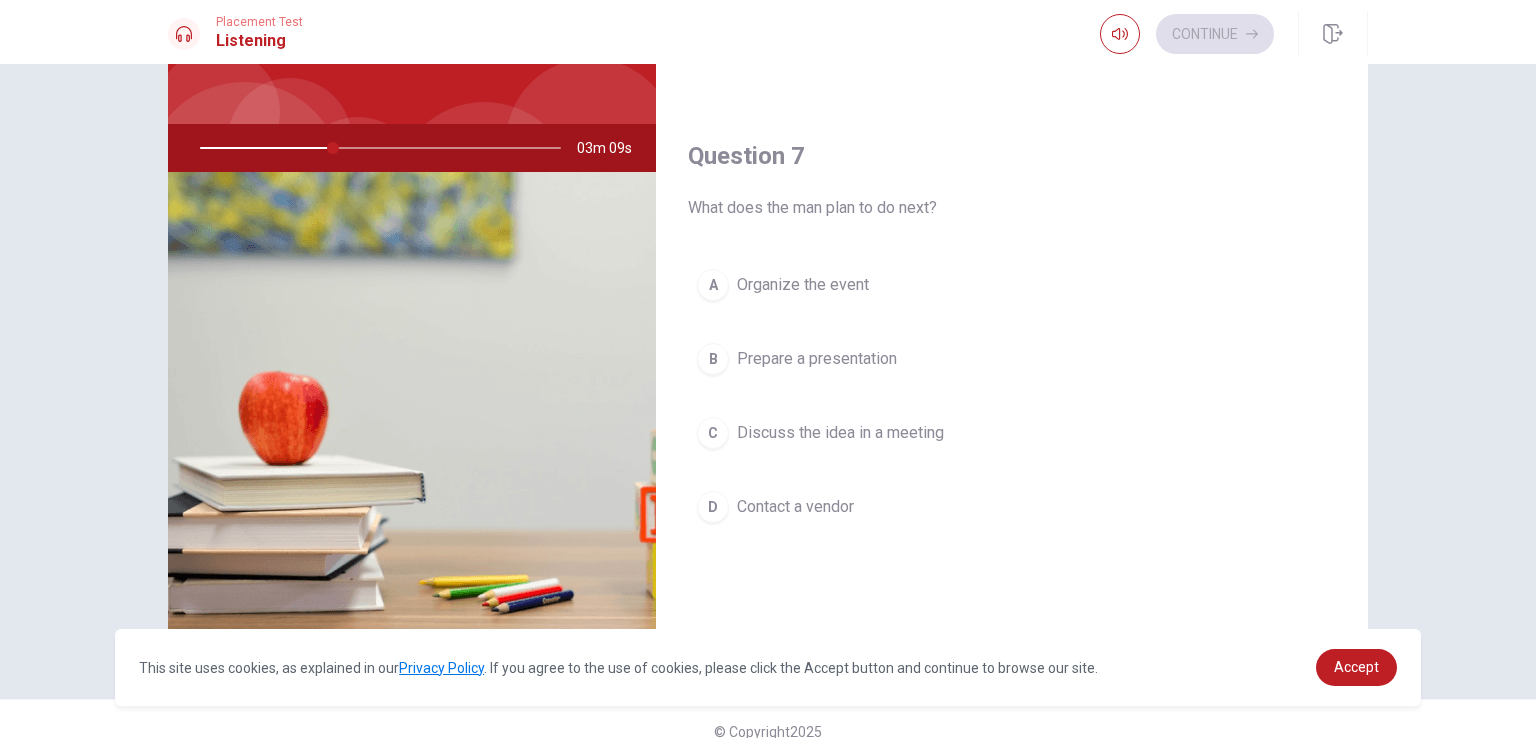 click on "C" at bounding box center (713, 433) 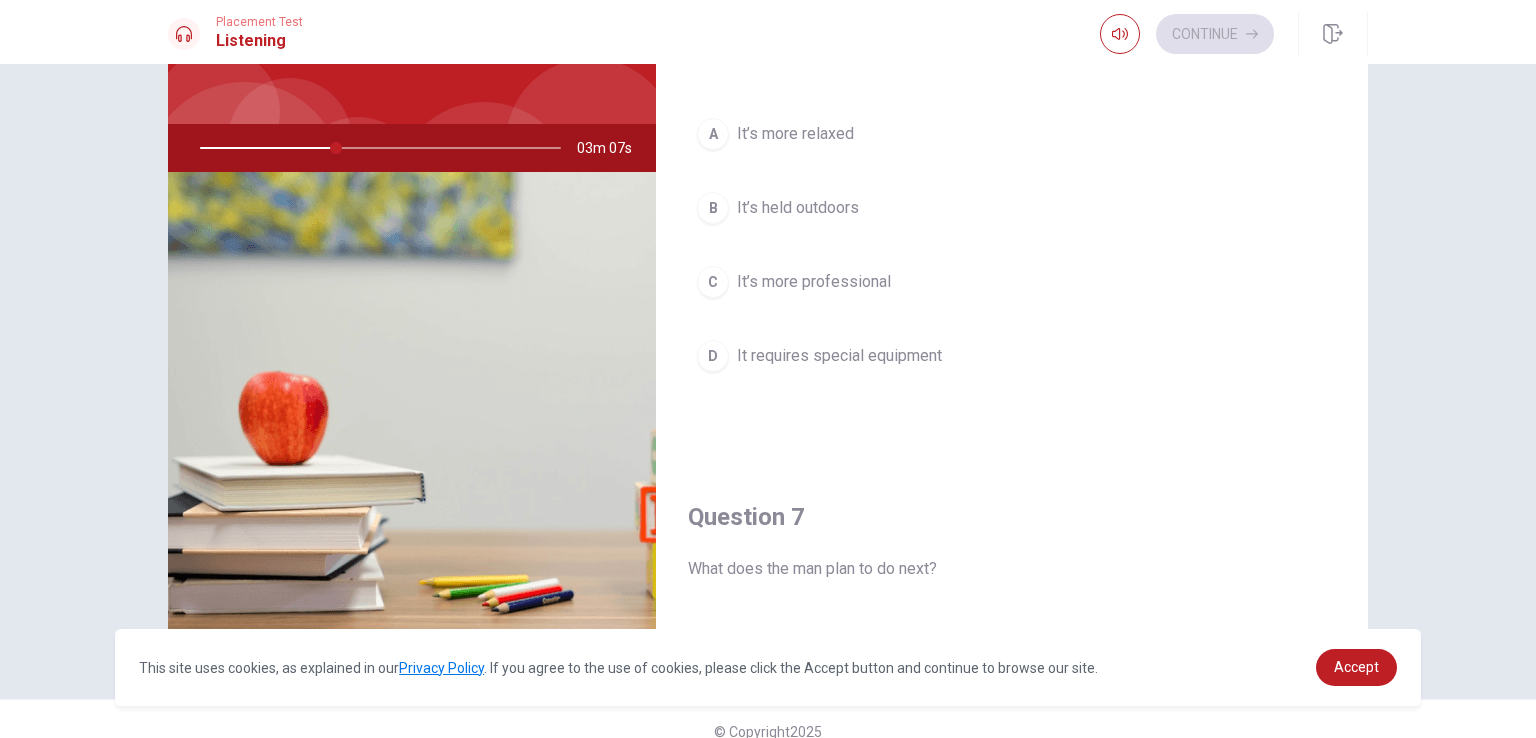 scroll, scrollTop: 0, scrollLeft: 0, axis: both 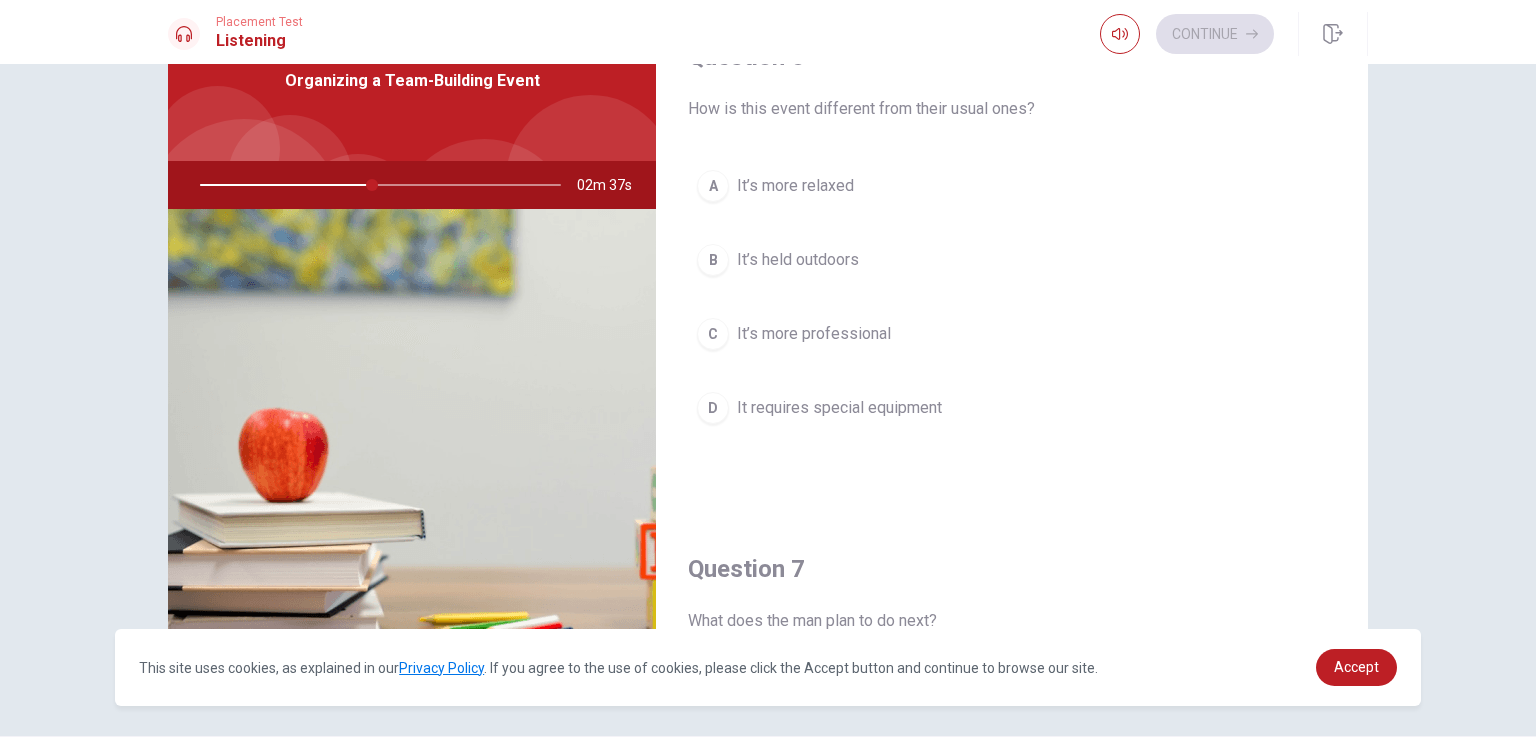 click on "B" at bounding box center [713, 260] 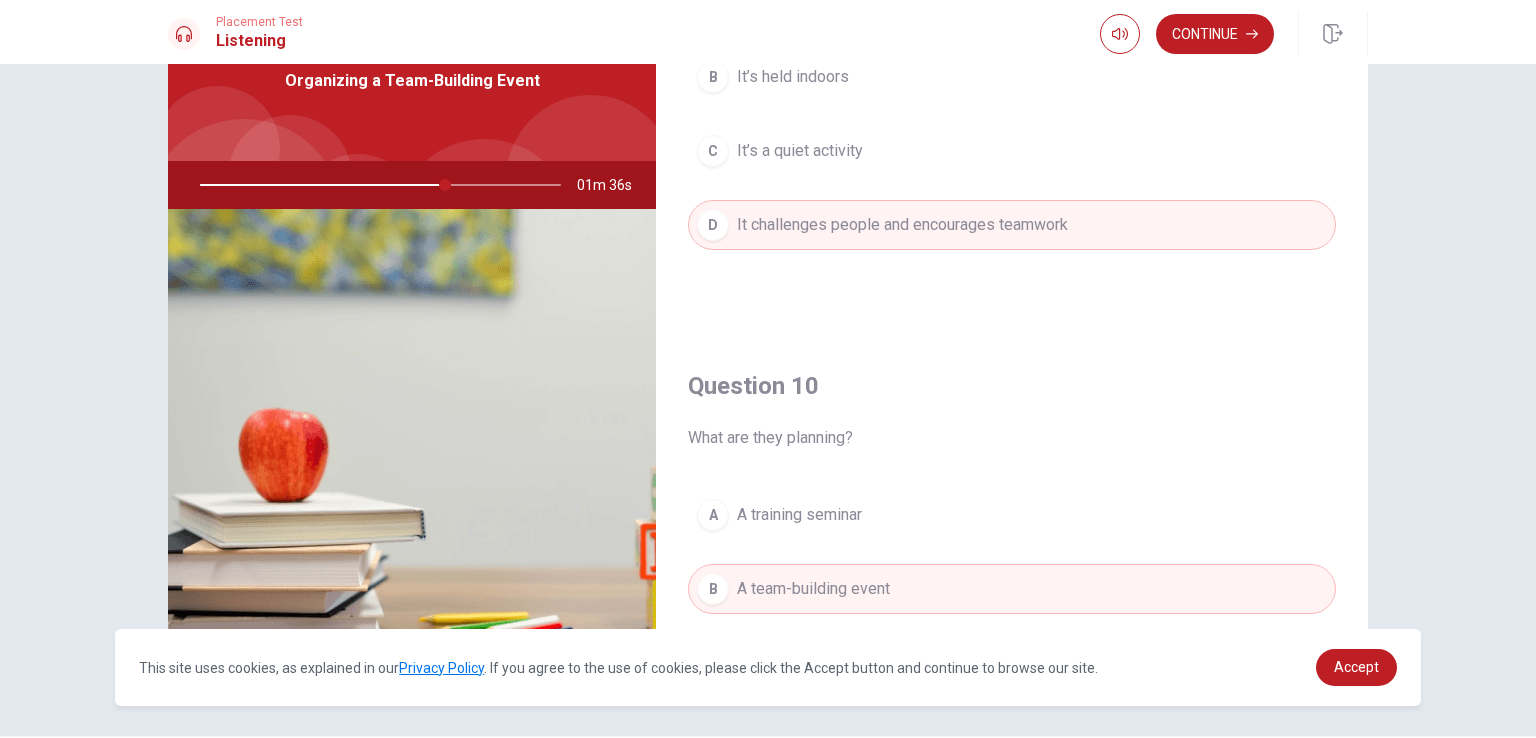 scroll, scrollTop: 1856, scrollLeft: 0, axis: vertical 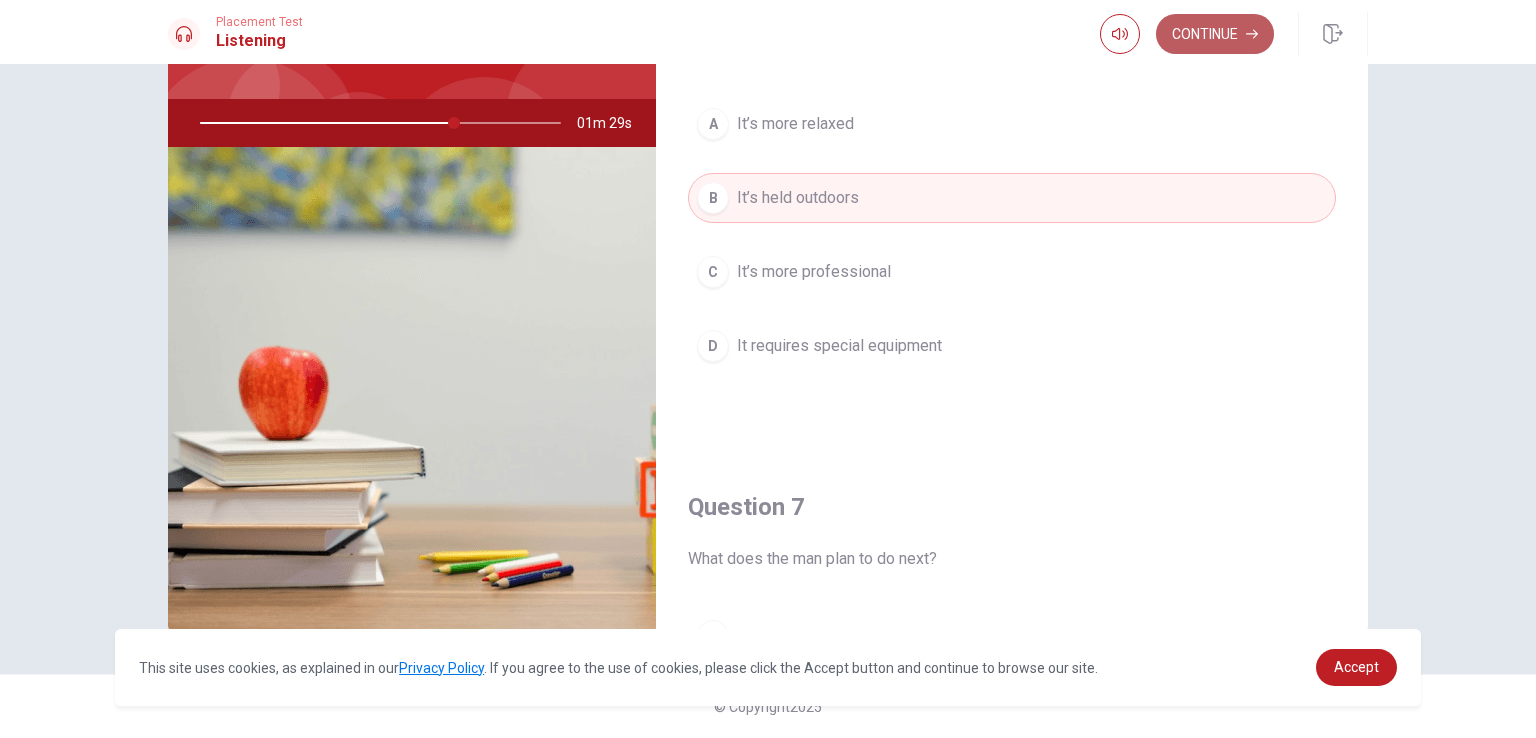click on "Continue" at bounding box center (1215, 34) 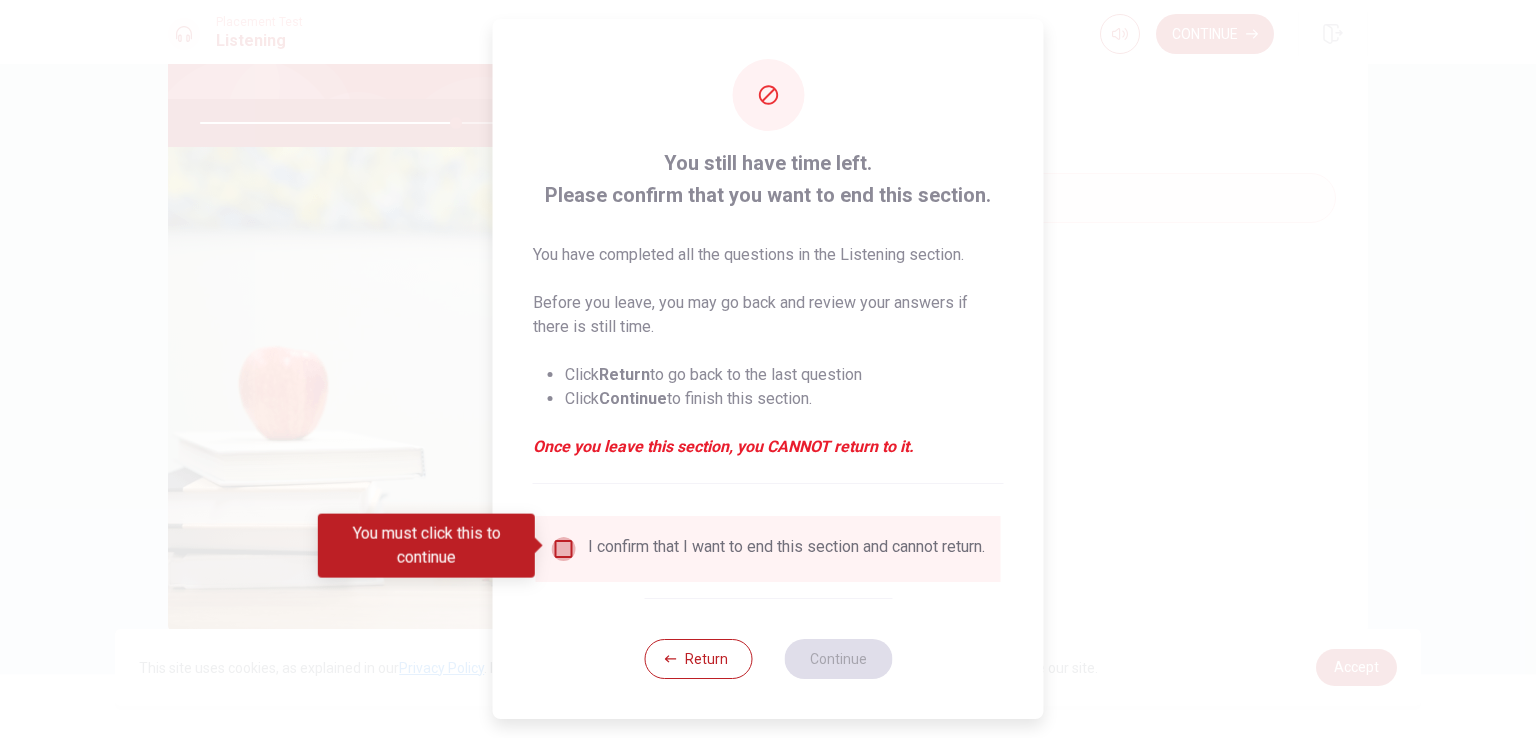 click at bounding box center [564, 549] 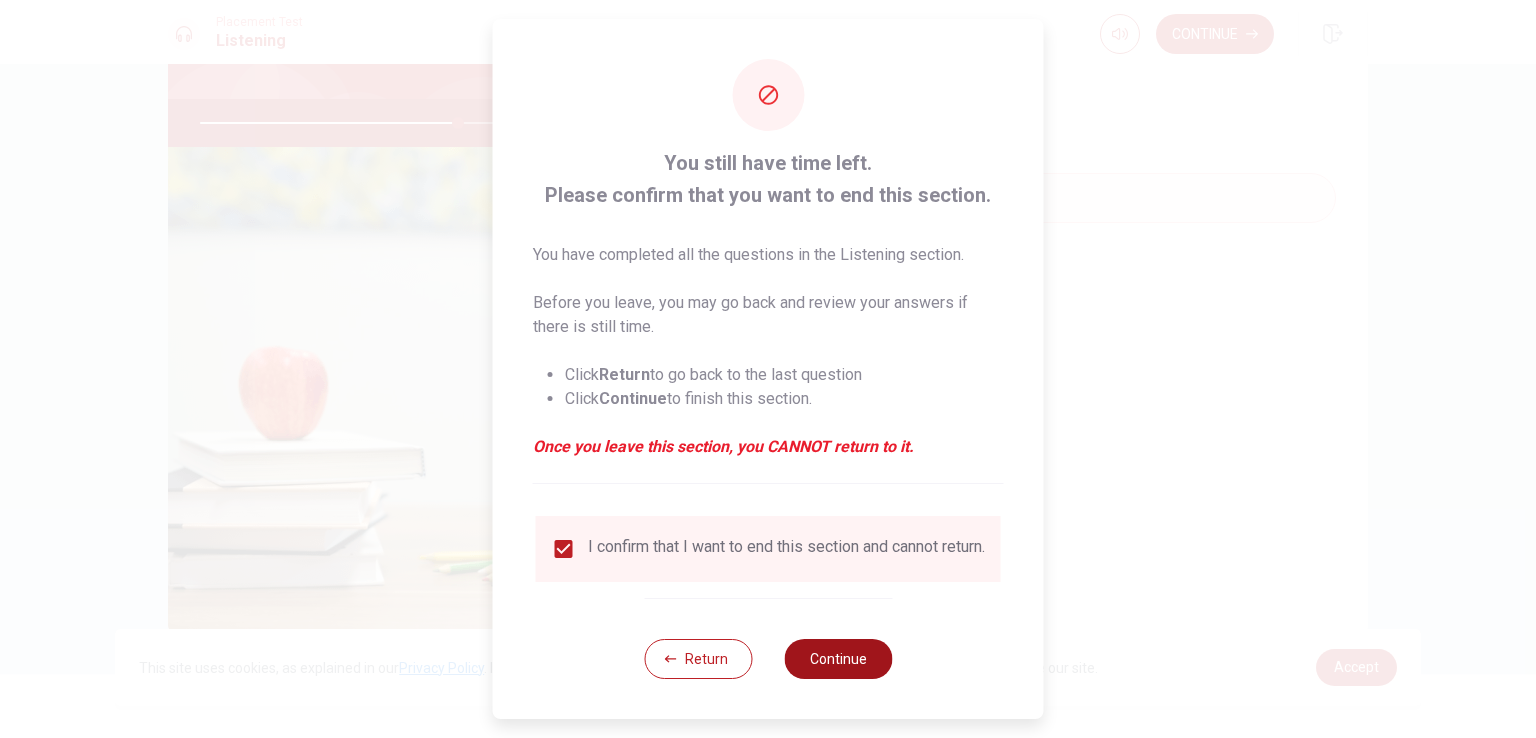click on "Continue" at bounding box center [838, 659] 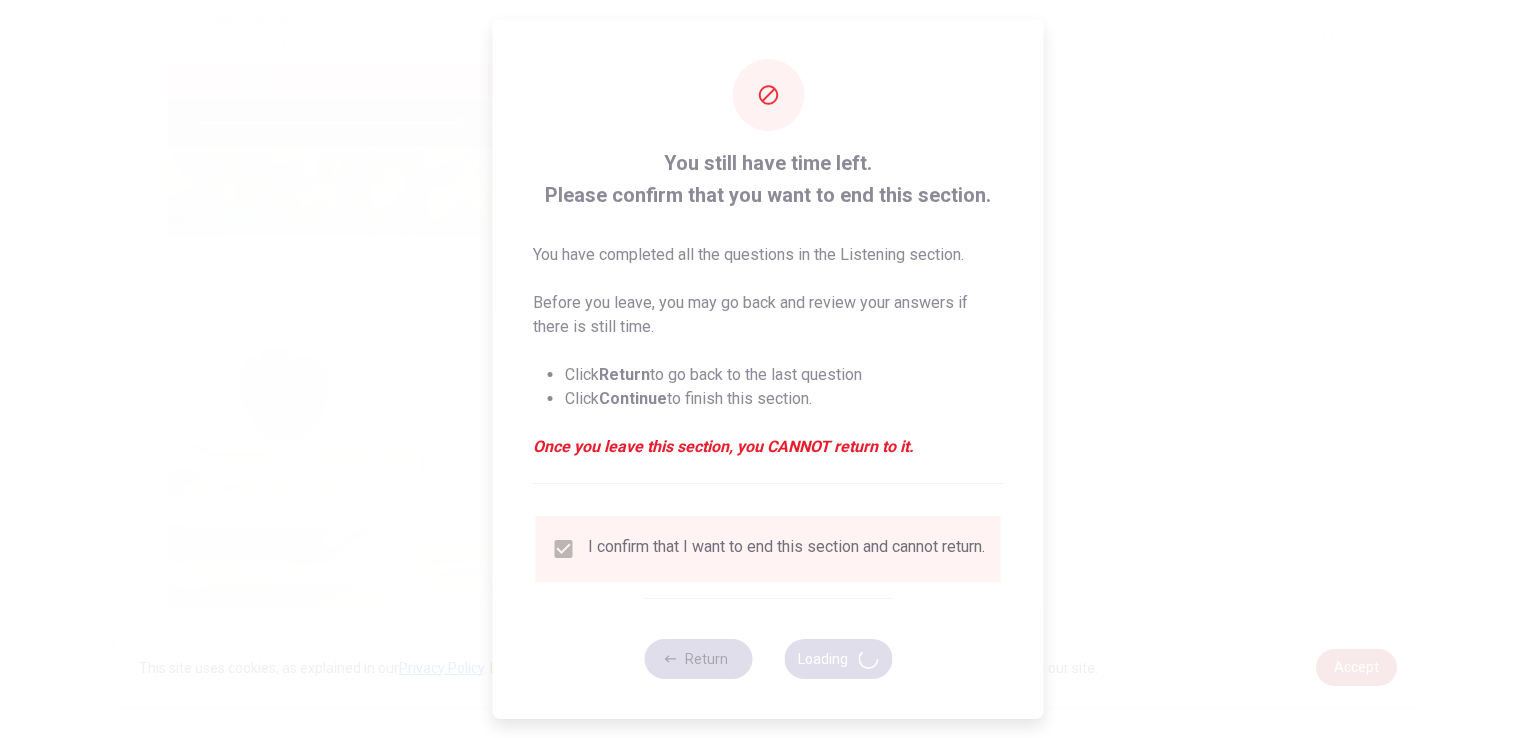 type on "72" 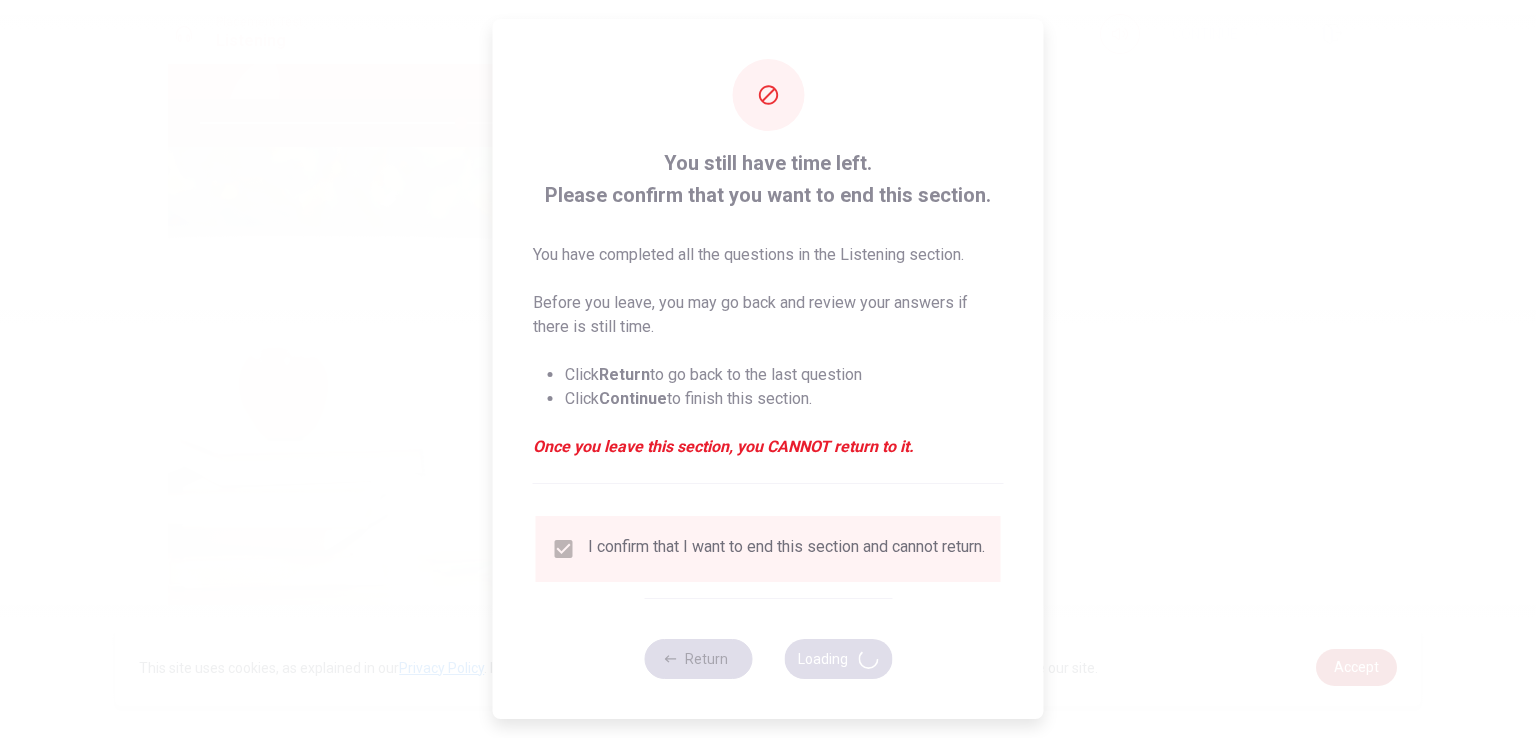 scroll, scrollTop: 0, scrollLeft: 0, axis: both 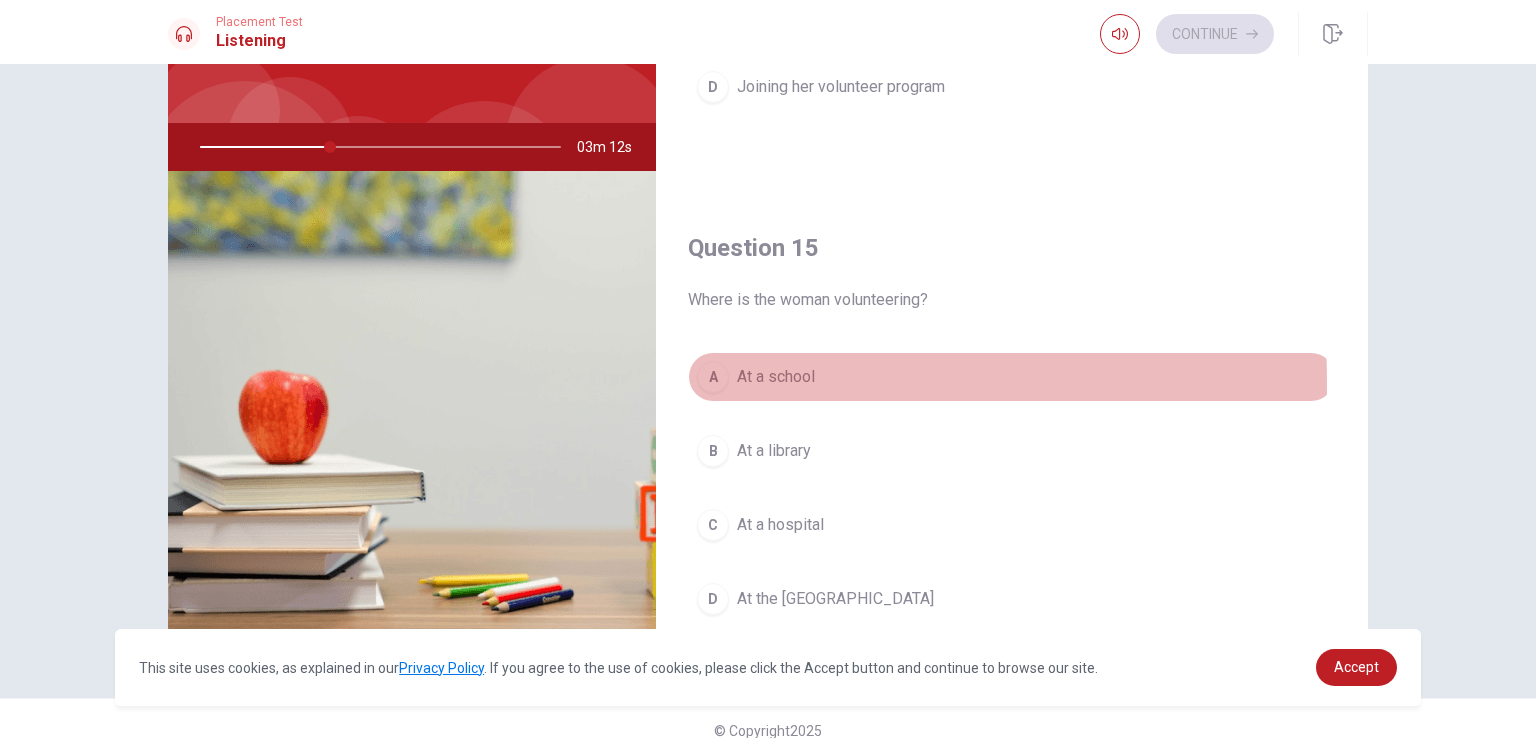 click on "A" at bounding box center (713, 377) 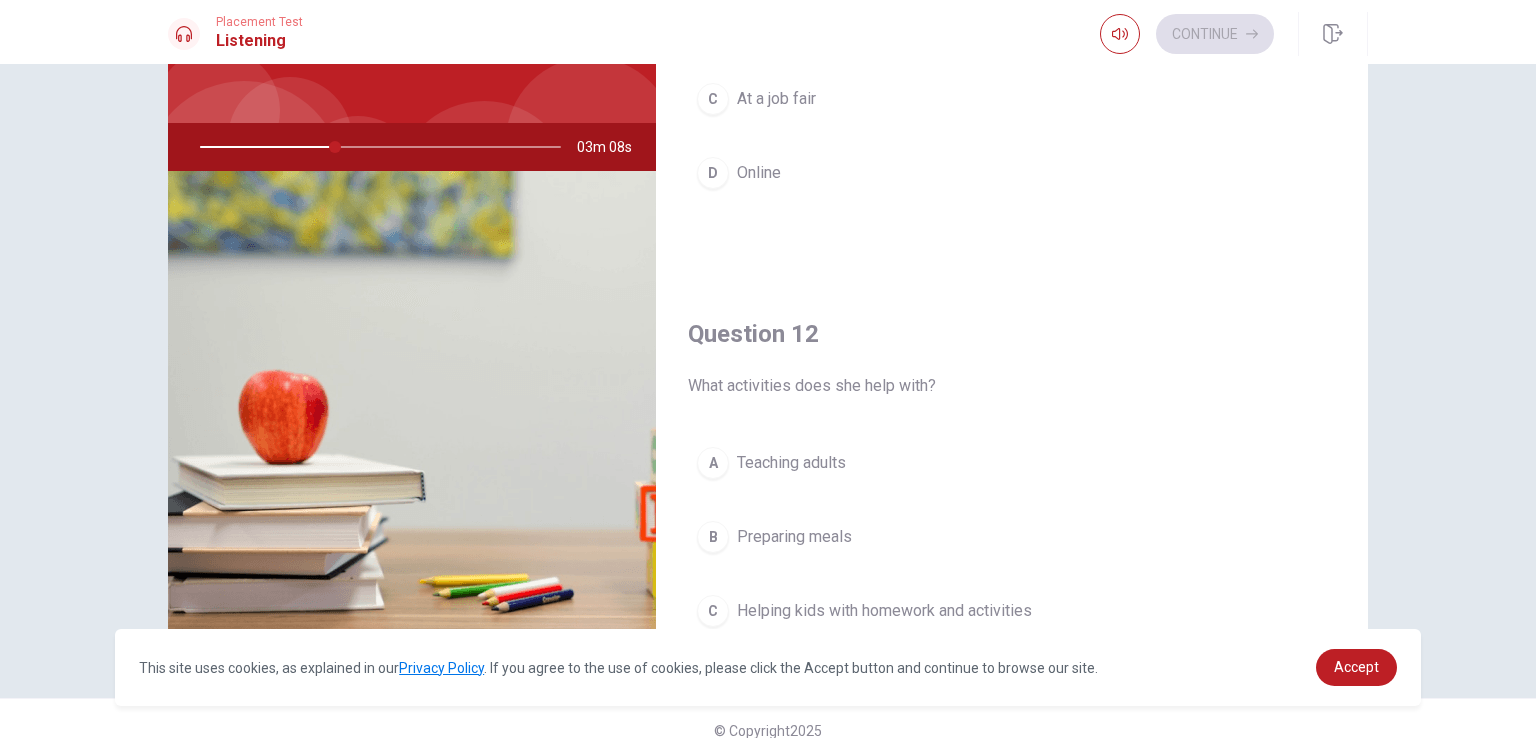 scroll, scrollTop: 0, scrollLeft: 0, axis: both 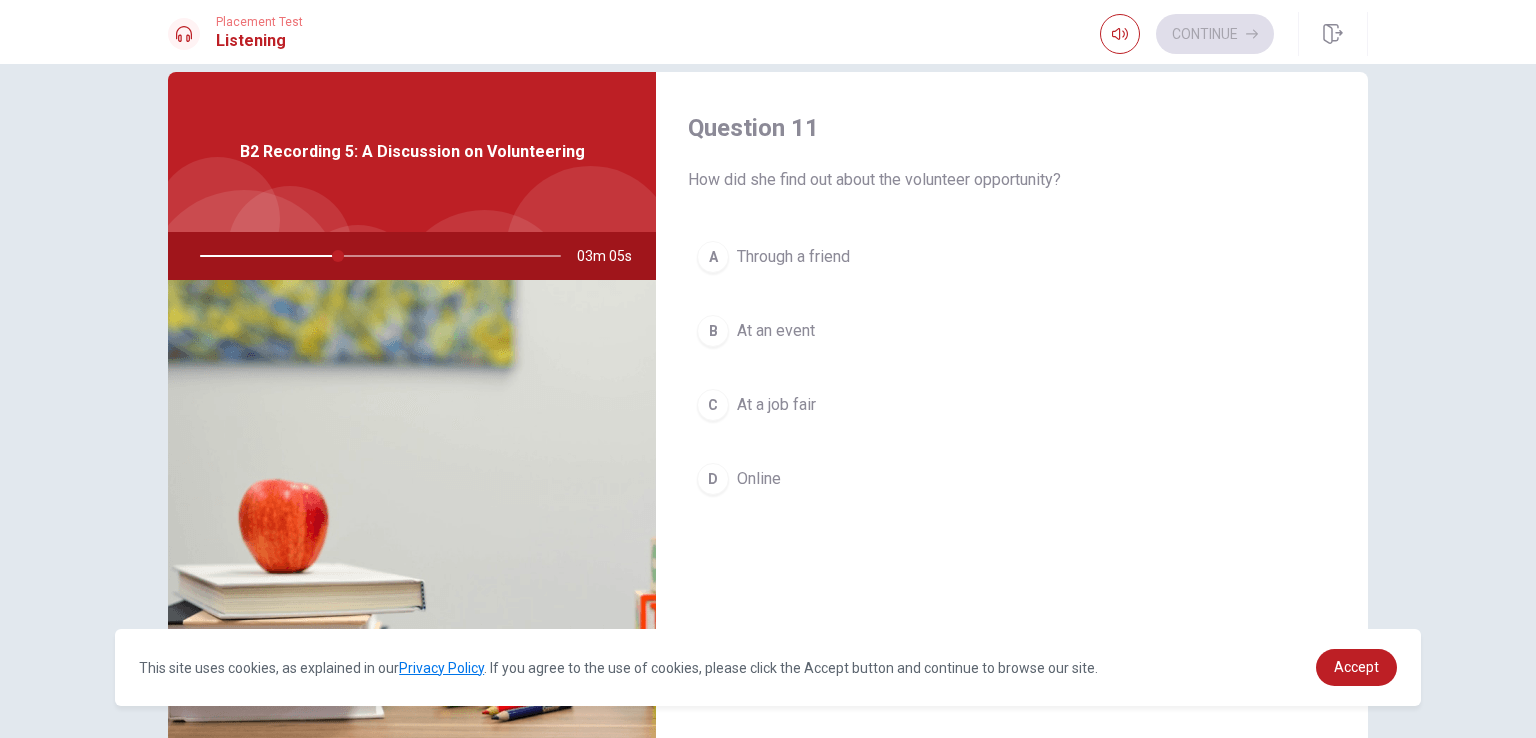 click on "D" at bounding box center (713, 479) 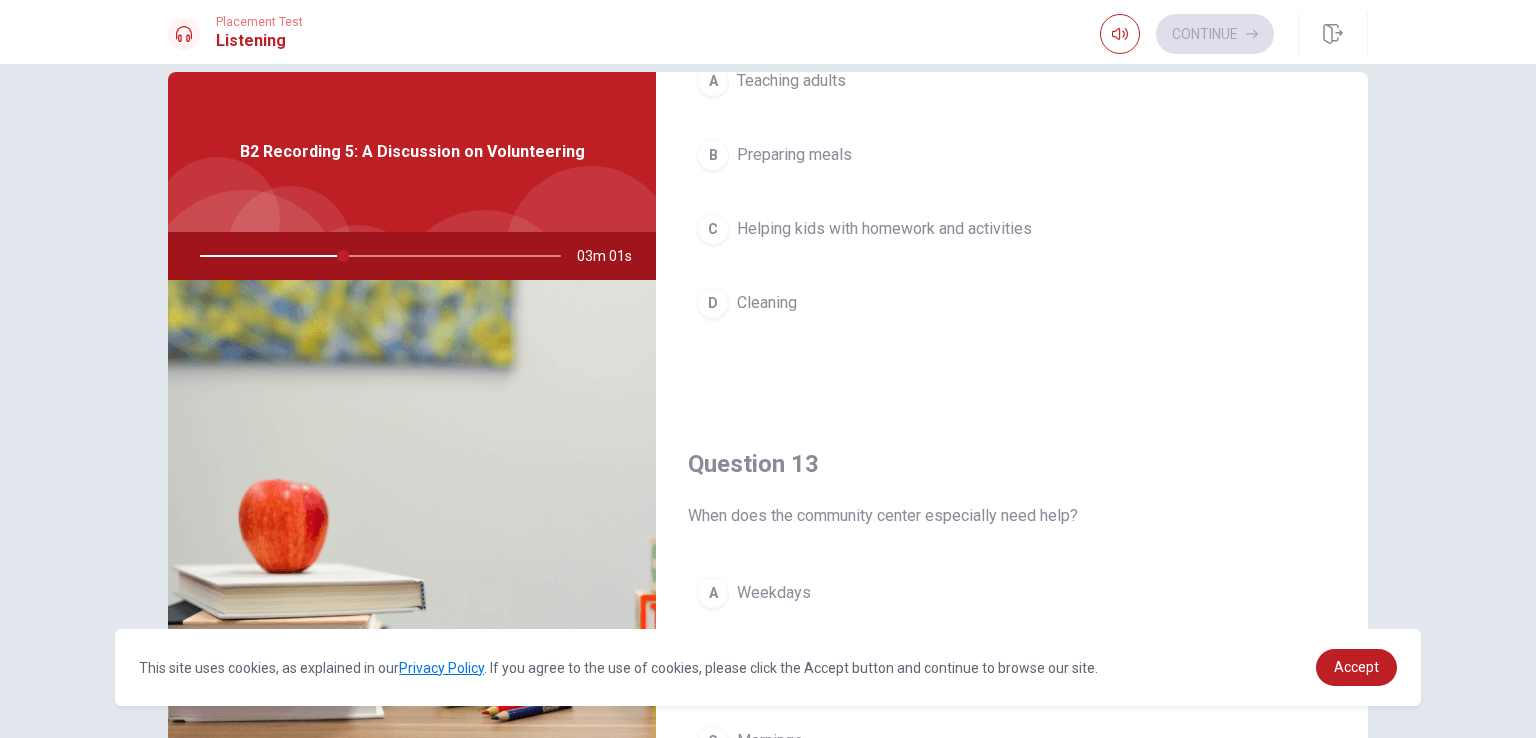 scroll, scrollTop: 684, scrollLeft: 0, axis: vertical 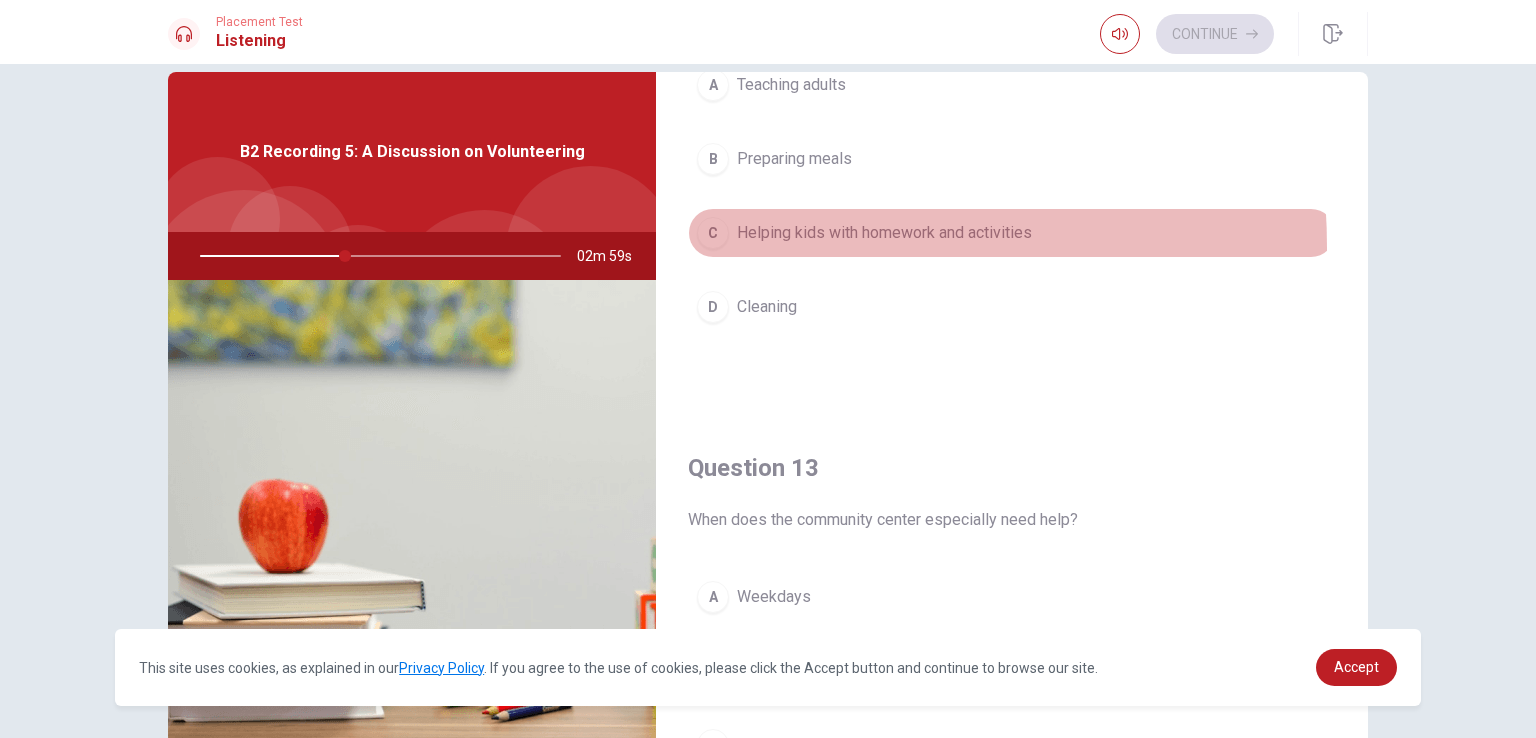 click on "C Helping kids with homework and activities" at bounding box center (1012, 233) 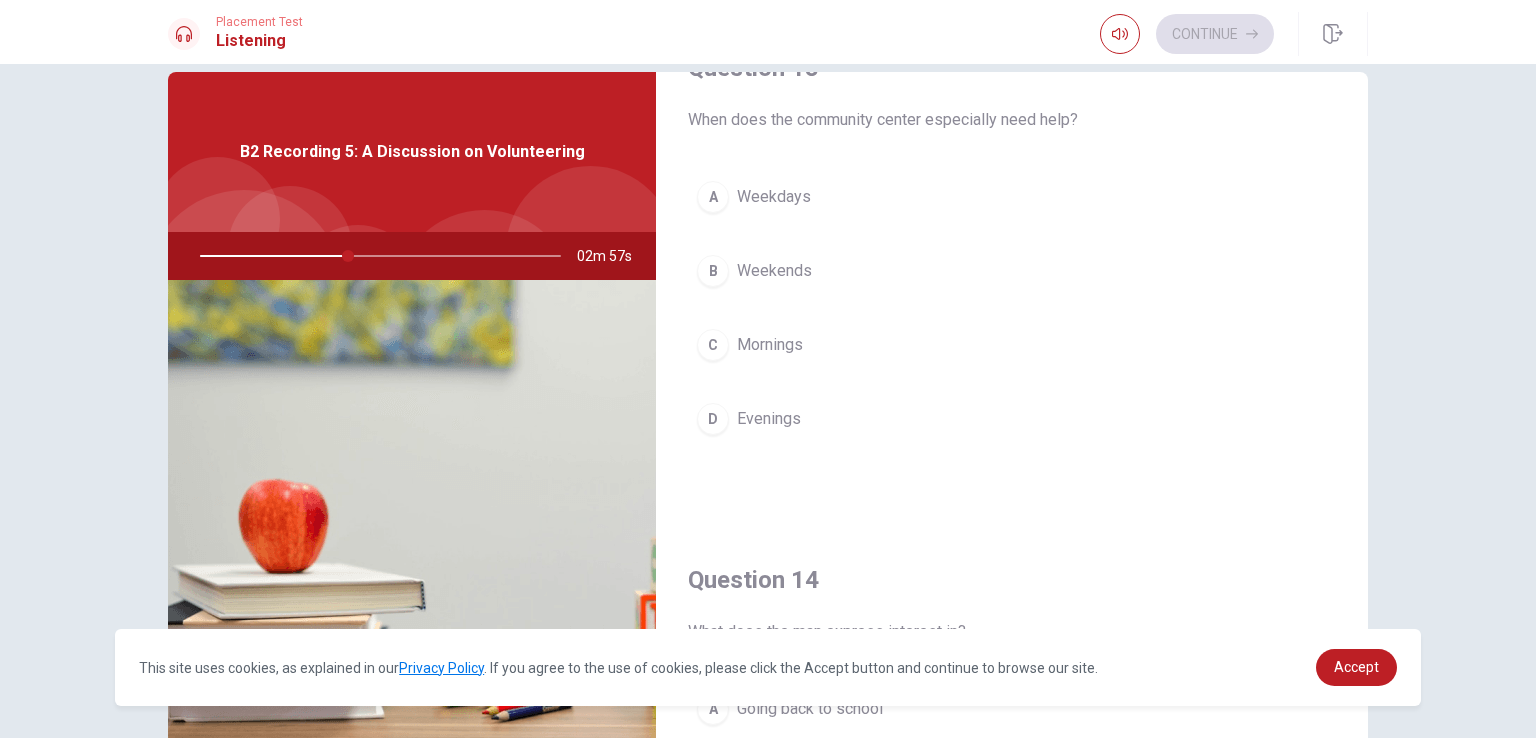 scroll, scrollTop: 1096, scrollLeft: 0, axis: vertical 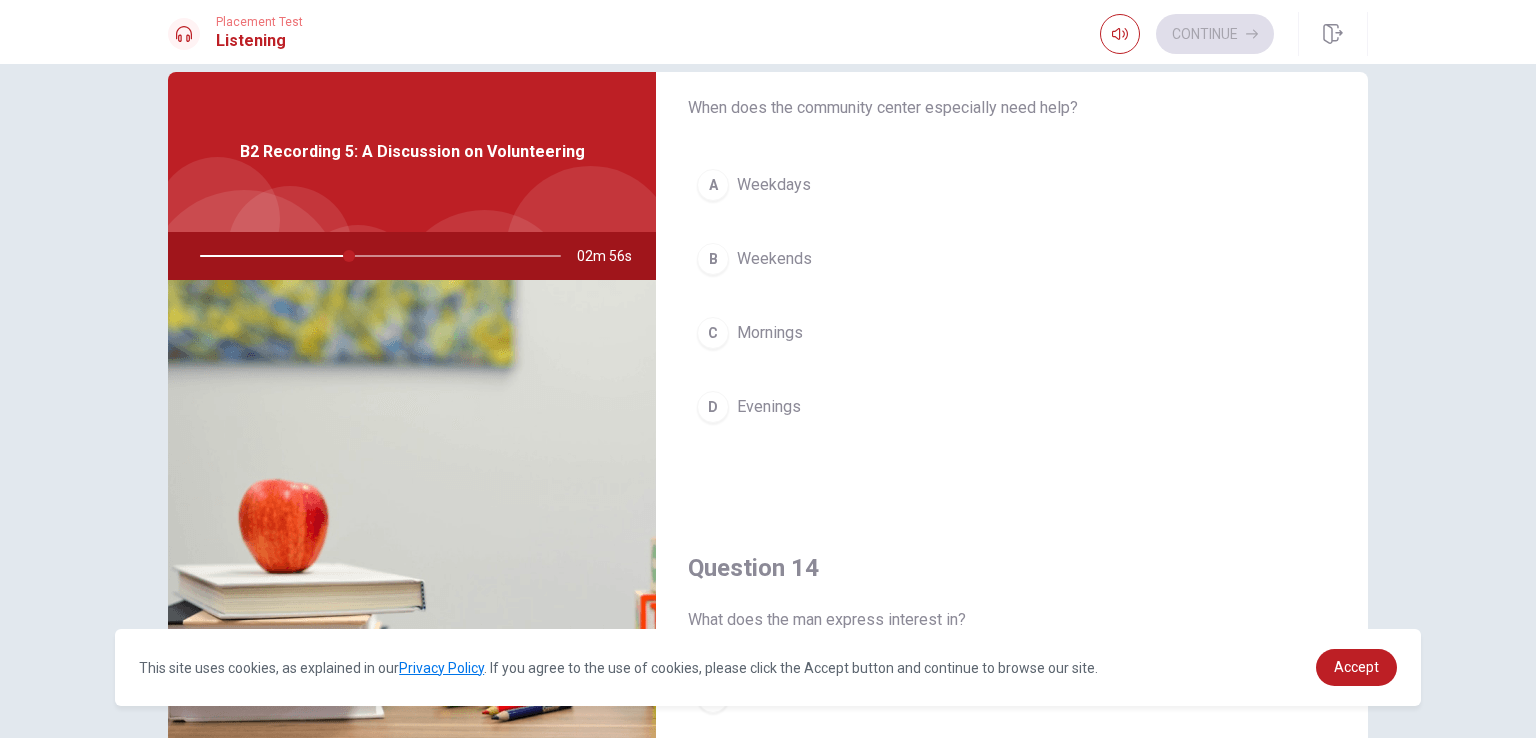 click on "B" at bounding box center [713, 259] 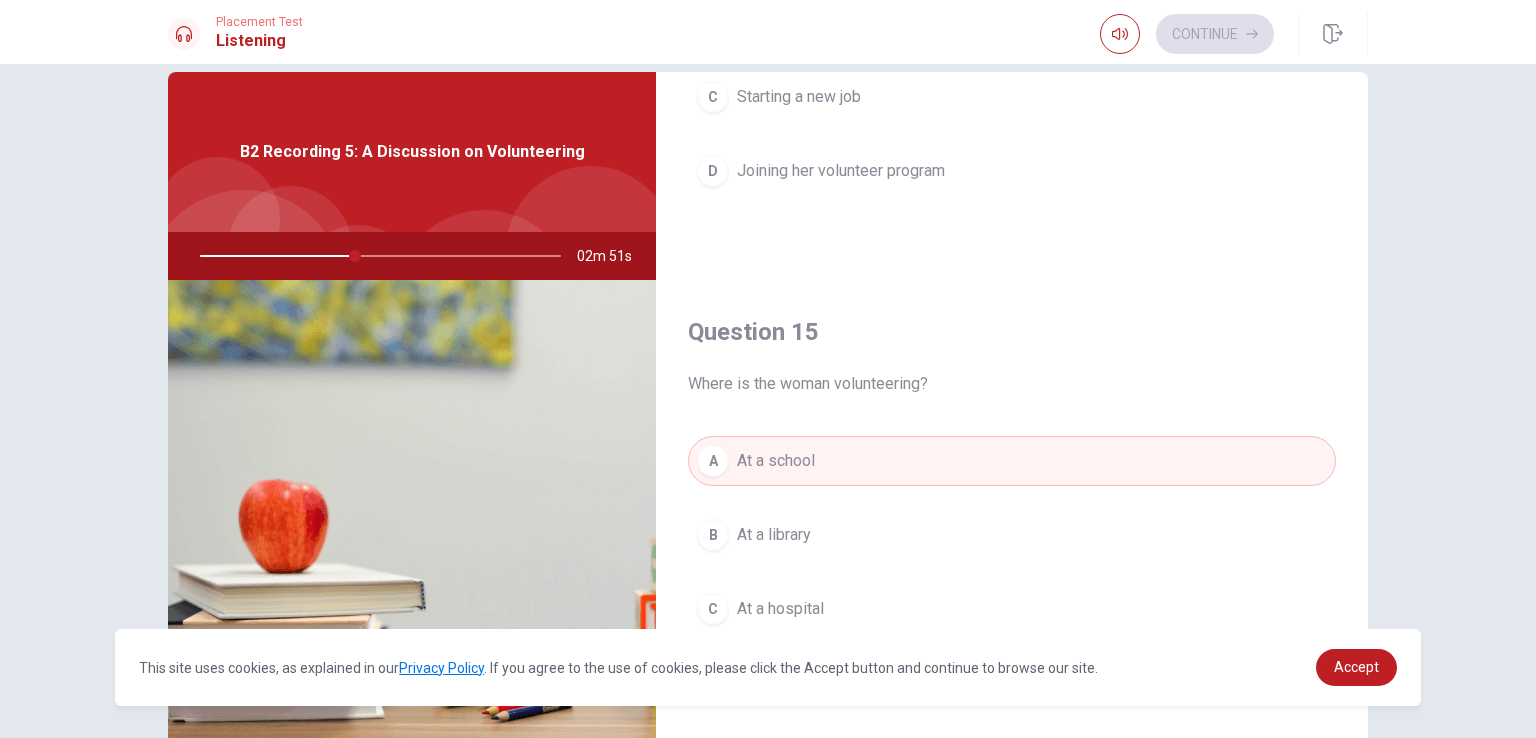 scroll, scrollTop: 1856, scrollLeft: 0, axis: vertical 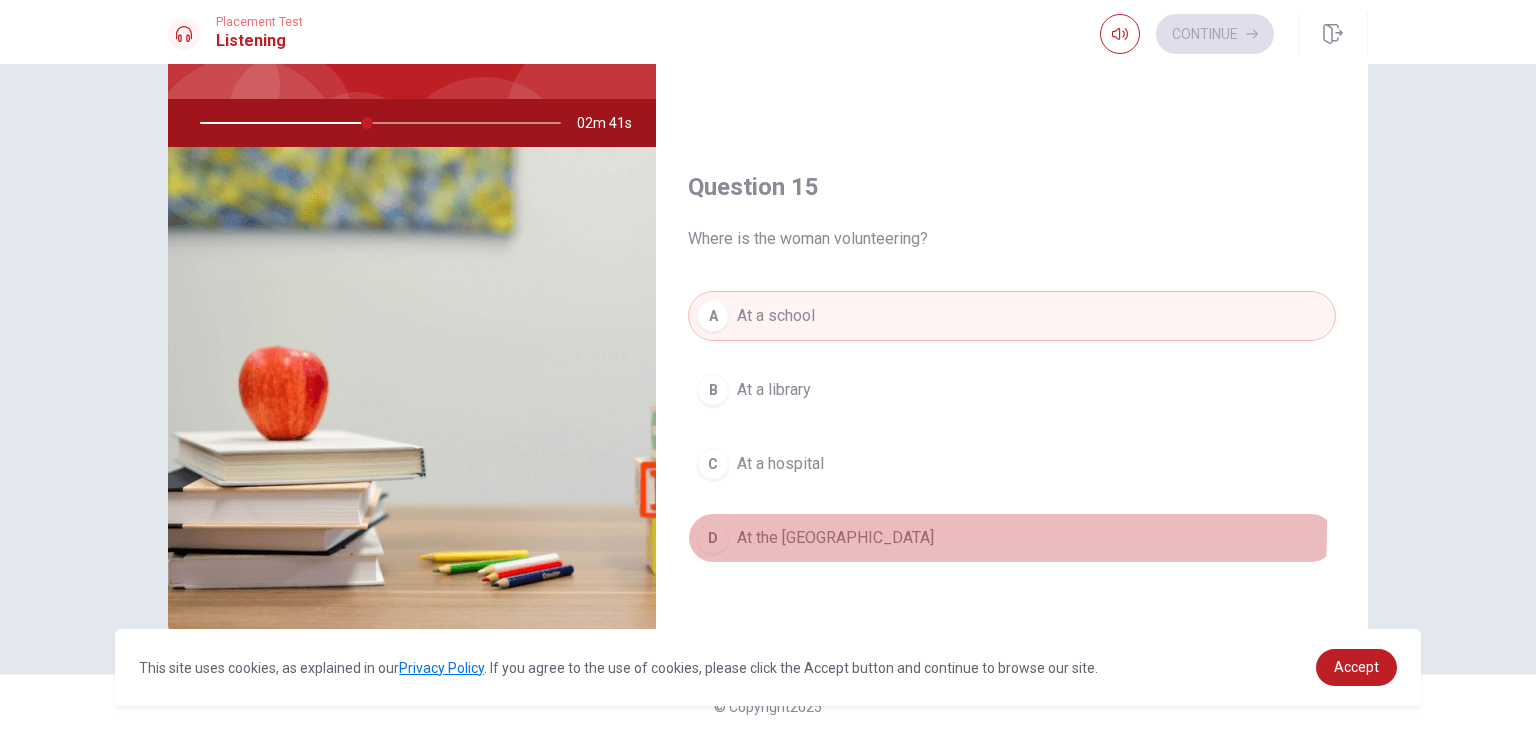 click on "D" at bounding box center [713, 538] 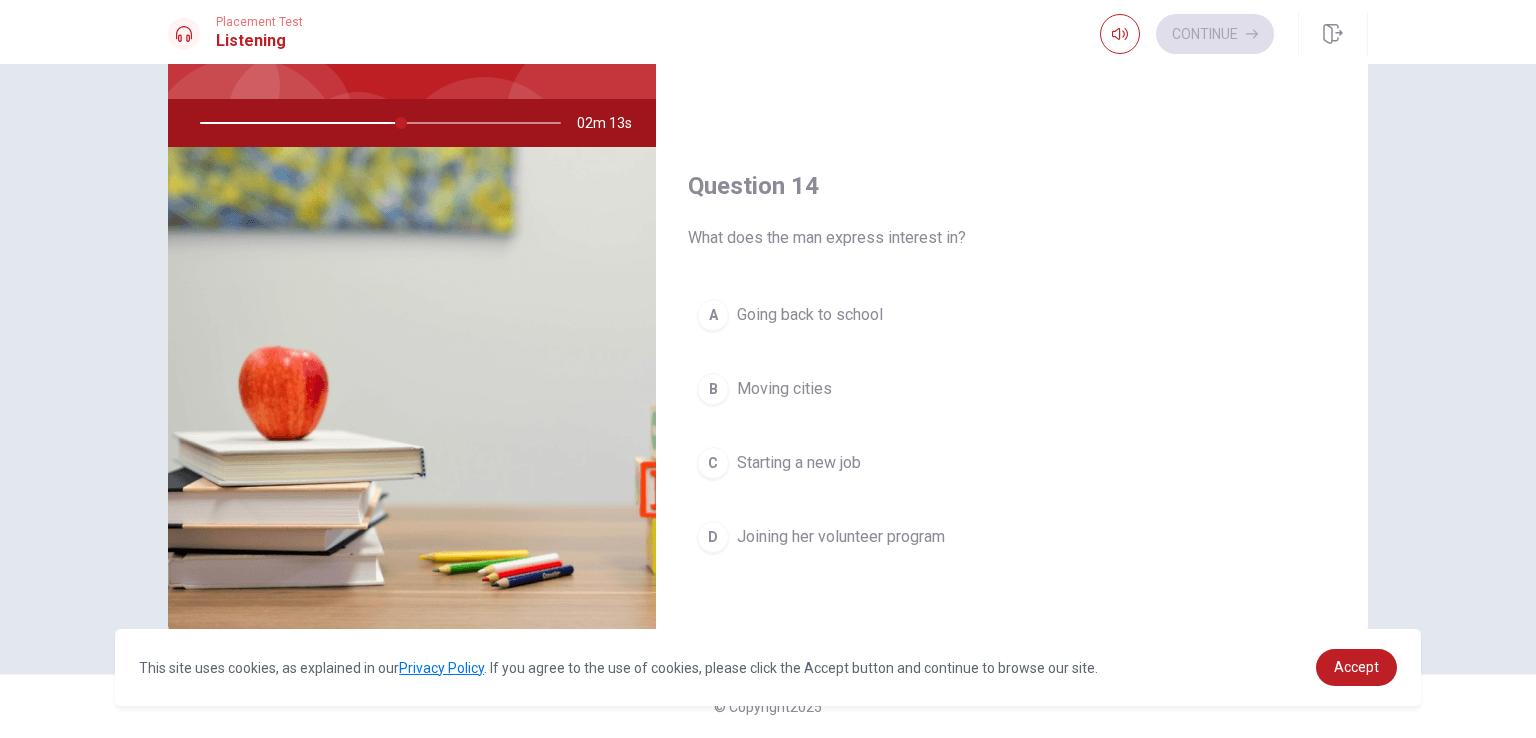 scroll, scrollTop: 1348, scrollLeft: 0, axis: vertical 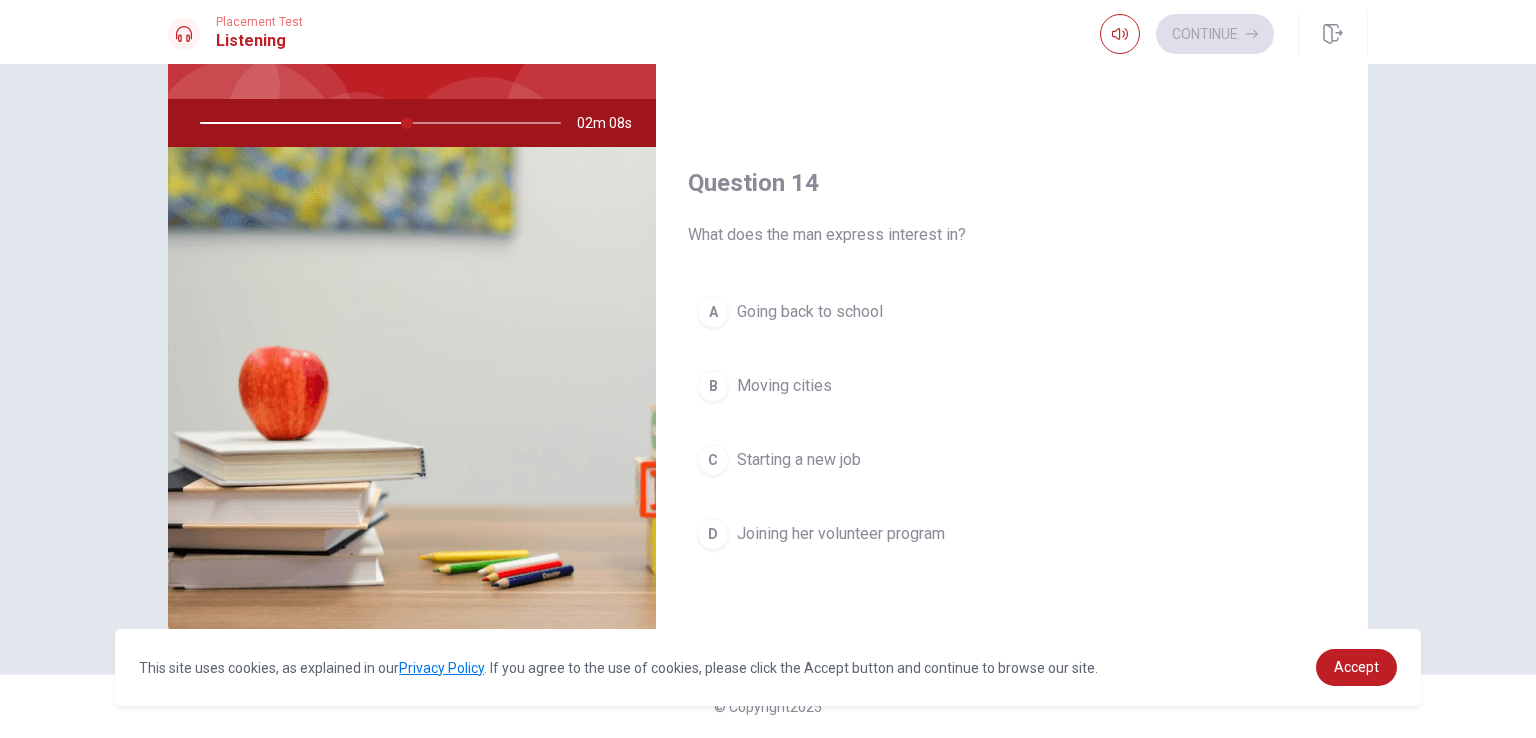 click on "C" at bounding box center (713, 460) 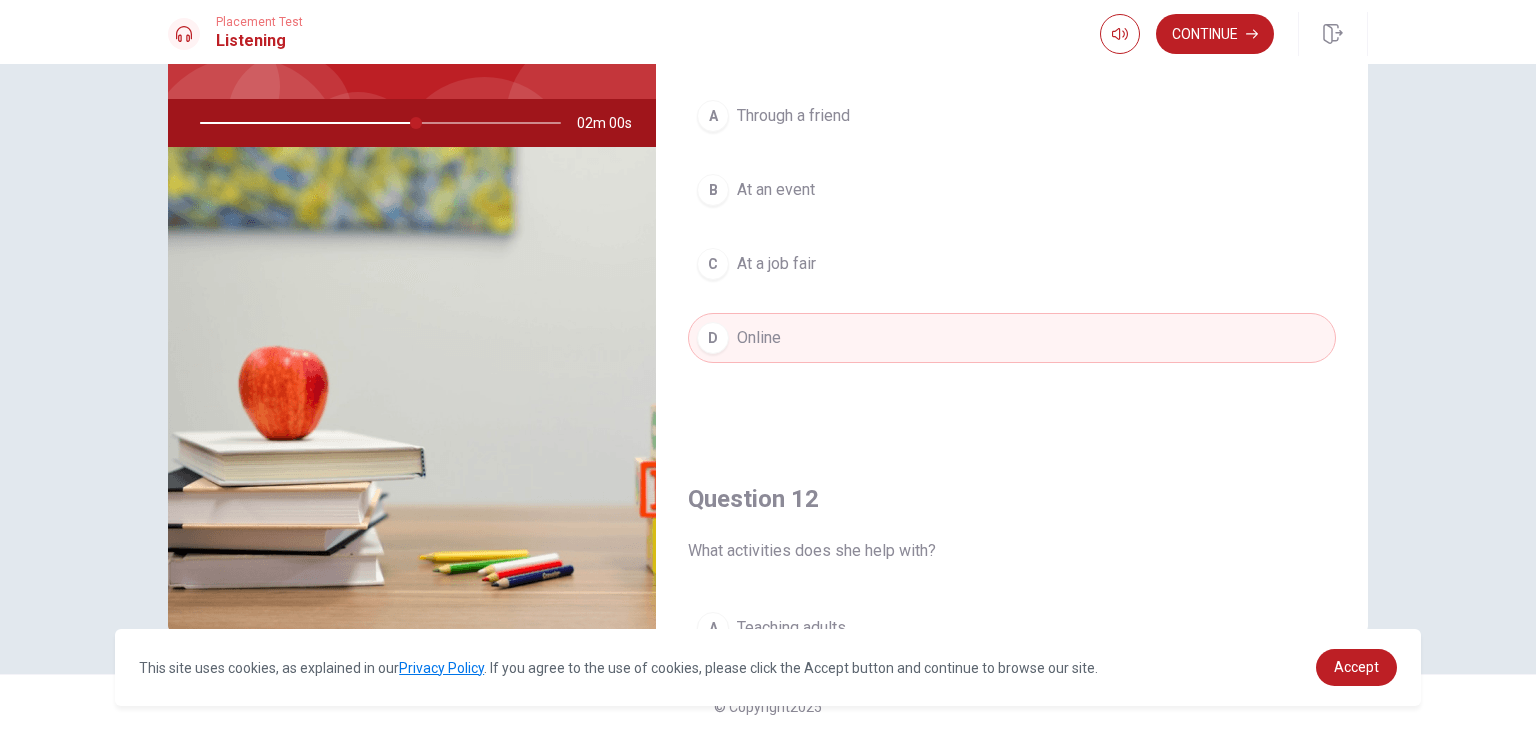 scroll, scrollTop: 0, scrollLeft: 0, axis: both 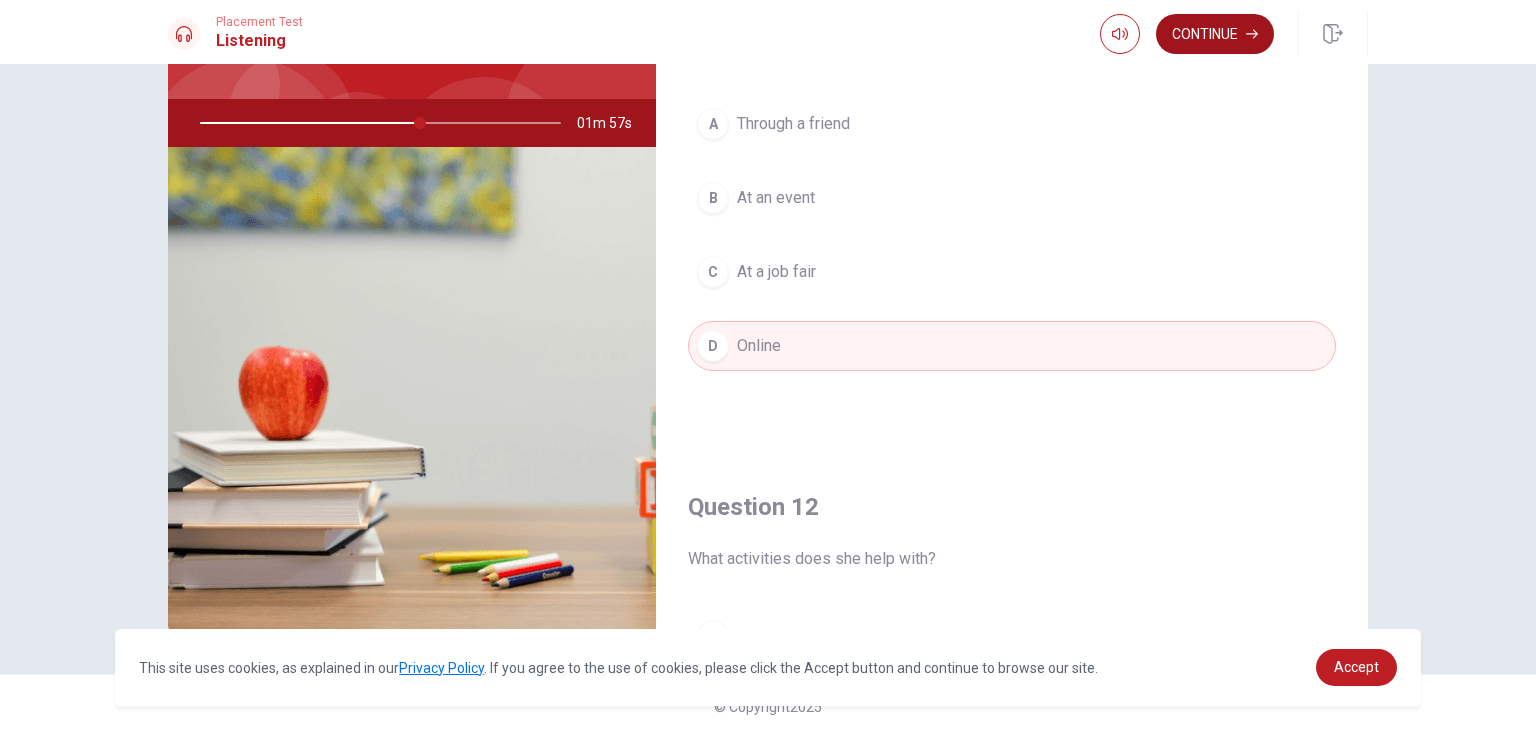 click on "Continue" at bounding box center [1215, 34] 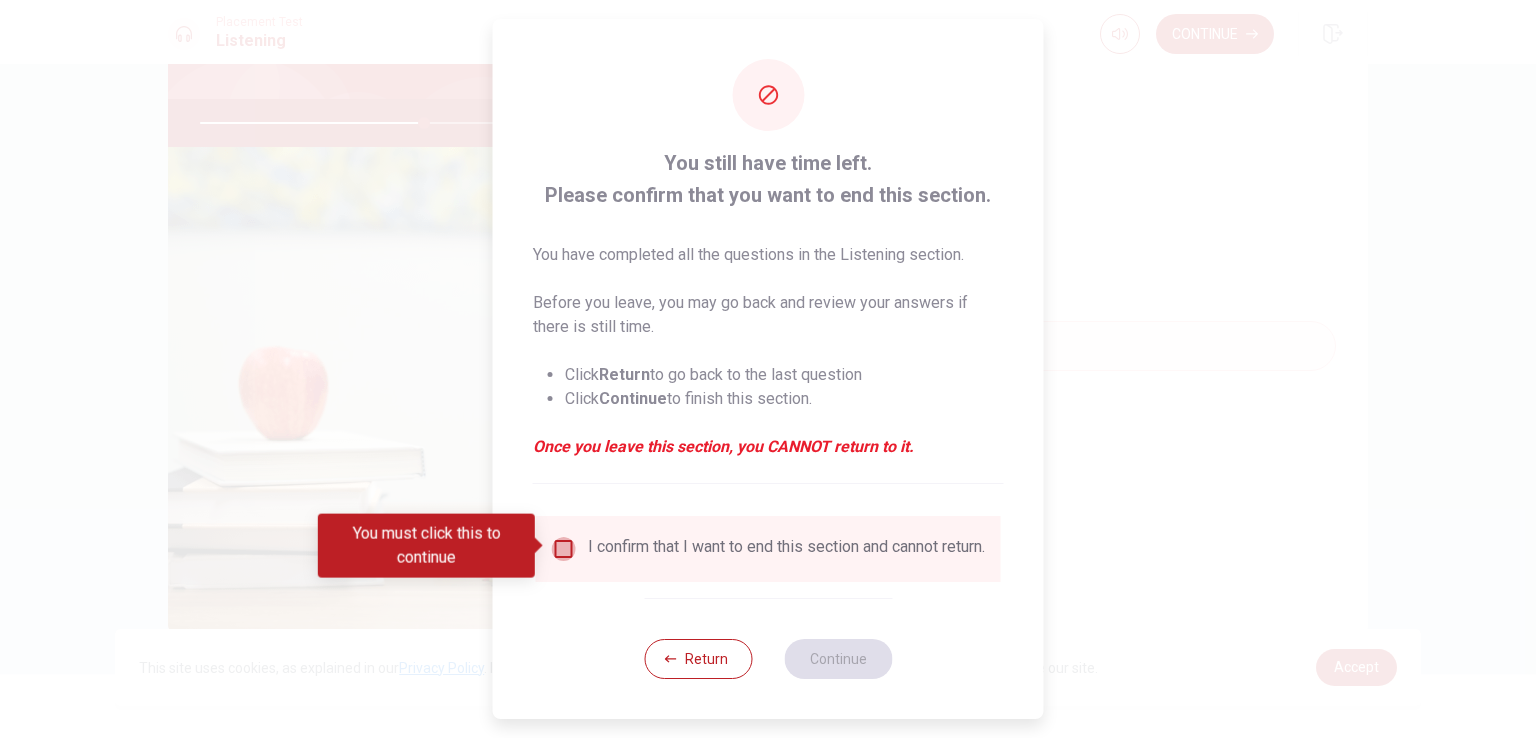 click at bounding box center (564, 549) 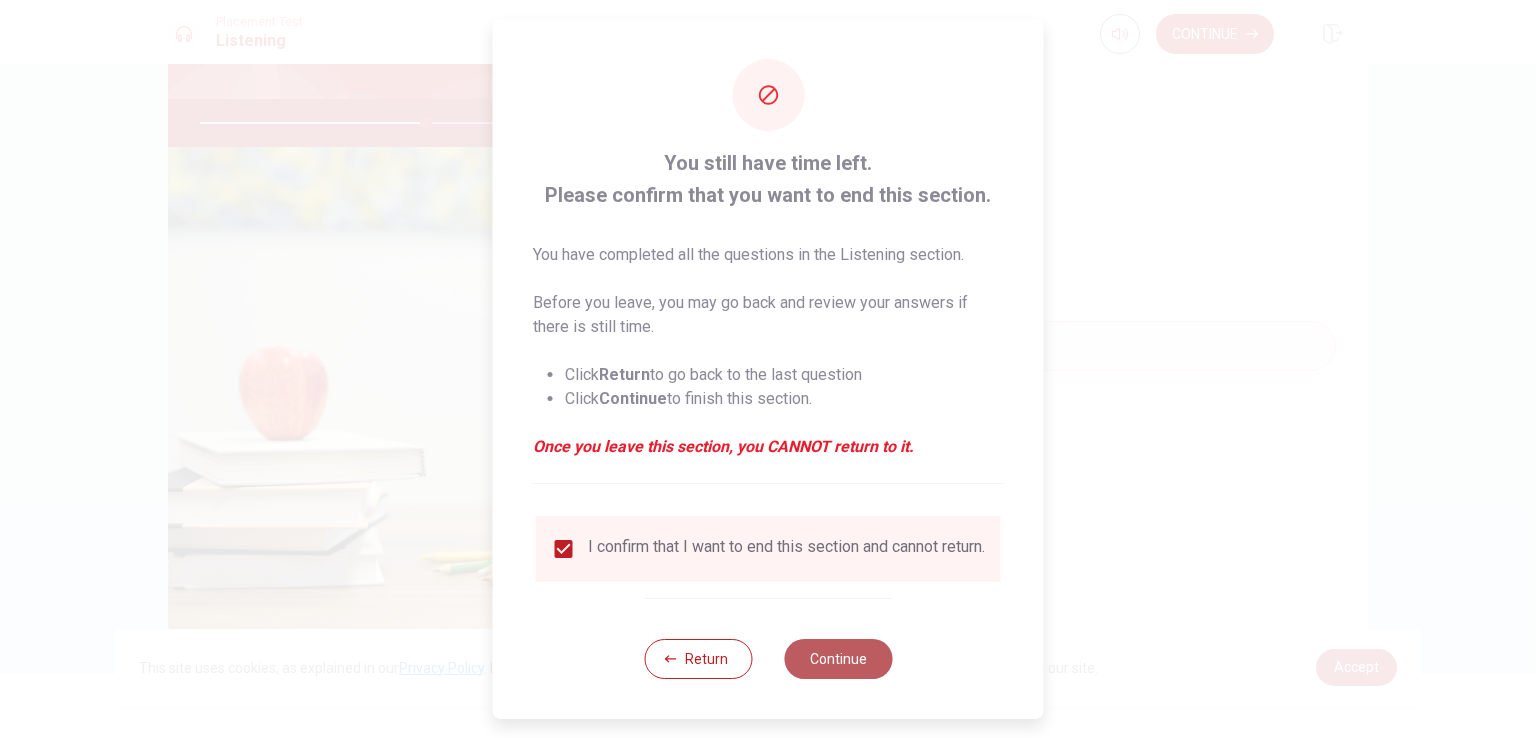 click on "Continue" at bounding box center (838, 659) 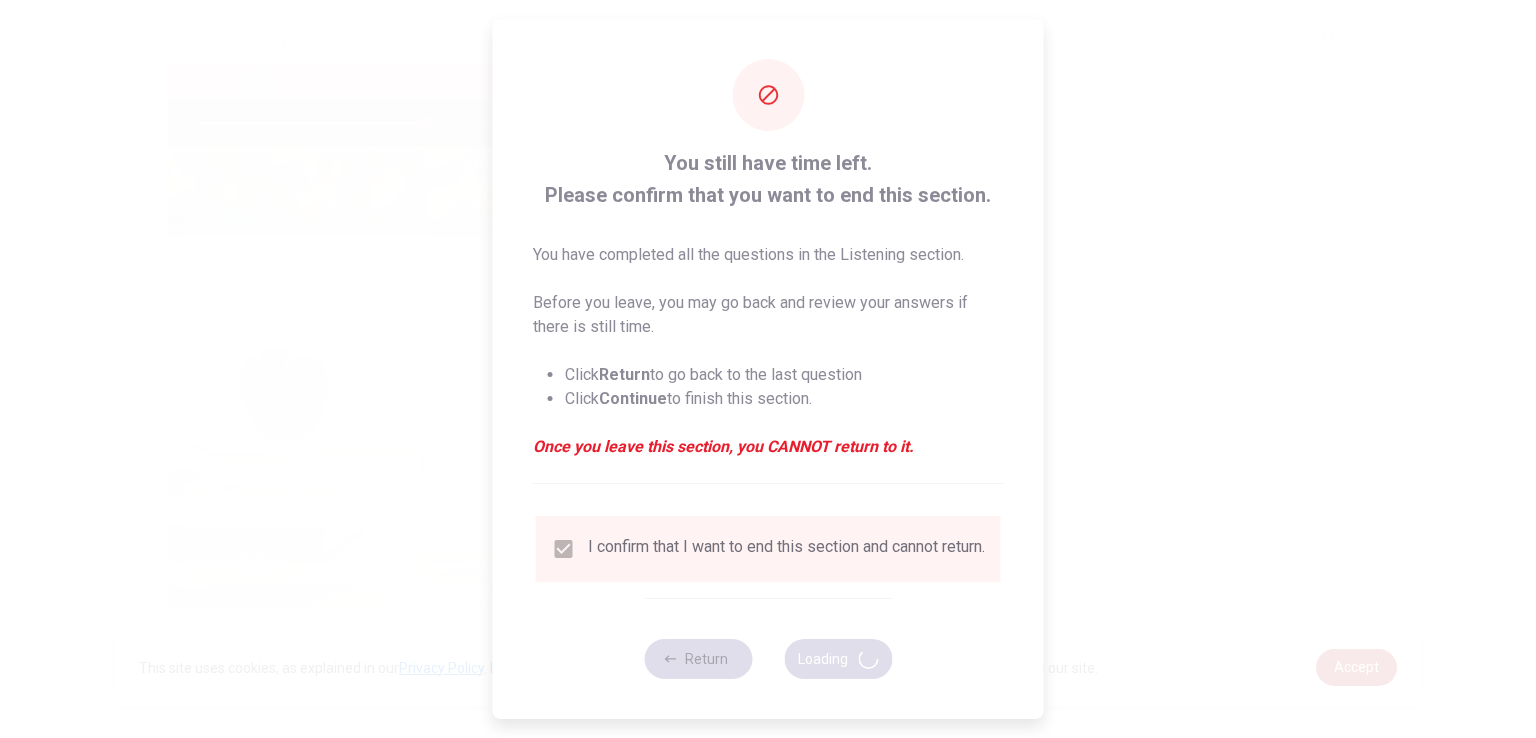 type on "63" 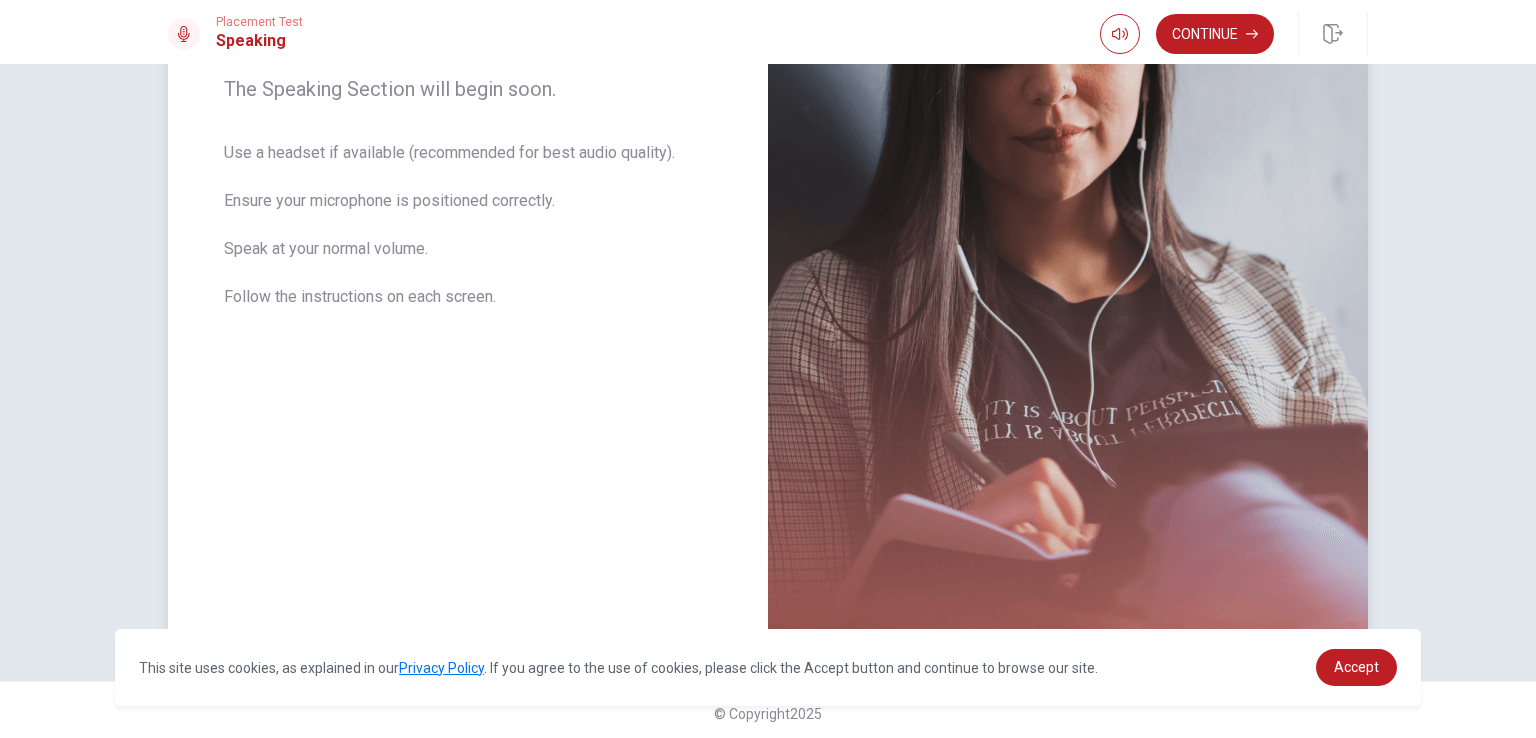scroll, scrollTop: 342, scrollLeft: 0, axis: vertical 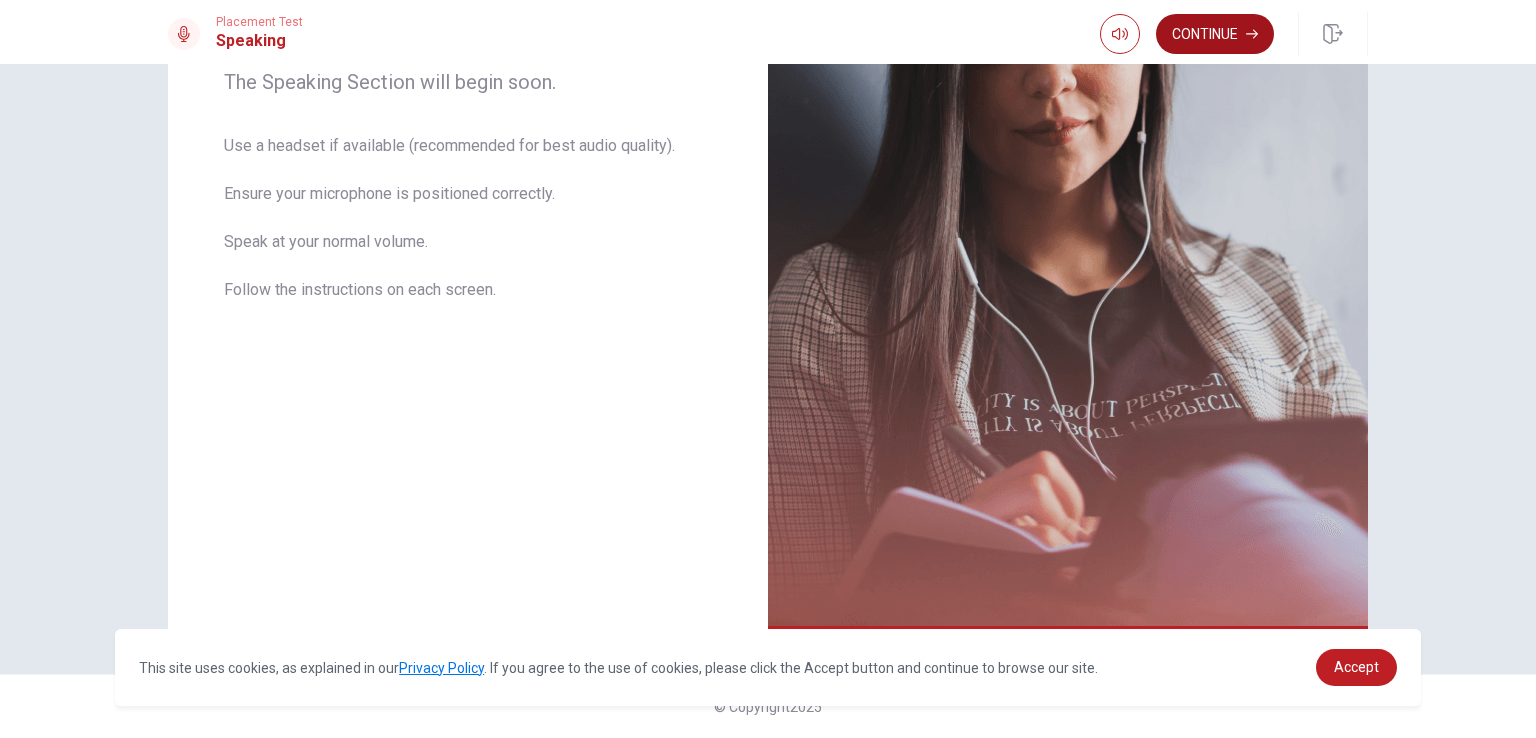 click on "Continue" at bounding box center [1215, 34] 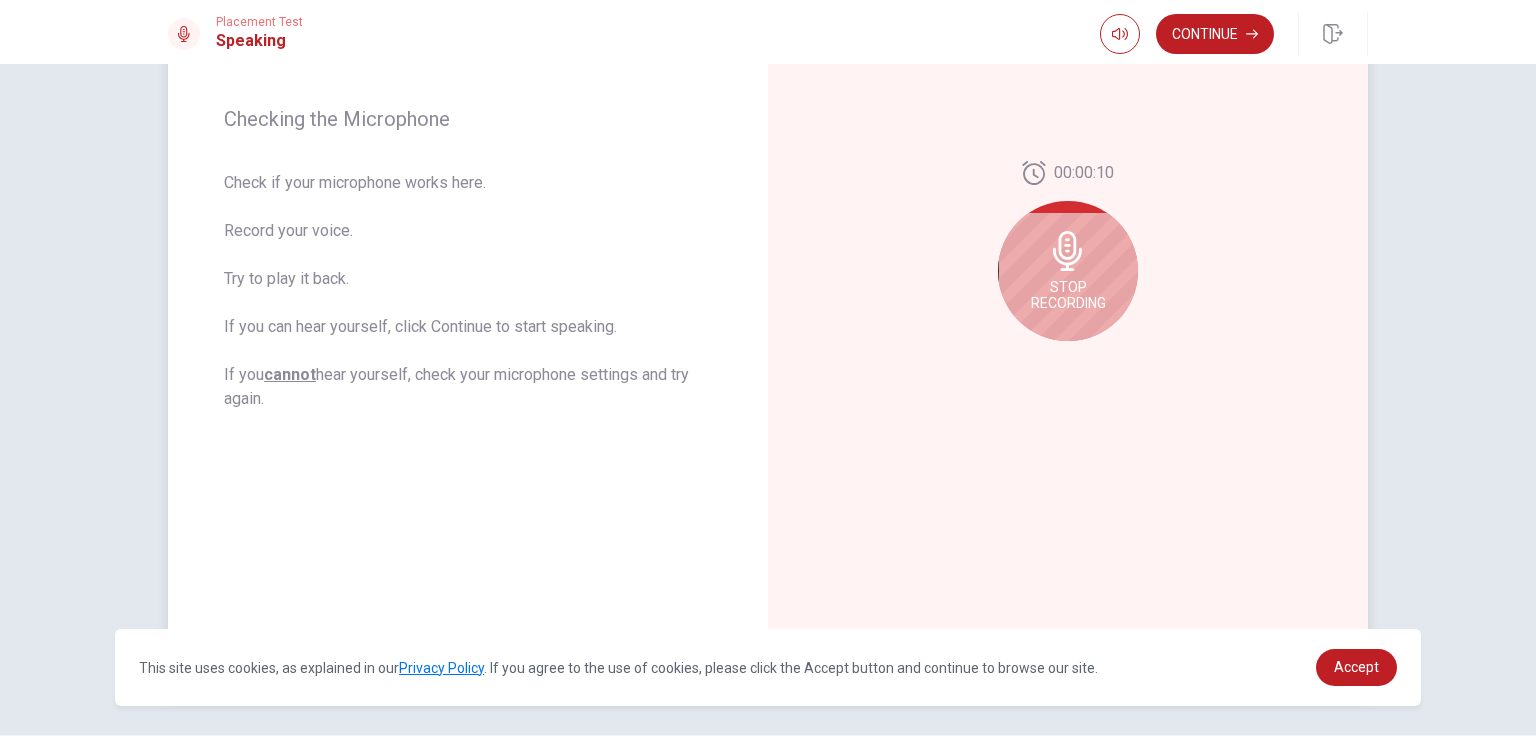 scroll, scrollTop: 279, scrollLeft: 0, axis: vertical 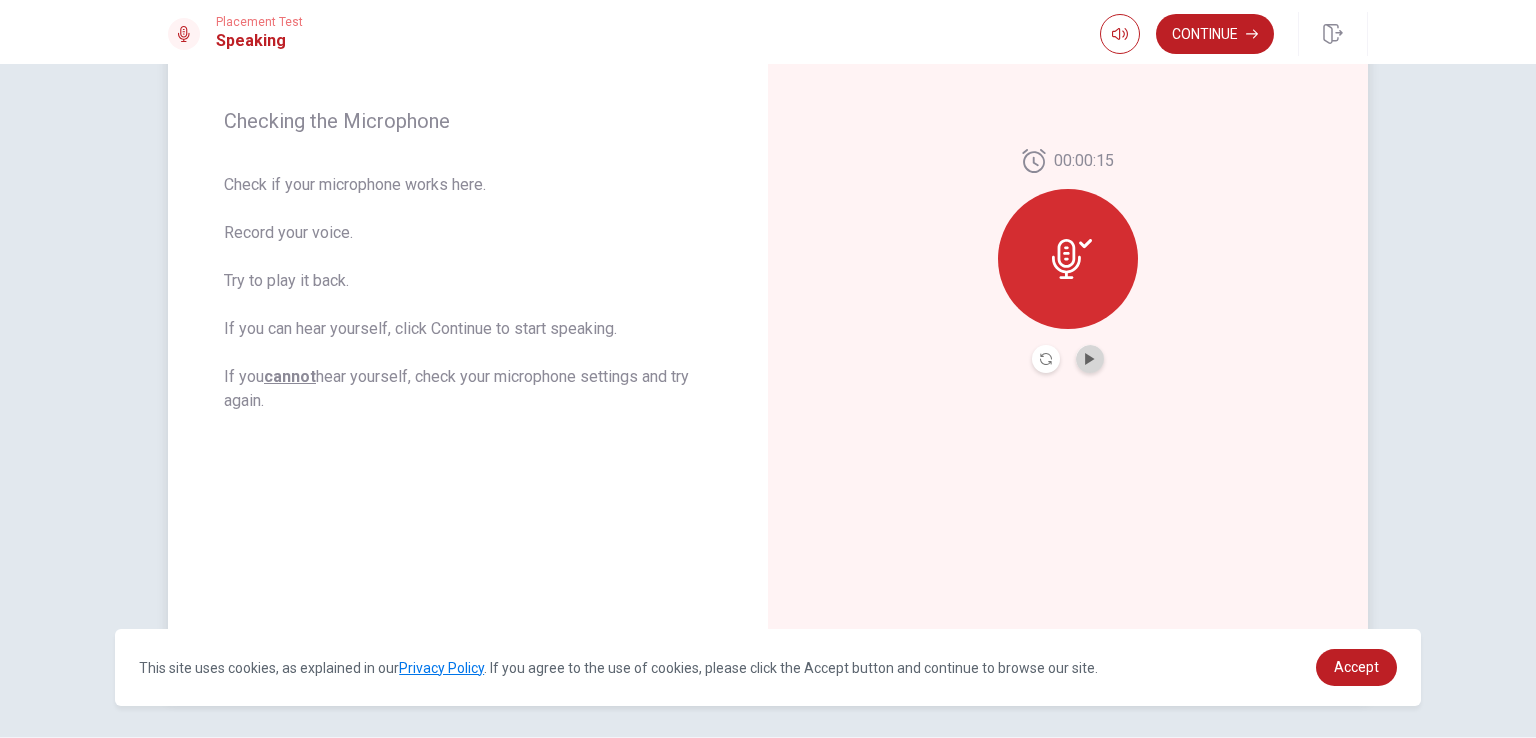 click at bounding box center [1090, 359] 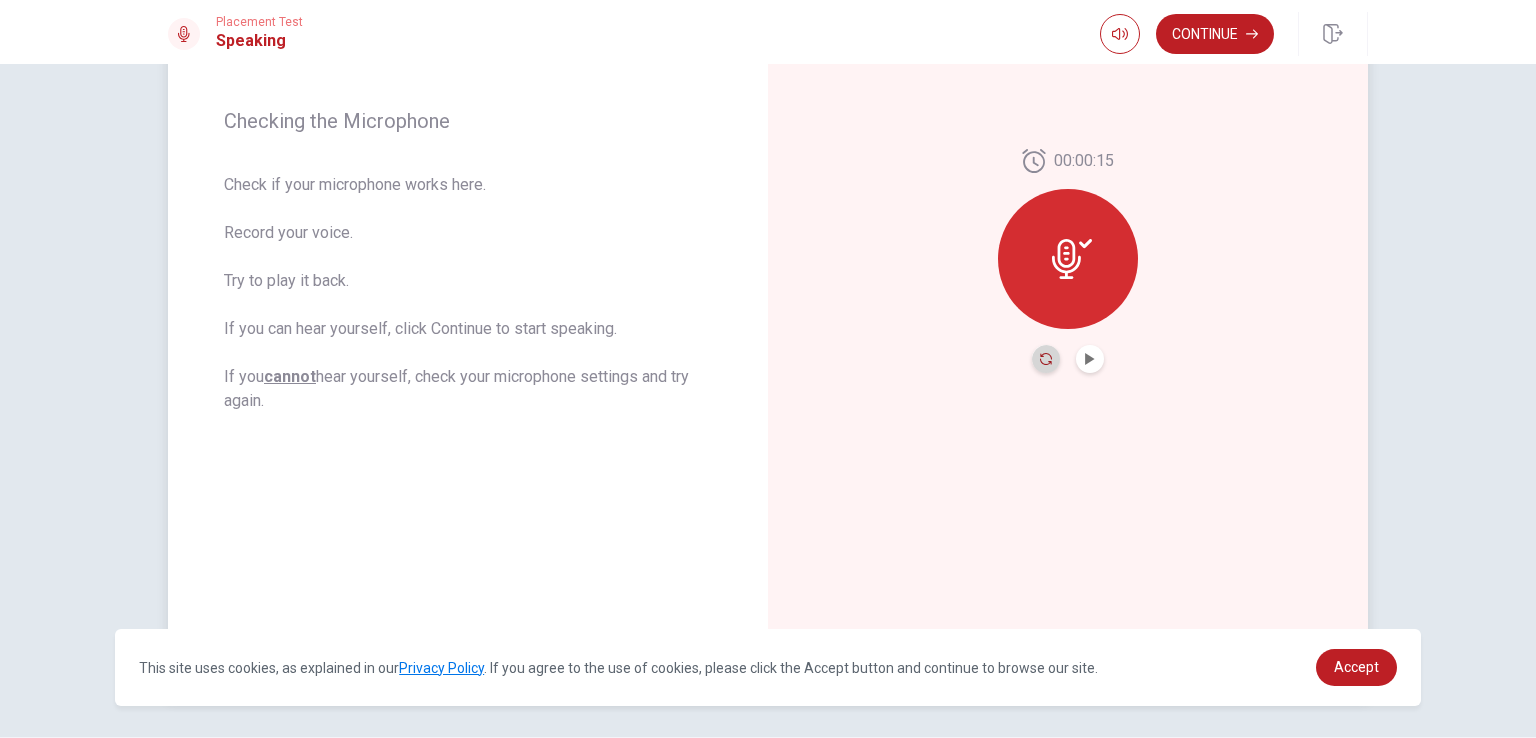 click 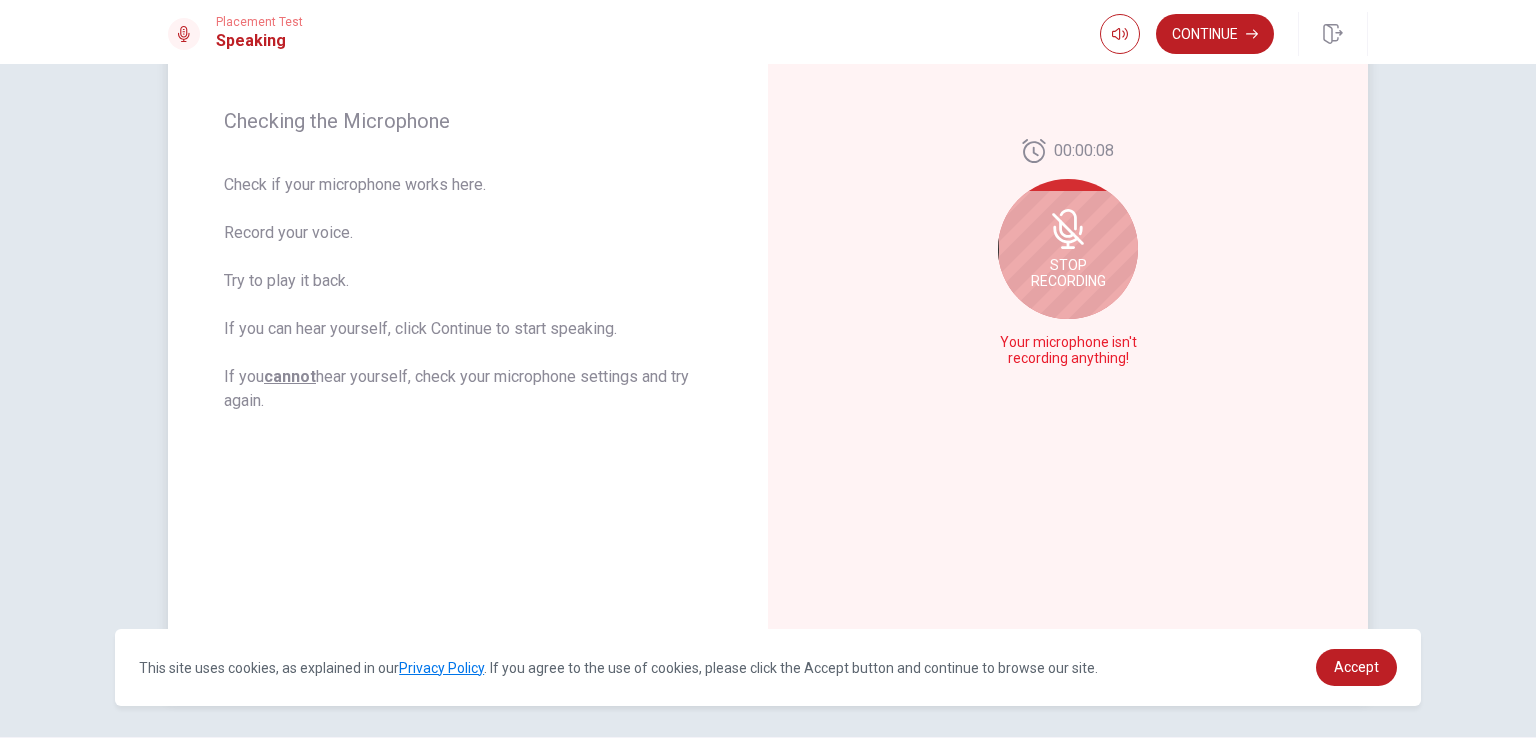 click on "Stop   Recording" at bounding box center [1068, 249] 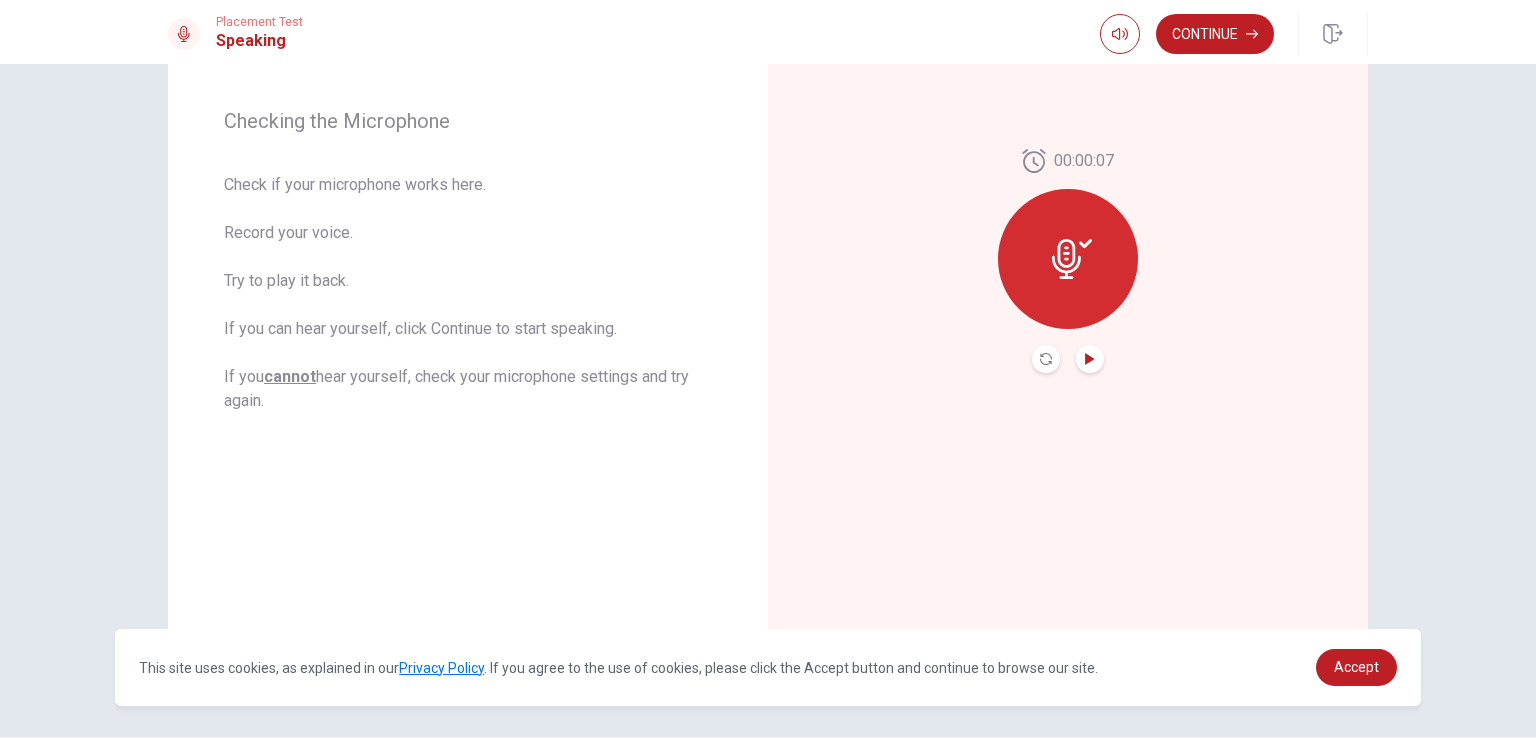 click 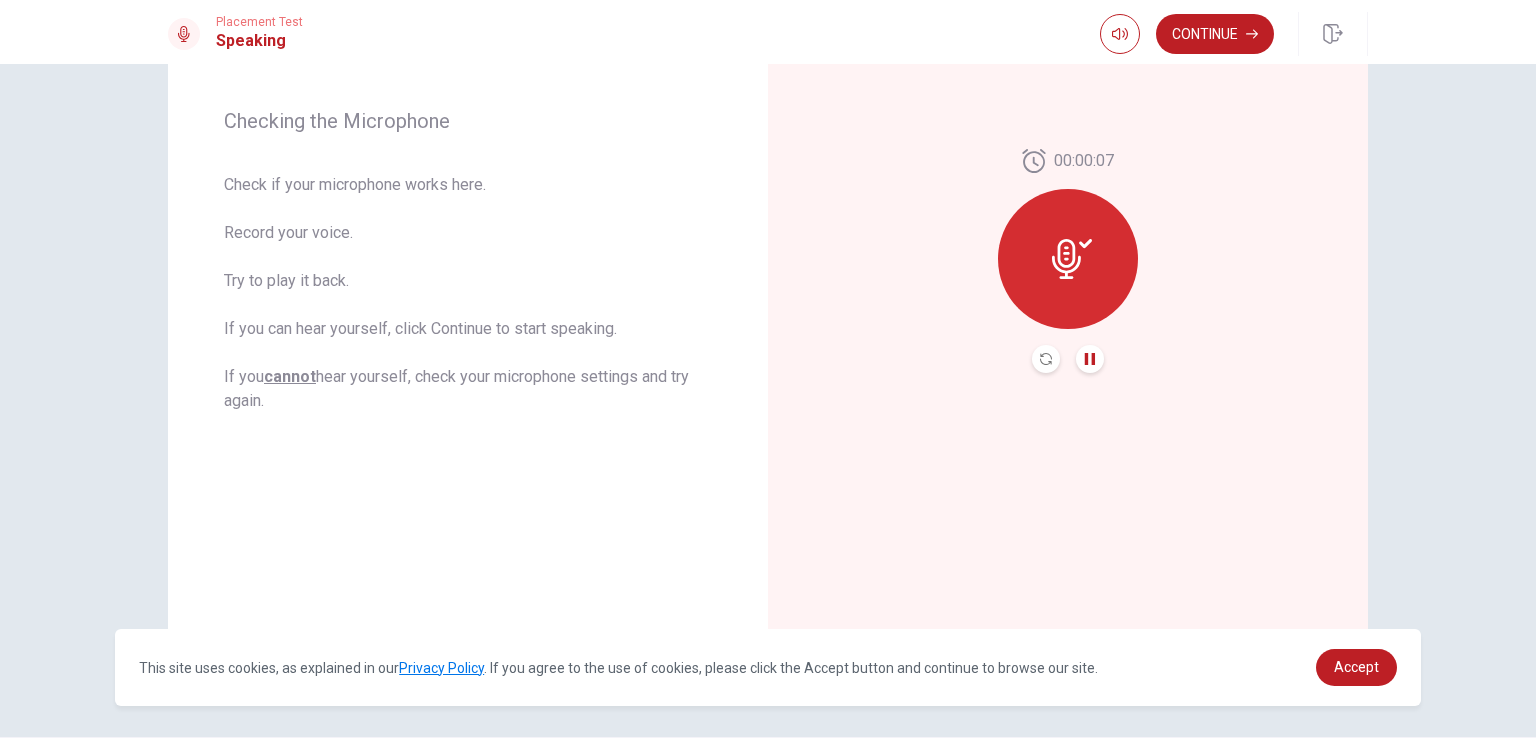 click 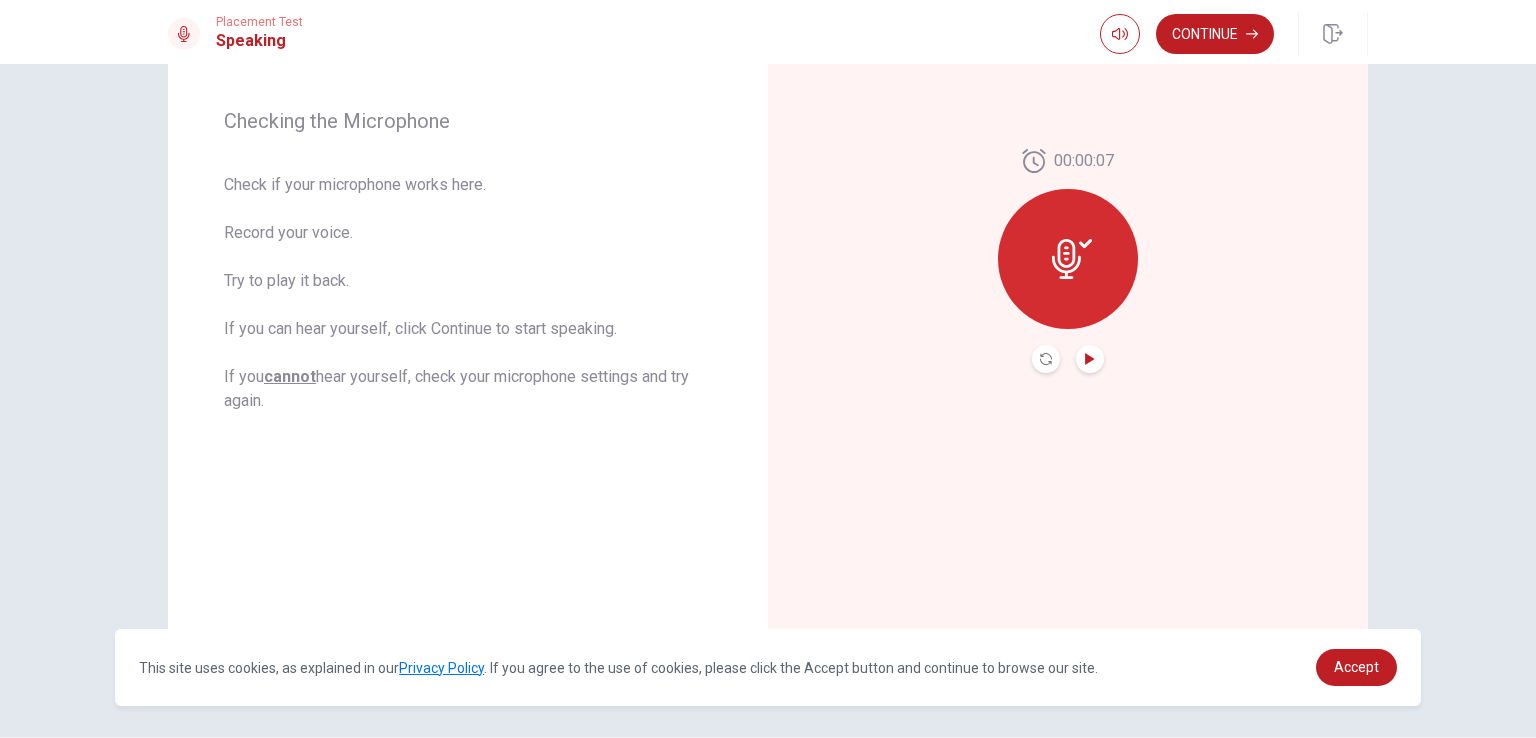 click at bounding box center [1046, 359] 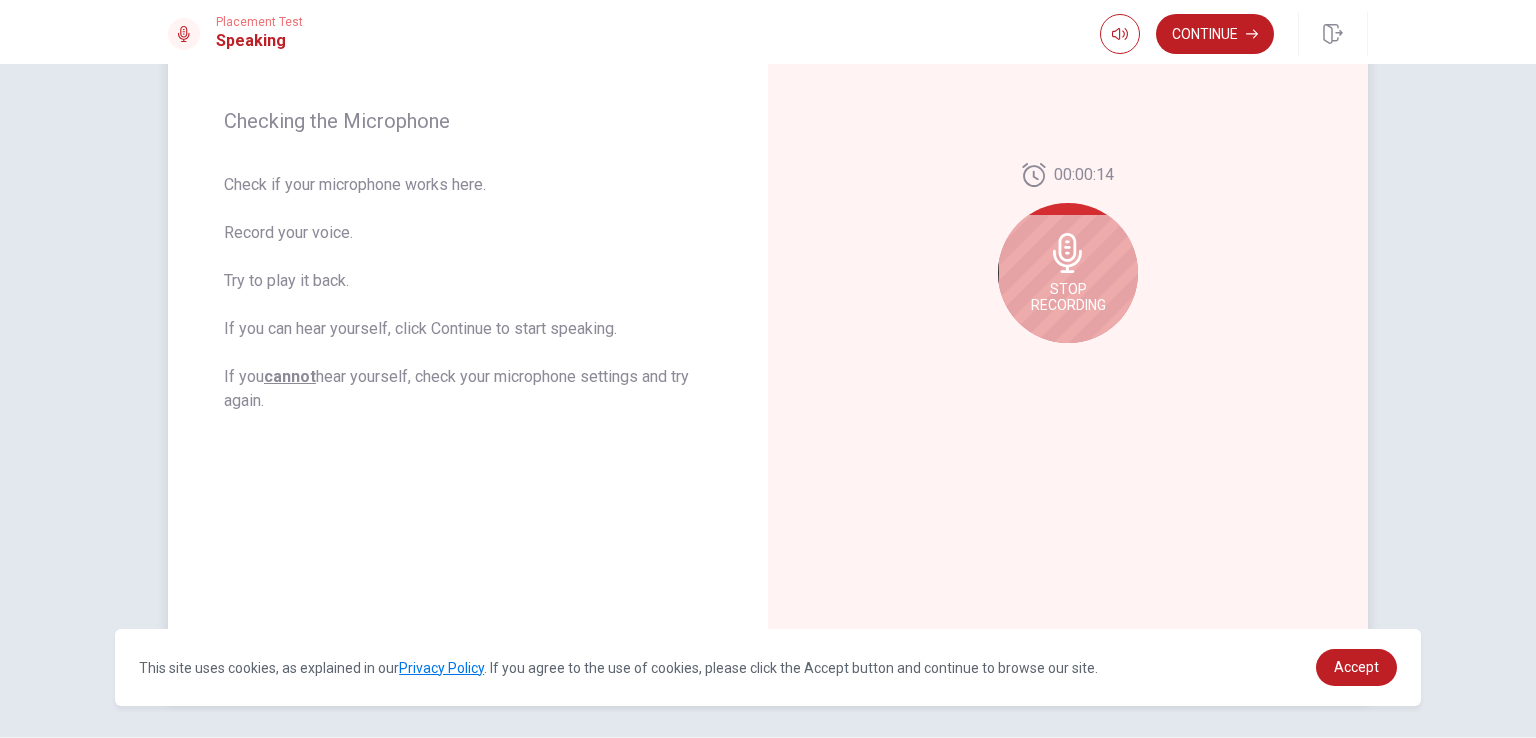 click on "Stop   Recording" at bounding box center [1068, 297] 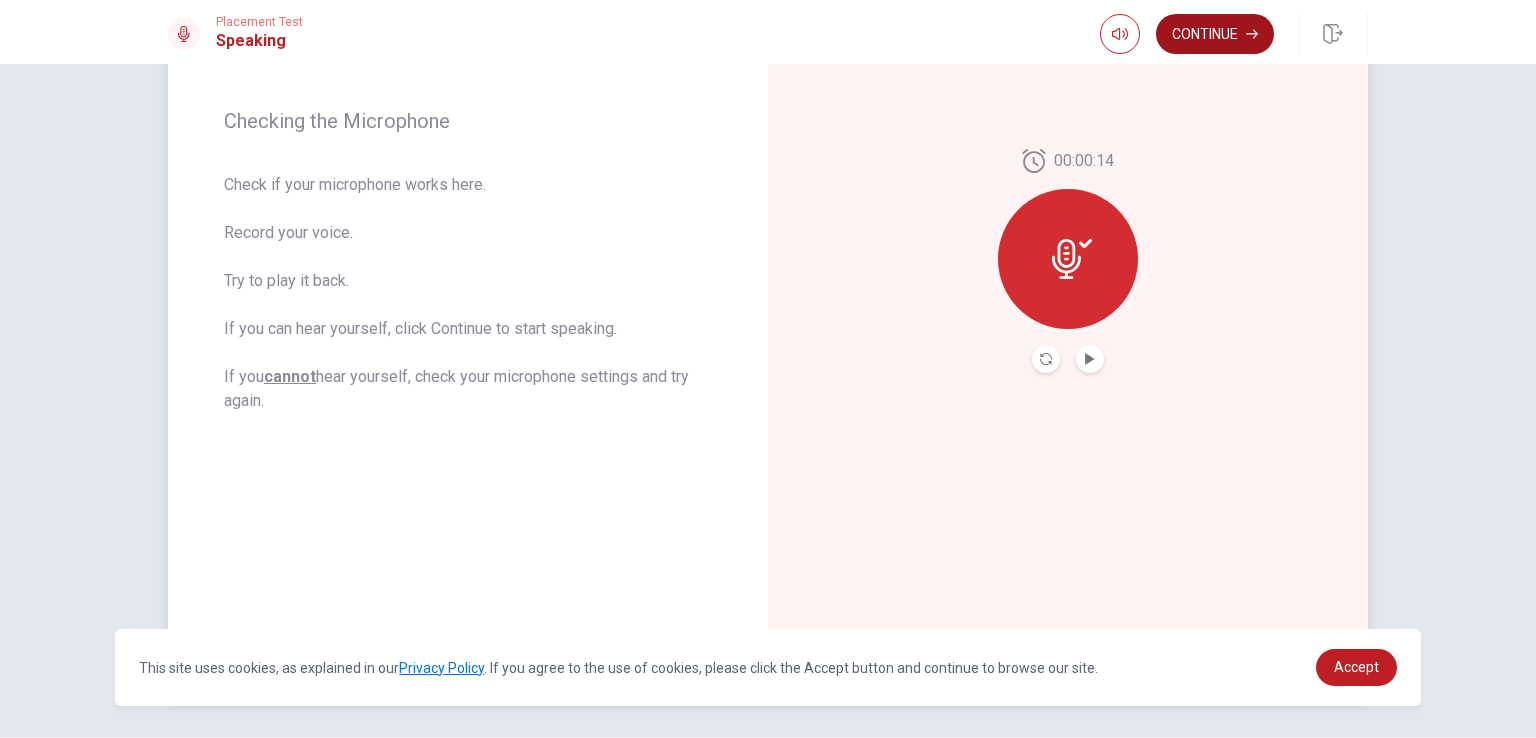 click on "Continue" at bounding box center [1215, 34] 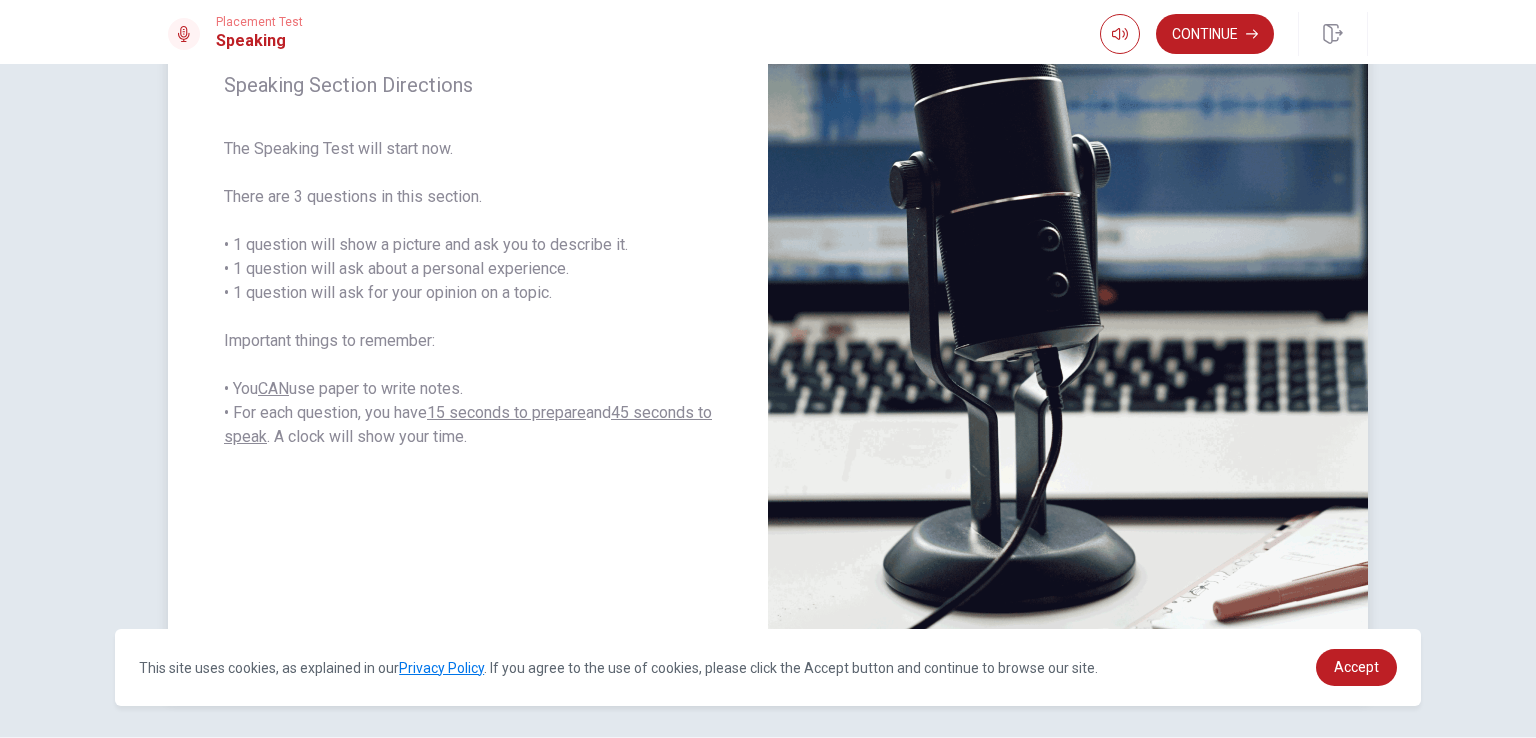 drag, startPoint x: 221, startPoint y: 190, endPoint x: 341, endPoint y: 197, distance: 120.203995 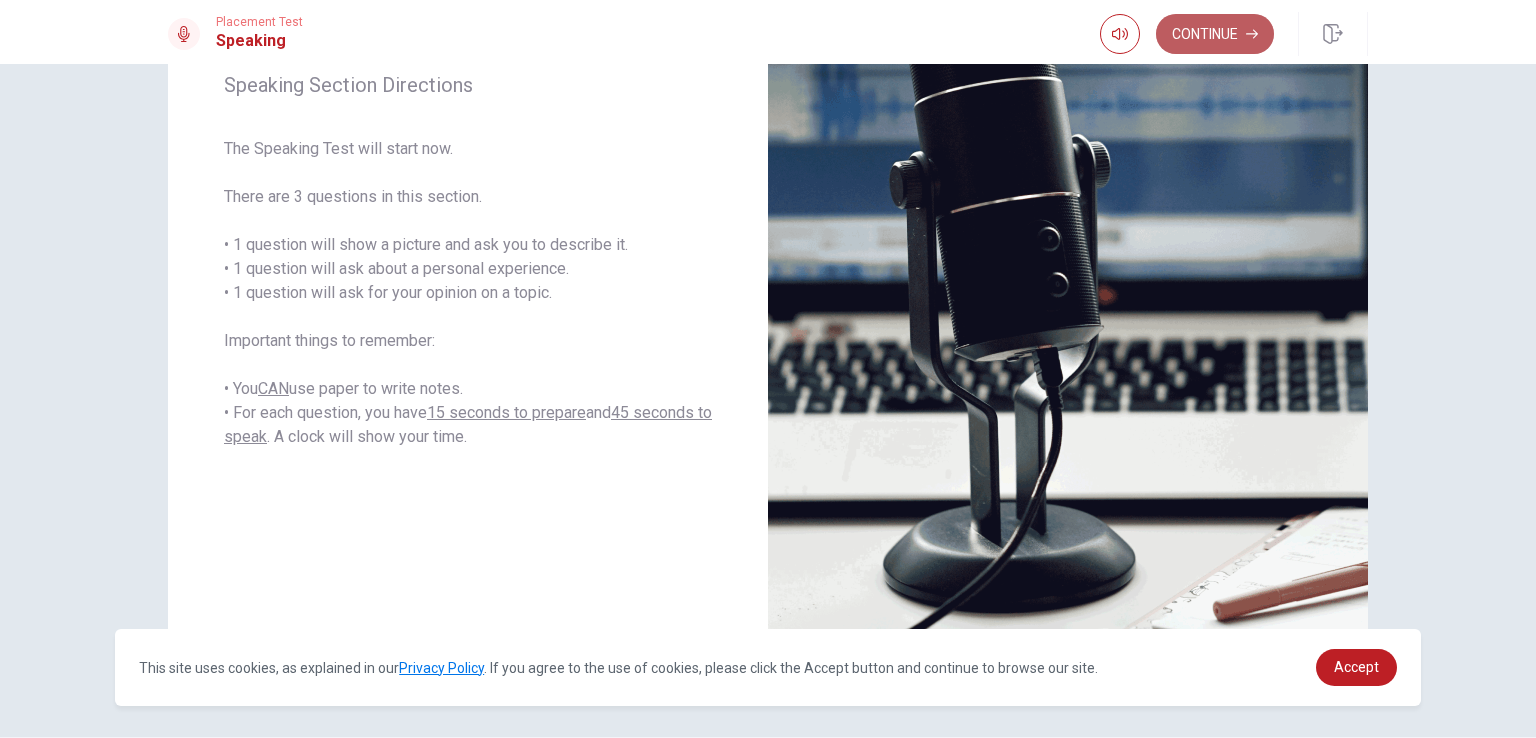 click 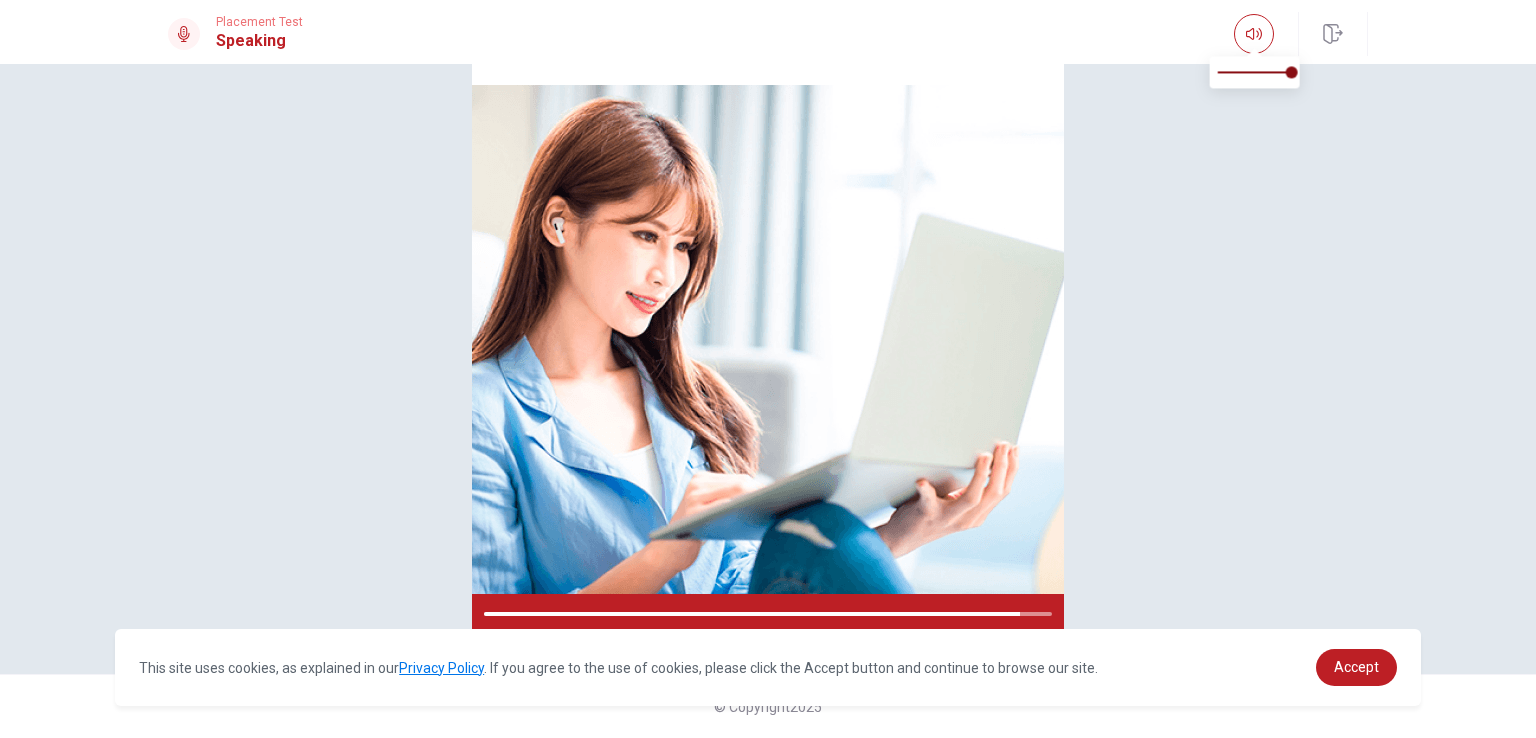 scroll, scrollTop: 279, scrollLeft: 0, axis: vertical 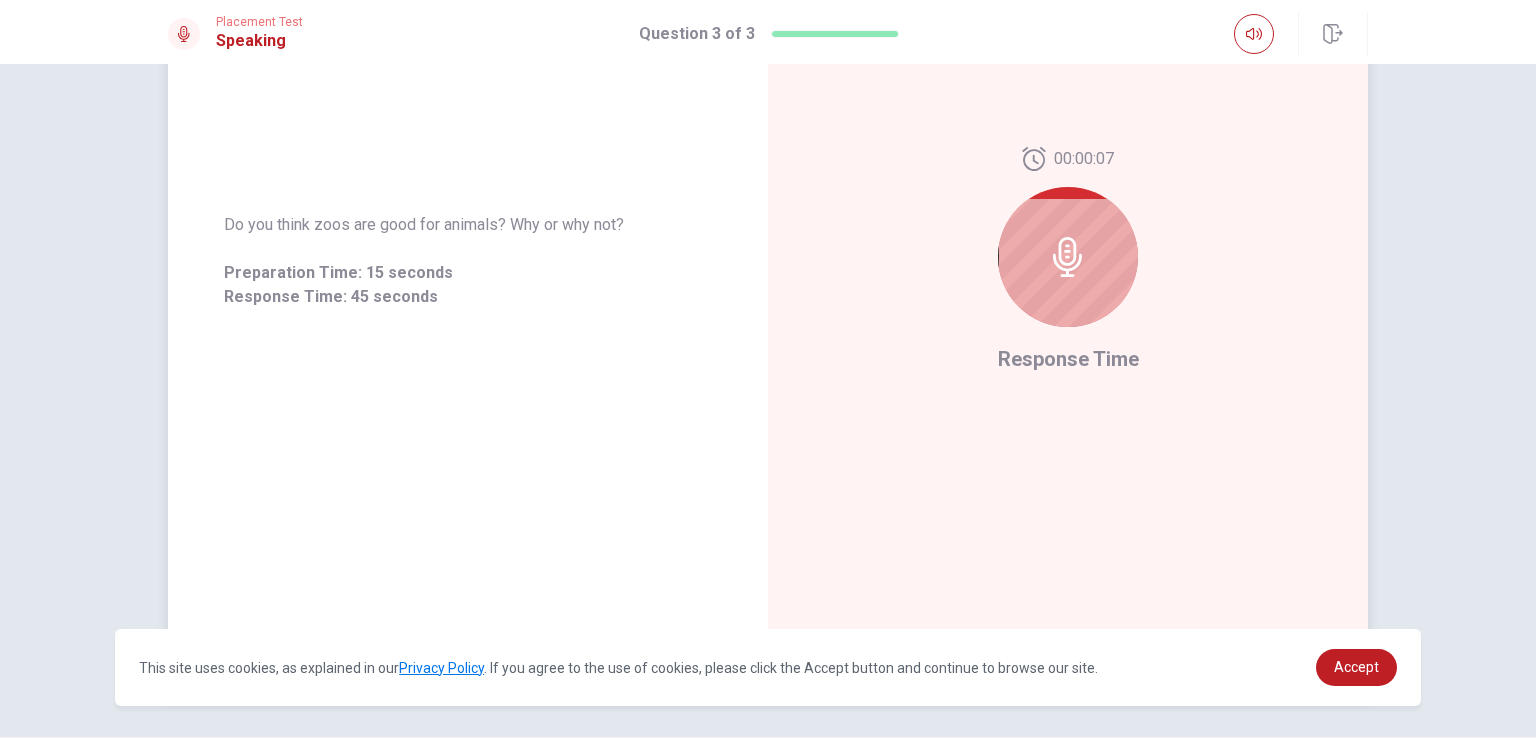 click at bounding box center [1068, 257] 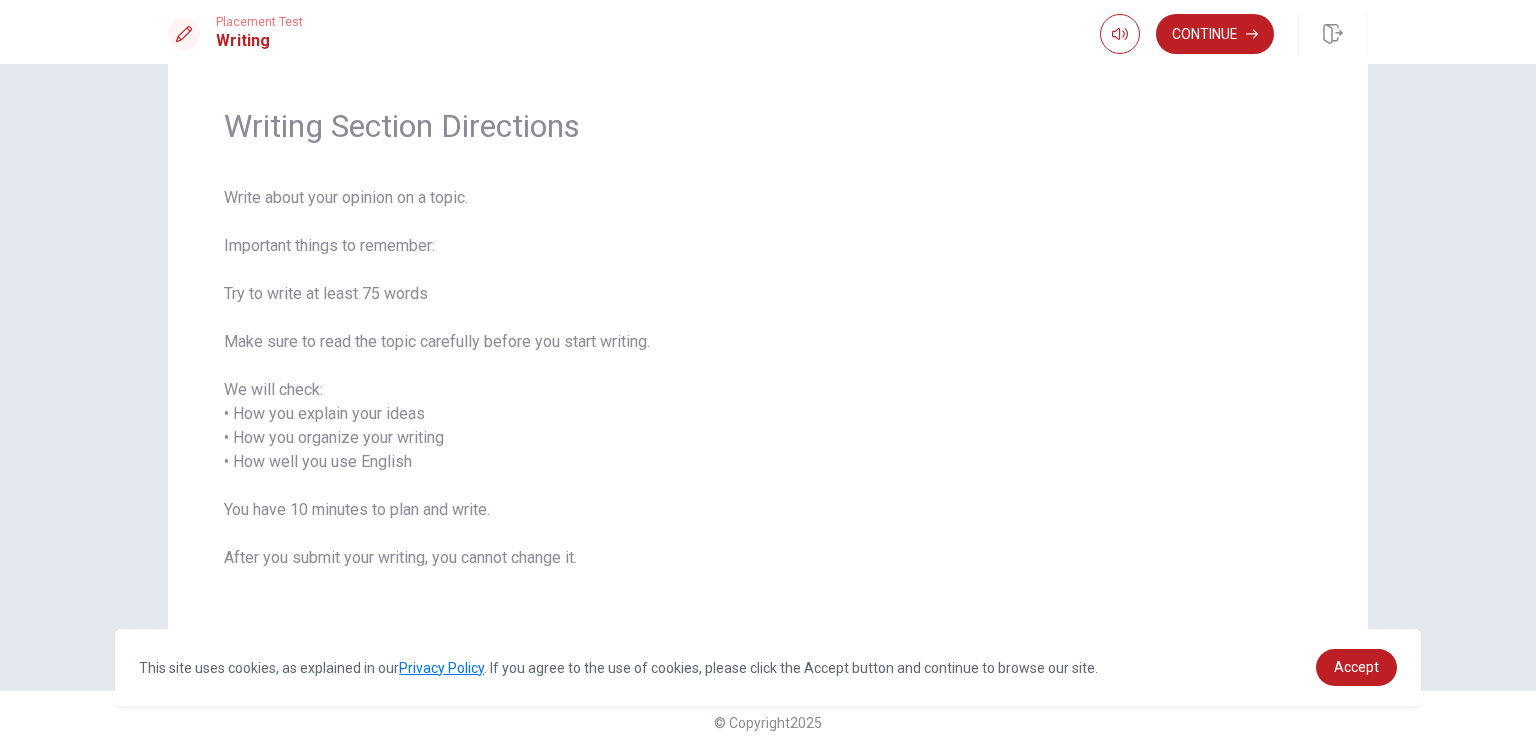 scroll, scrollTop: 58, scrollLeft: 0, axis: vertical 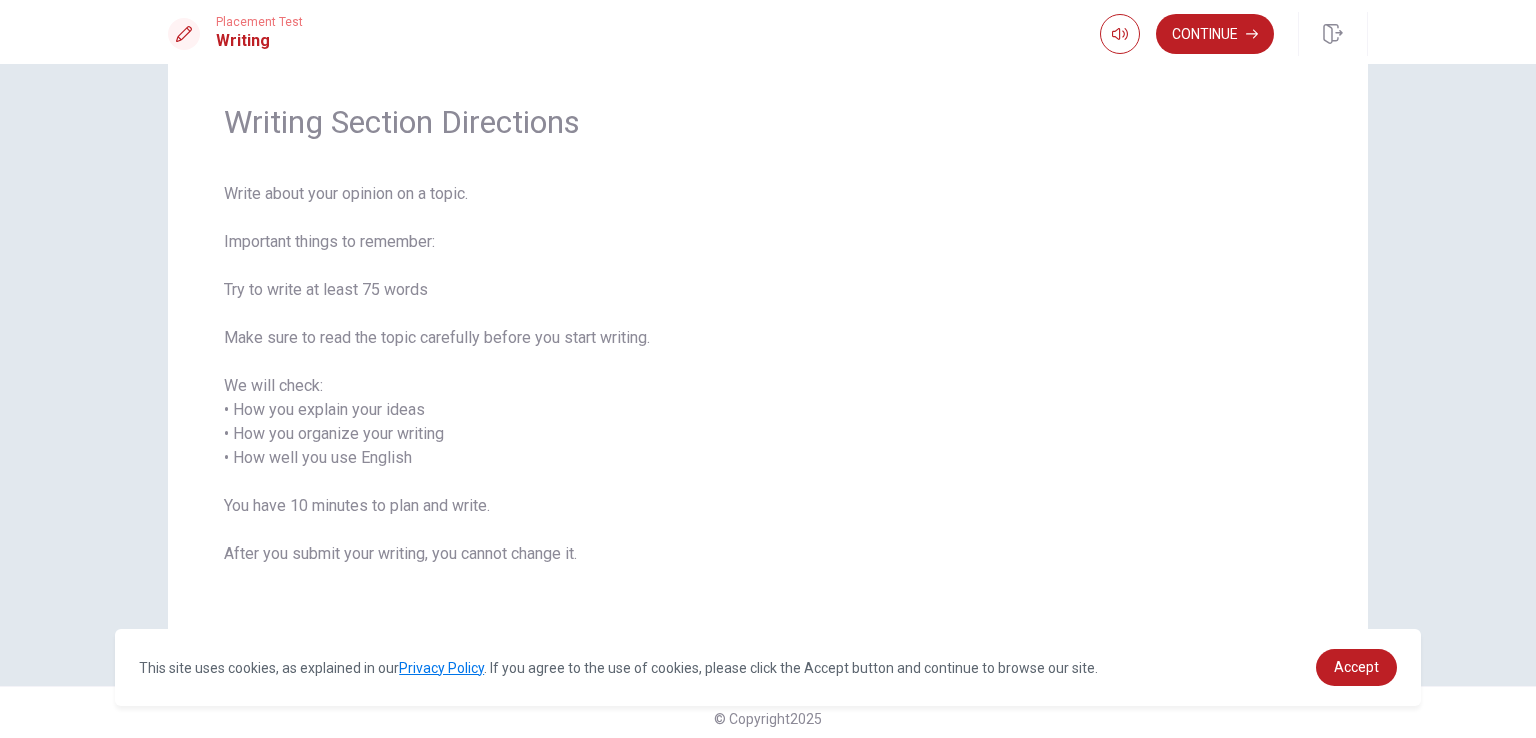 drag, startPoint x: 216, startPoint y: 452, endPoint x: 335, endPoint y: 420, distance: 123.22743 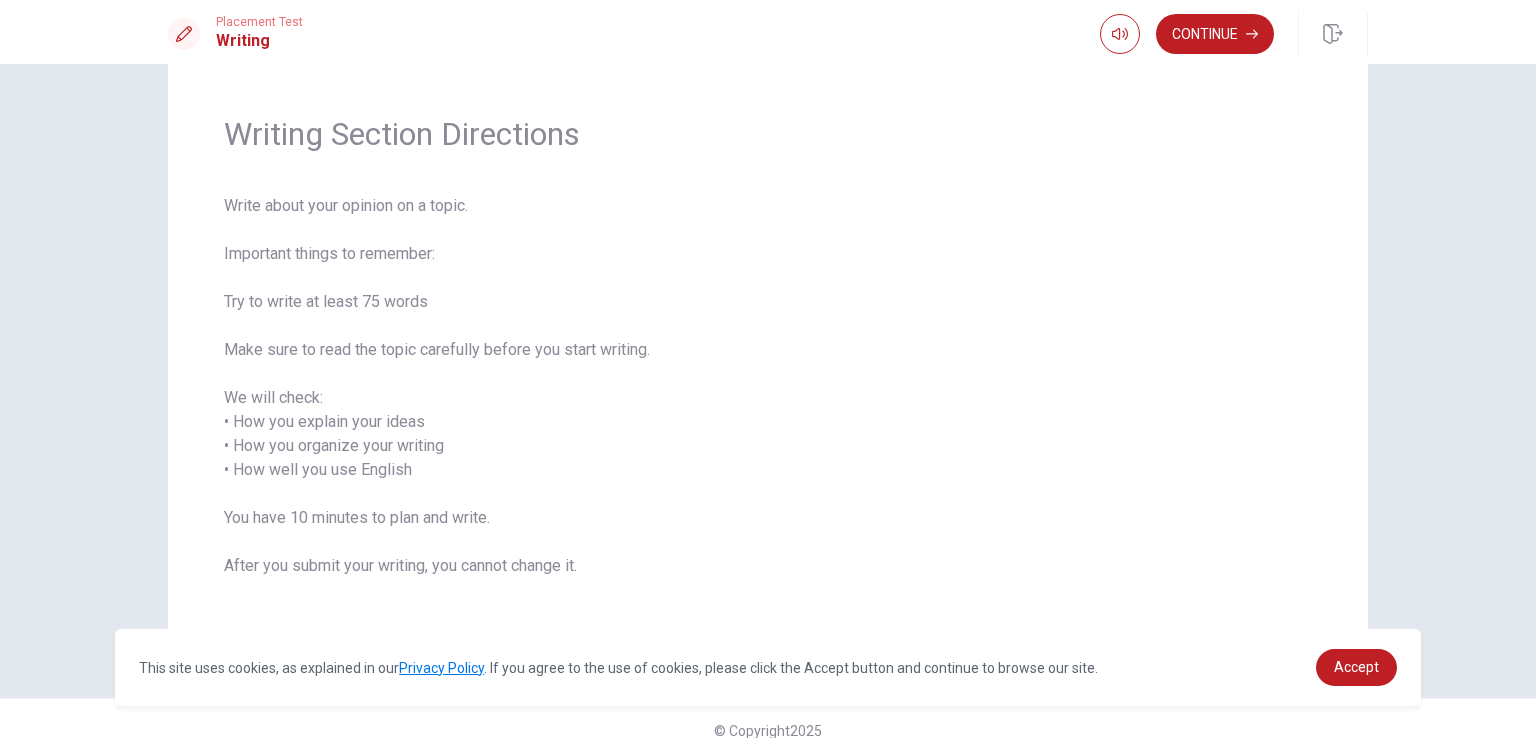 scroll, scrollTop: 70, scrollLeft: 0, axis: vertical 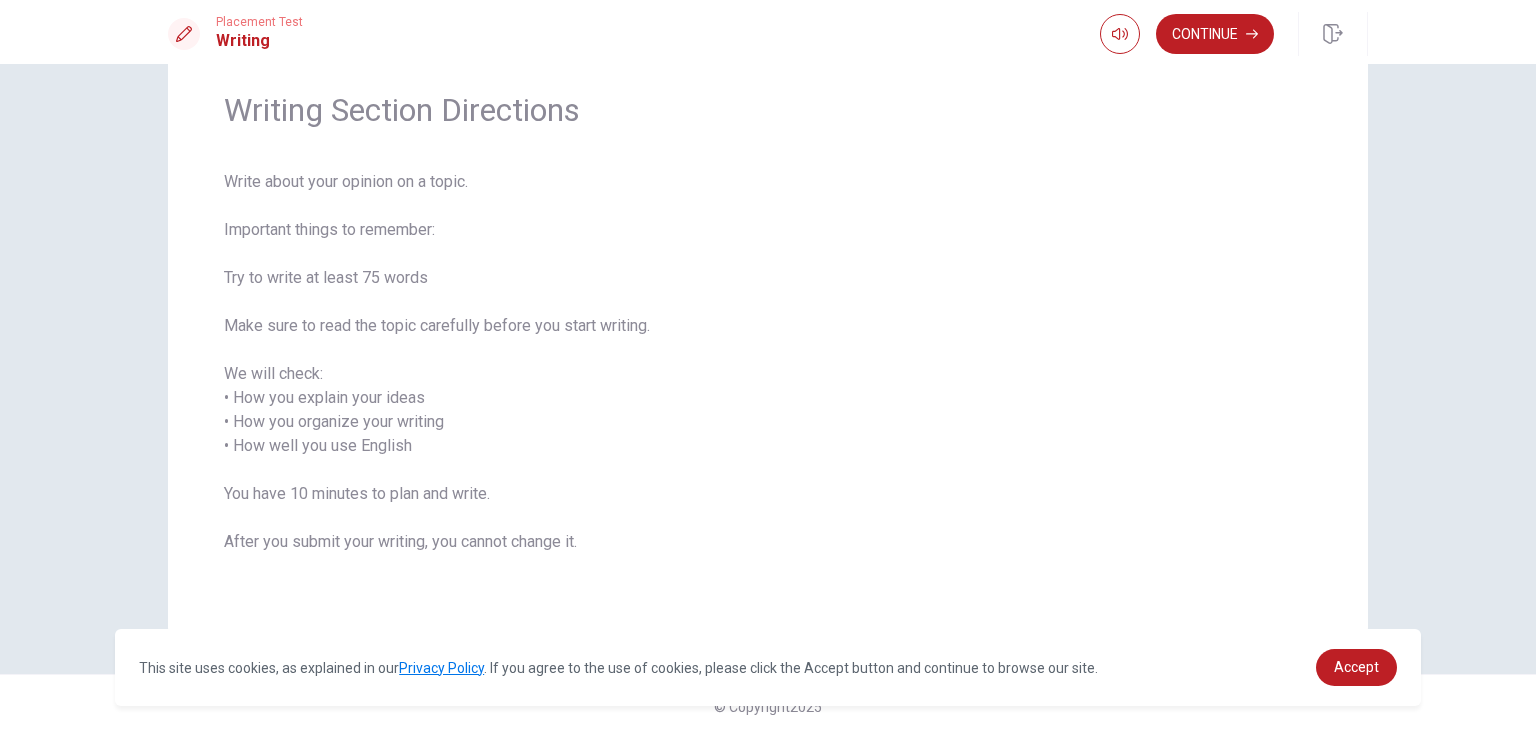 drag, startPoint x: 519, startPoint y: 565, endPoint x: 305, endPoint y: 560, distance: 214.05841 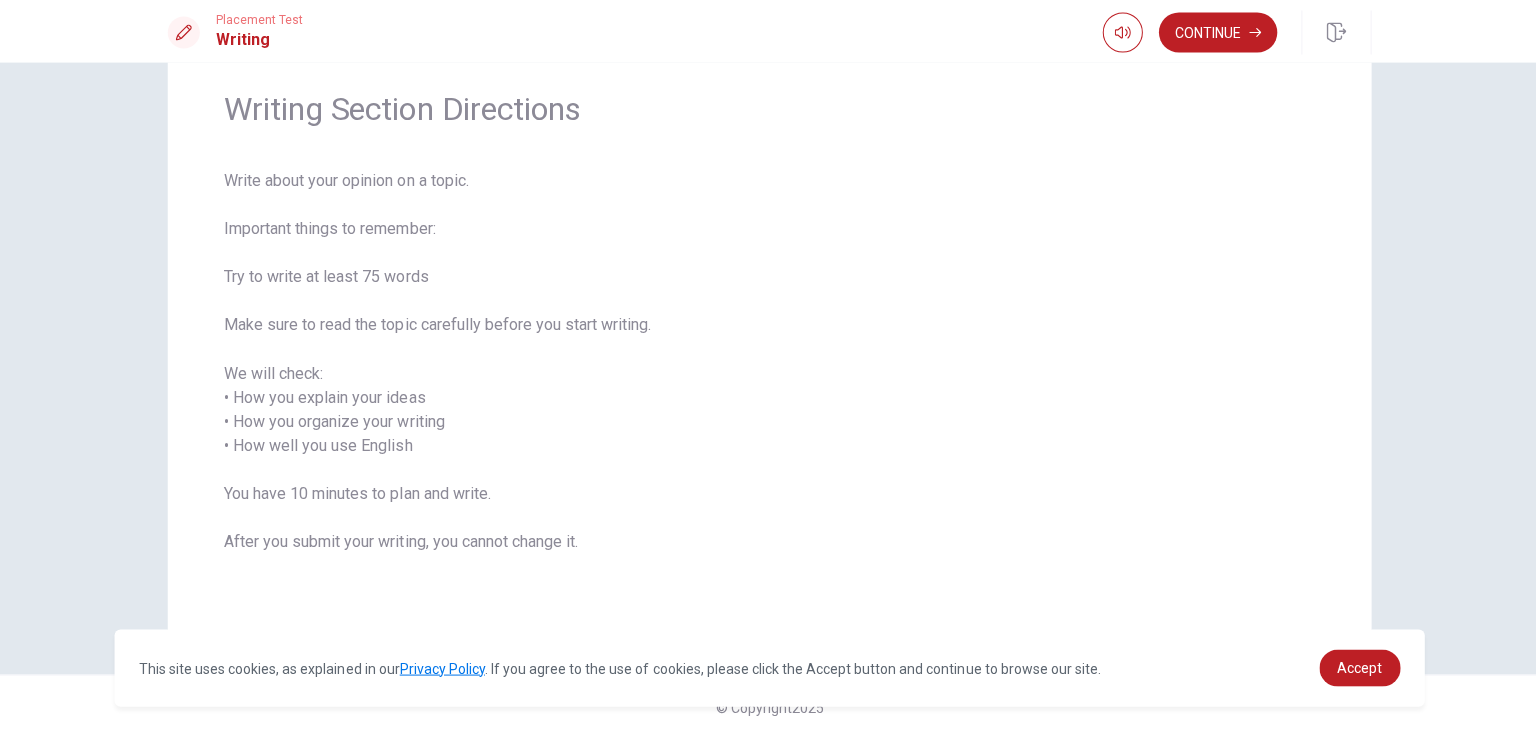 scroll, scrollTop: 0, scrollLeft: 0, axis: both 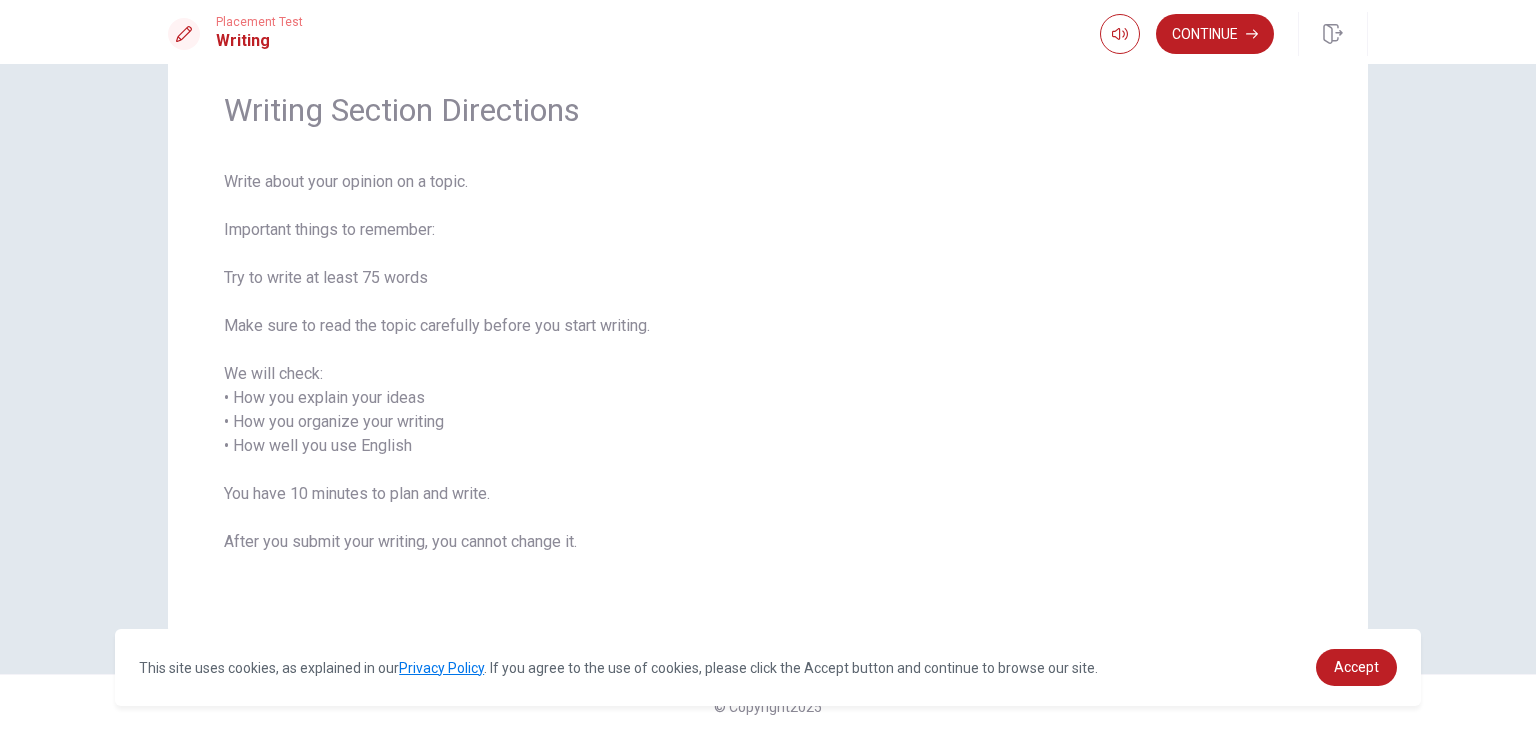 drag, startPoint x: 222, startPoint y: 364, endPoint x: 211, endPoint y: 377, distance: 17.029387 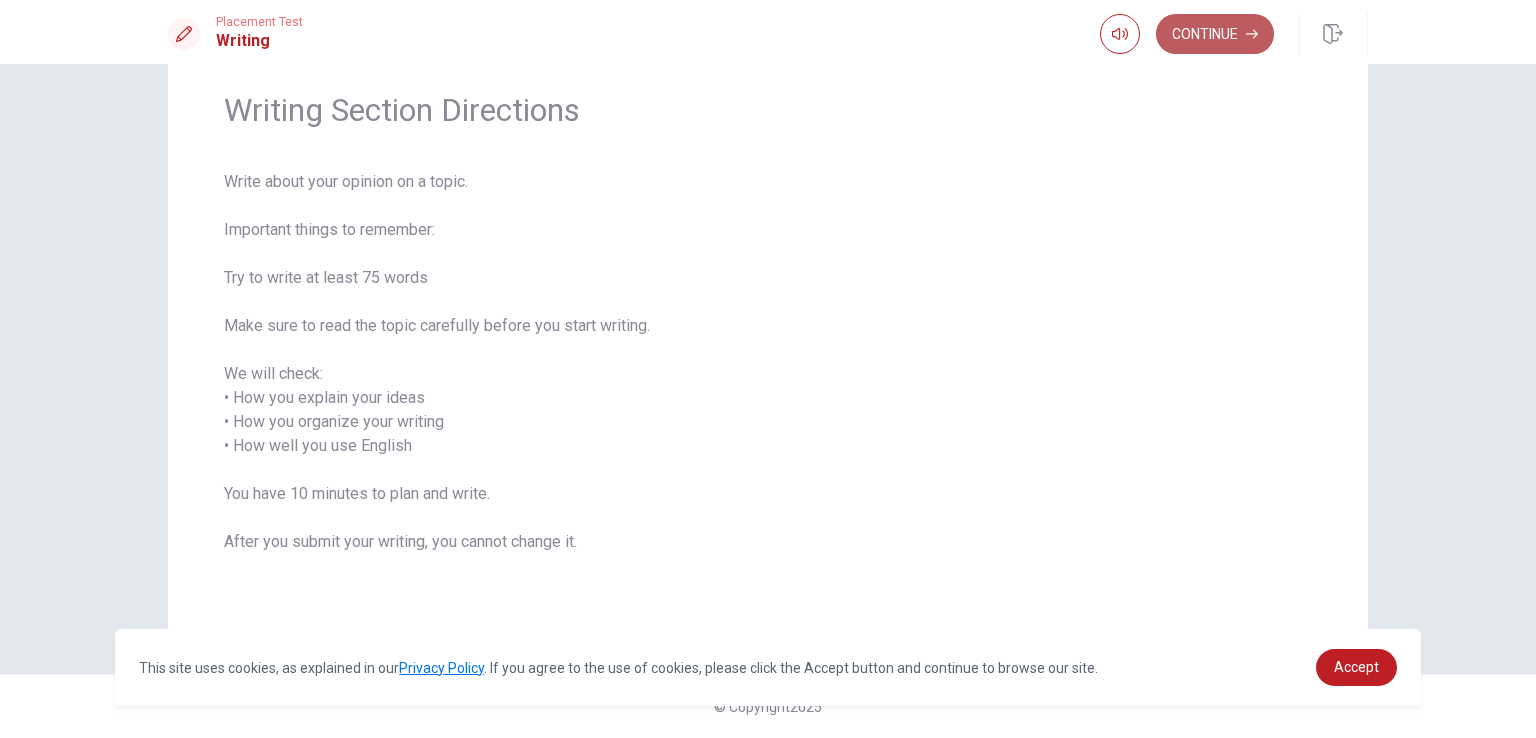 click on "Continue" at bounding box center [1215, 34] 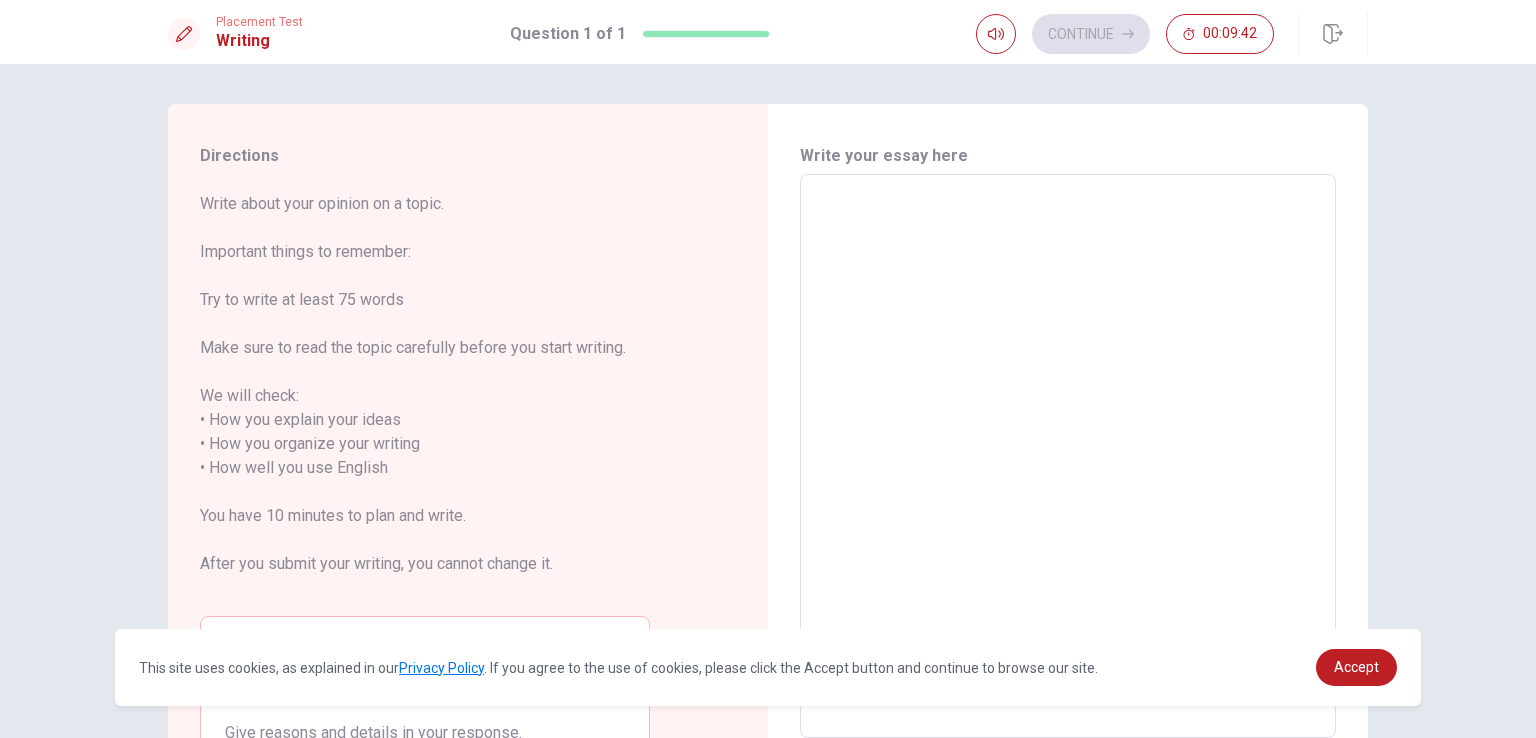 scroll, scrollTop: 176, scrollLeft: 0, axis: vertical 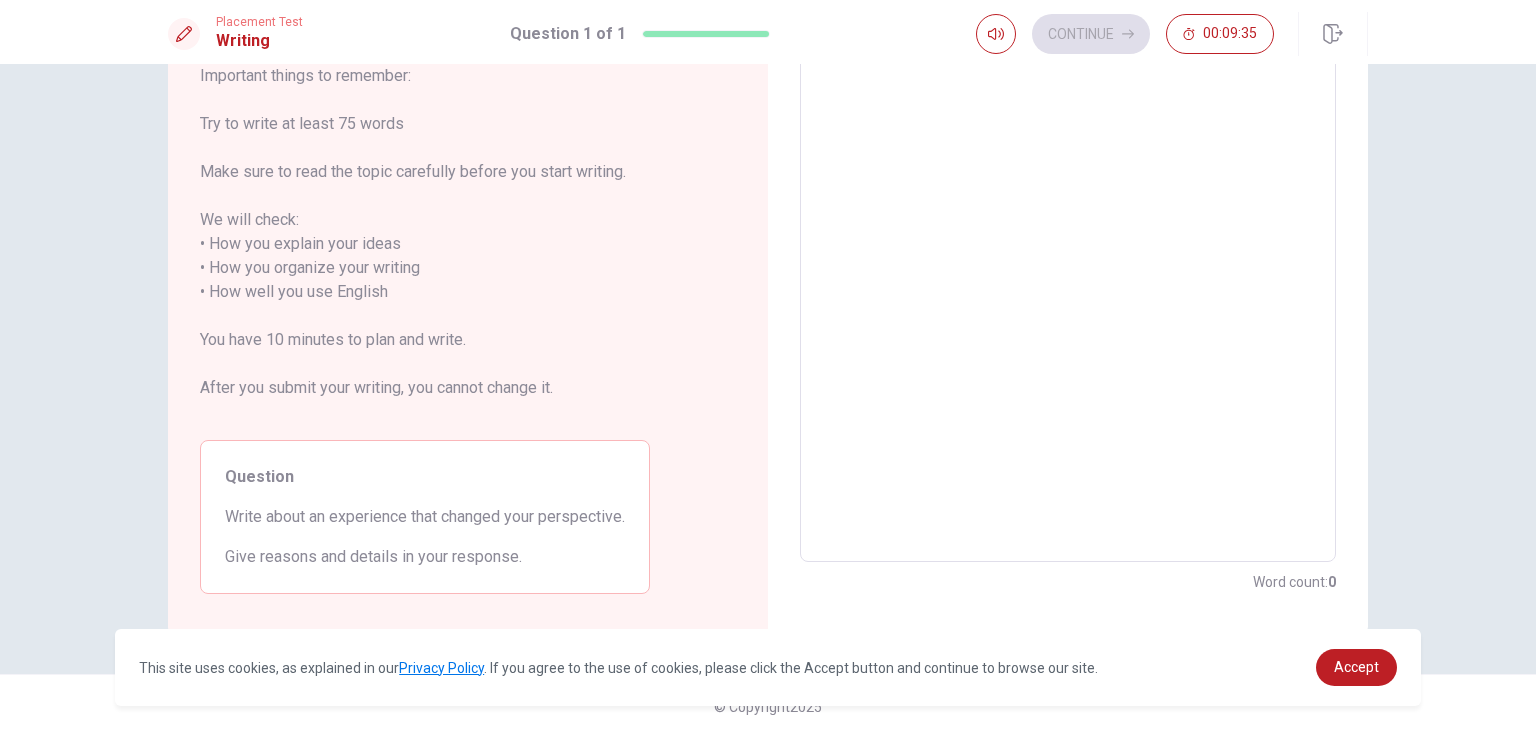 click at bounding box center (1068, 280) 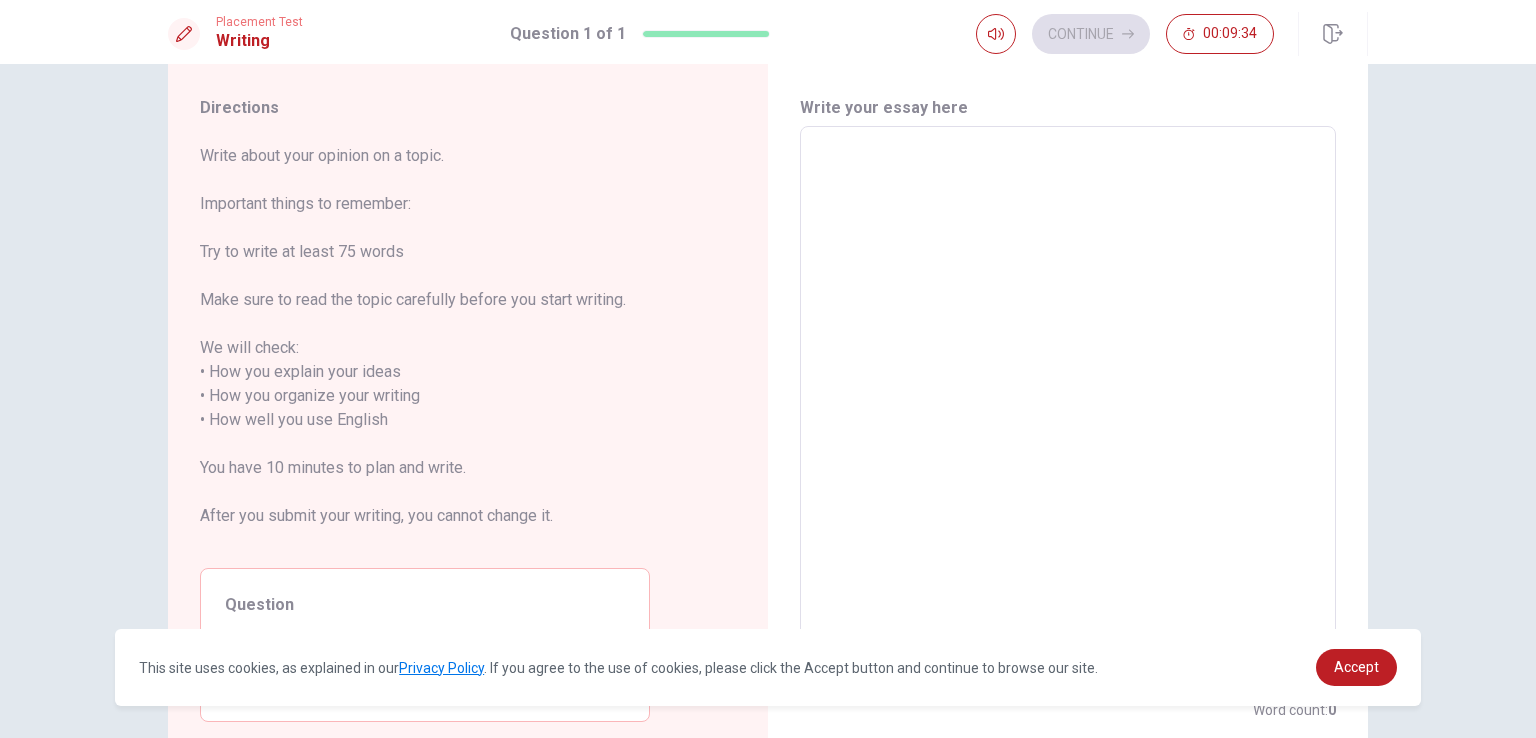 scroll, scrollTop: 48, scrollLeft: 0, axis: vertical 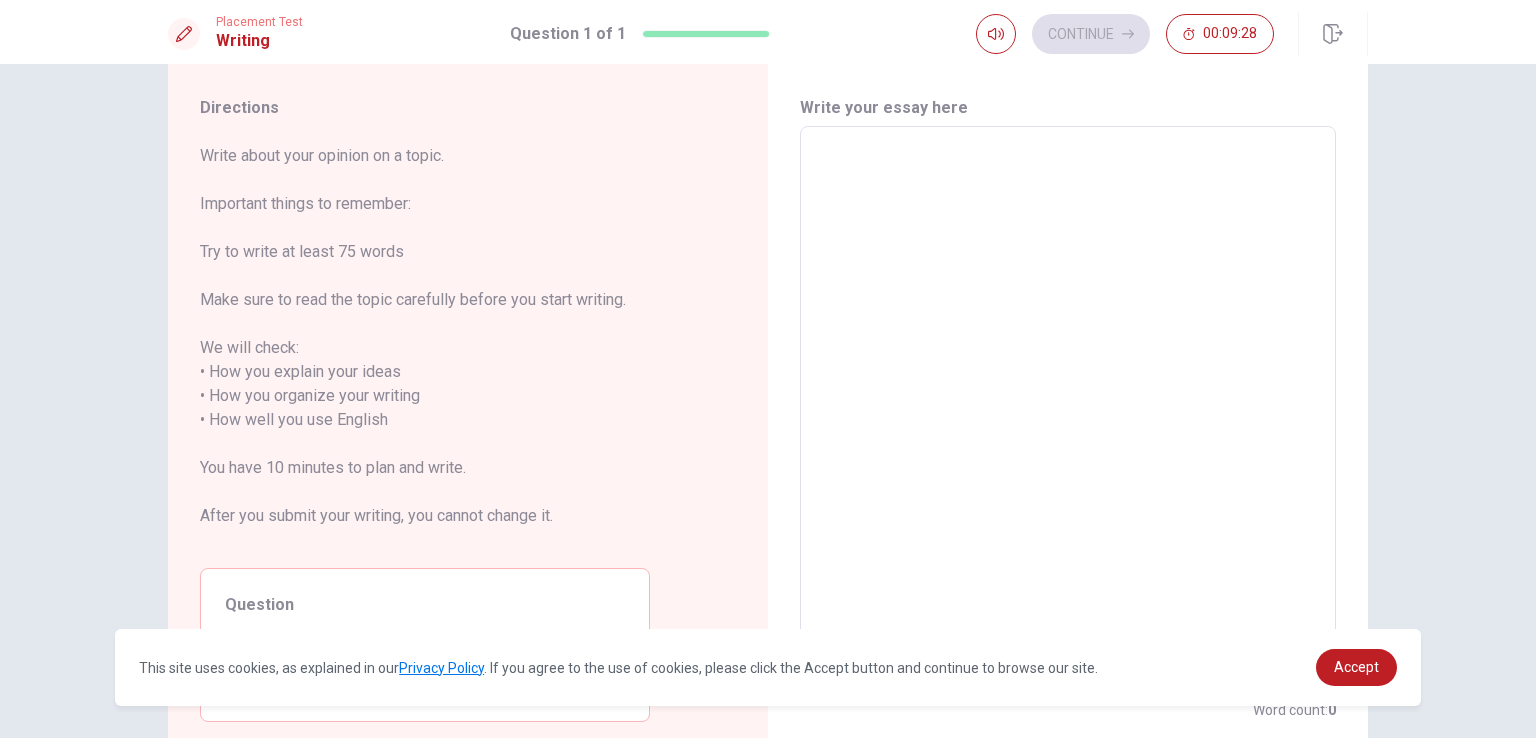 type on "a" 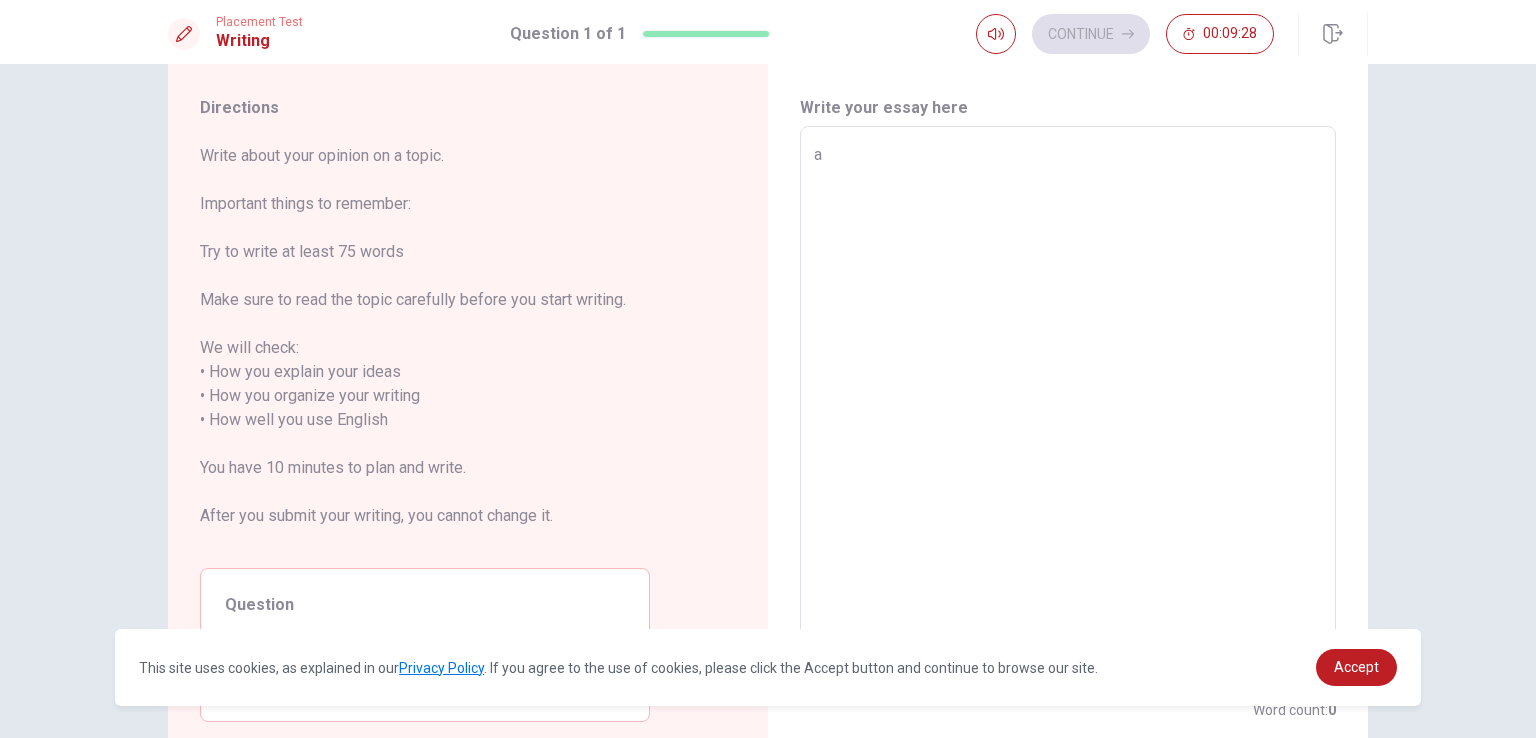 type on "x" 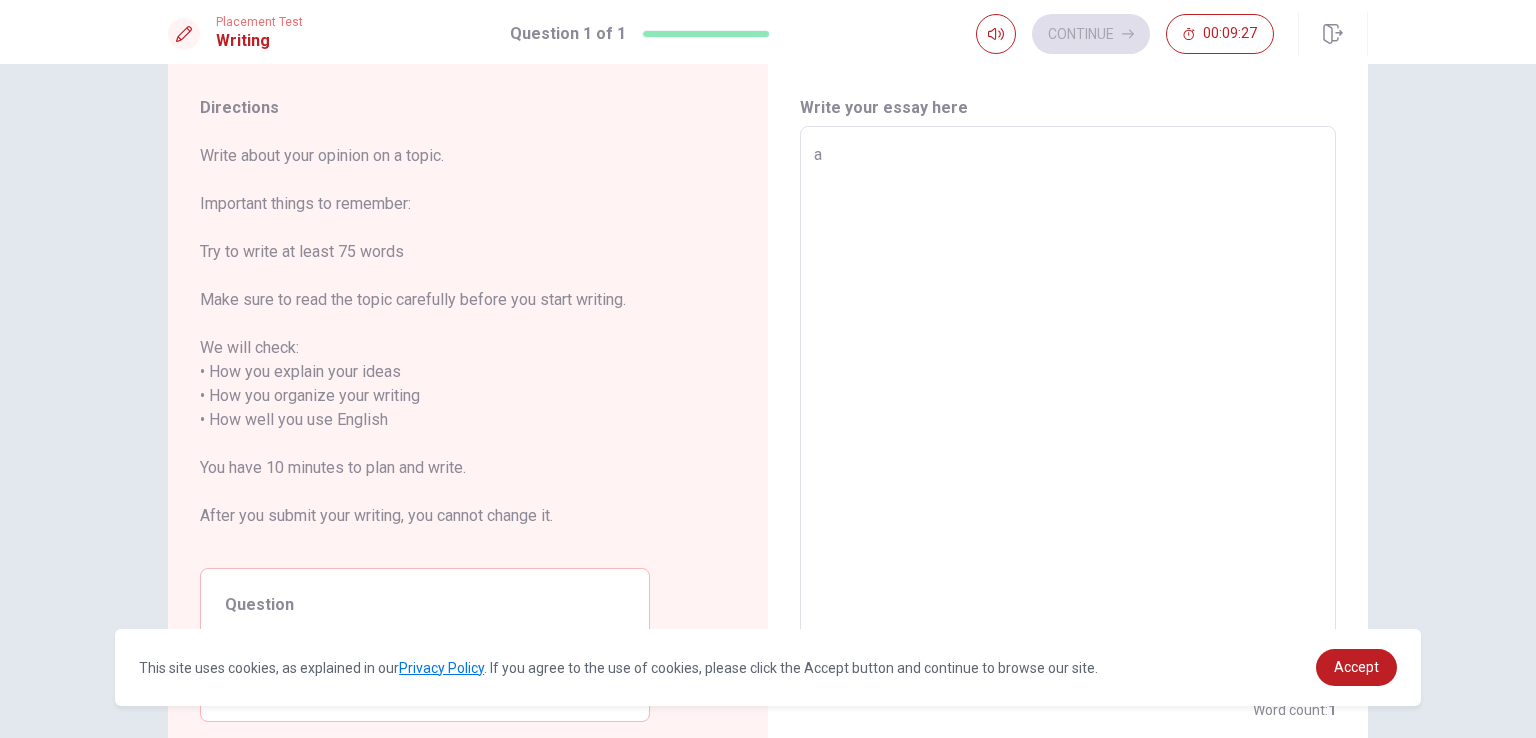 type on "a" 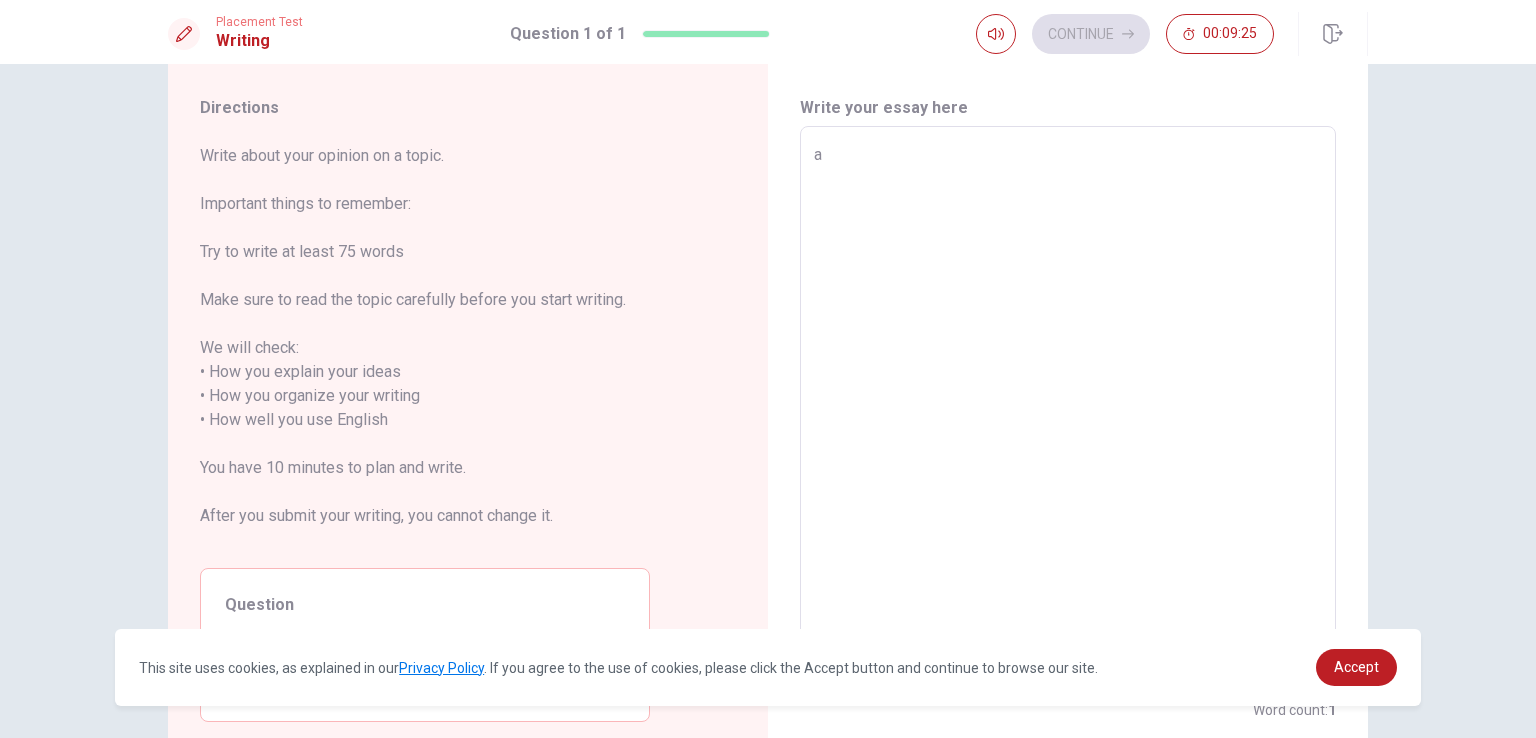 click on "a" at bounding box center (1068, 408) 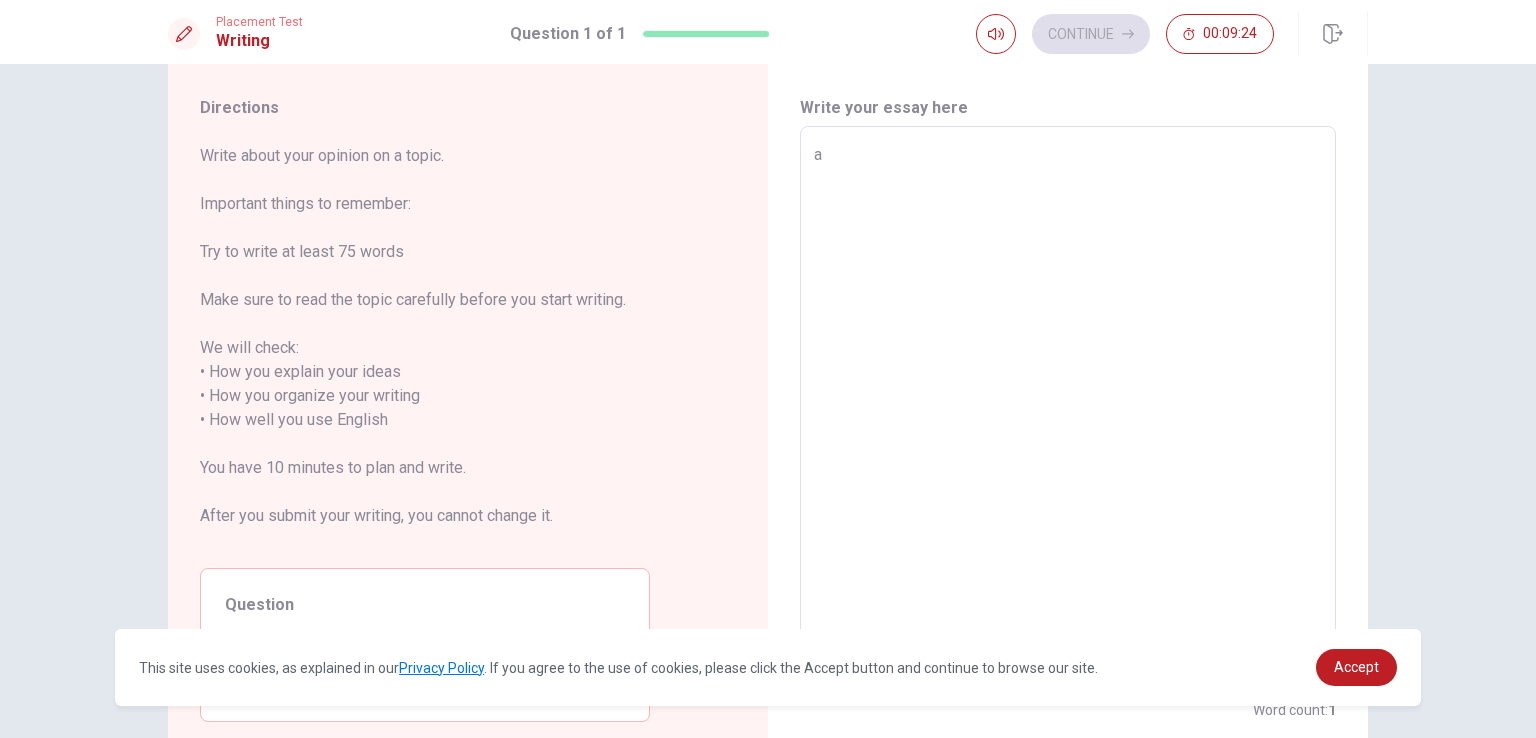 type on "x" 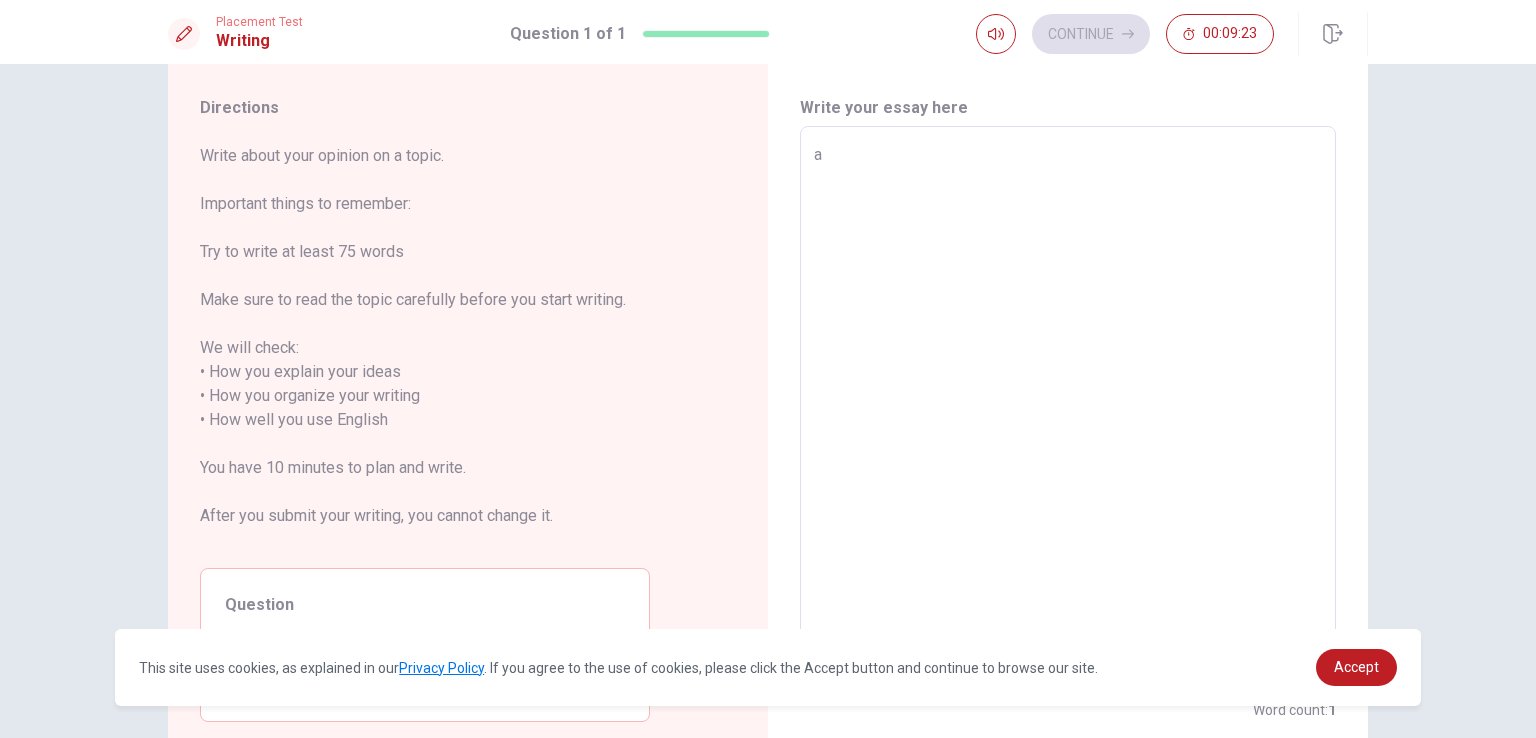 type on "a" 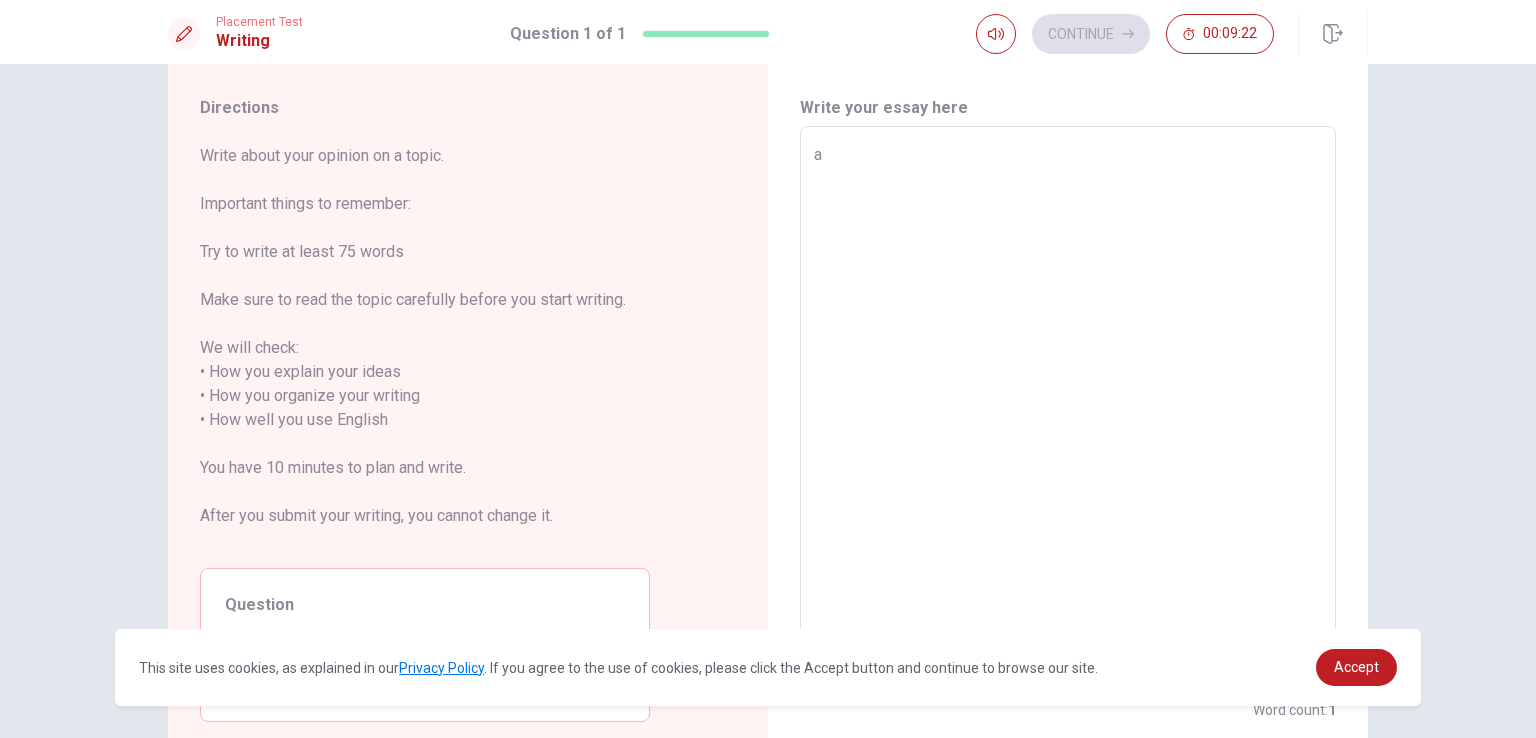 type on "a" 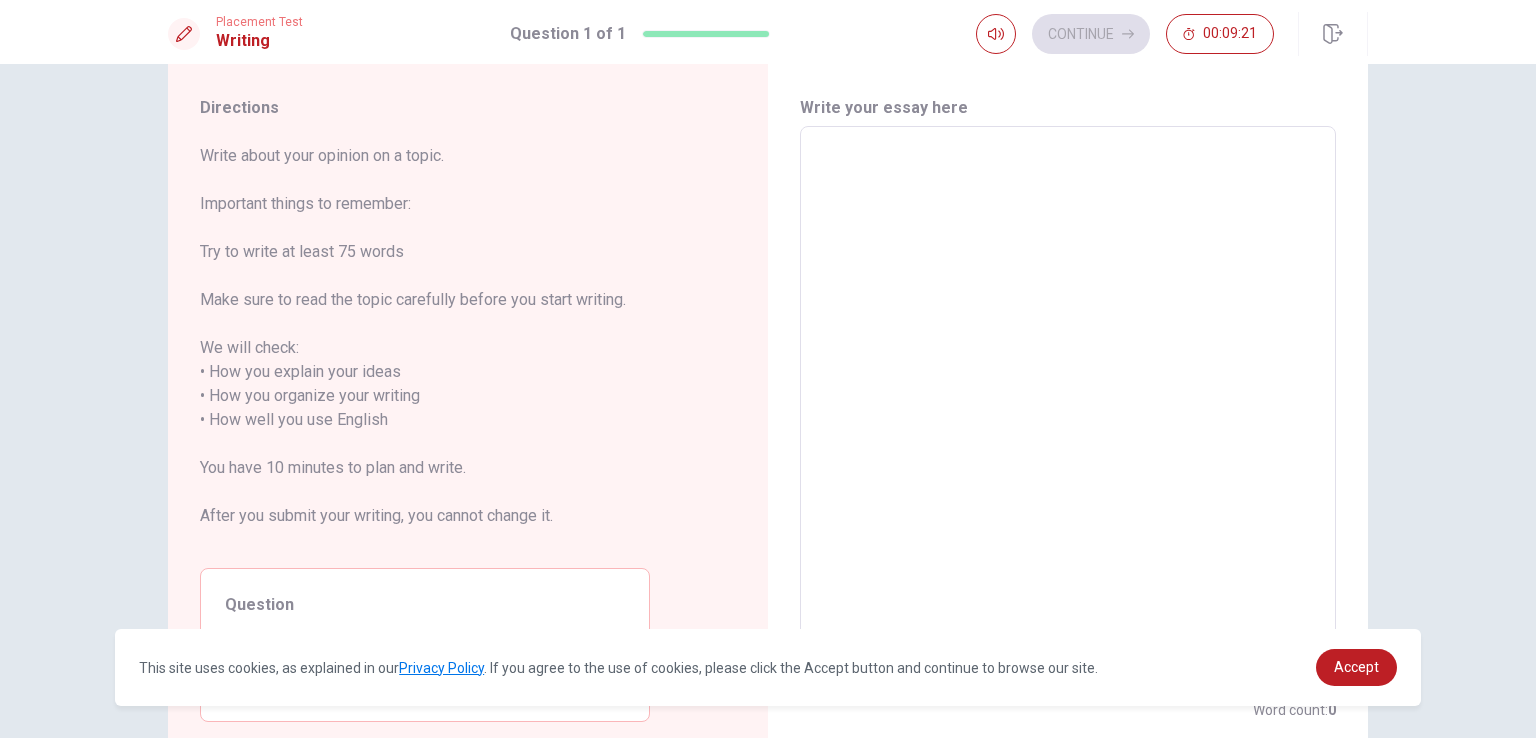 type on "A" 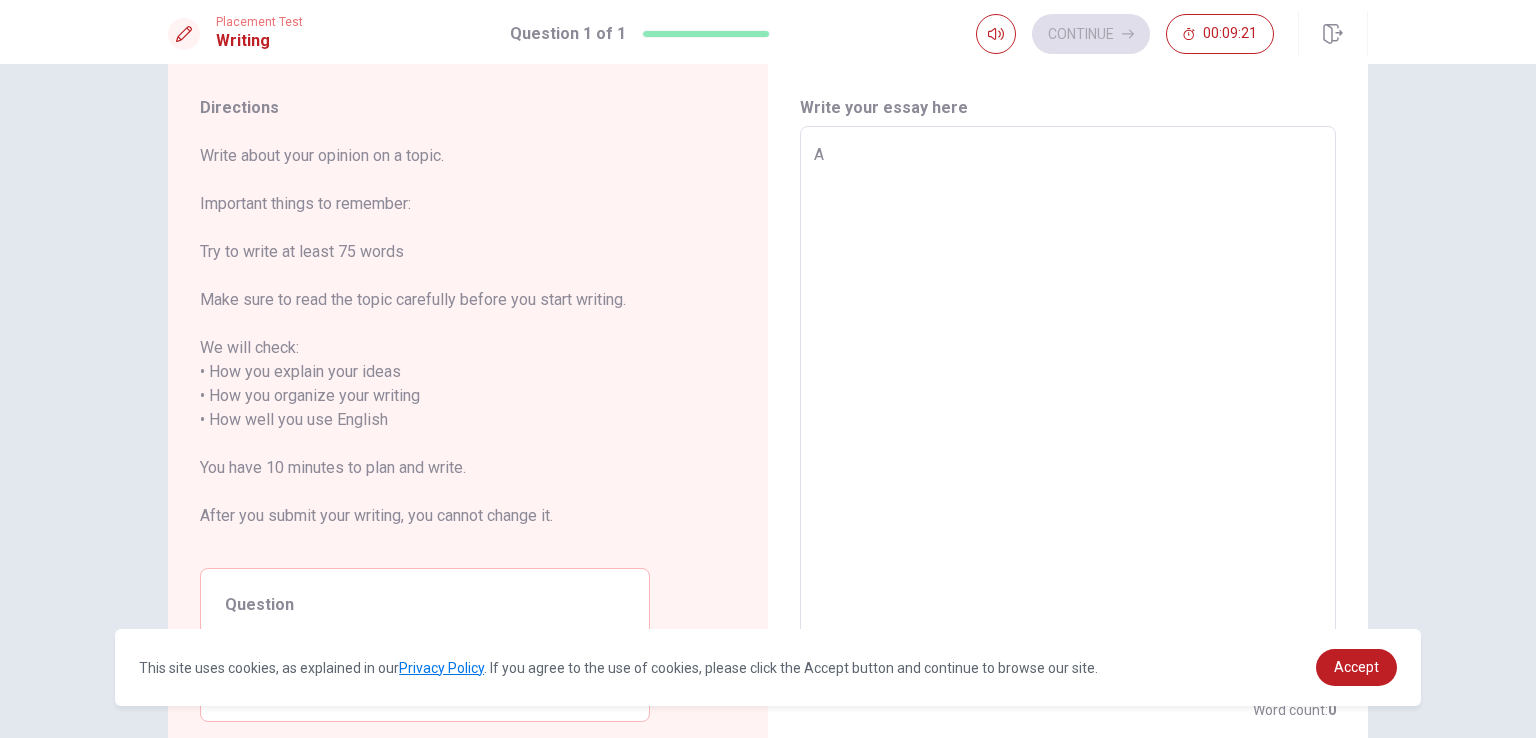 type on "x" 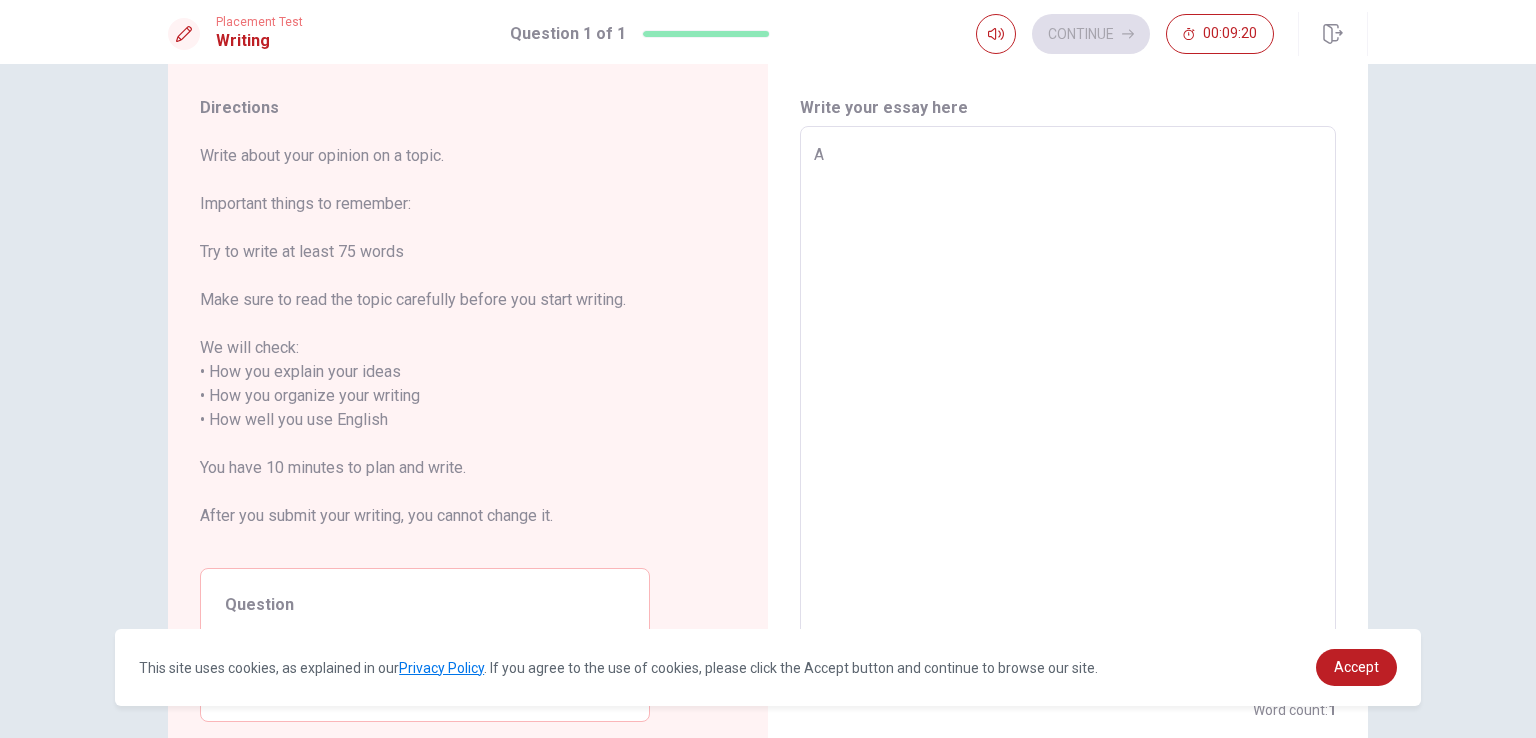 type on "A" 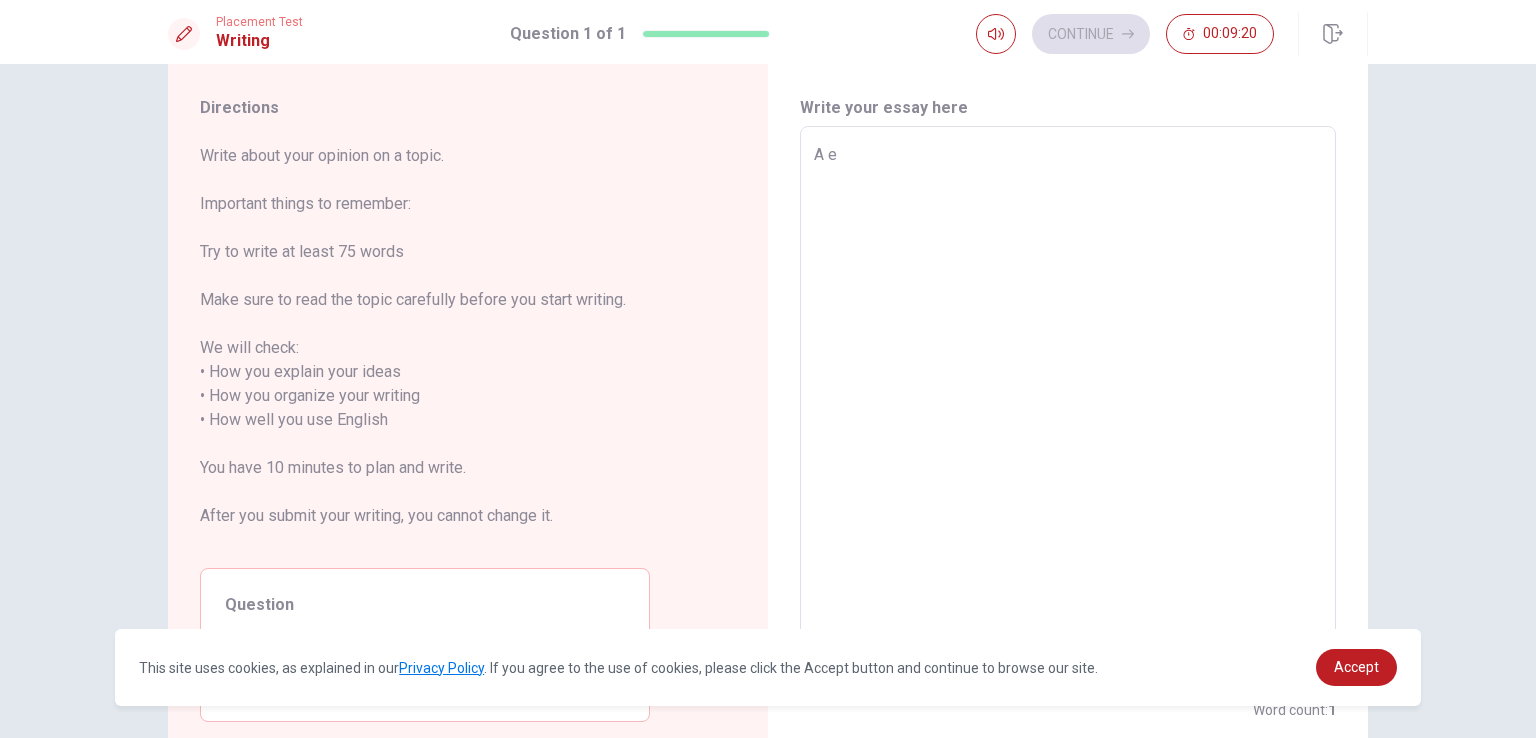 type on "x" 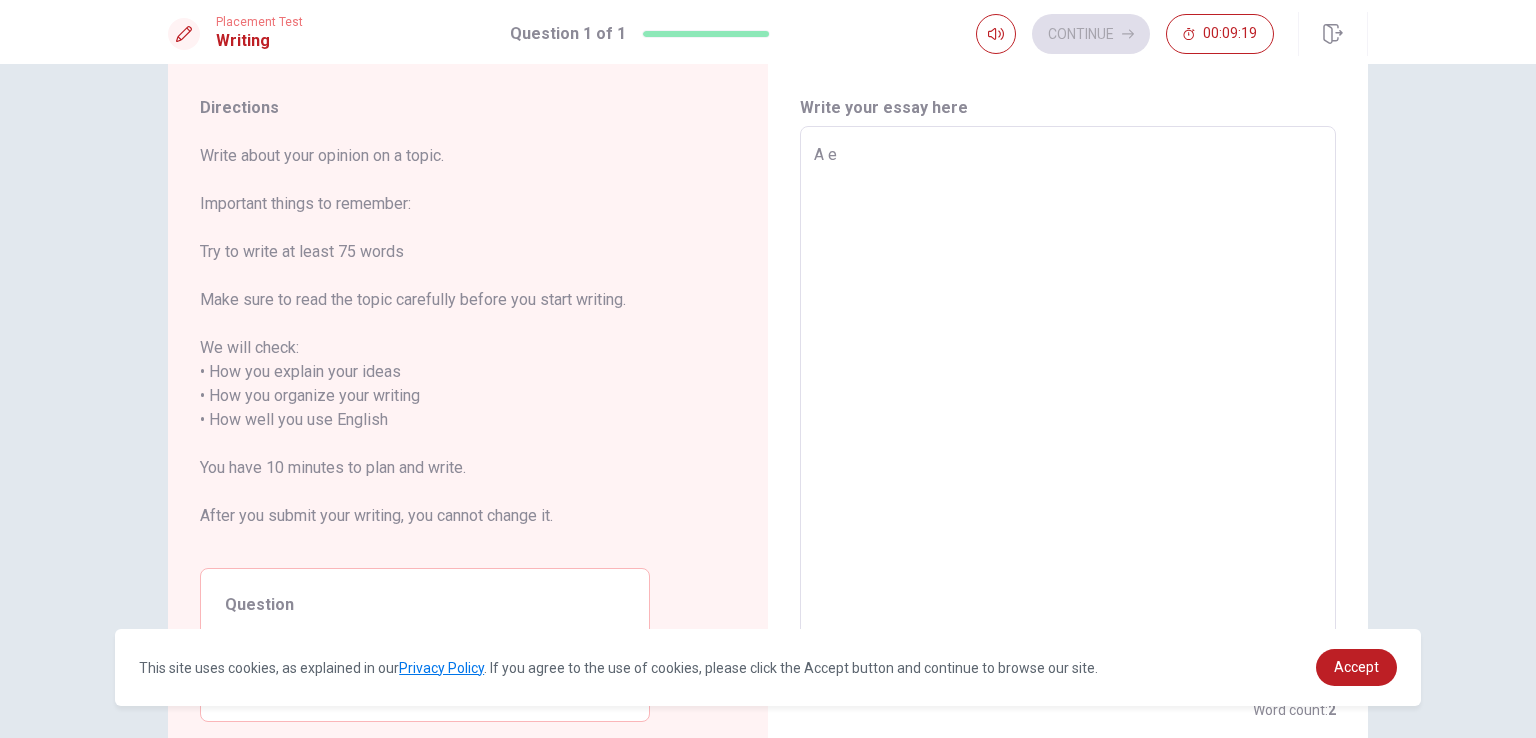 type on "A ex" 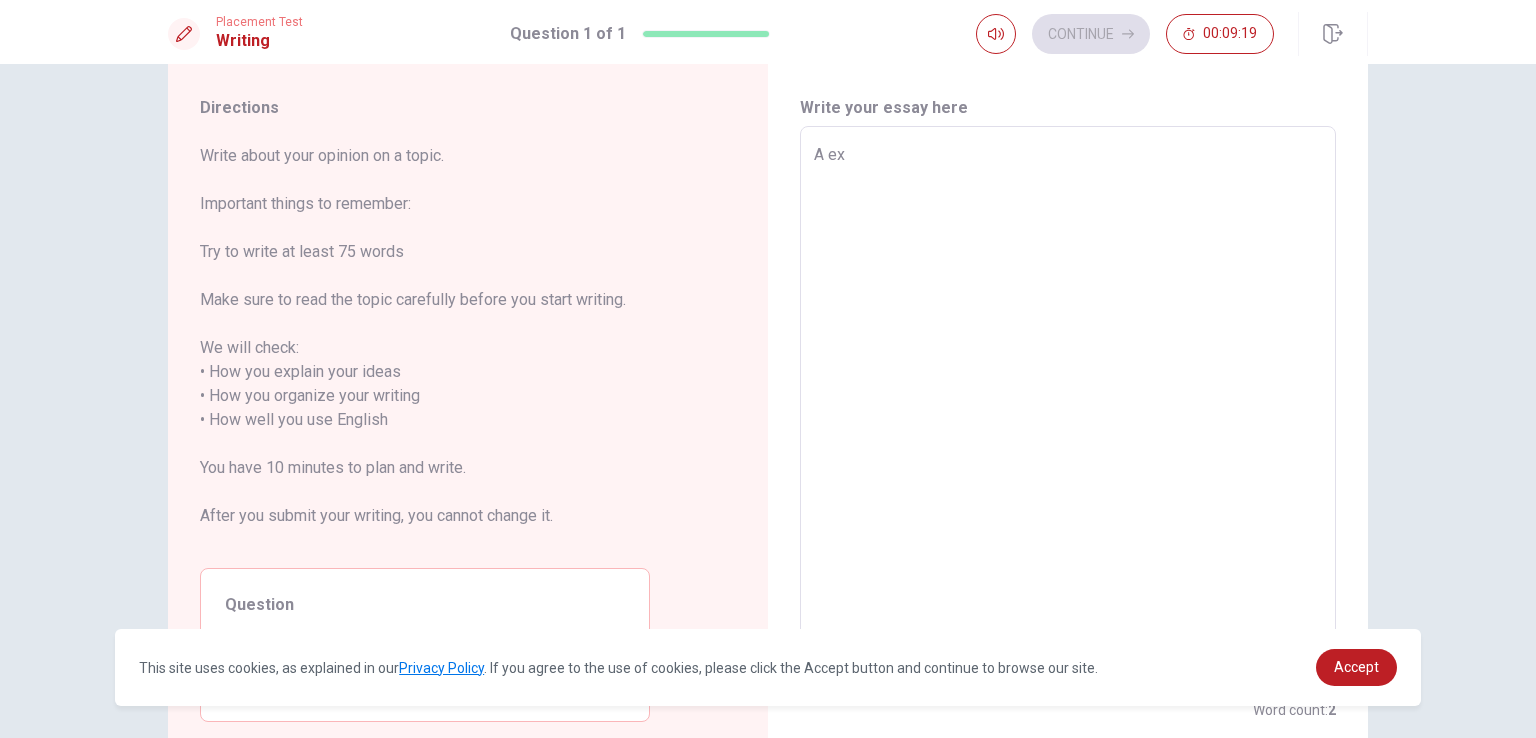 type on "x" 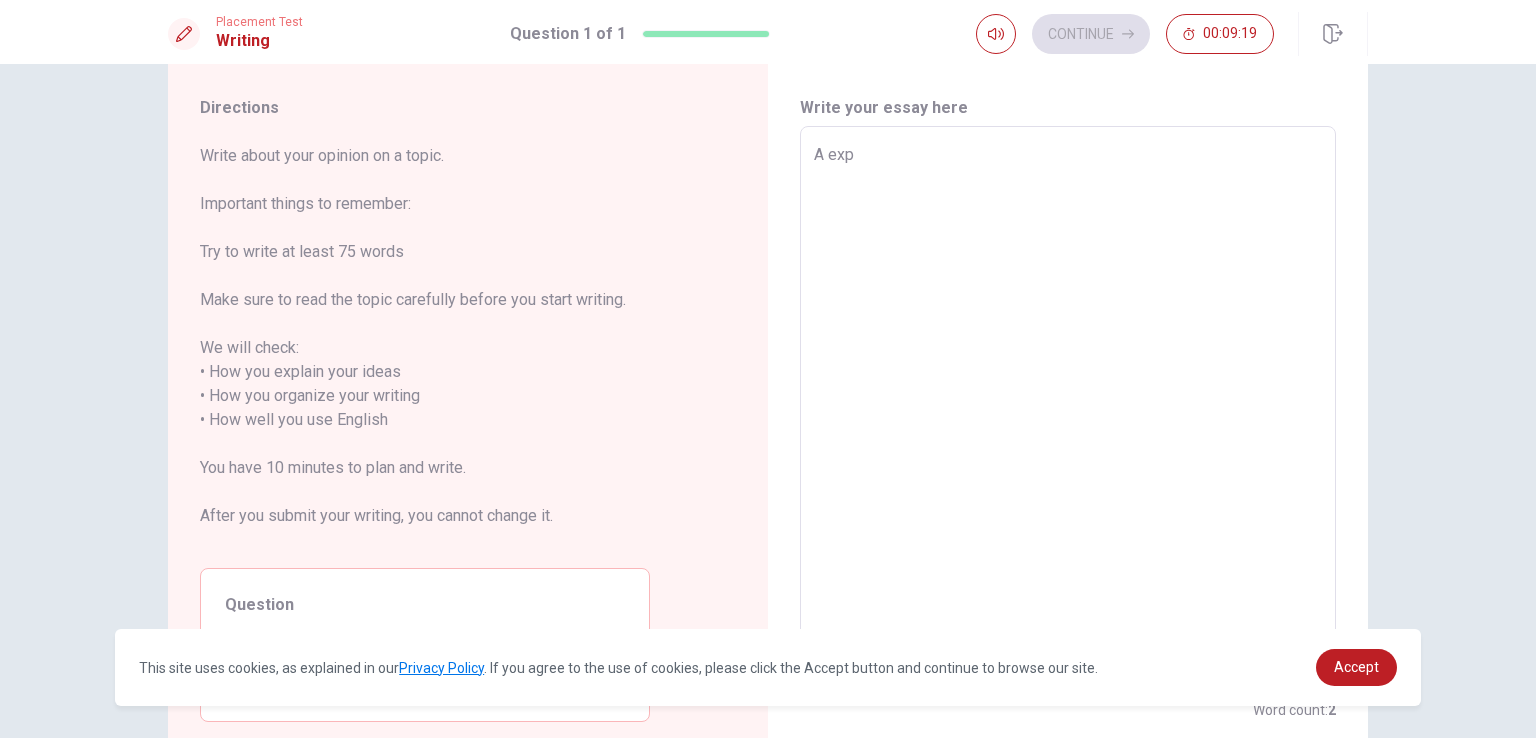 type on "x" 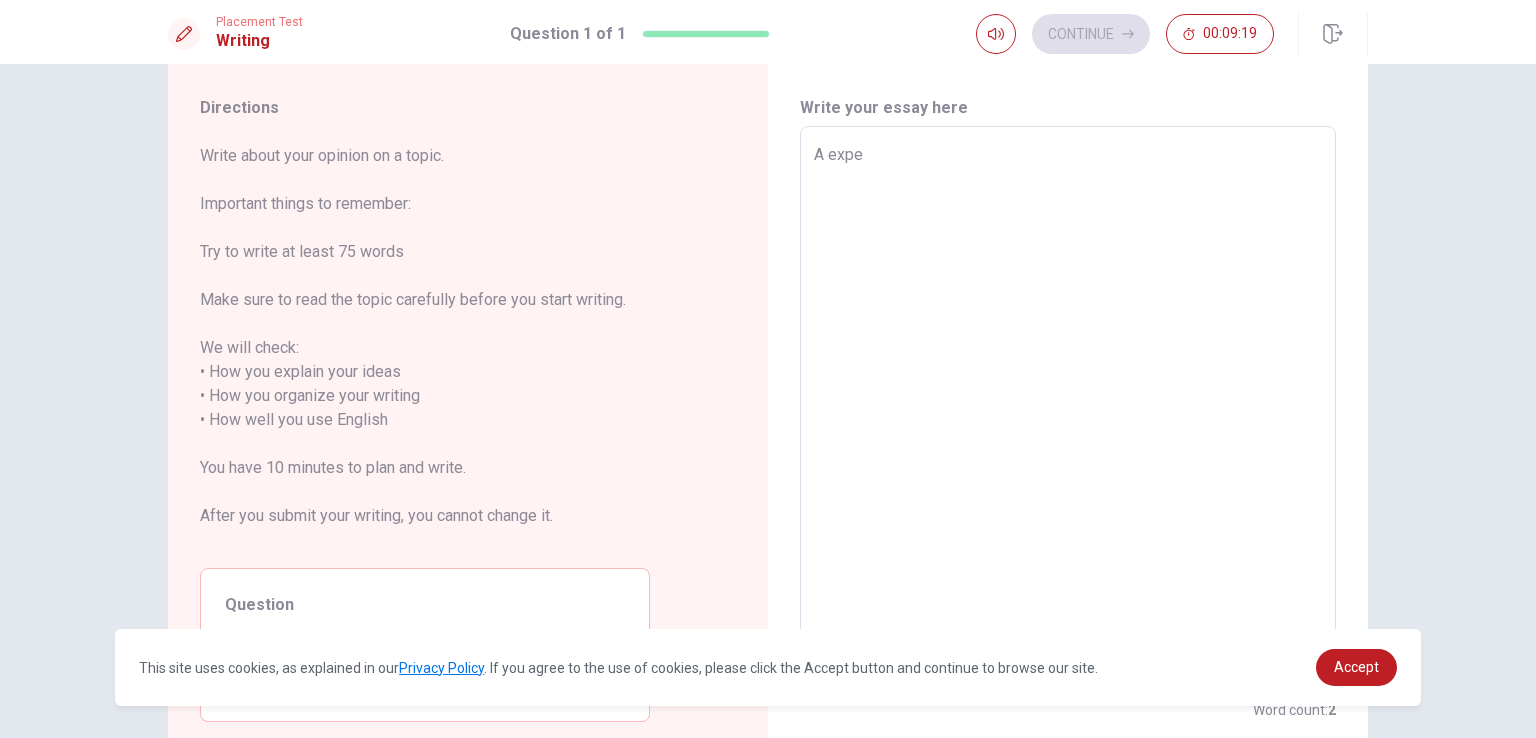 type on "x" 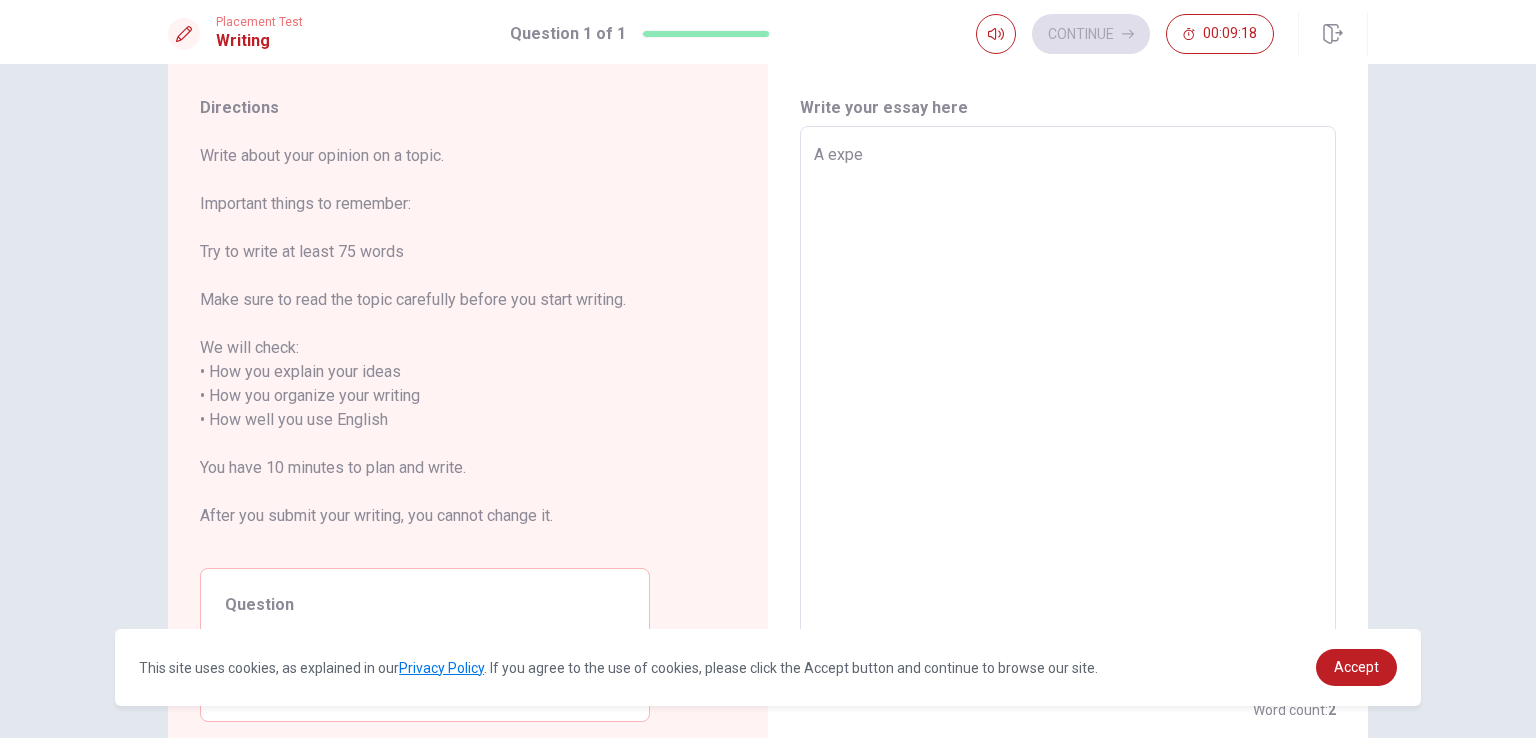 type on "A exper" 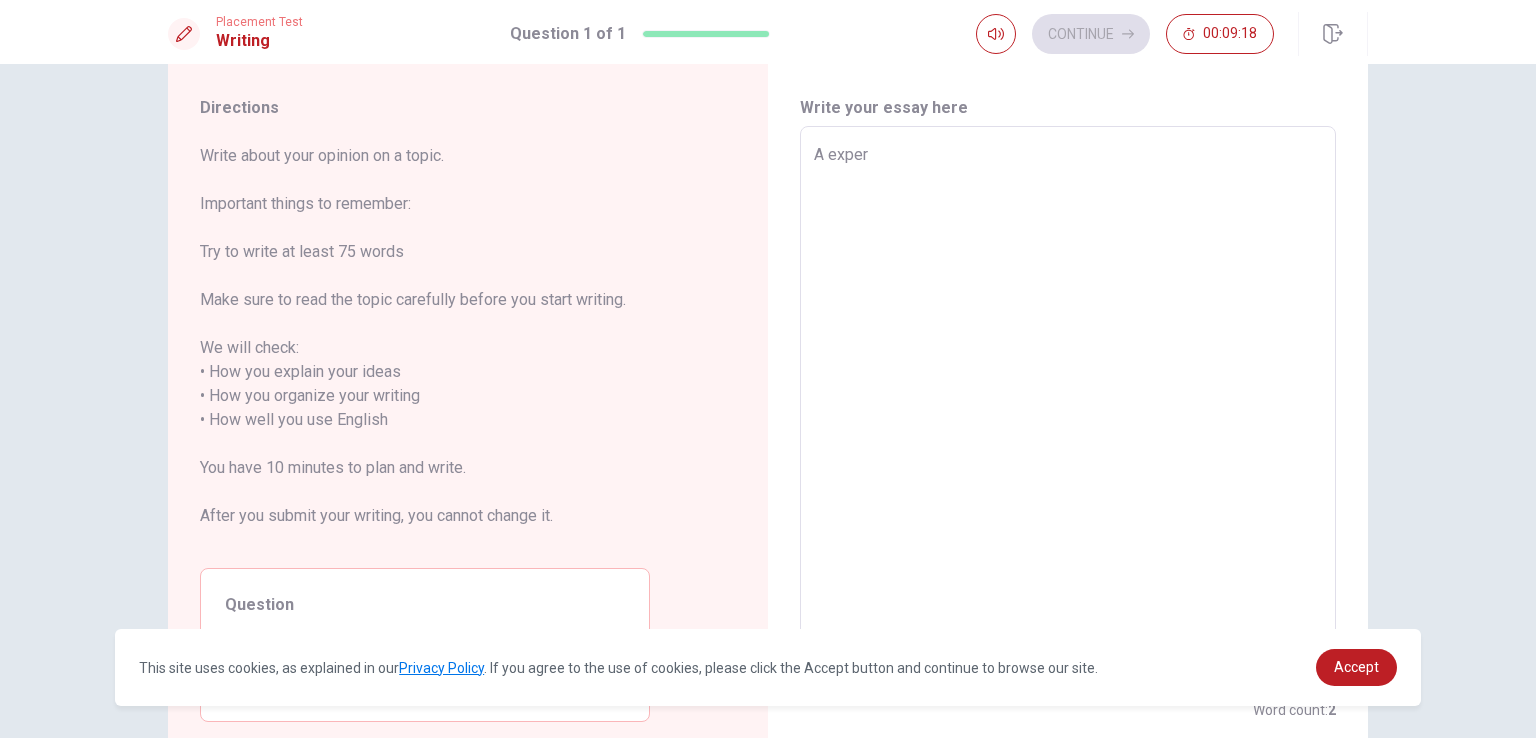 type on "x" 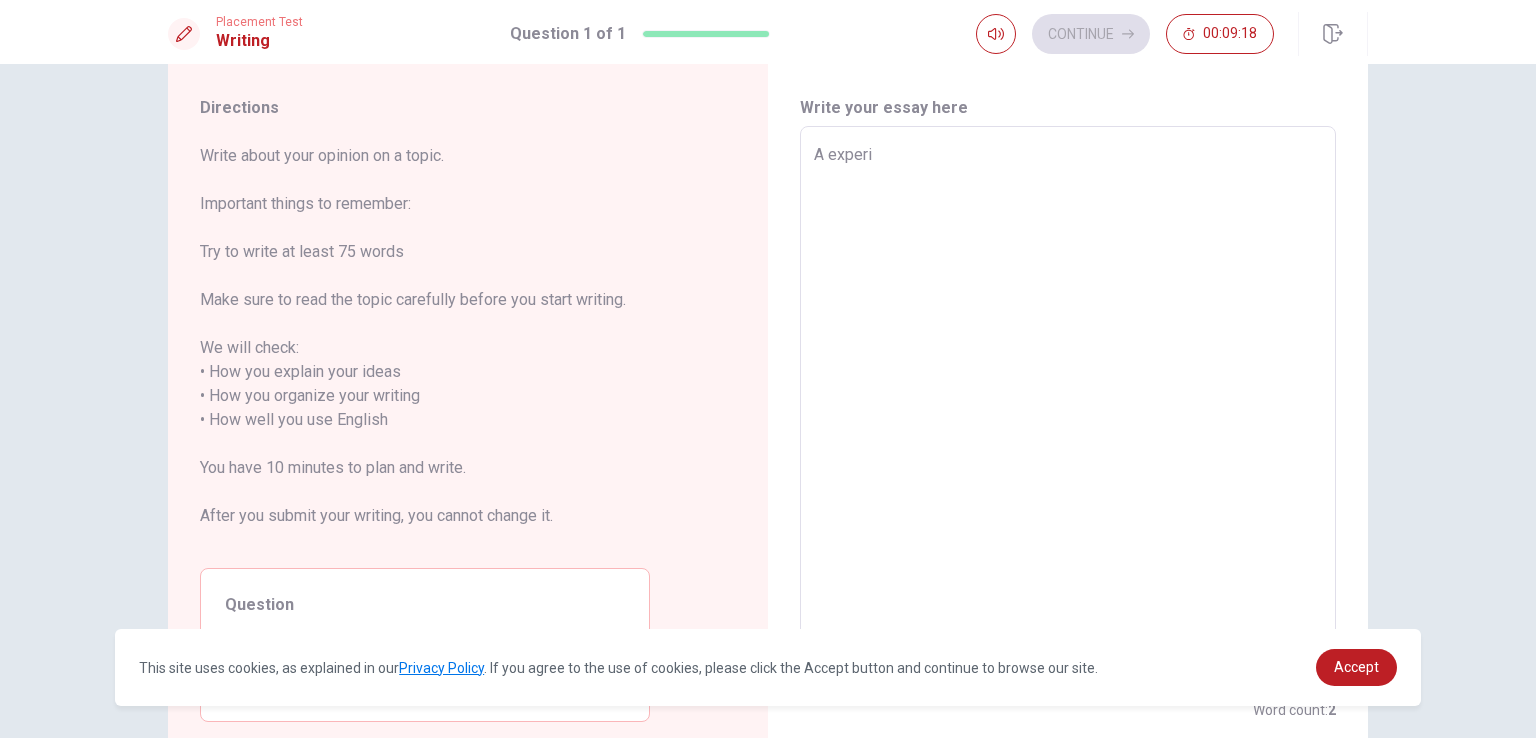 type on "x" 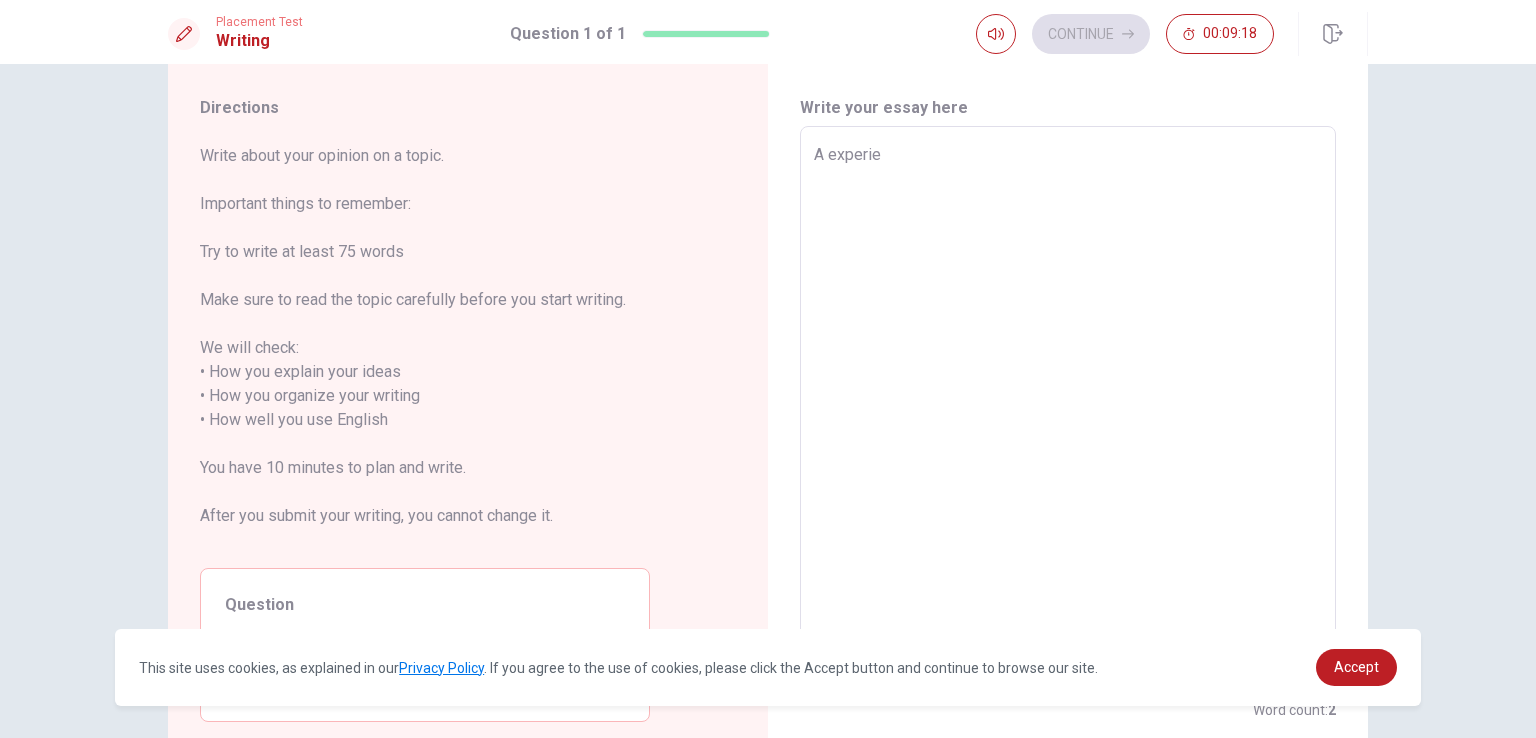 type on "x" 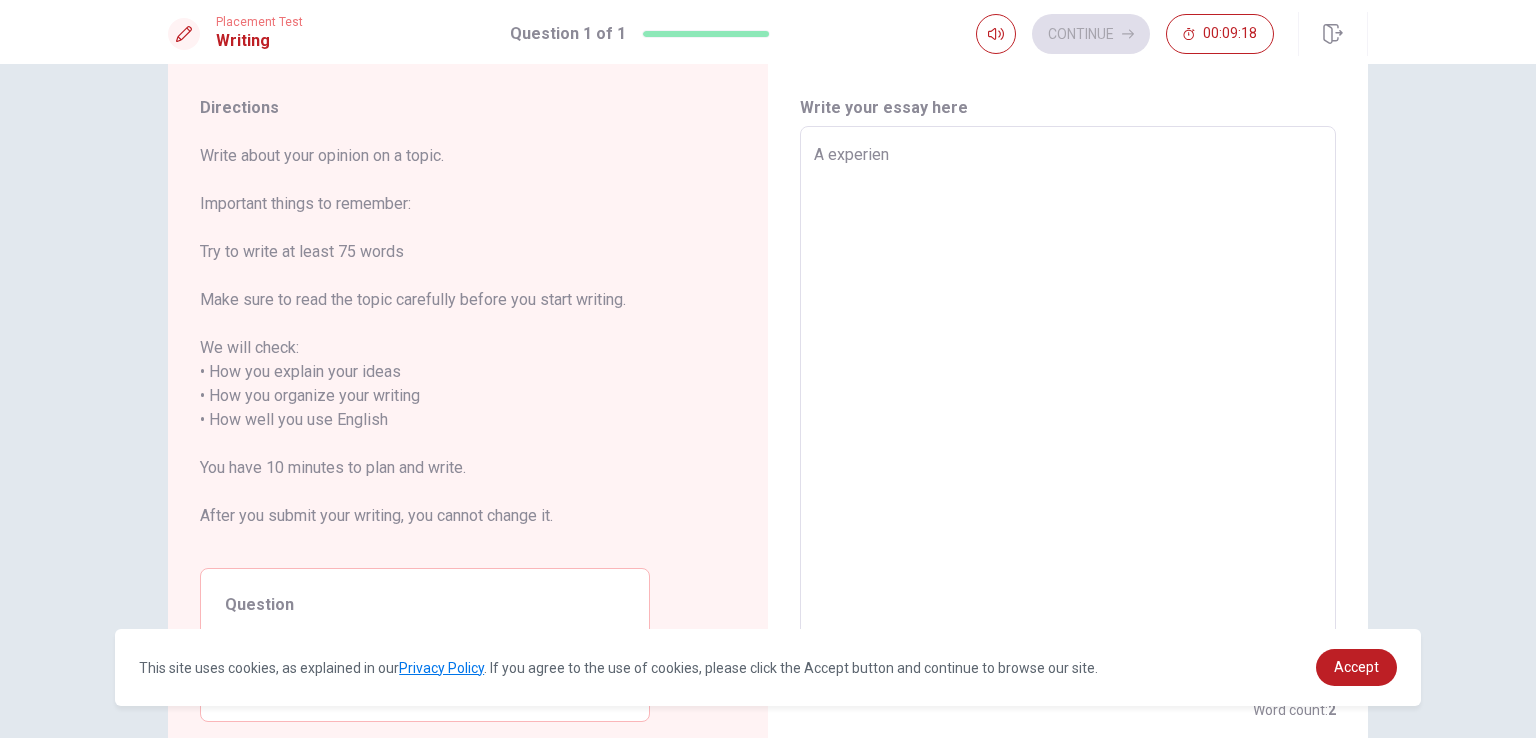type on "x" 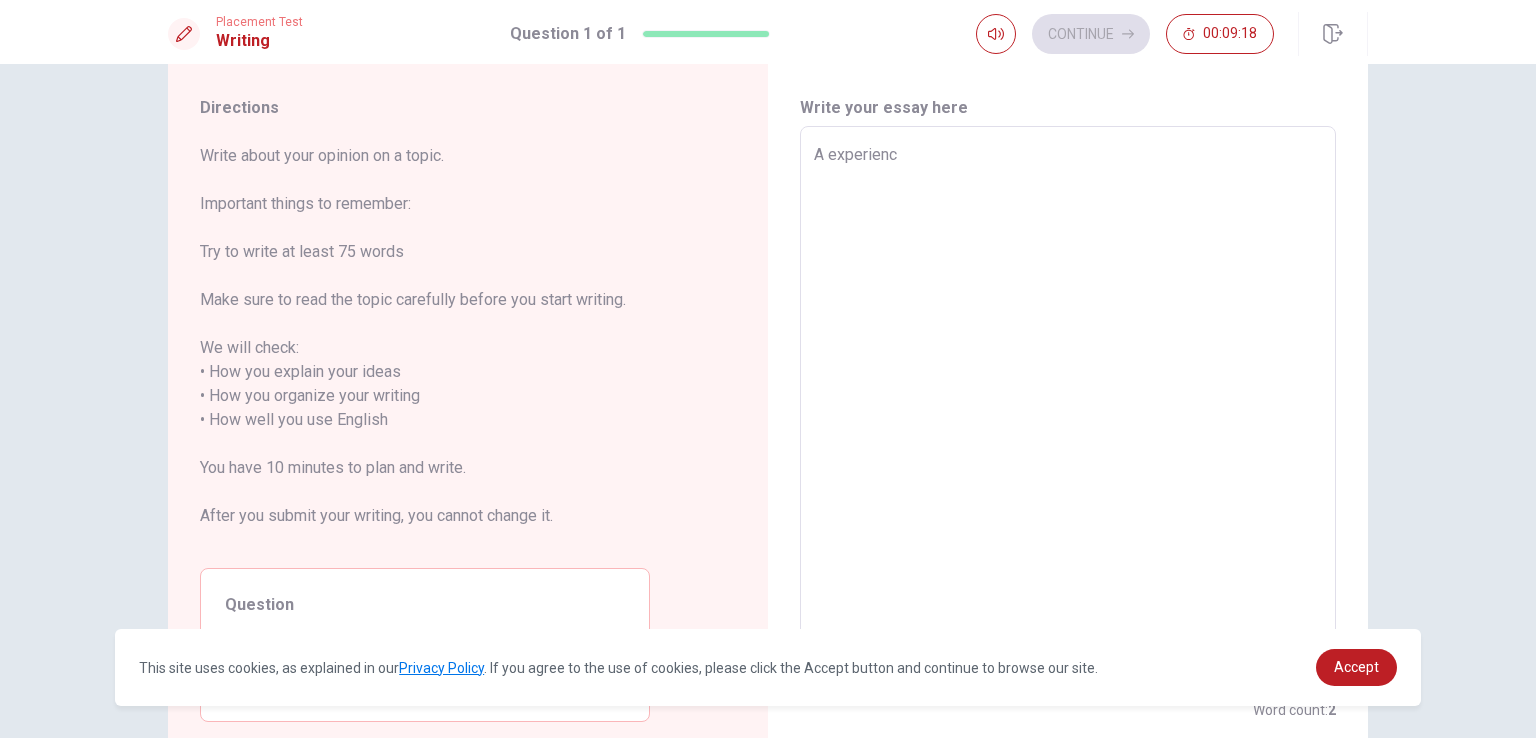 type on "x" 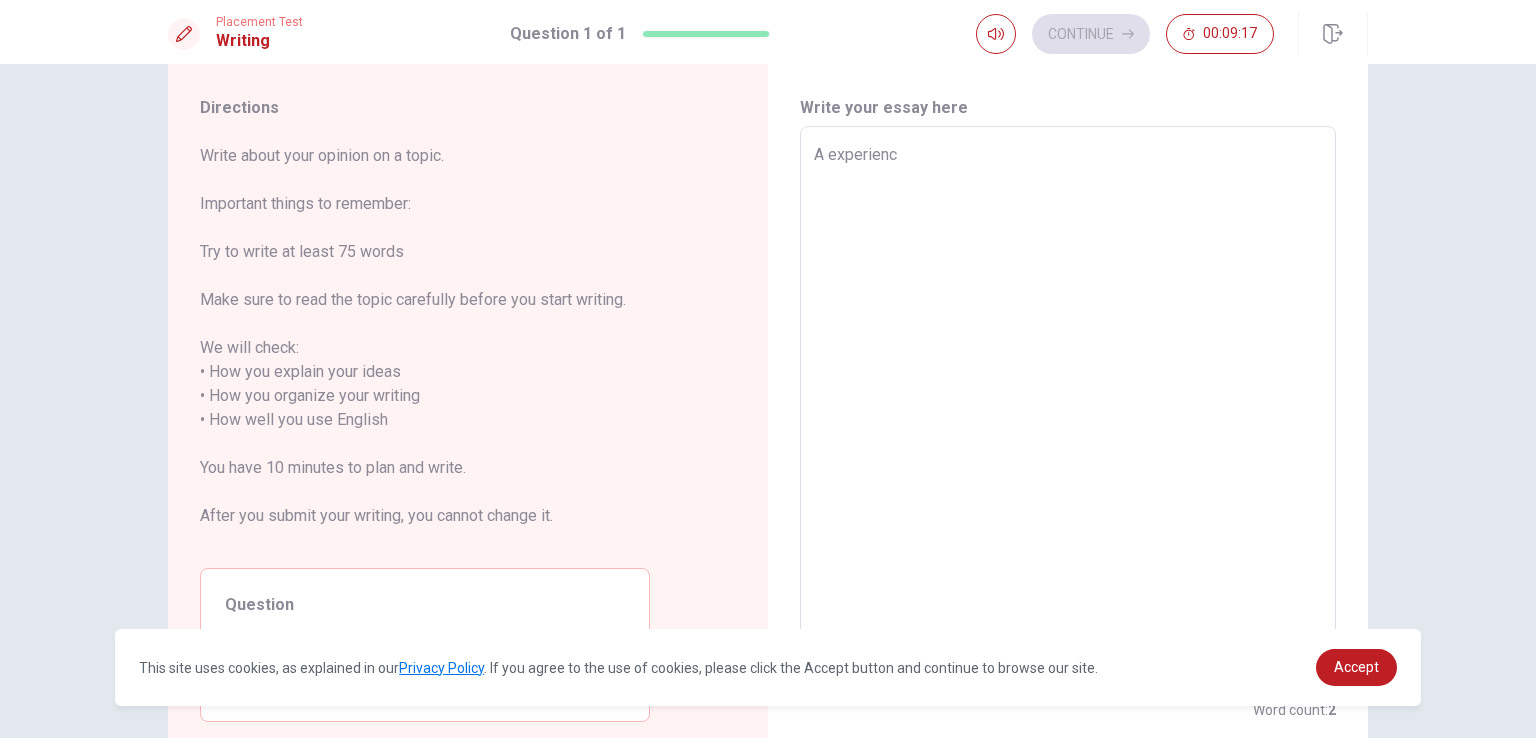 type on "A experience" 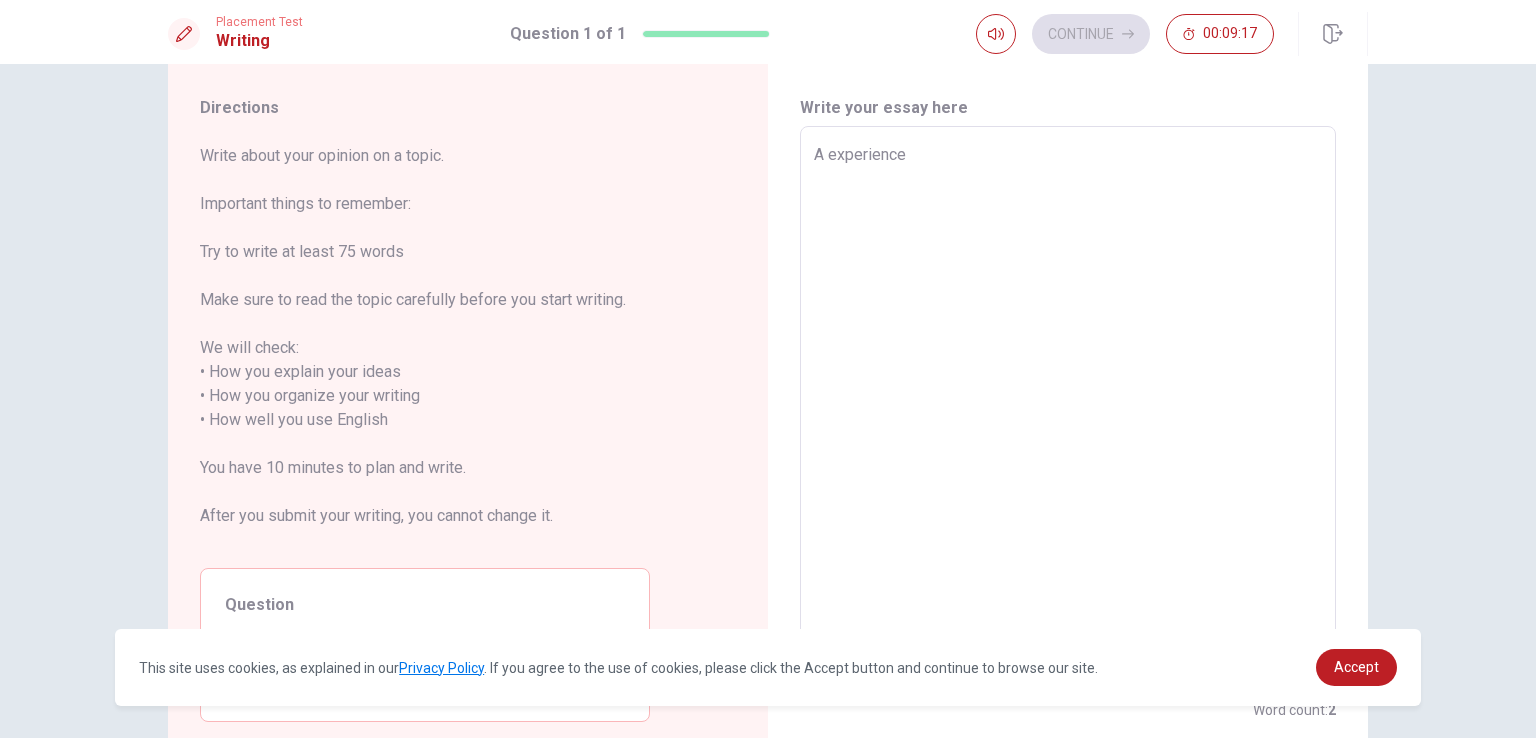 type on "x" 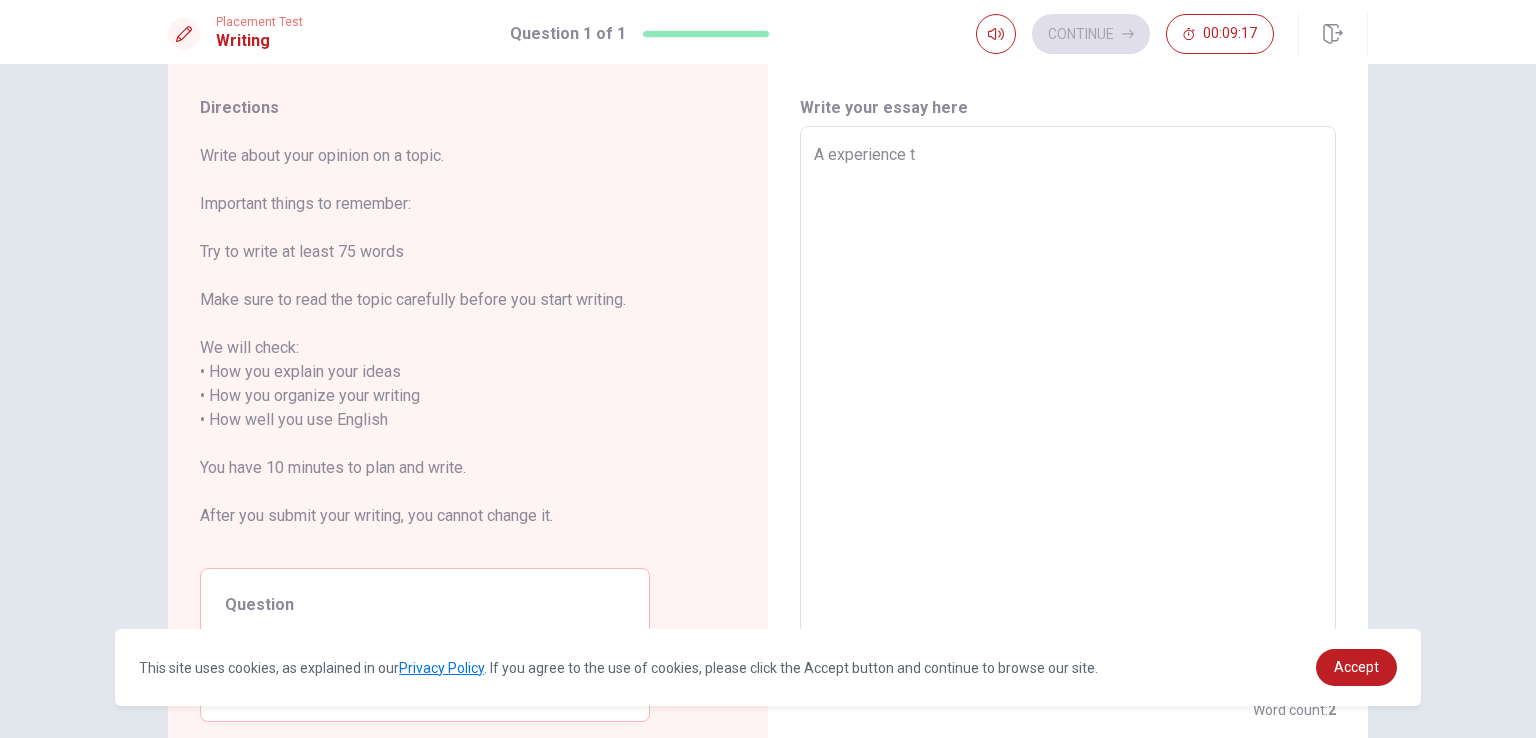 type on "x" 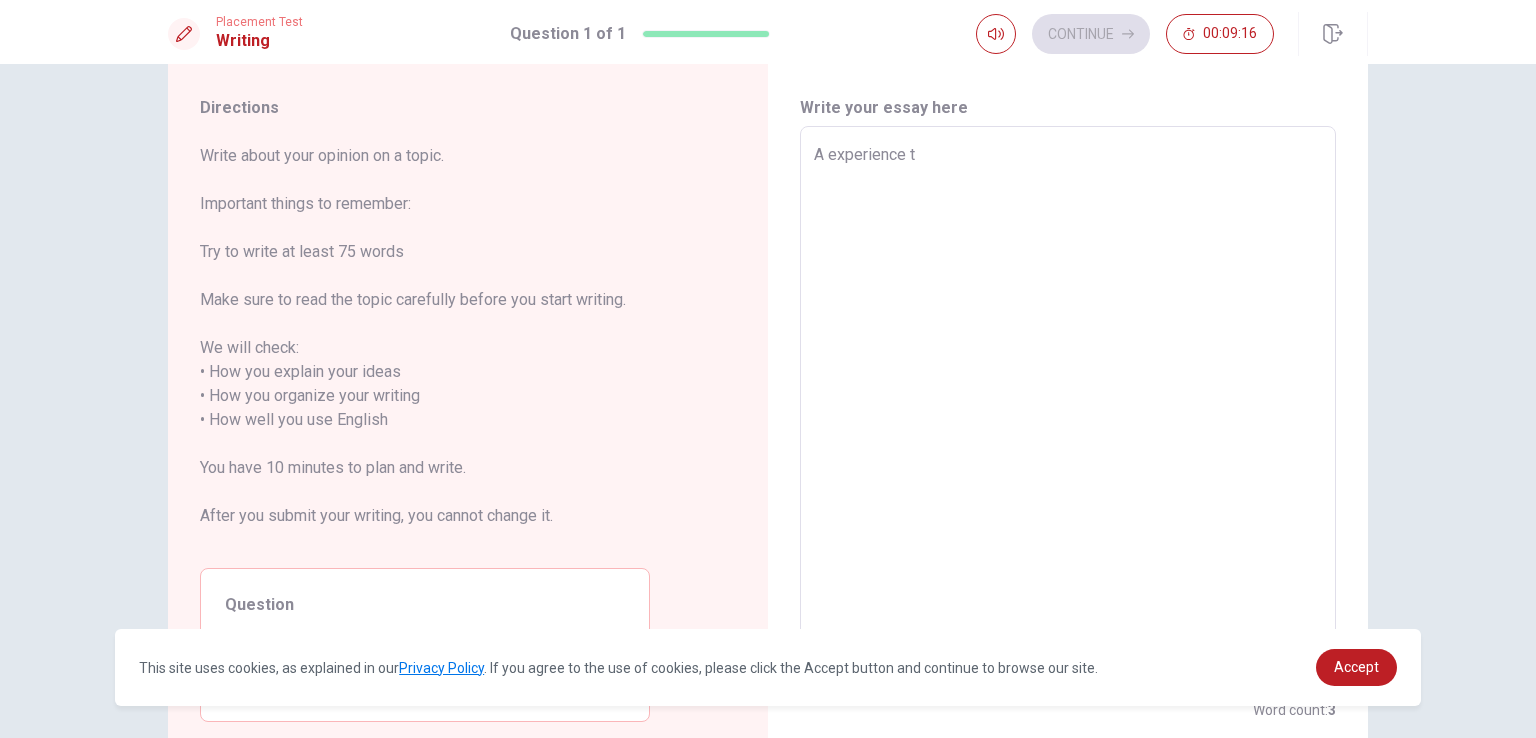 type on "A experience th" 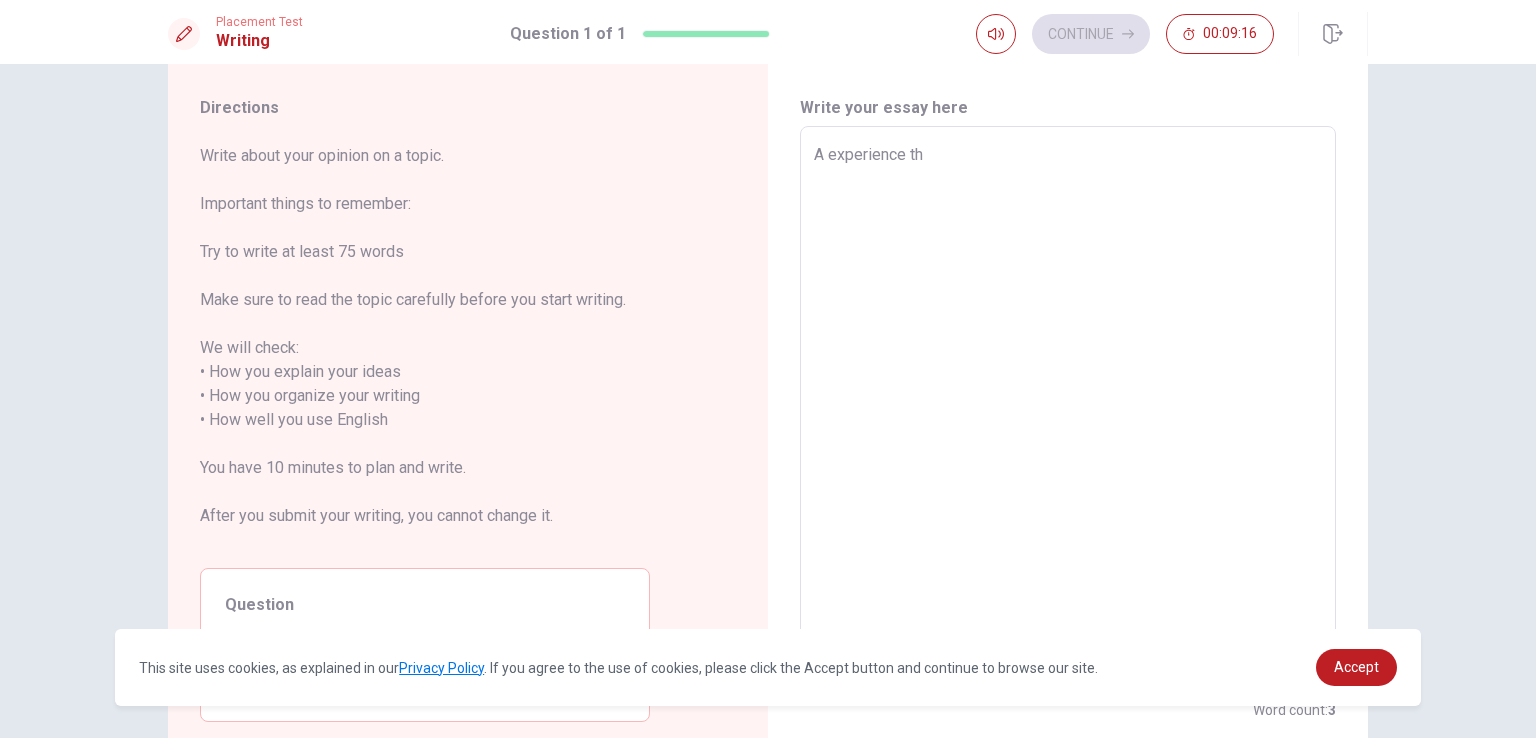 type on "x" 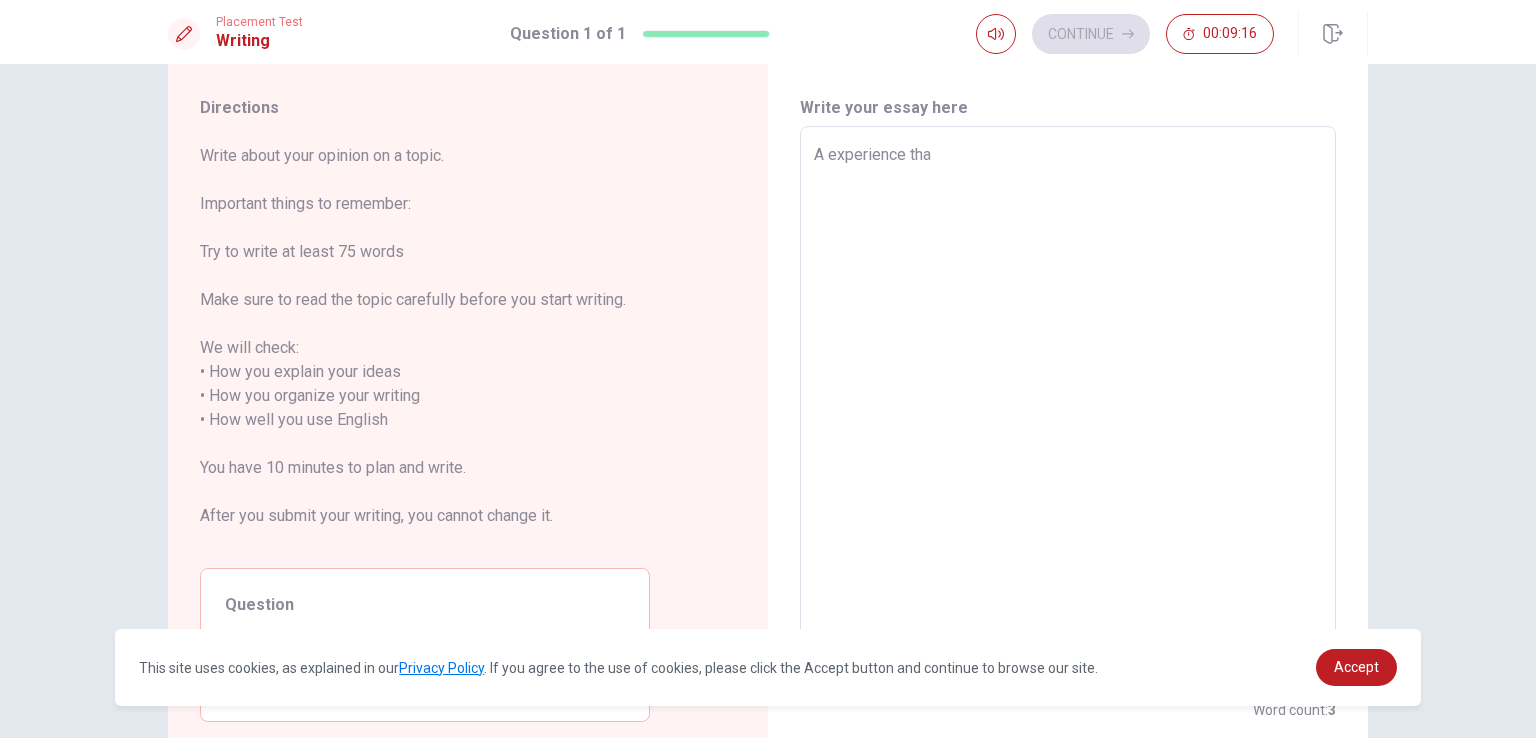 type on "x" 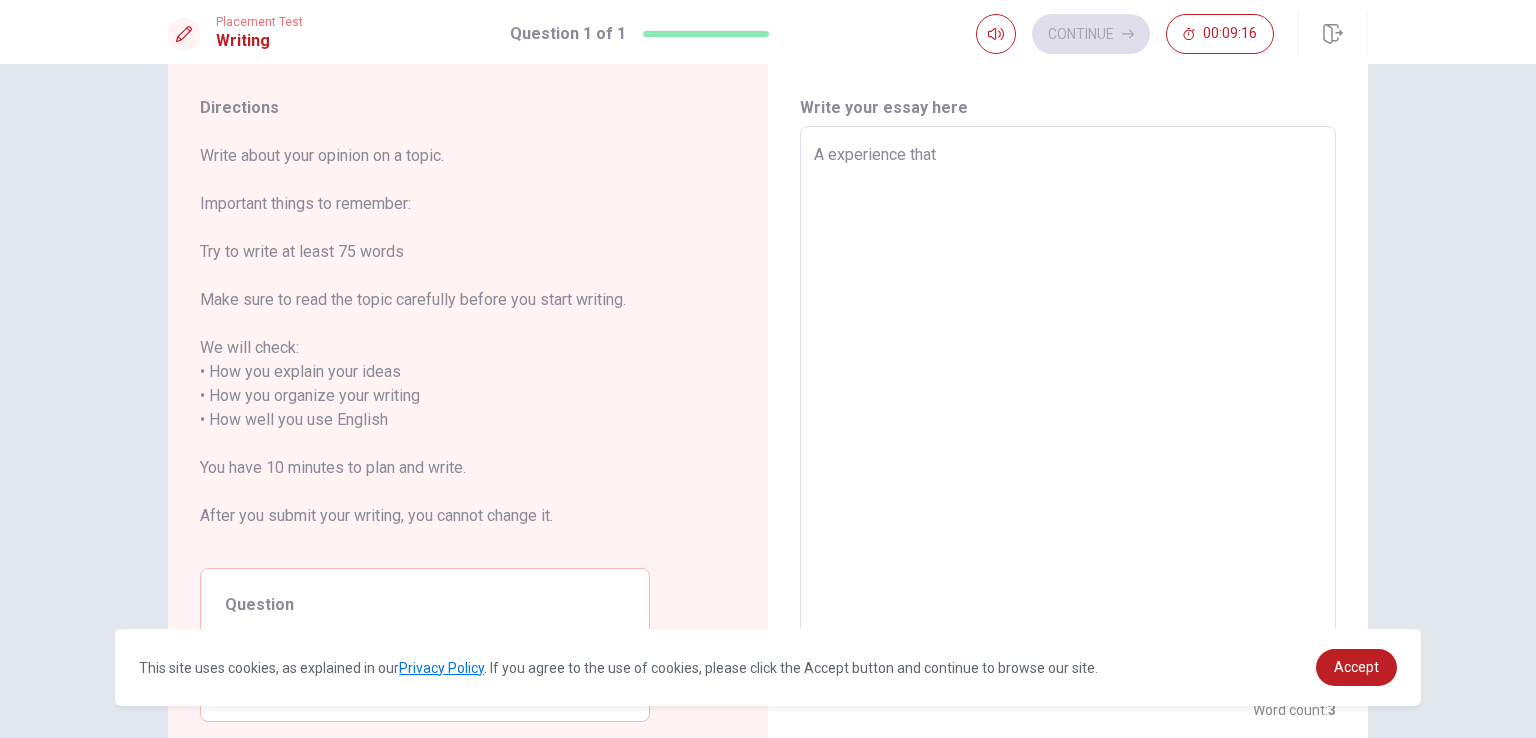 type on "x" 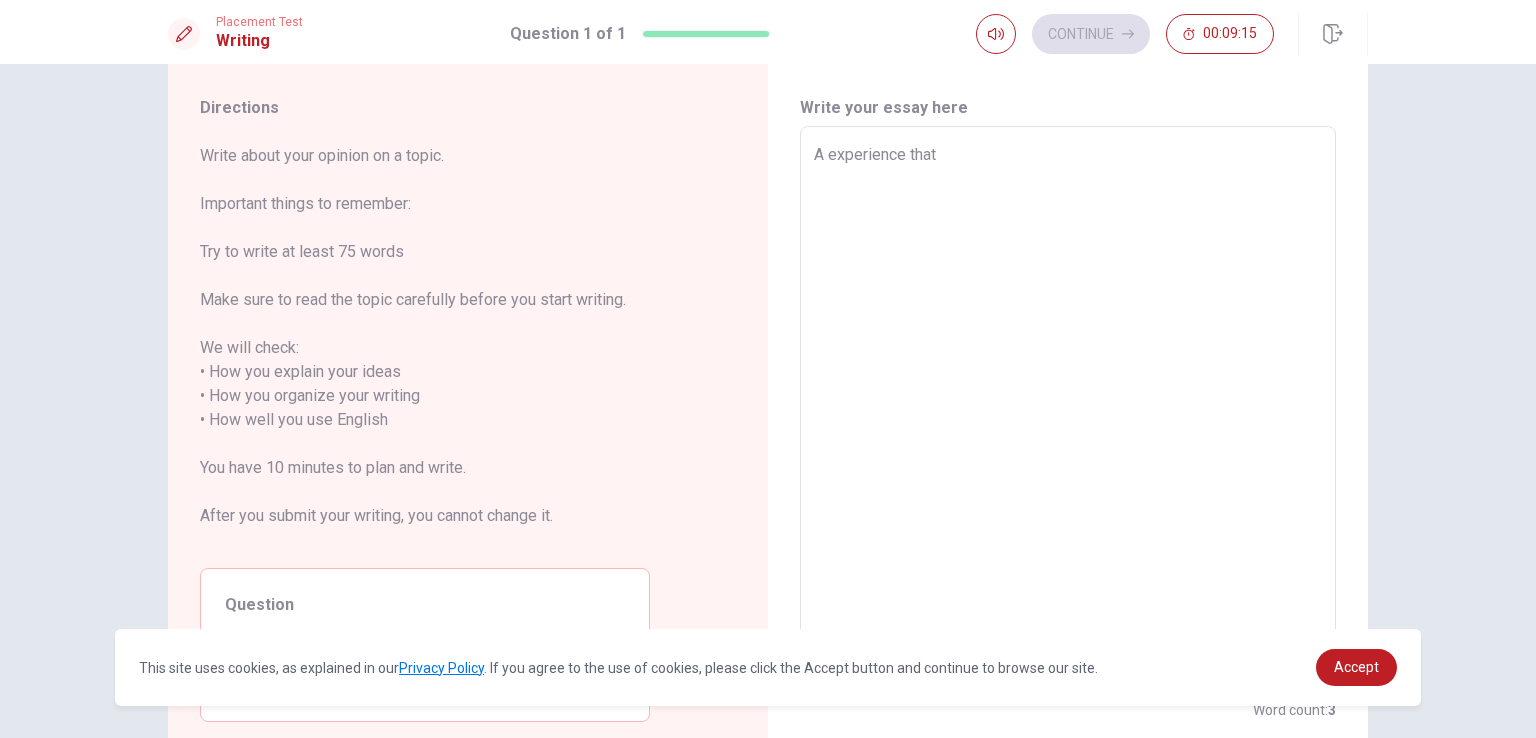 type on "A experience that c" 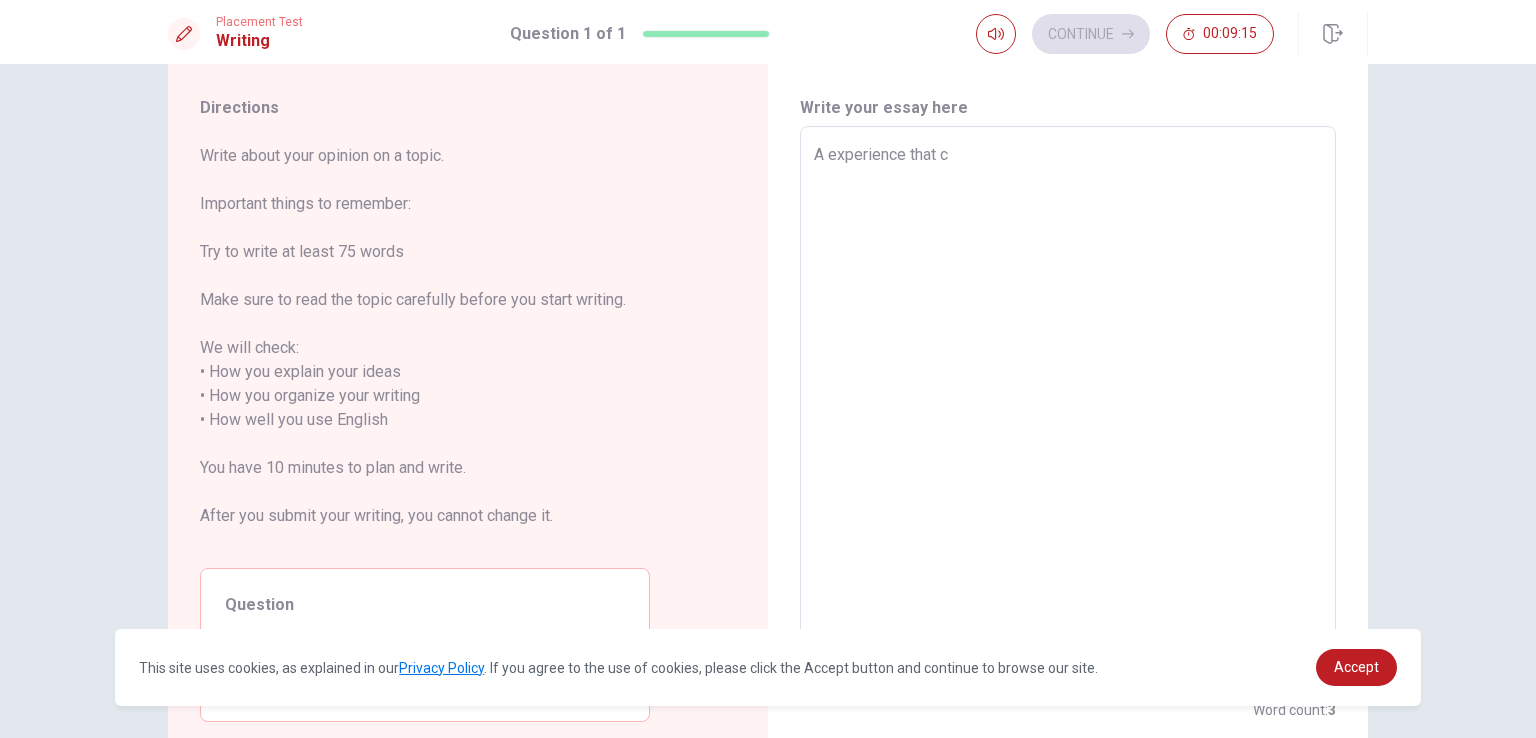 type on "x" 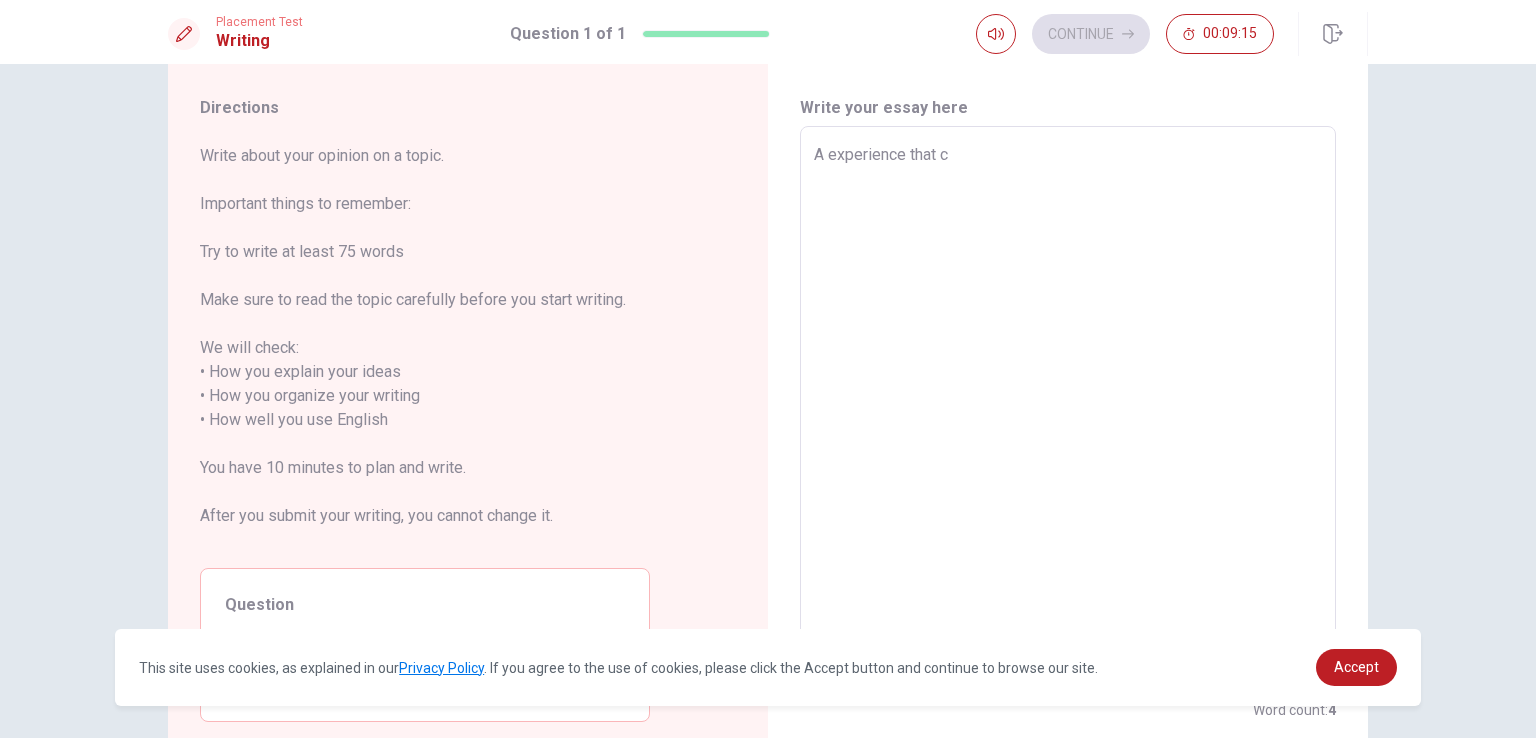 type on "A experience that ch" 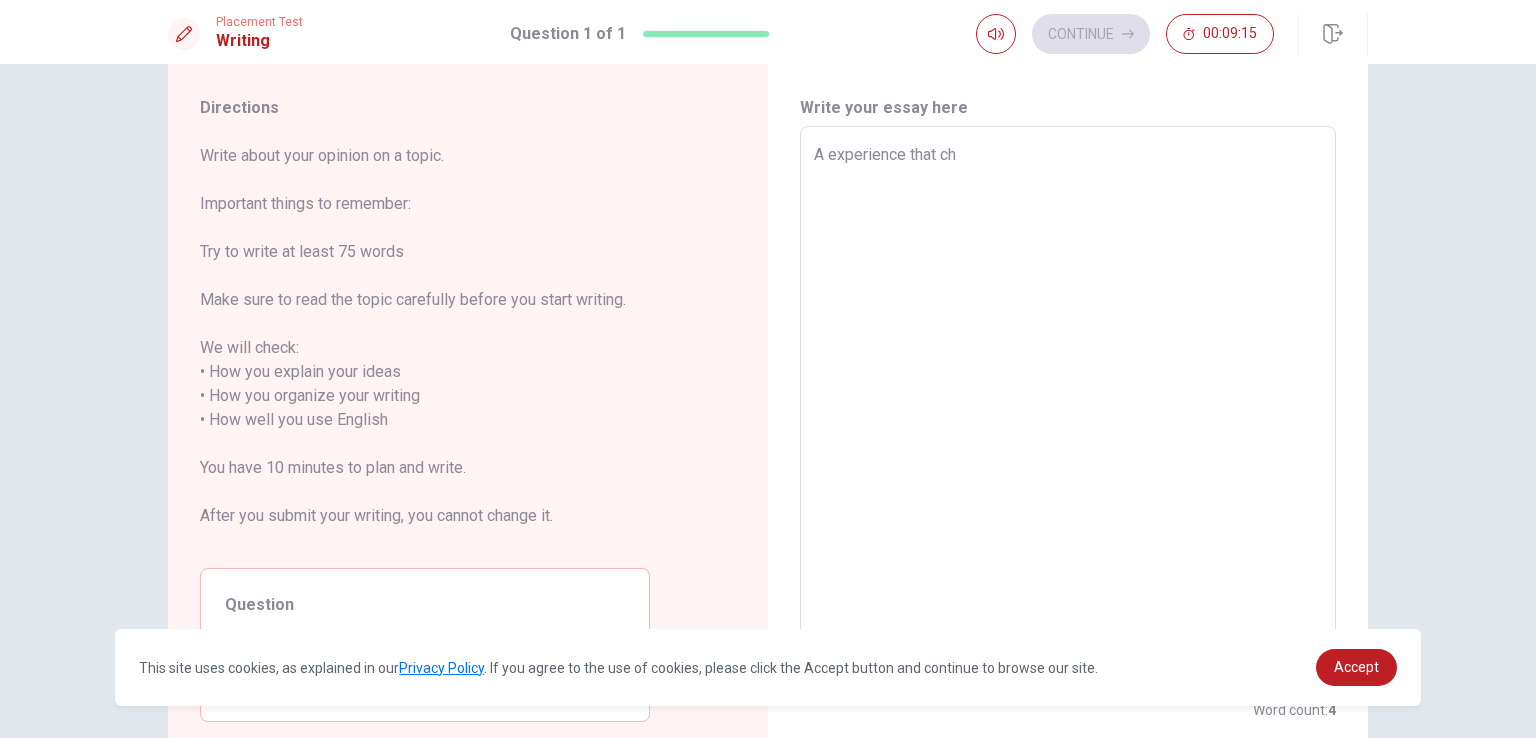 type on "x" 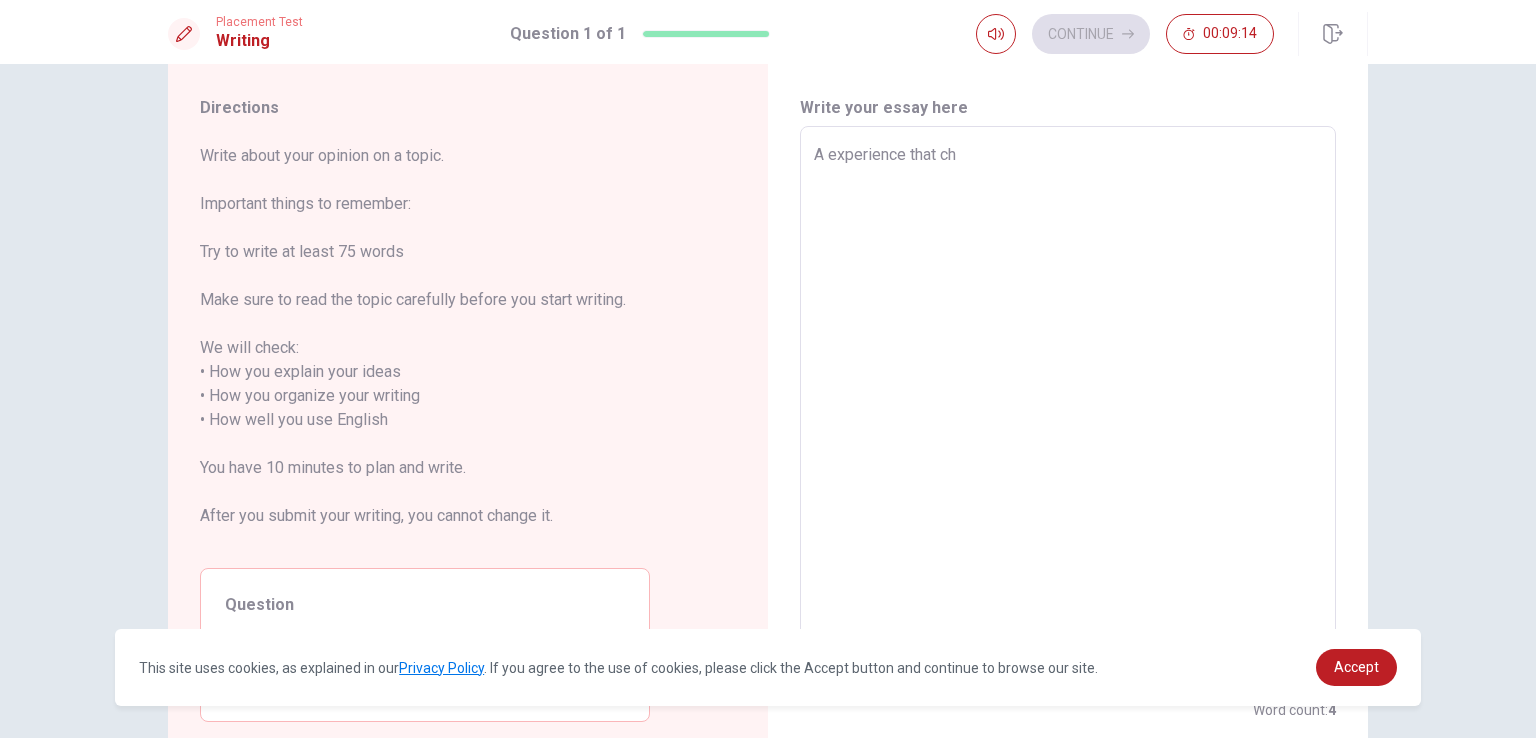 type on "A experience that cha" 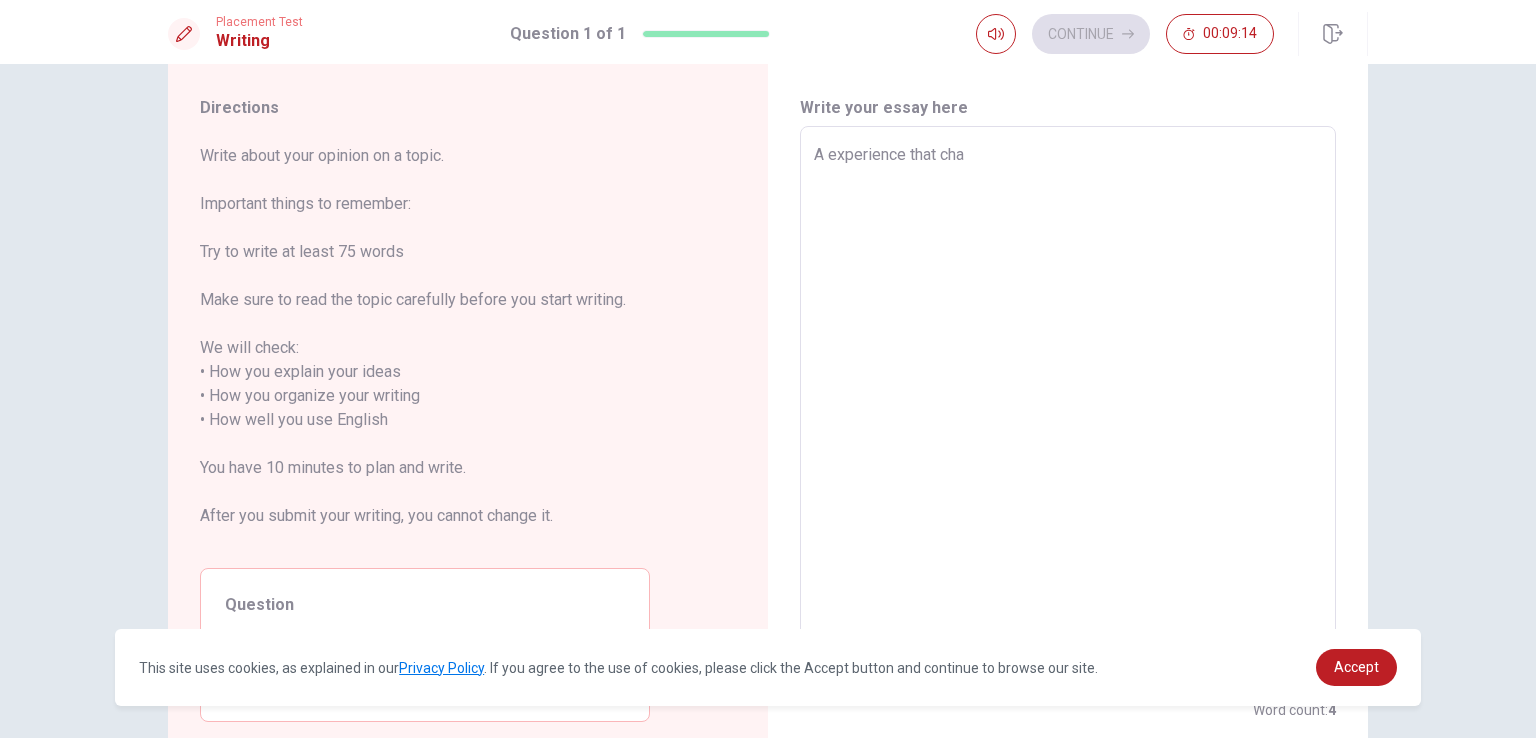 type on "x" 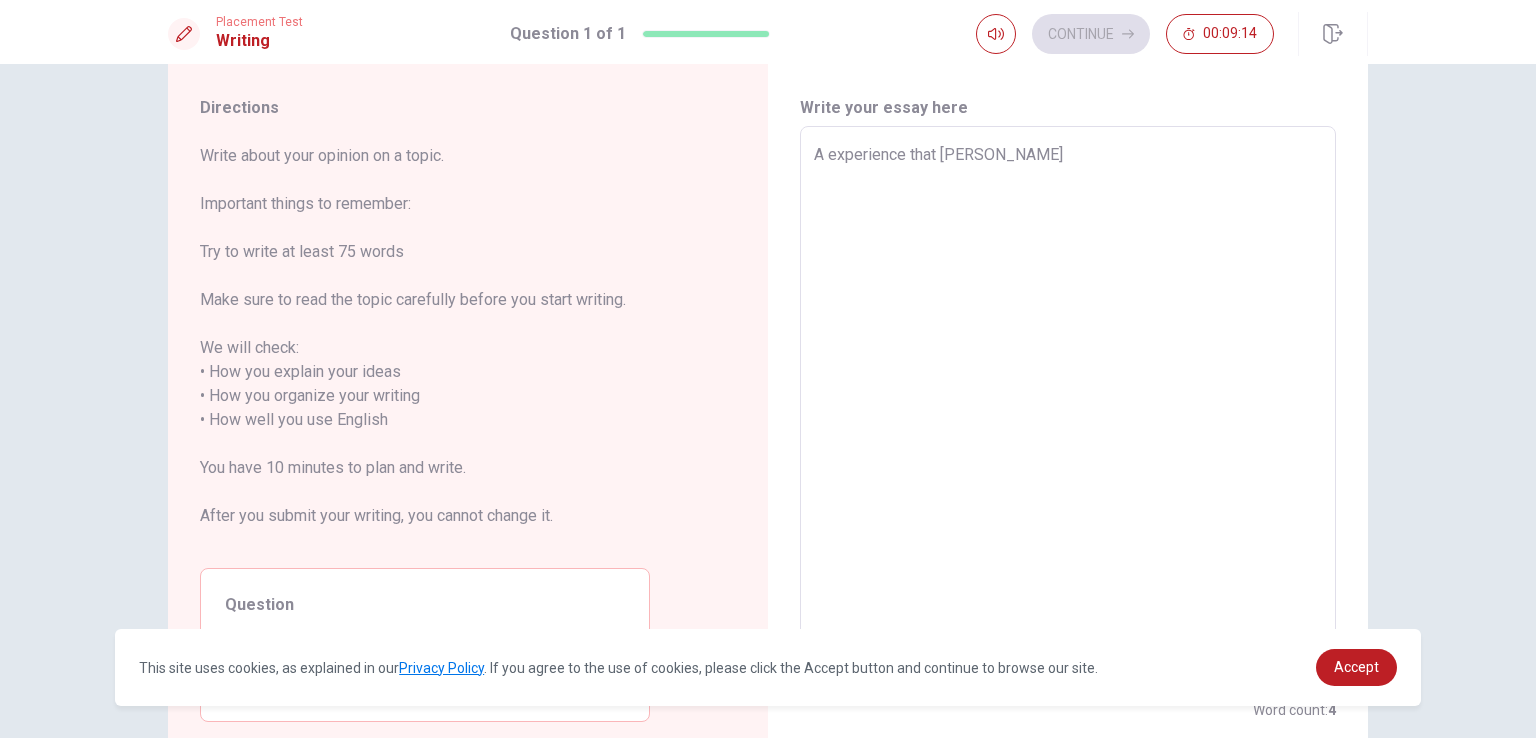 type on "x" 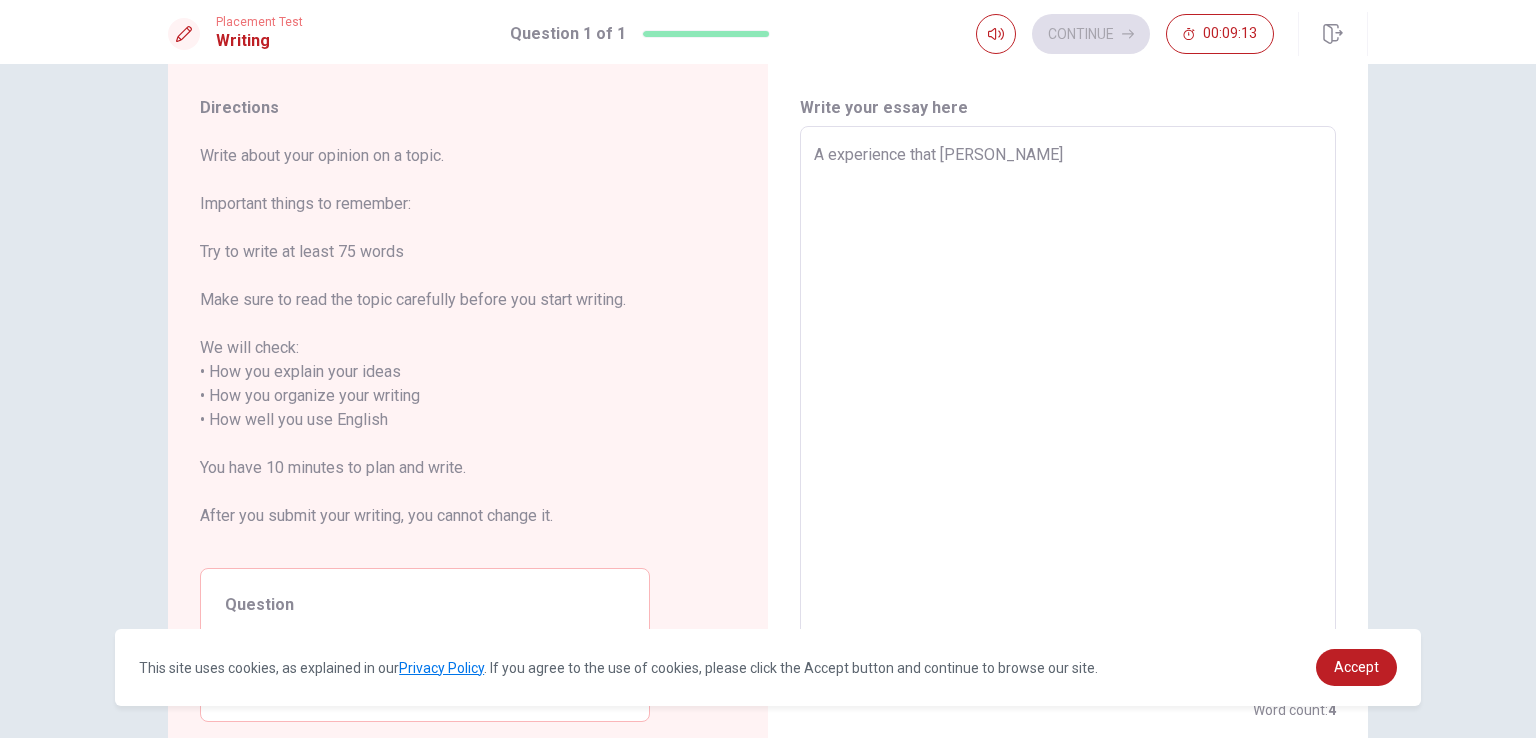 type on "A experience that change" 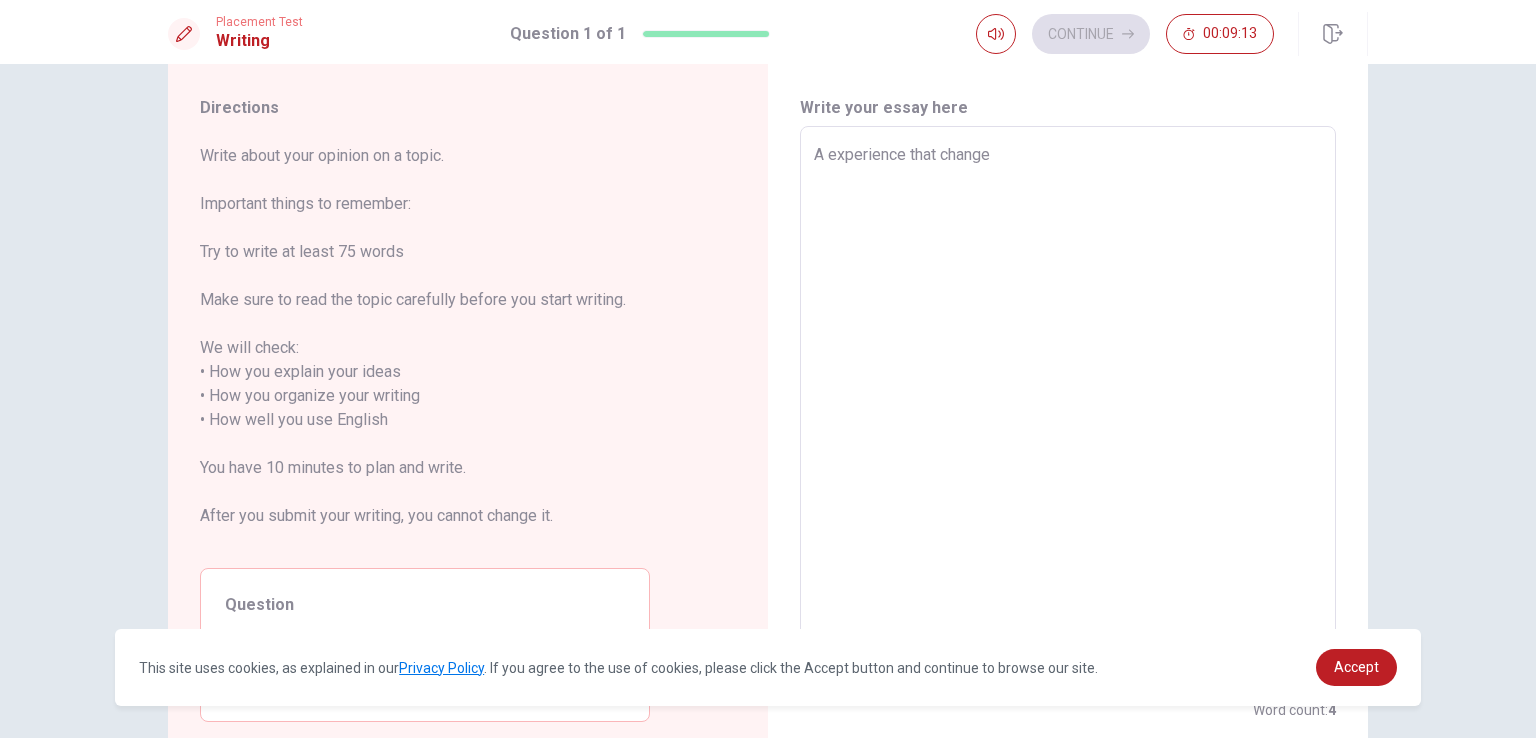 type on "x" 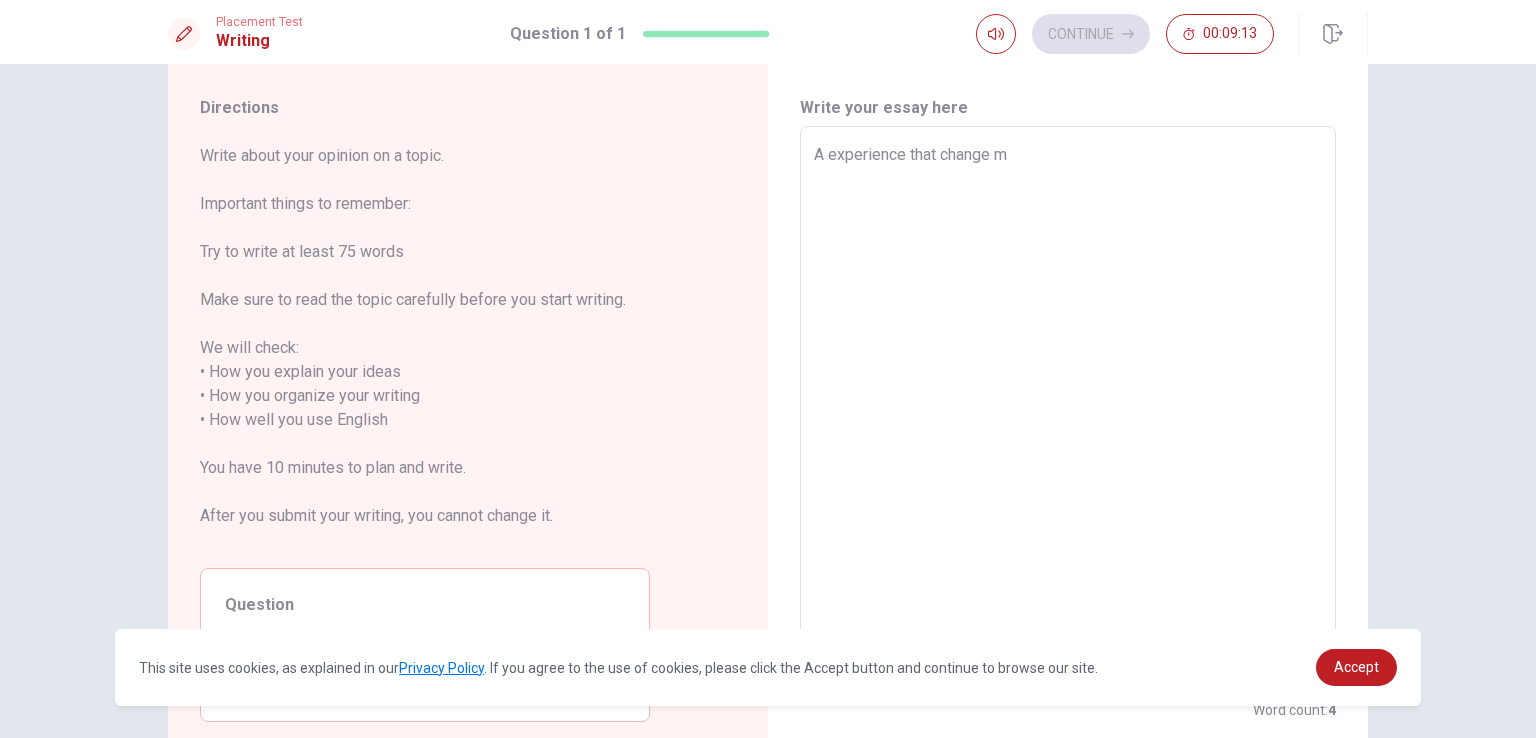 type on "x" 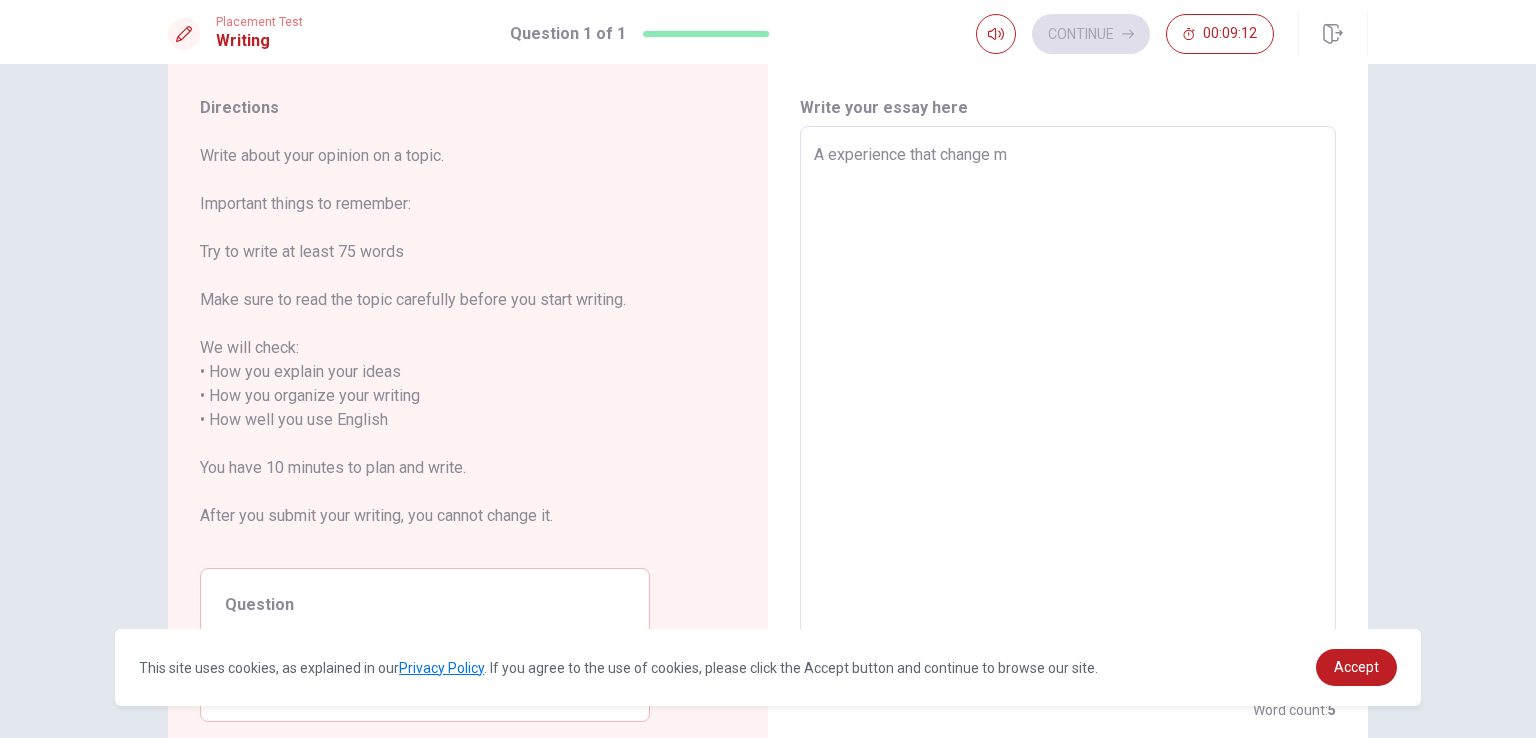 type on "A experience that change my" 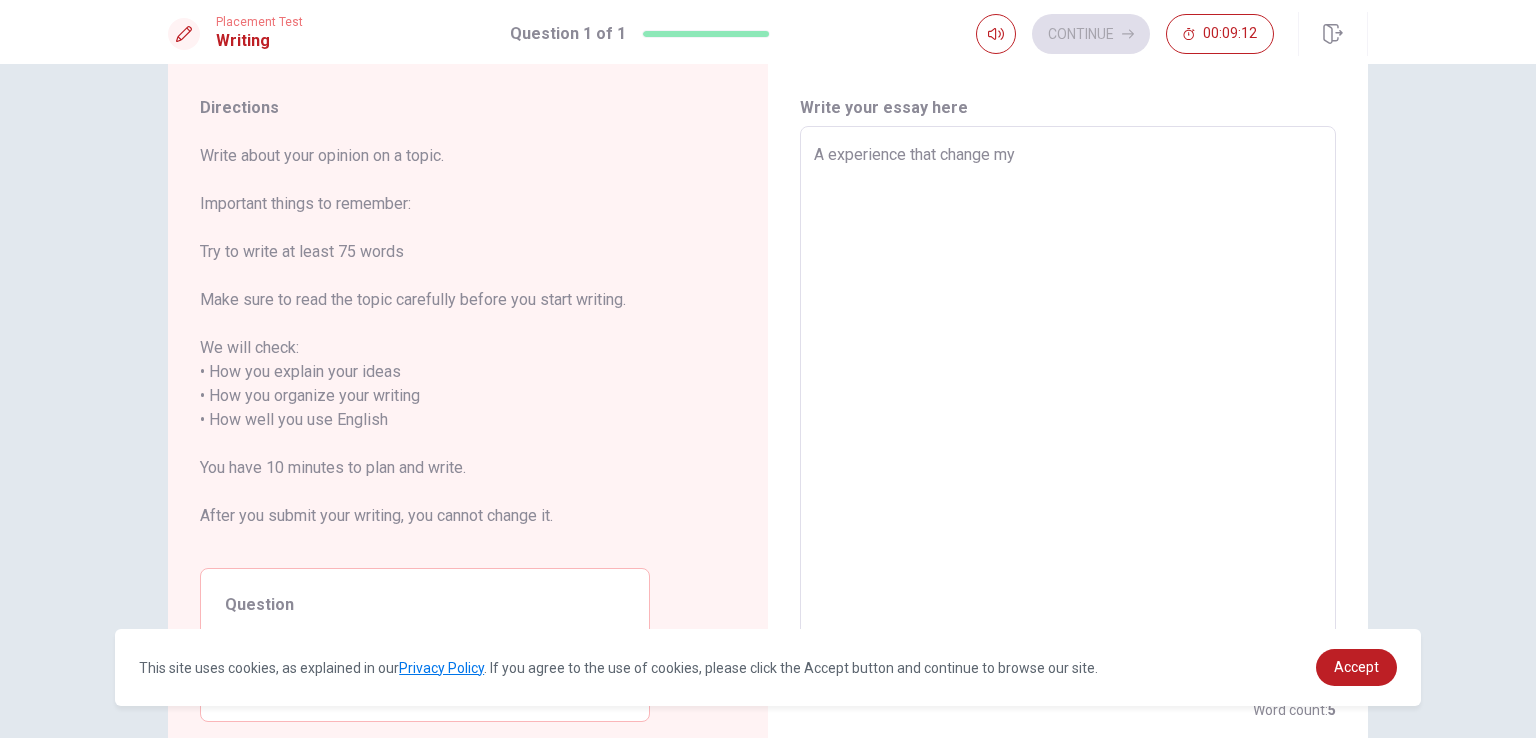 type on "x" 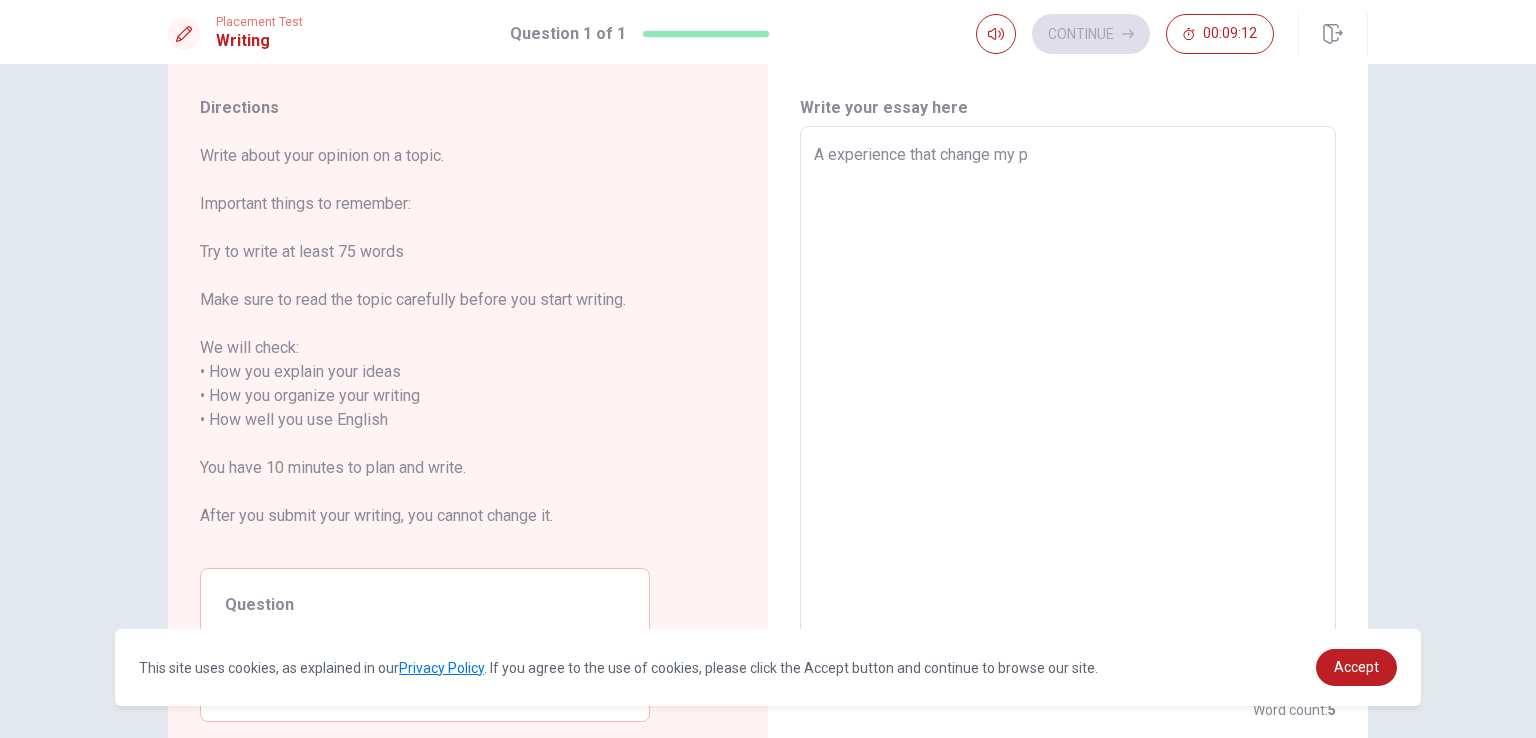 type on "x" 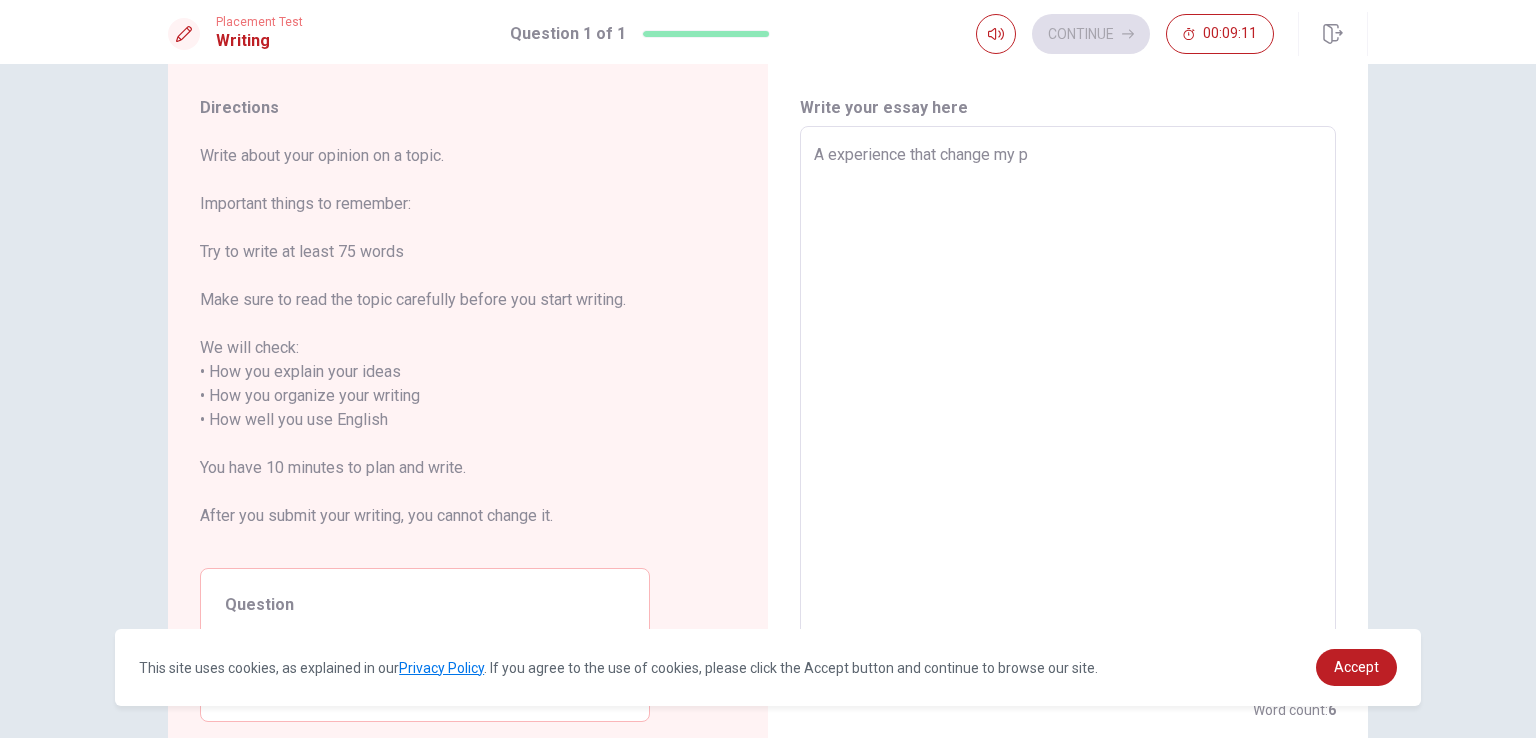 type on "A experience that change my pe" 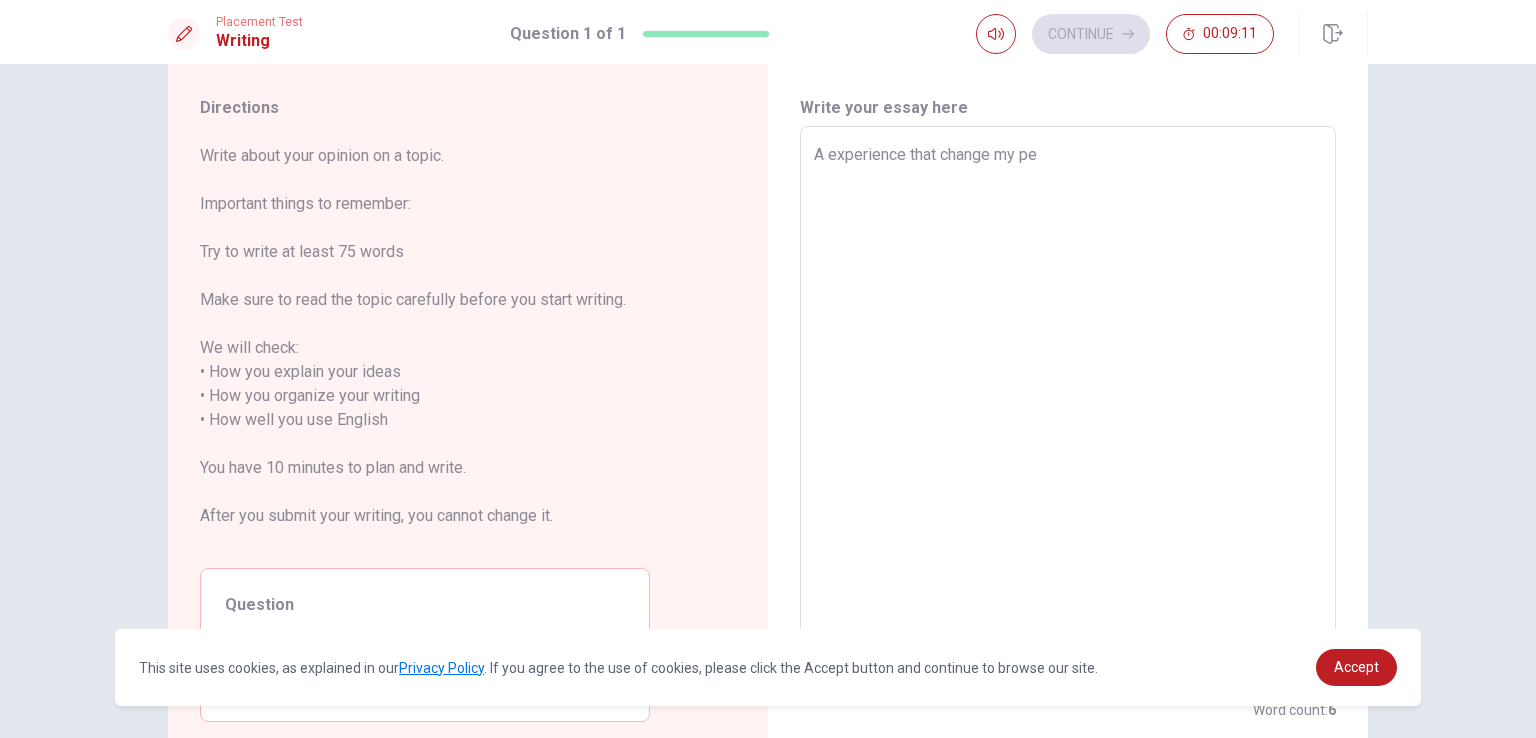 type on "x" 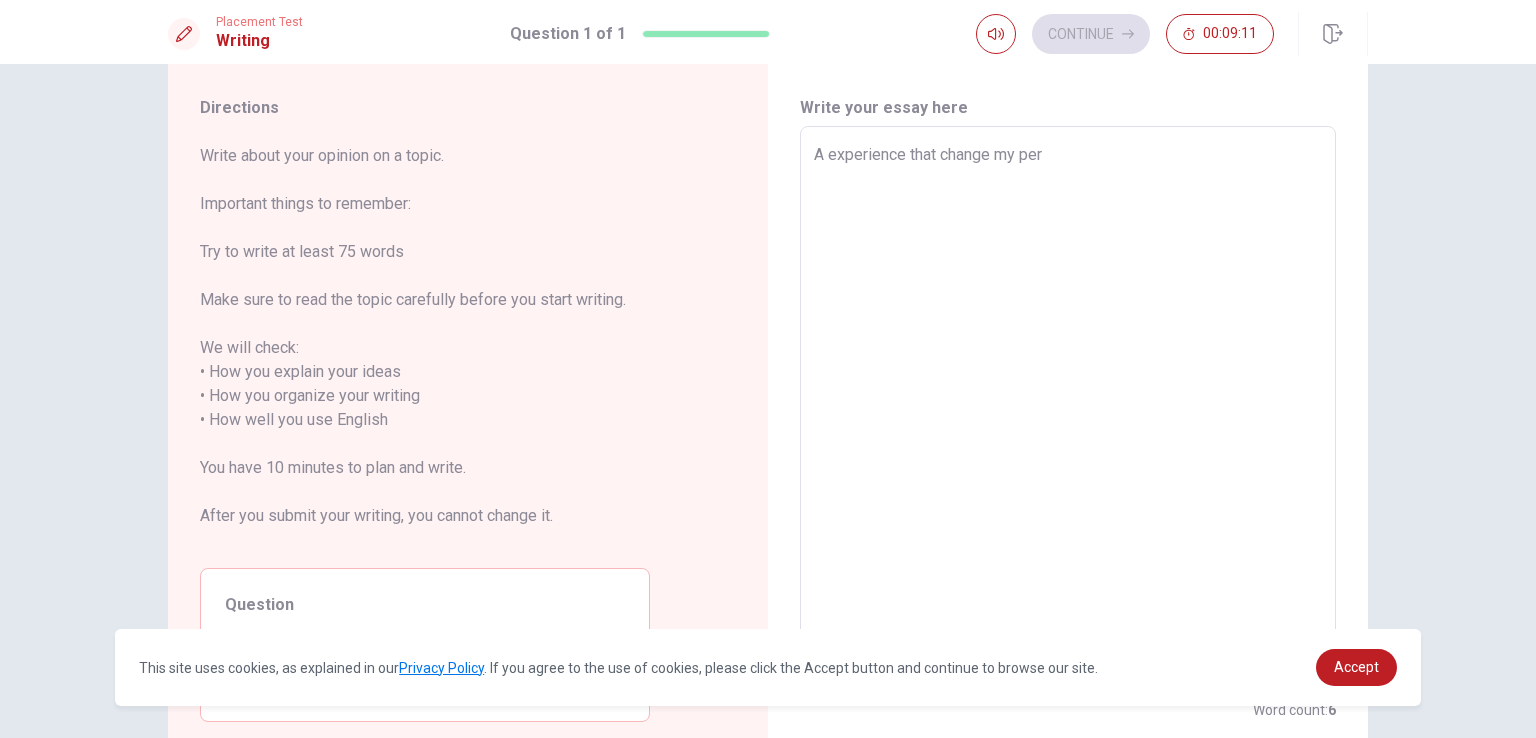 type on "x" 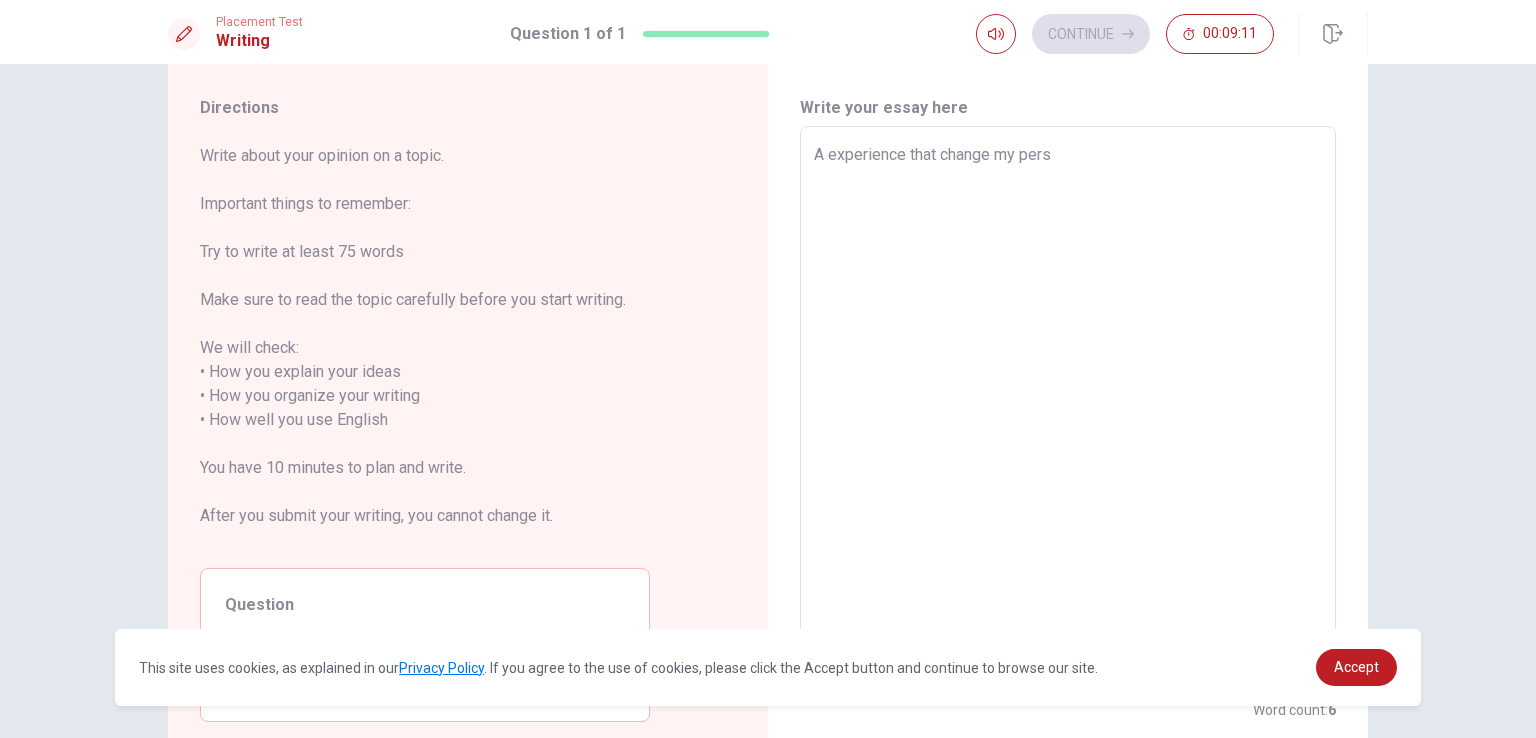 type on "x" 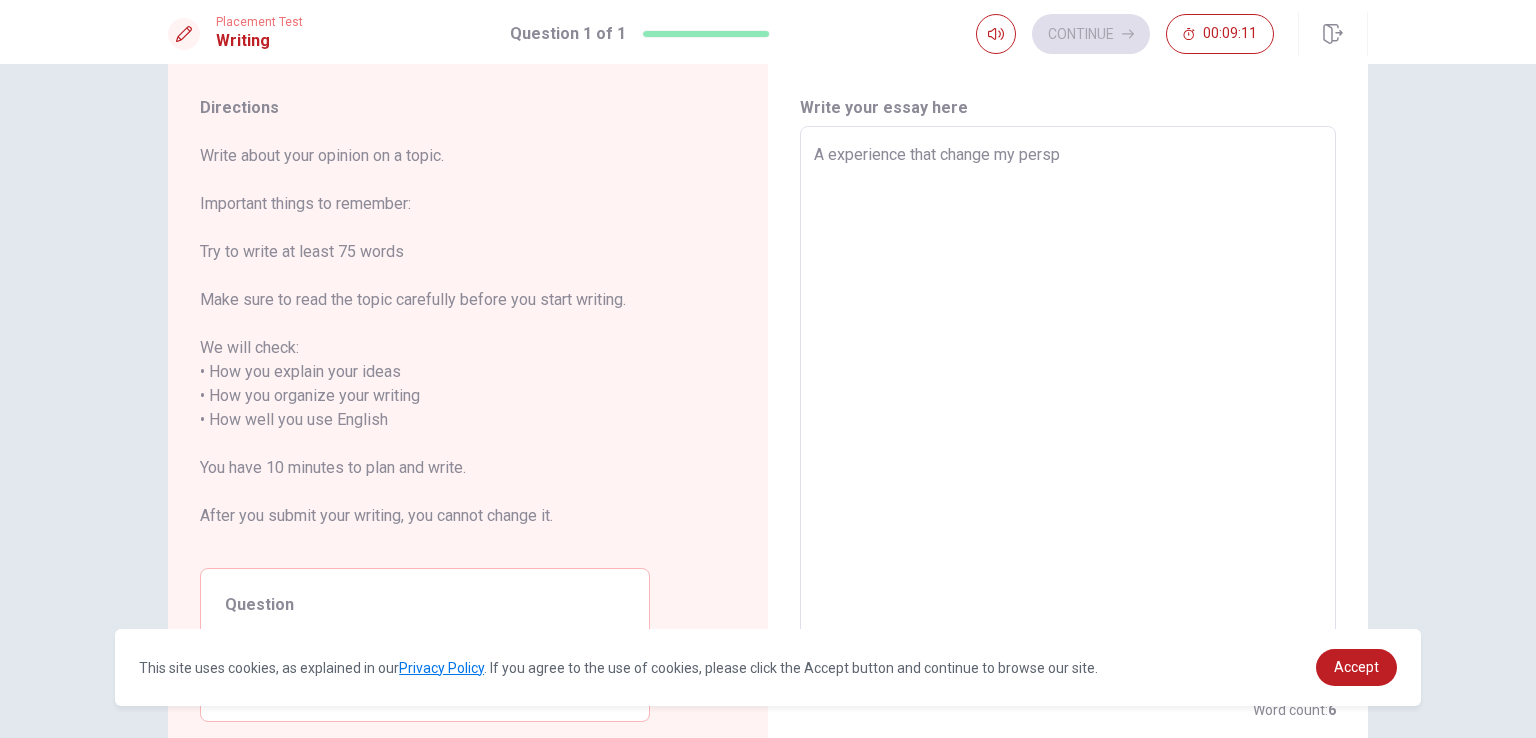 type on "x" 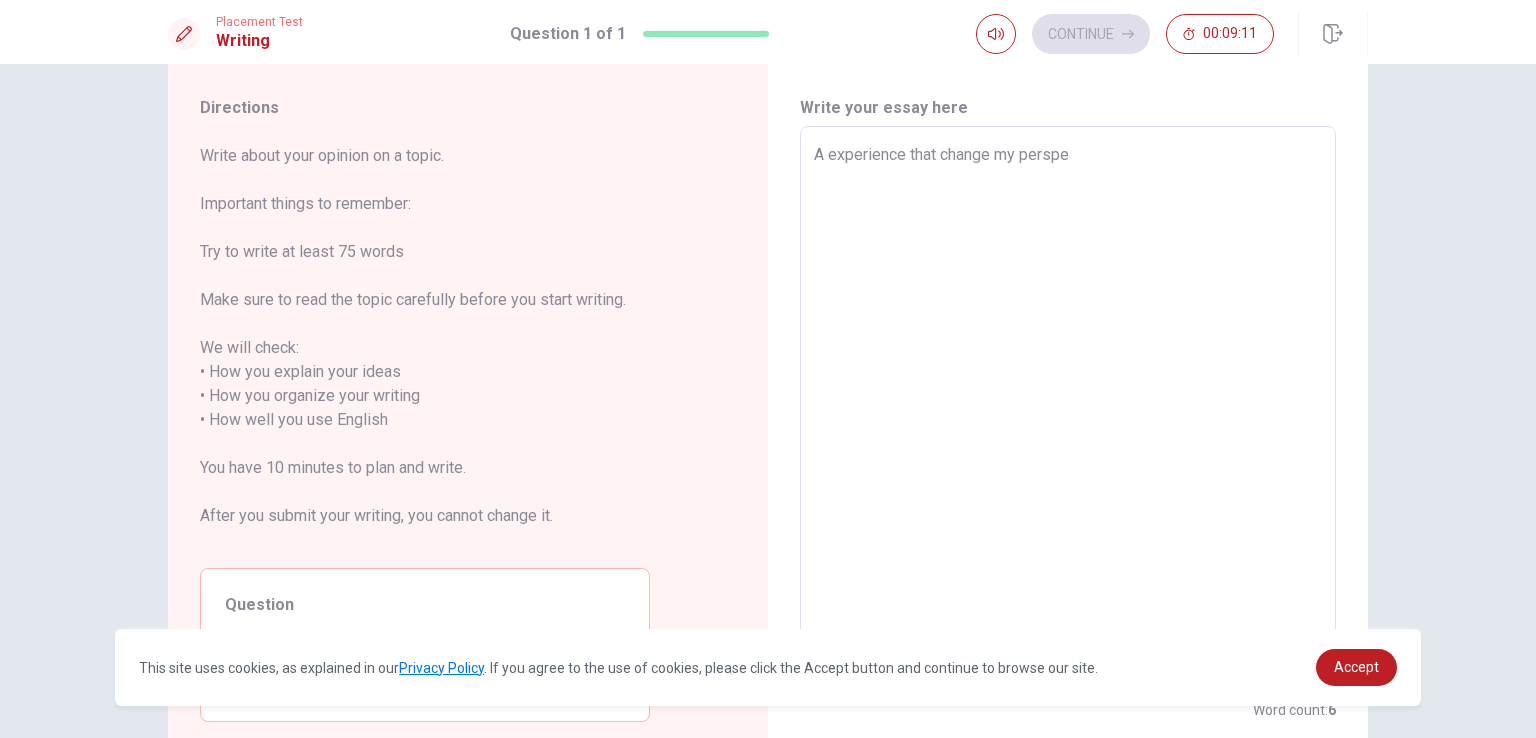 type on "x" 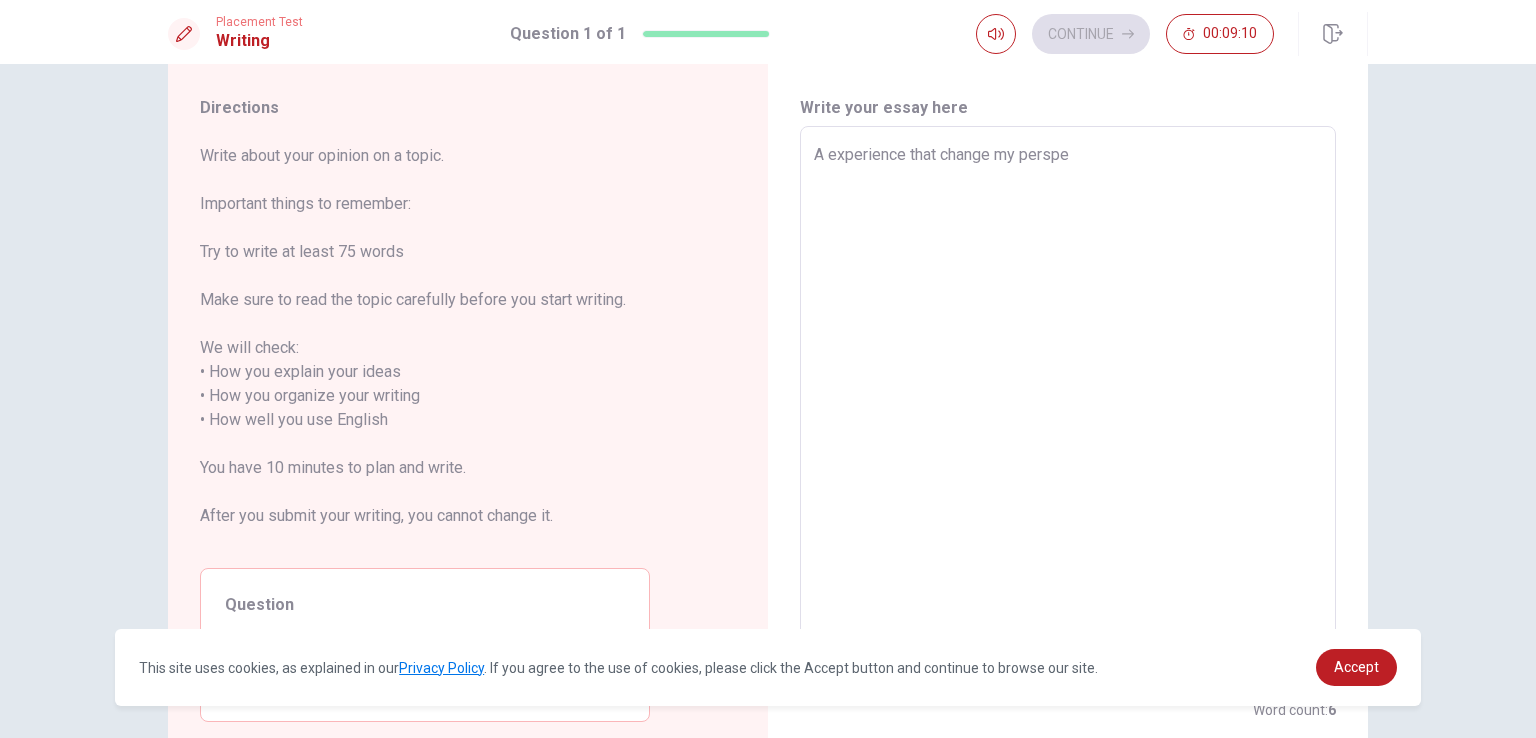 type on "A experience that change my perspec" 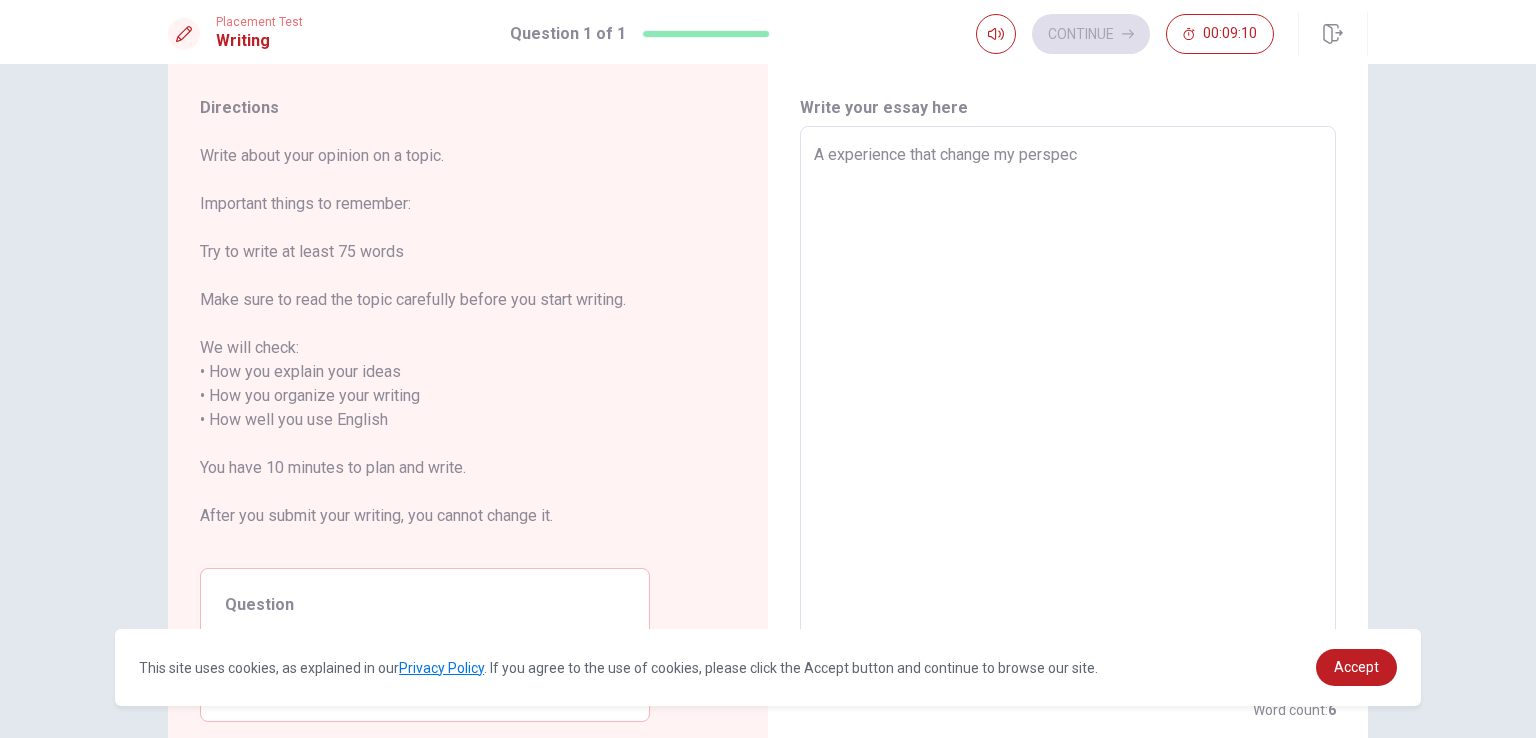 type on "x" 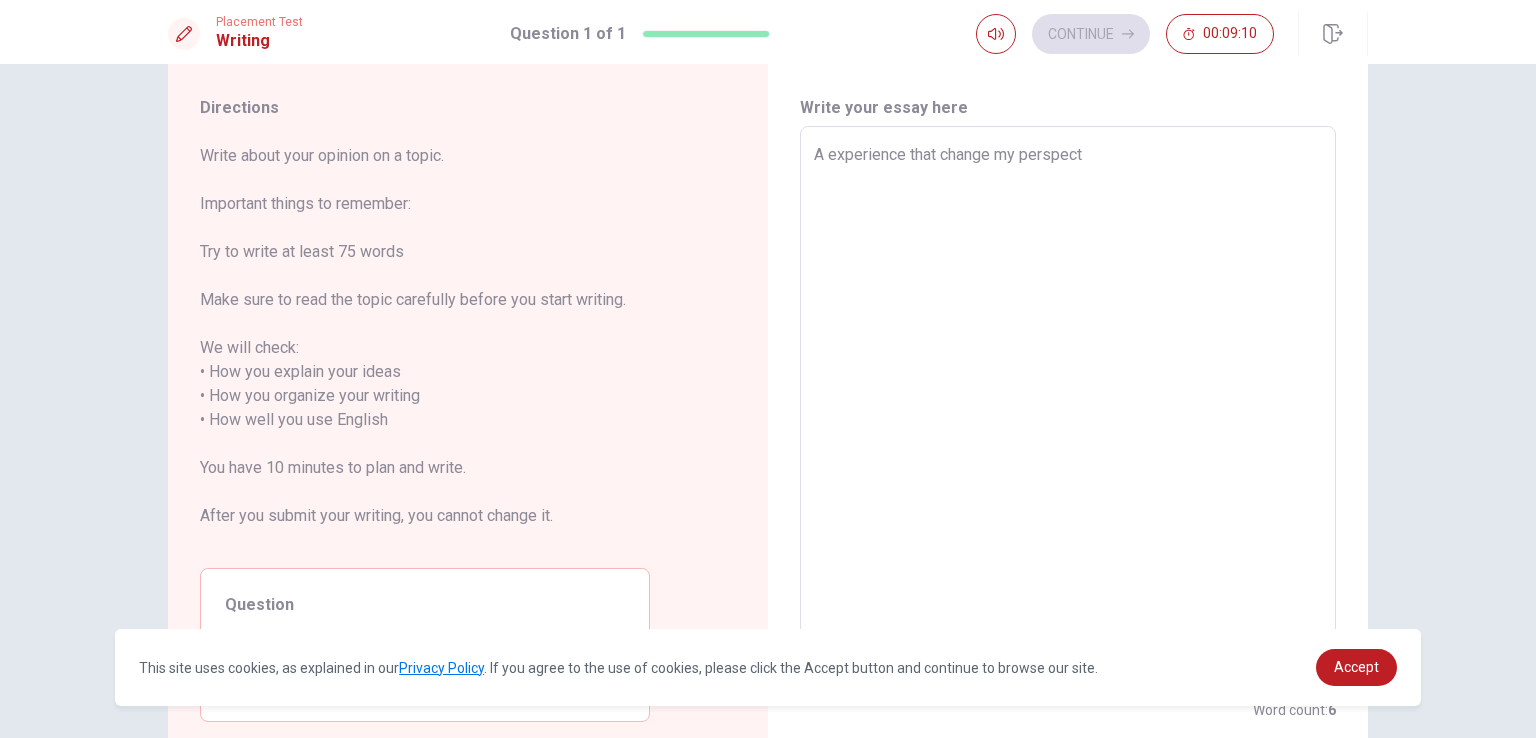 type on "x" 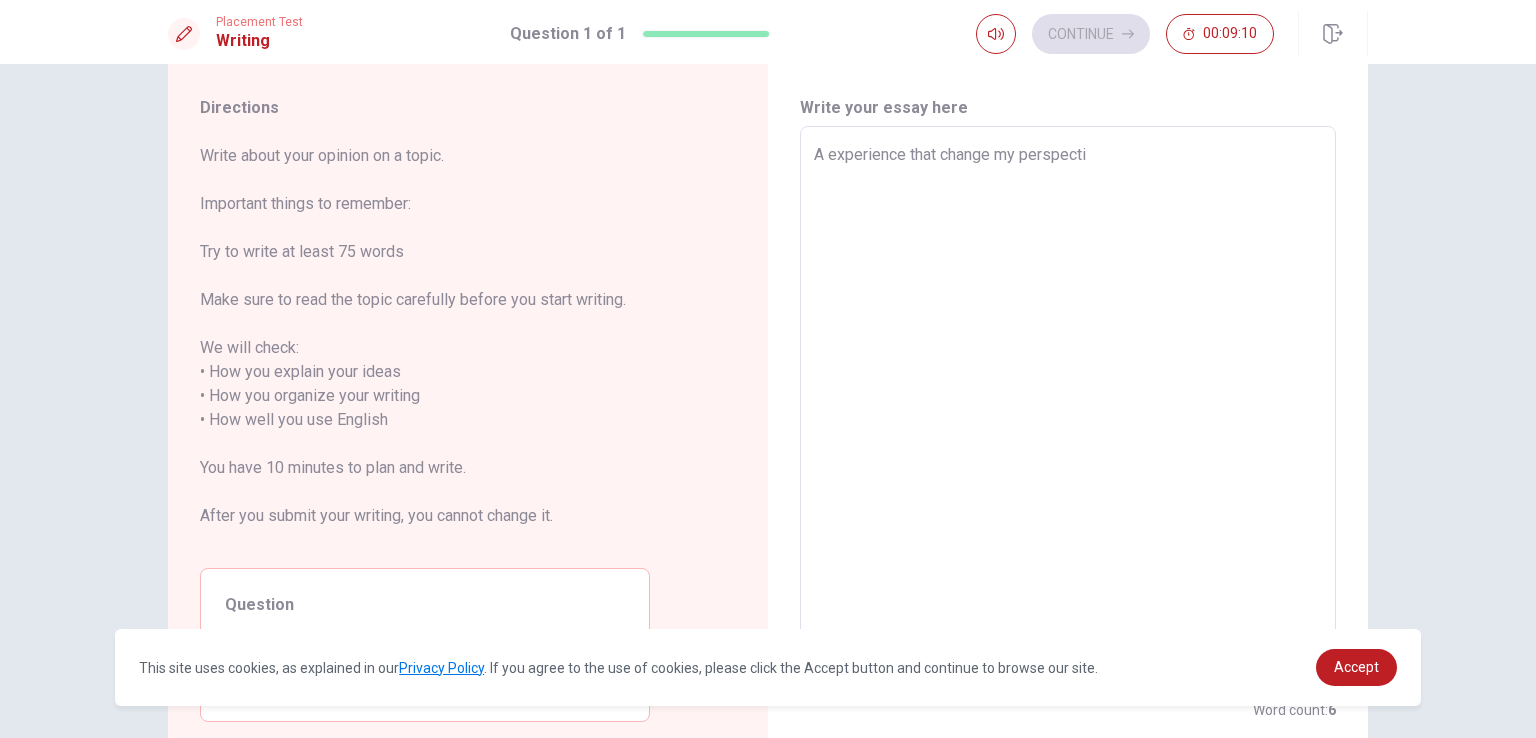 type on "x" 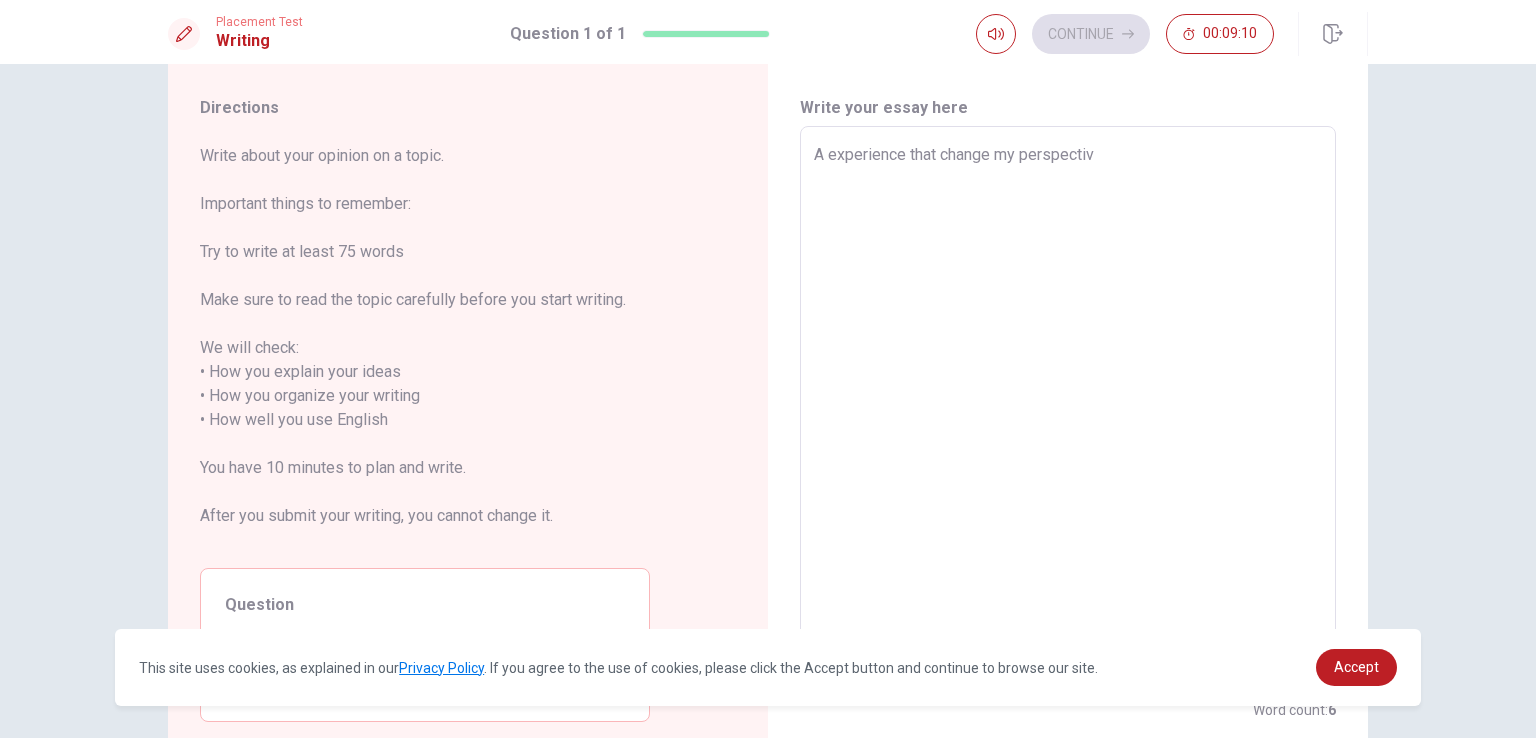 type on "x" 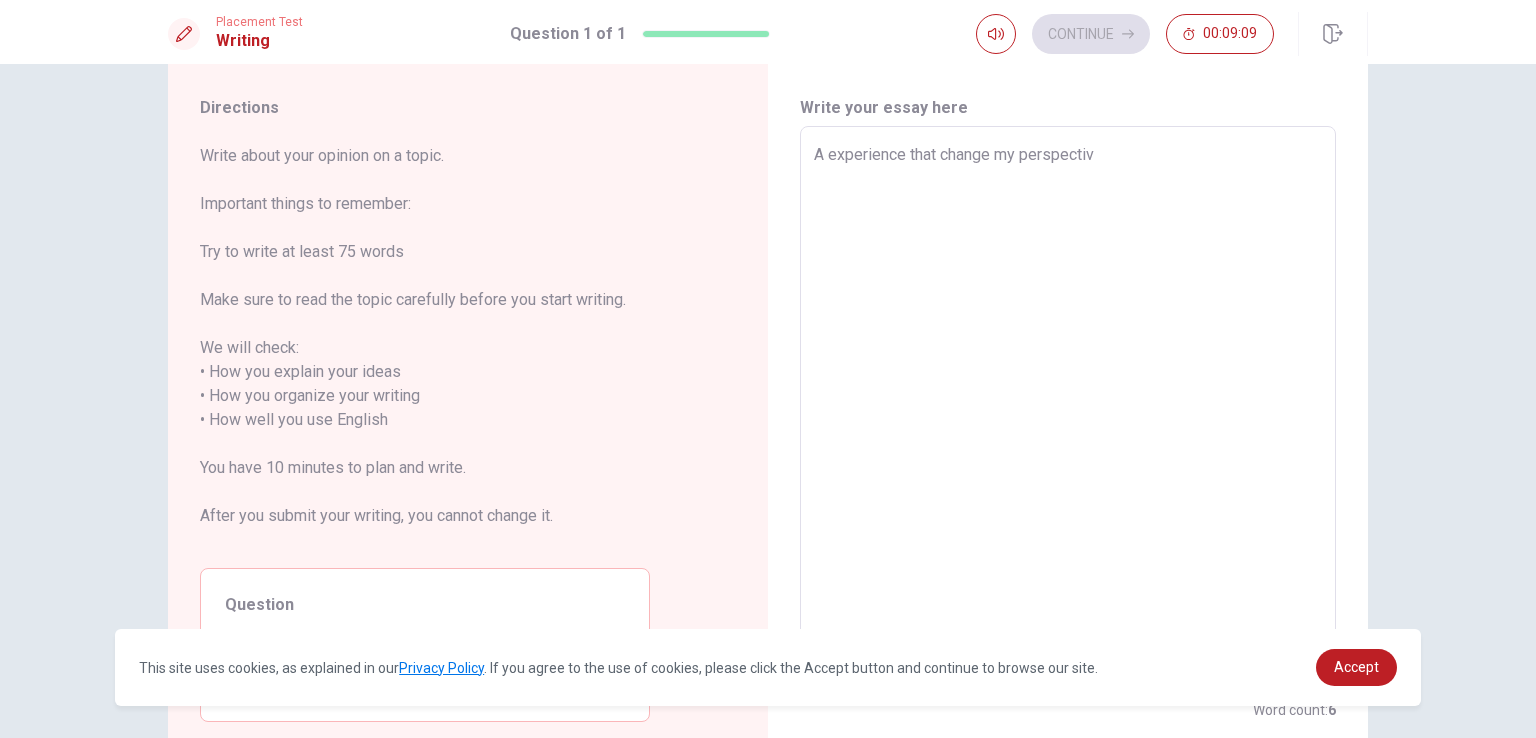 type on "A experience that change my perspective" 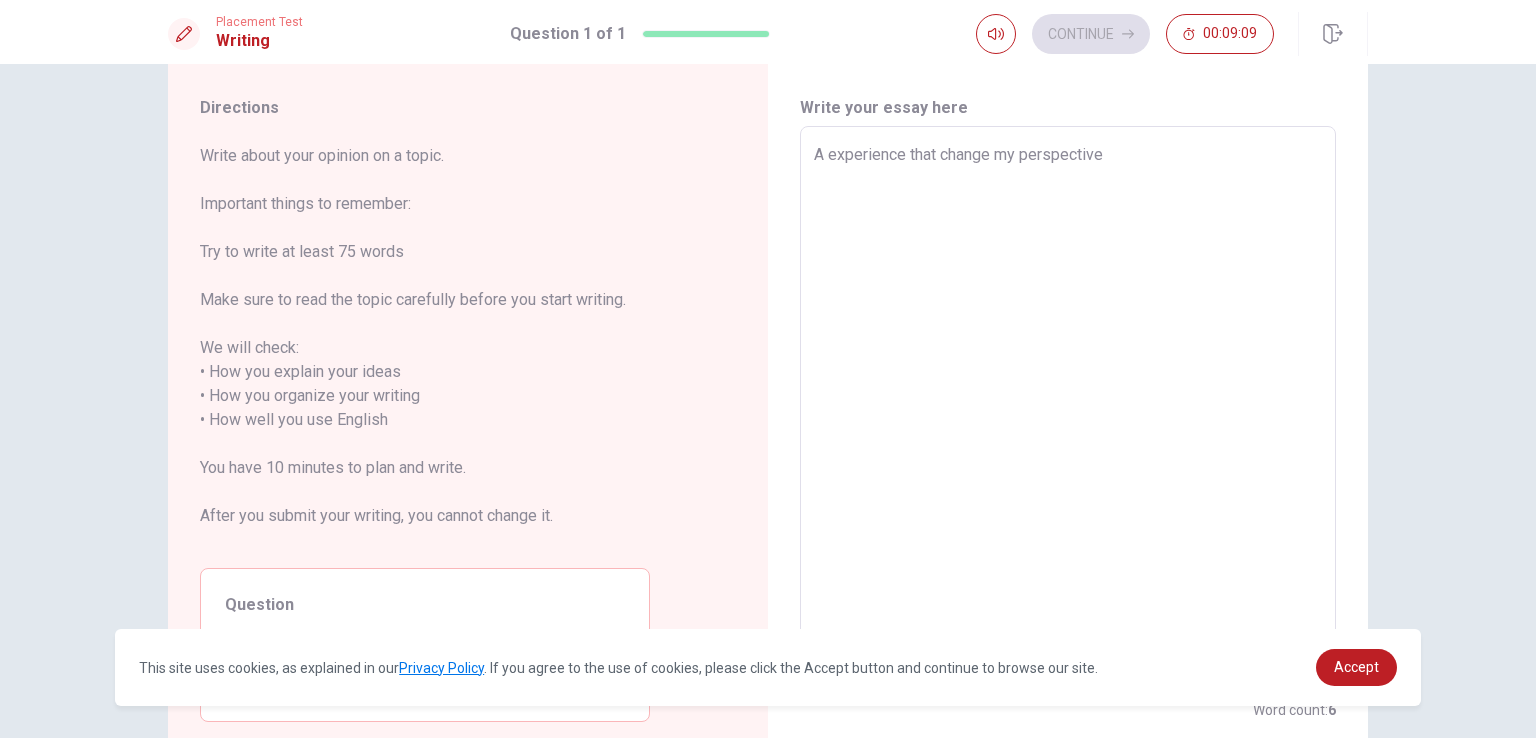 type on "x" 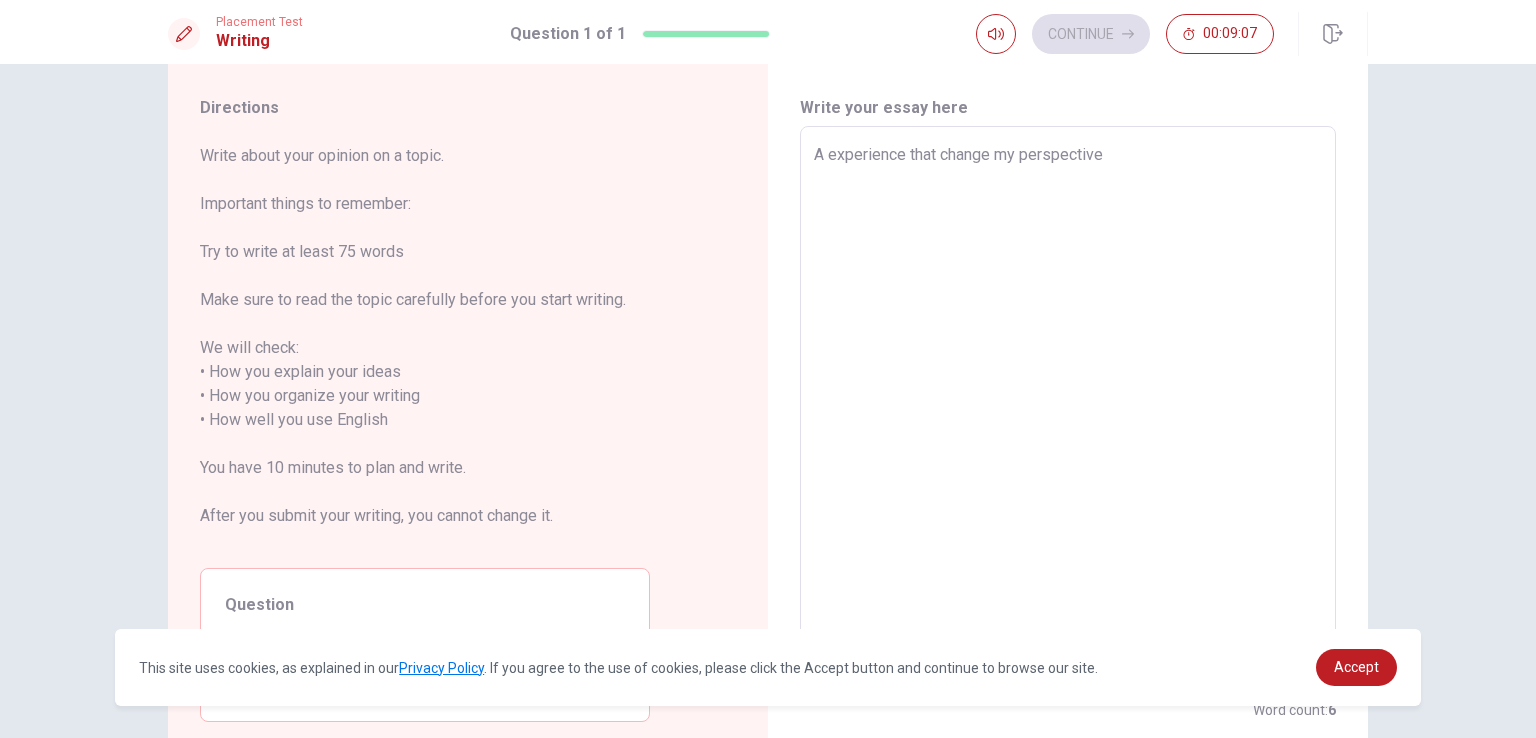 type on "x" 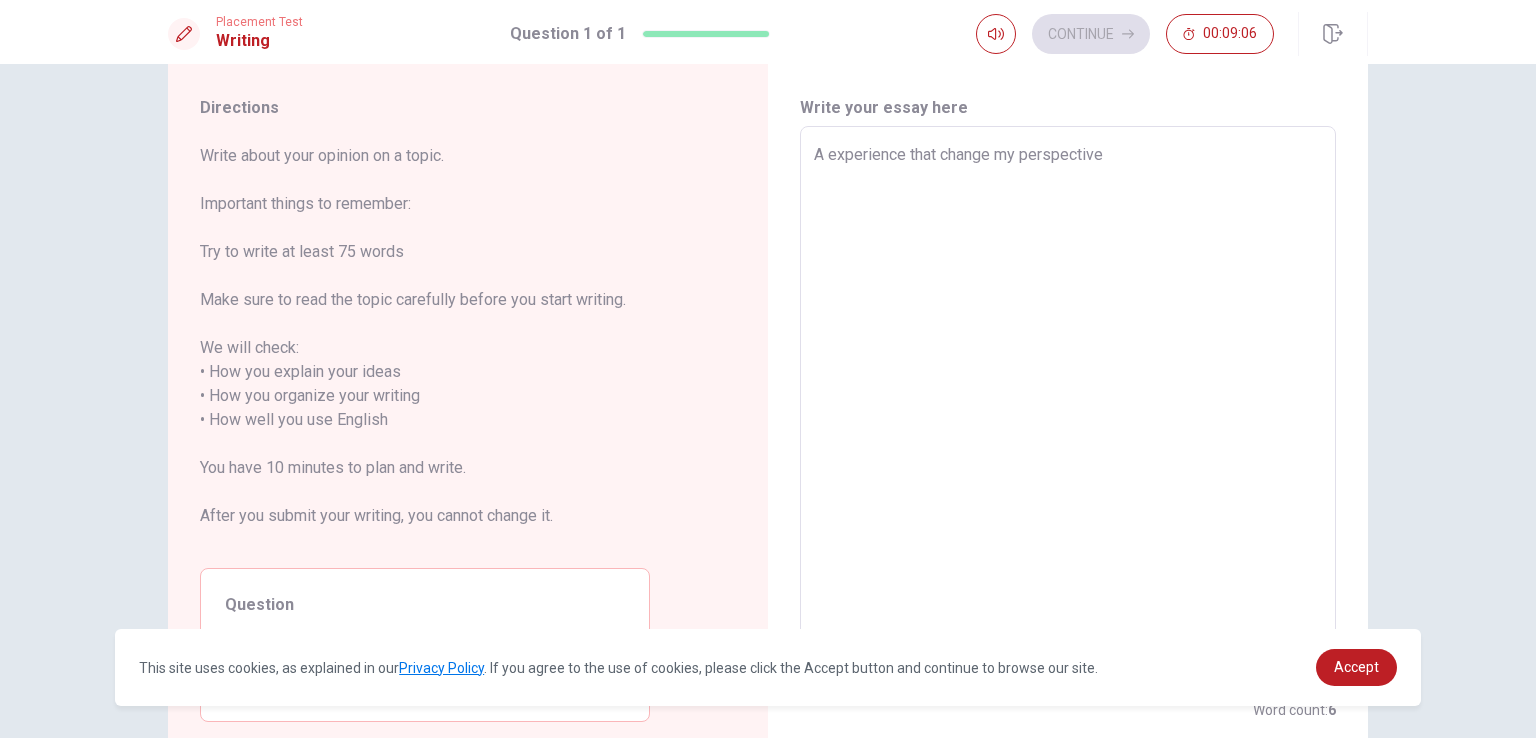 type on "A experience that change my perspective i" 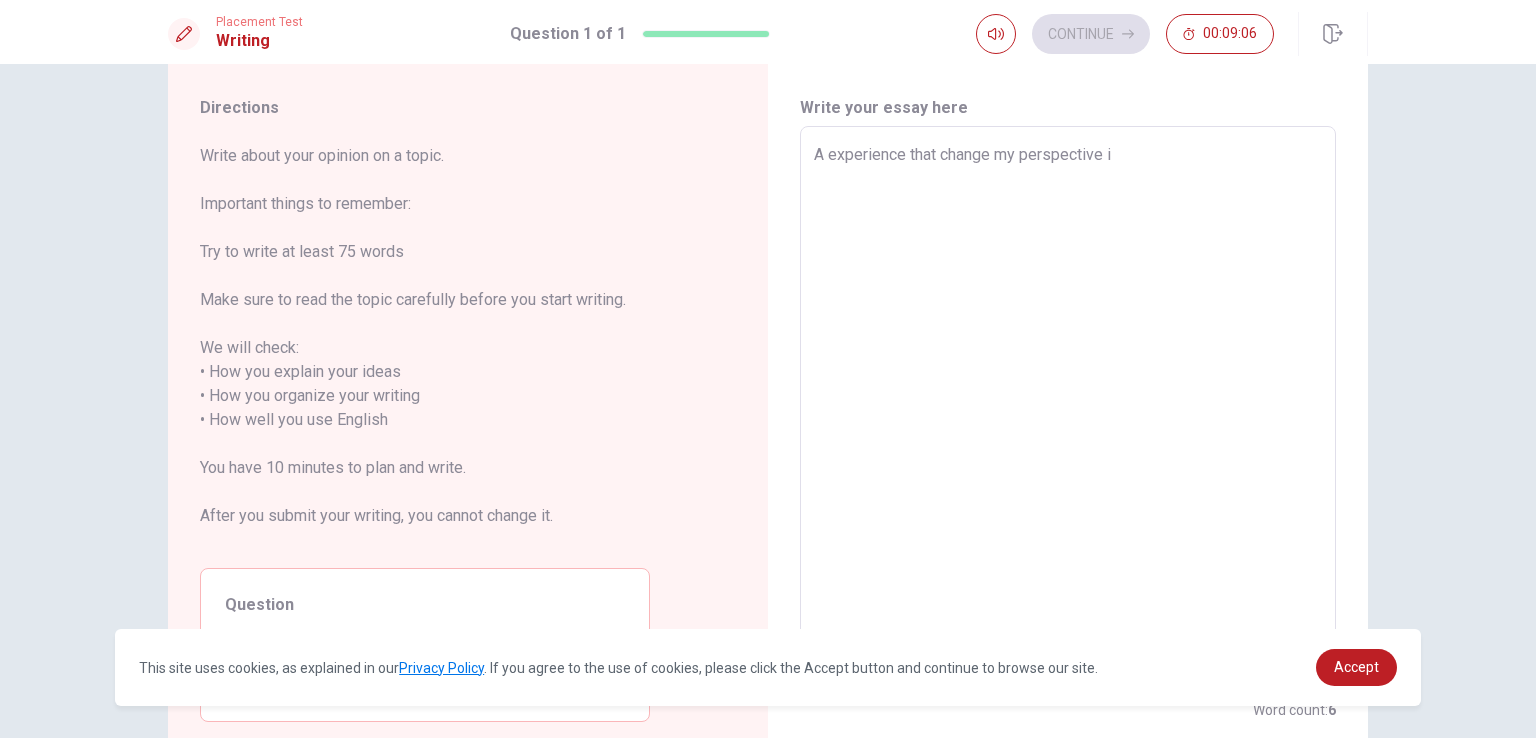 type on "x" 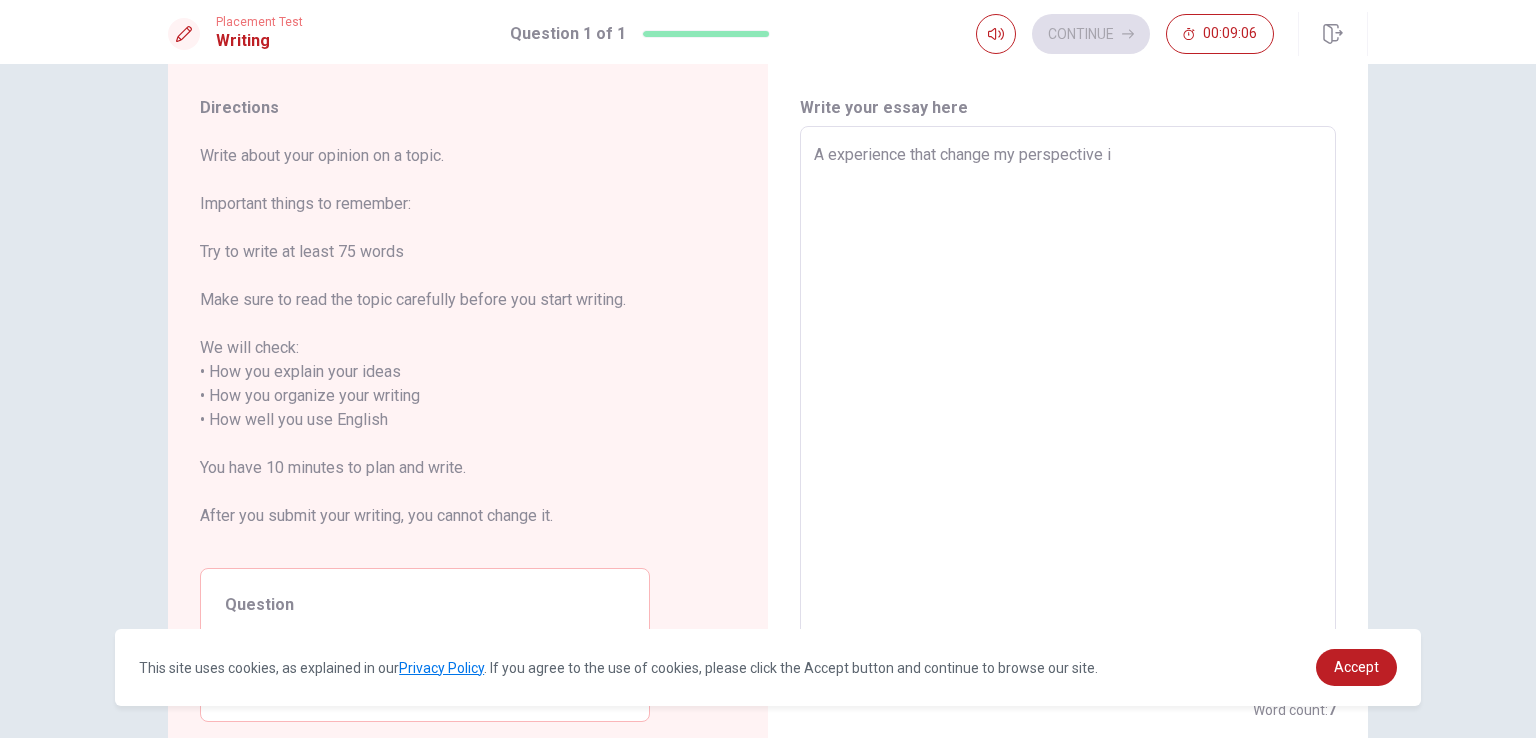 type on "A experience that change my perspective it" 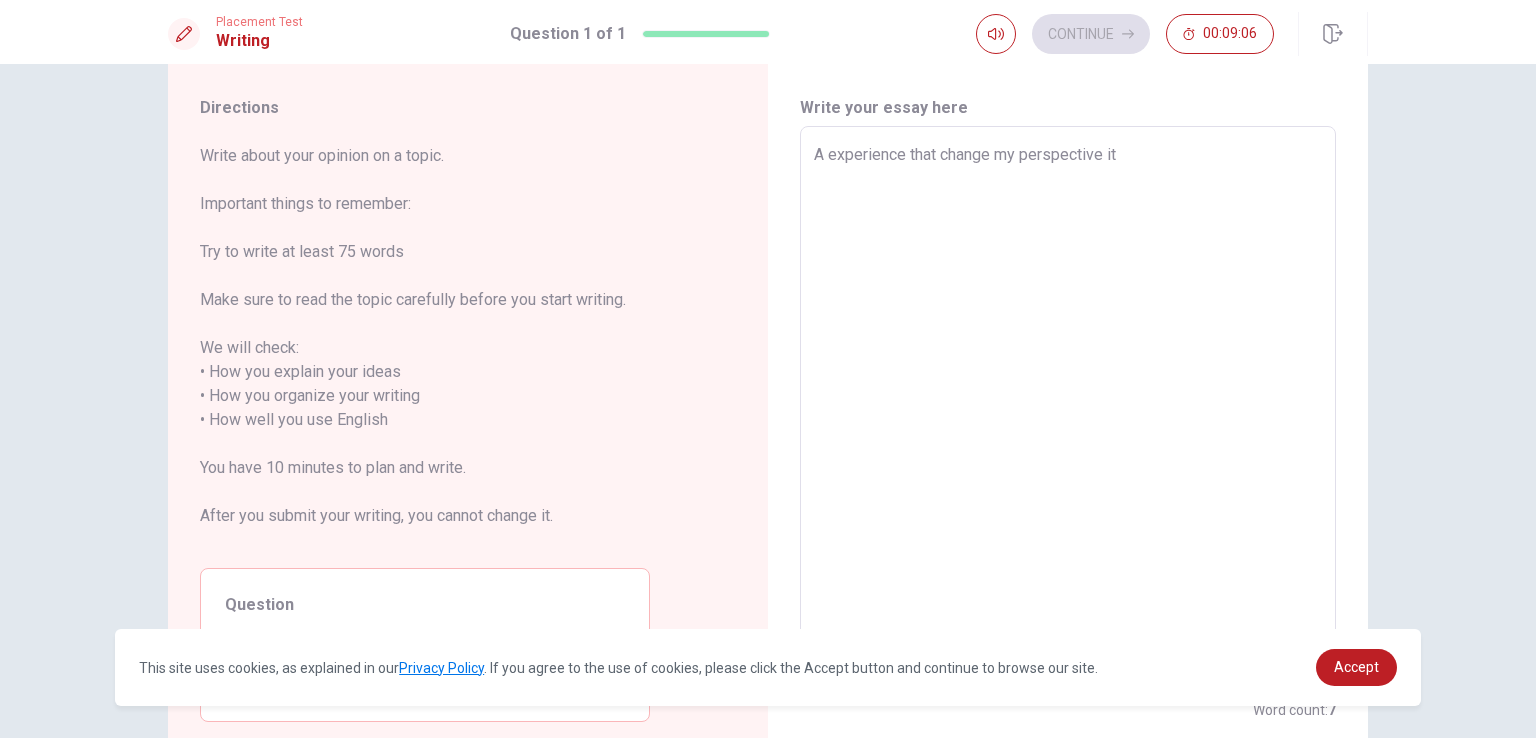type on "x" 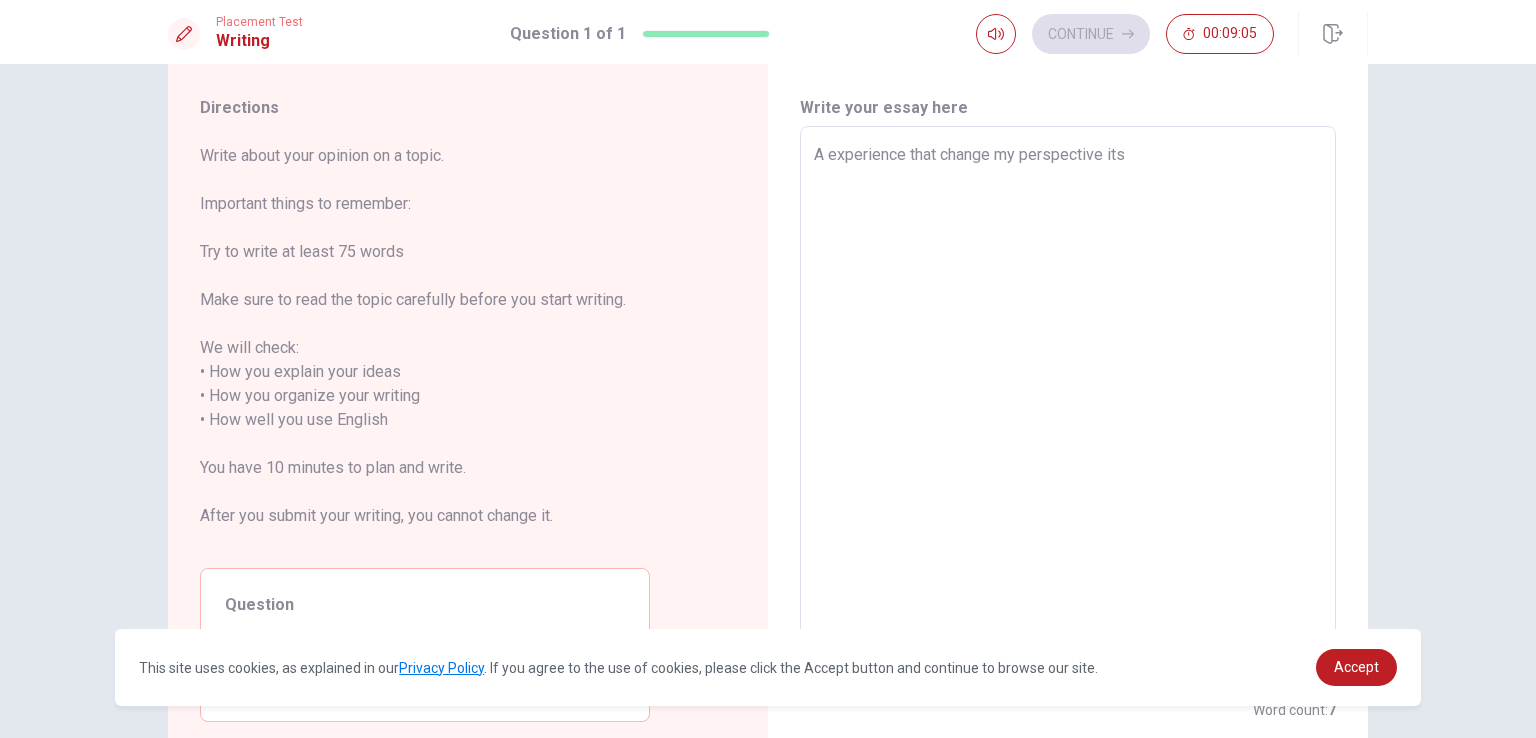 type on "x" 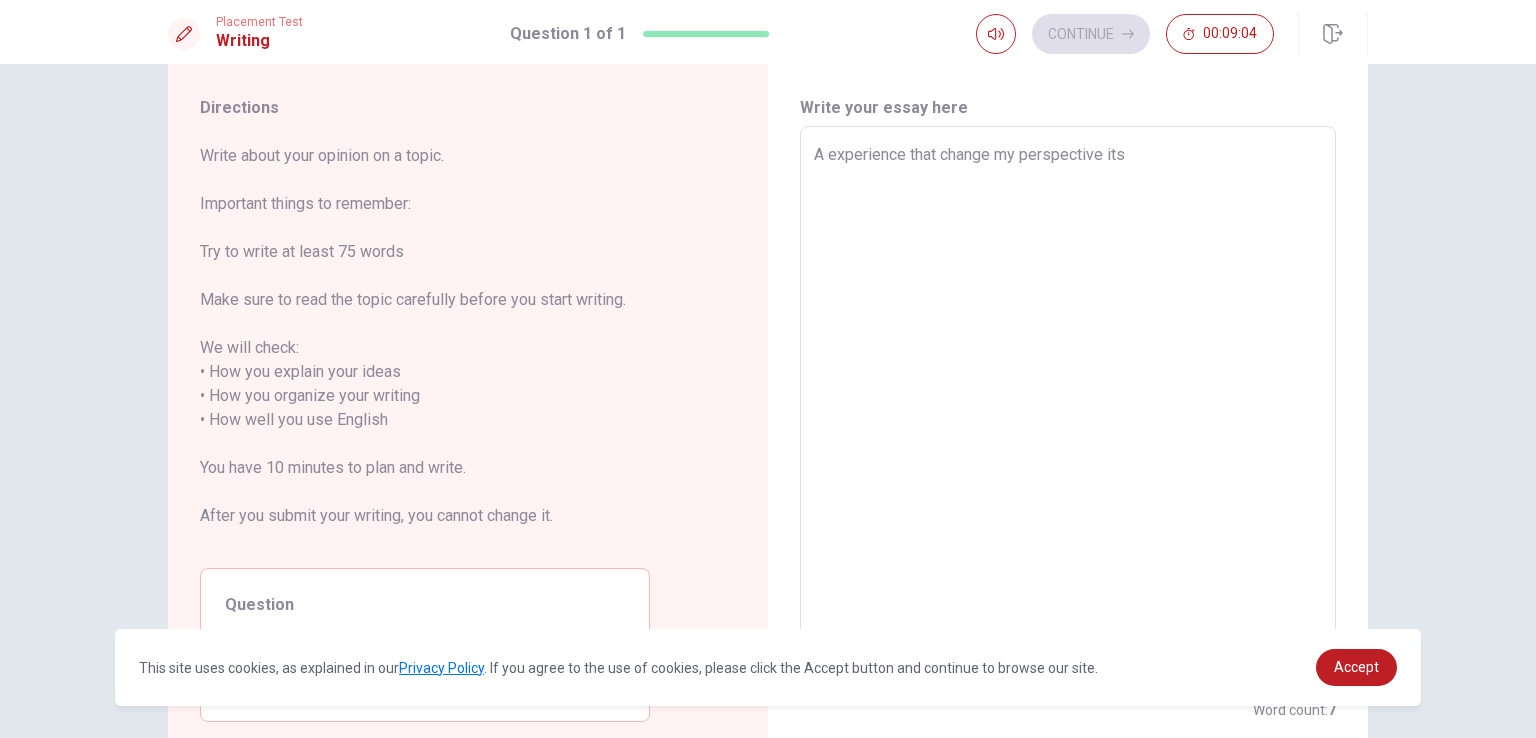 type on "A experience that change my perspective its" 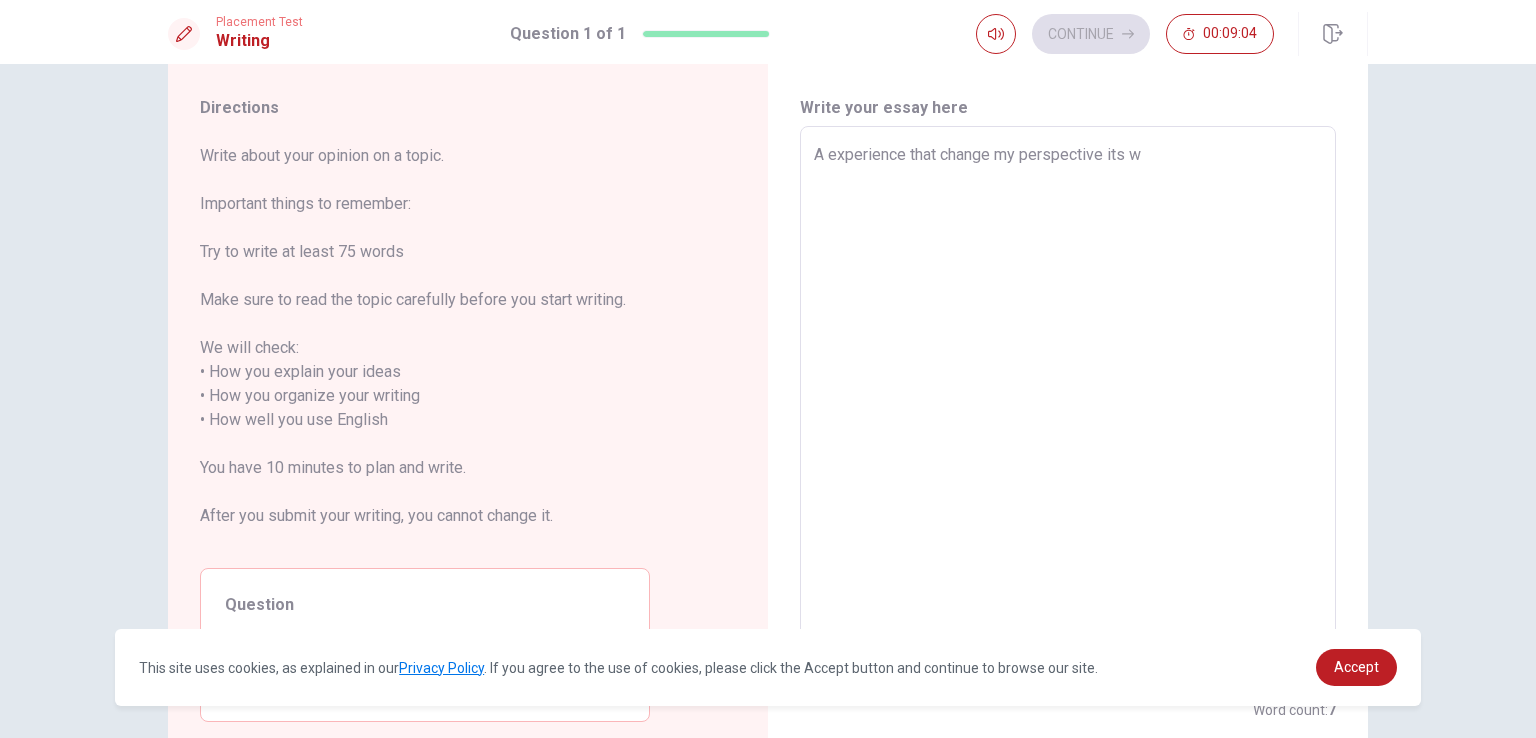 type on "x" 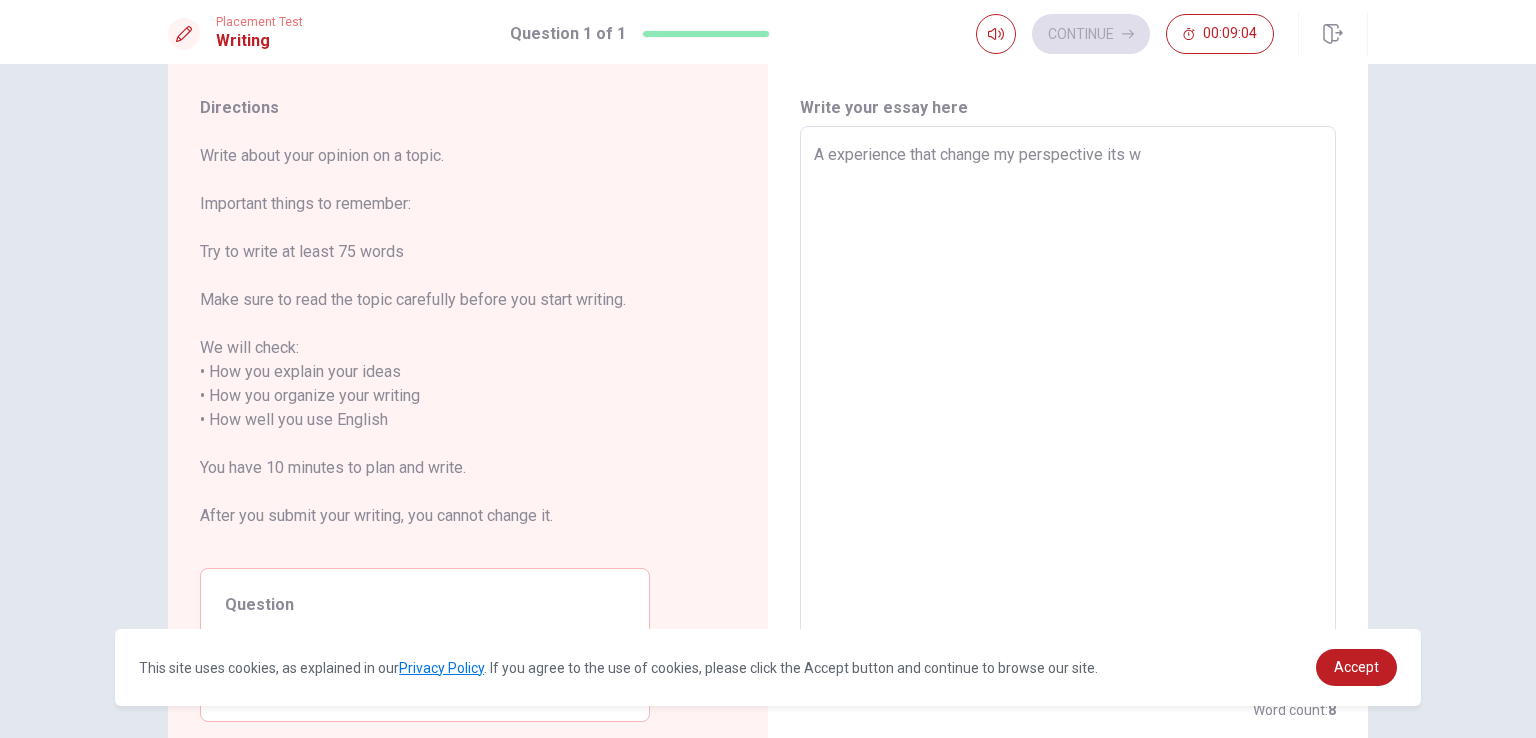 type on "A experience that change my perspective its wh" 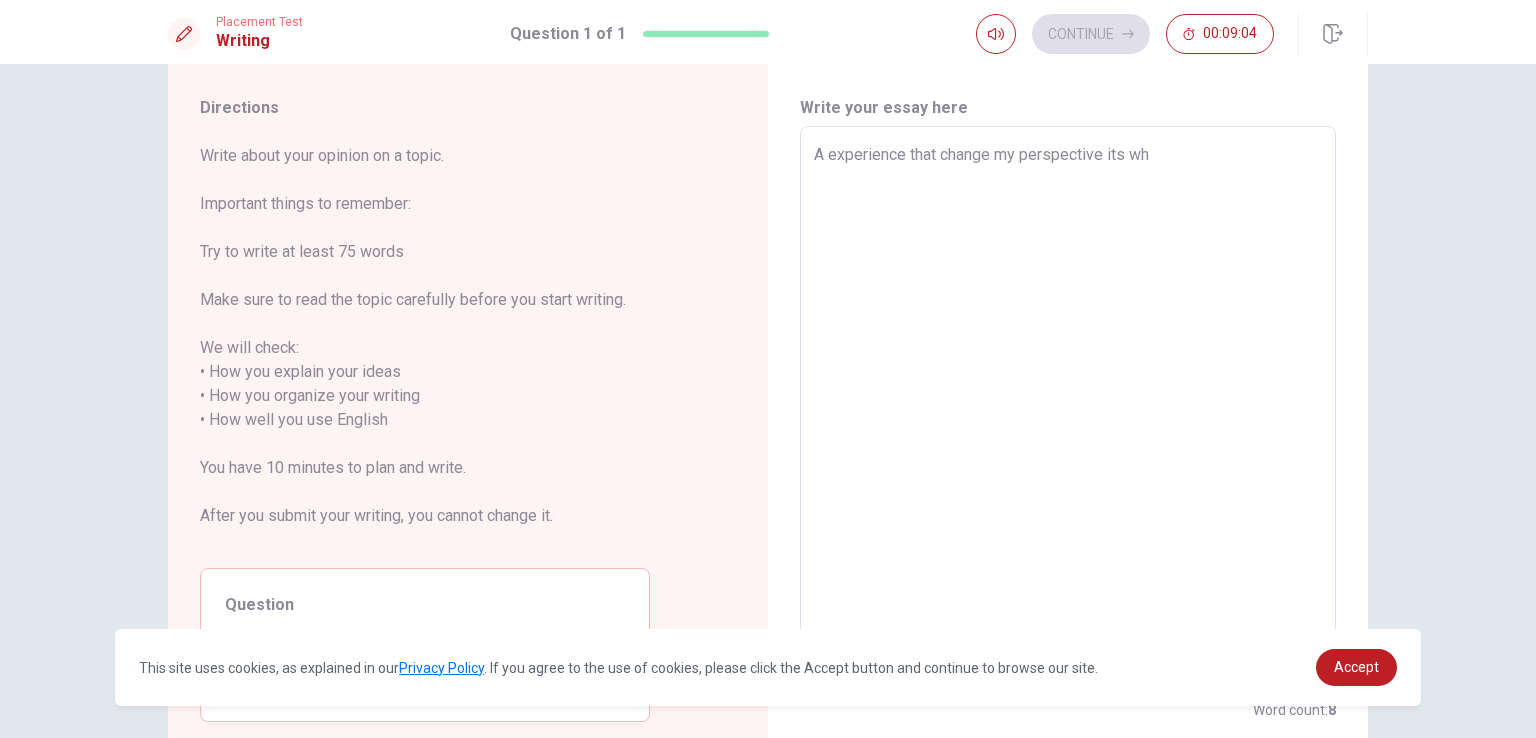 type on "x" 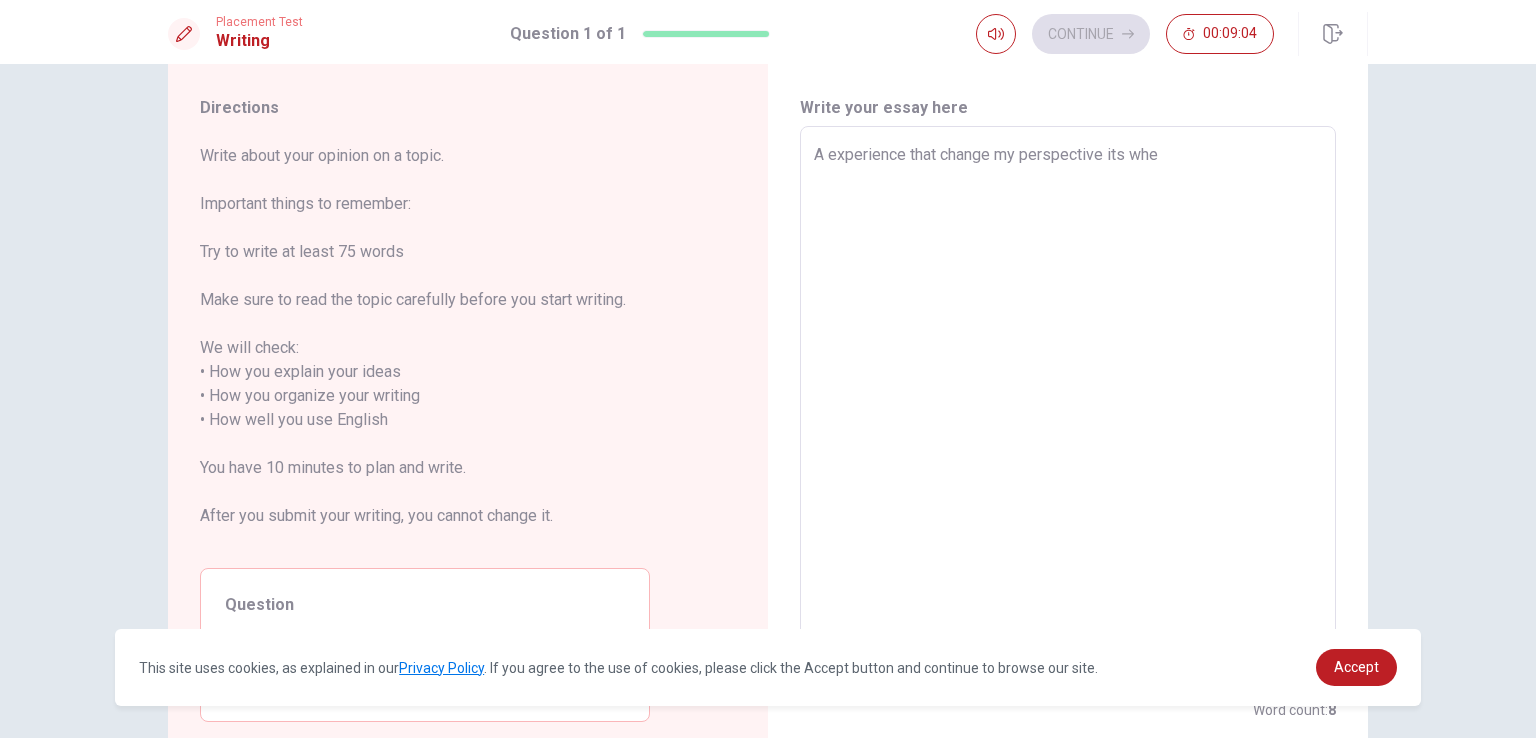 type on "x" 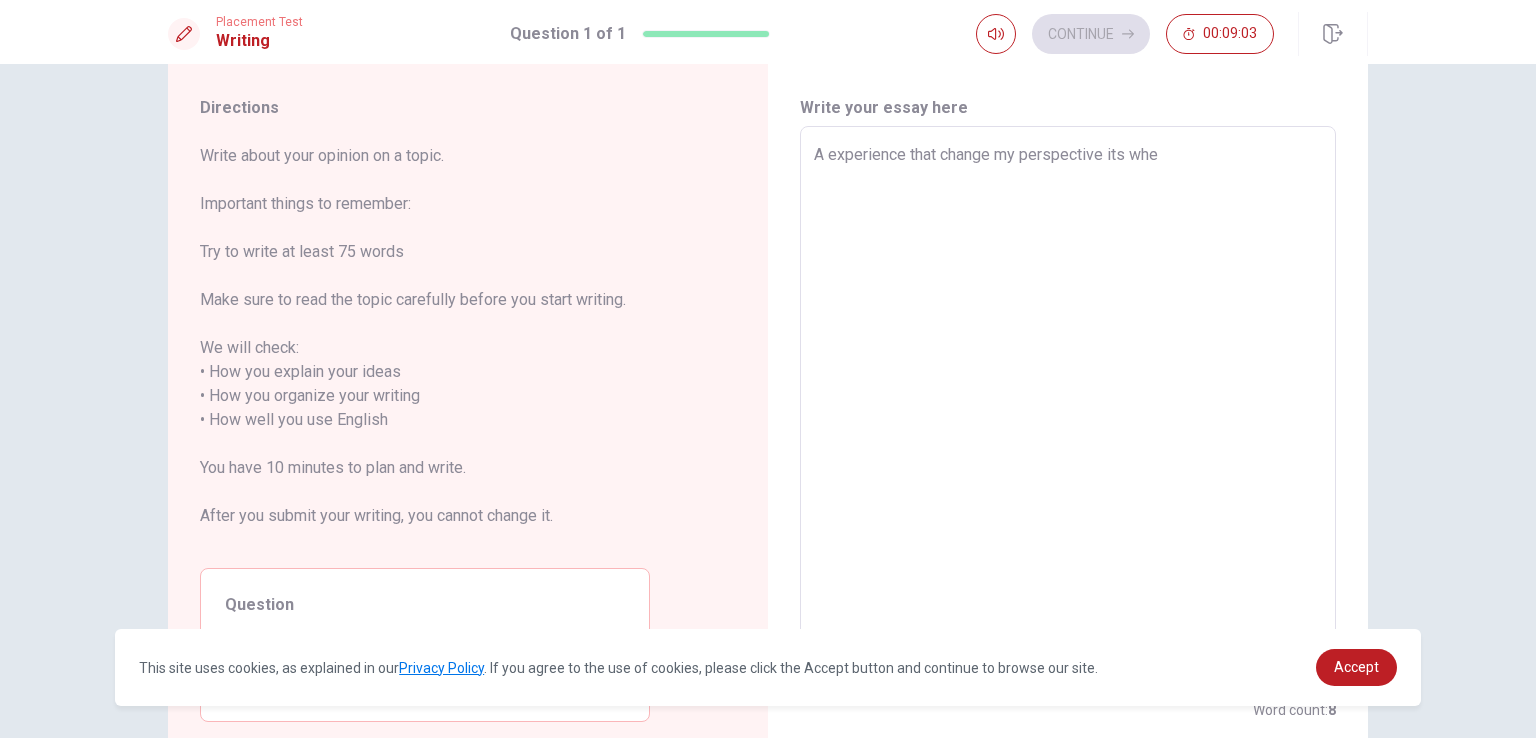 type on "A experience that change my perspective its when" 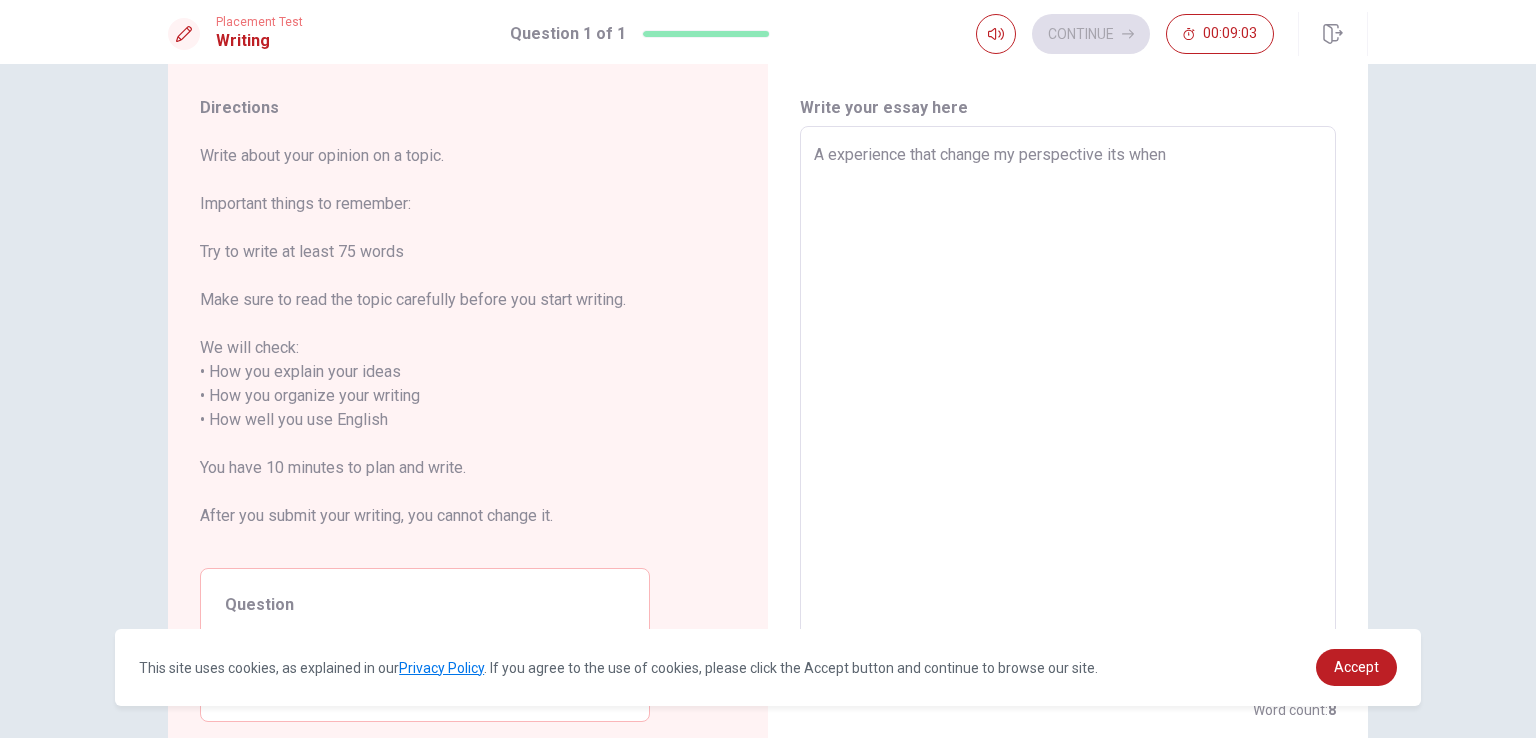 type on "x" 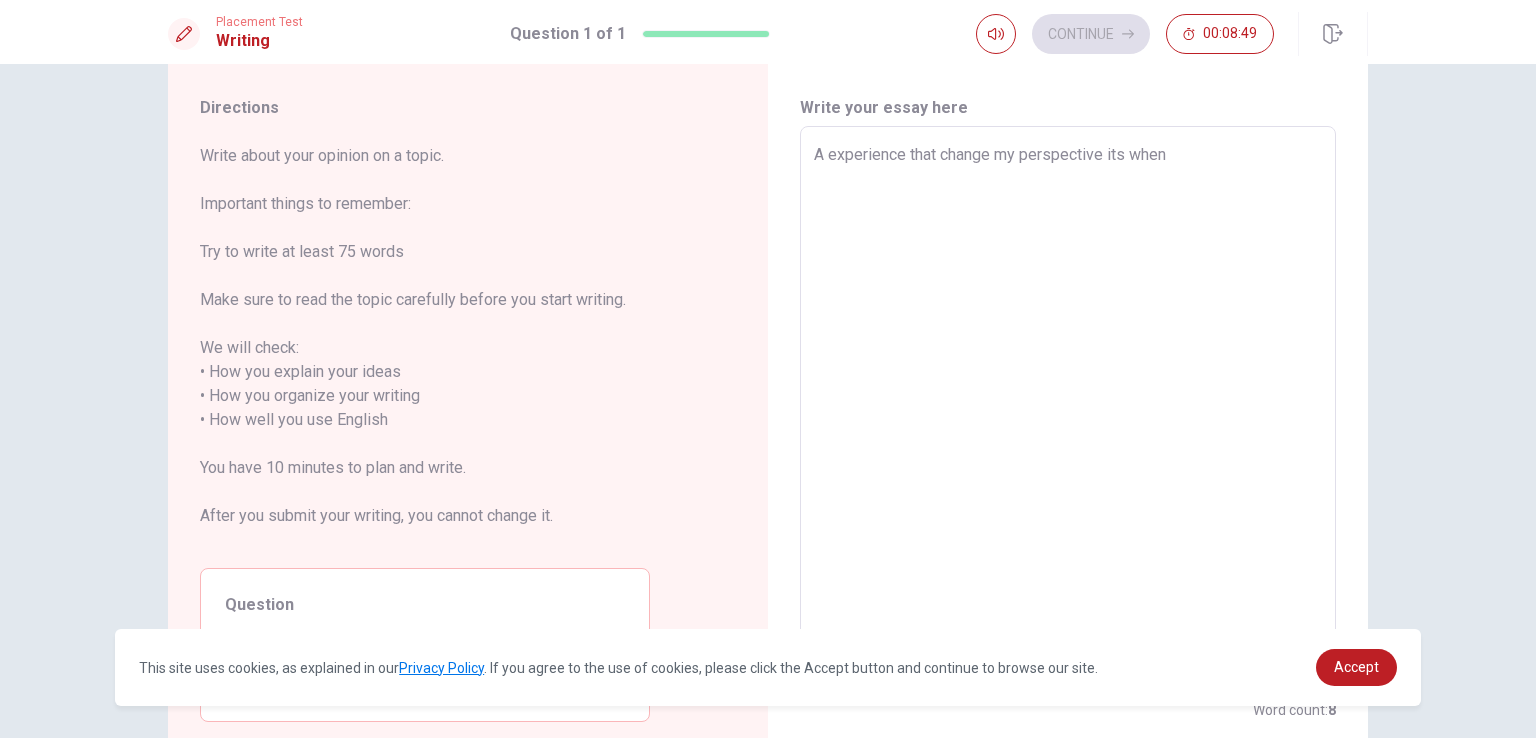 type on "x" 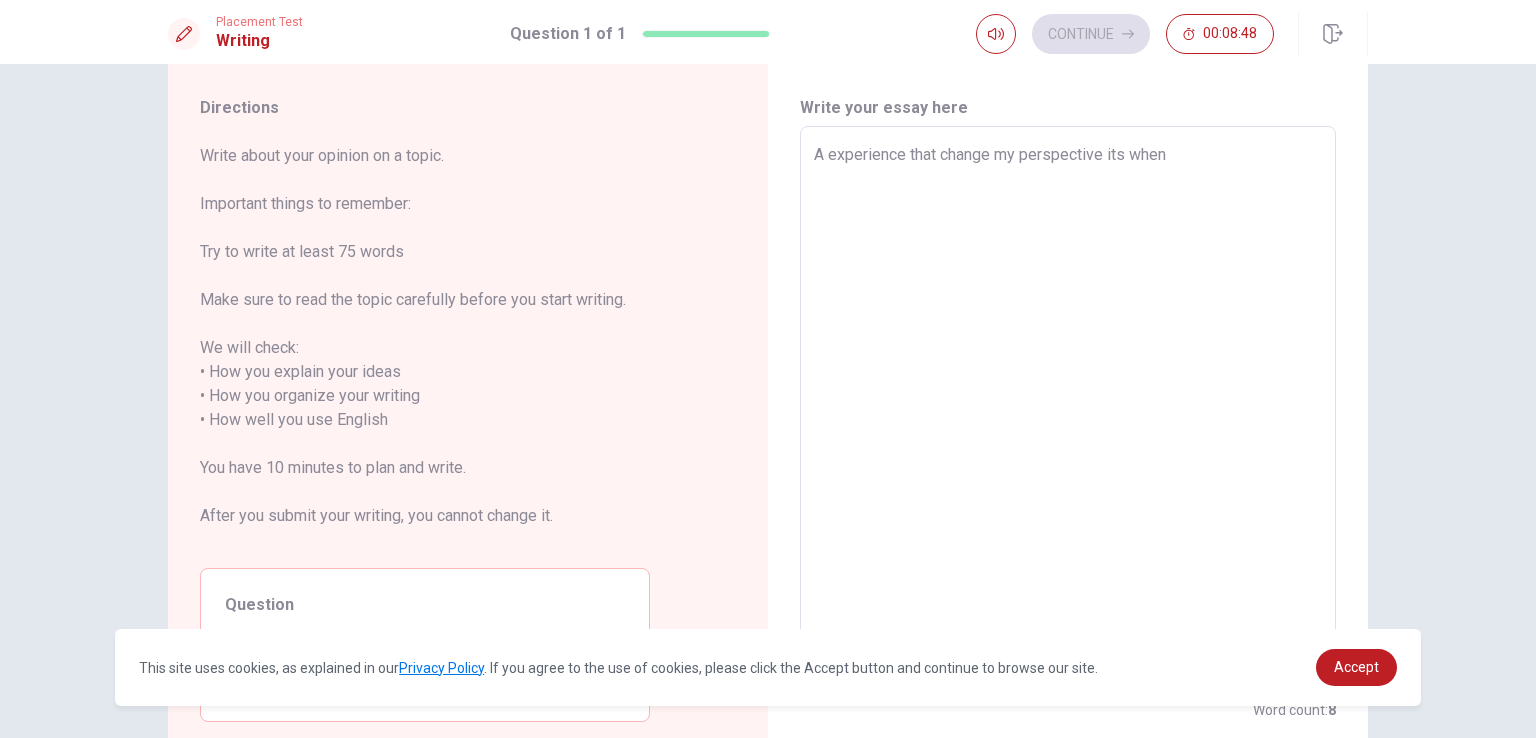 type on "A experience that change my perspective its when i" 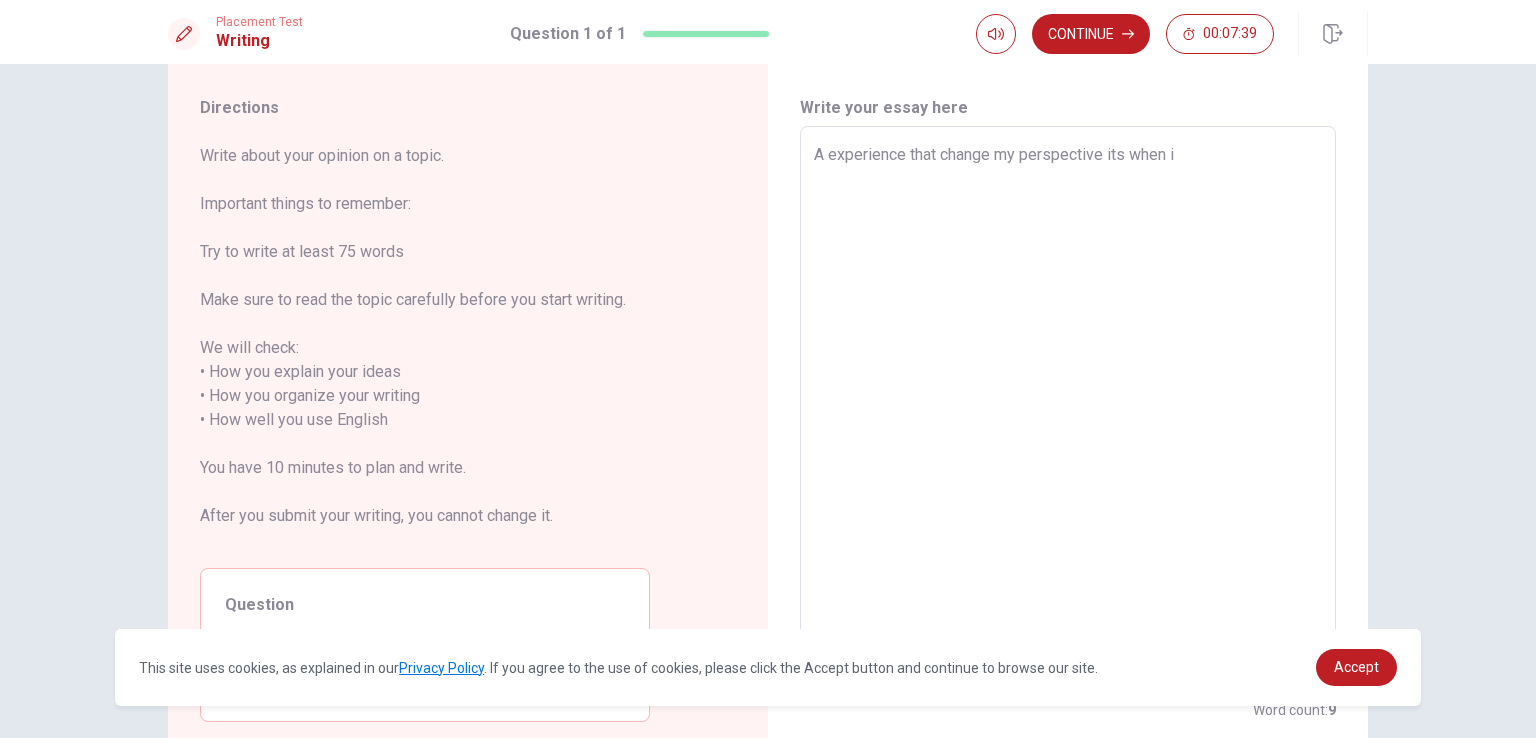 type on "x" 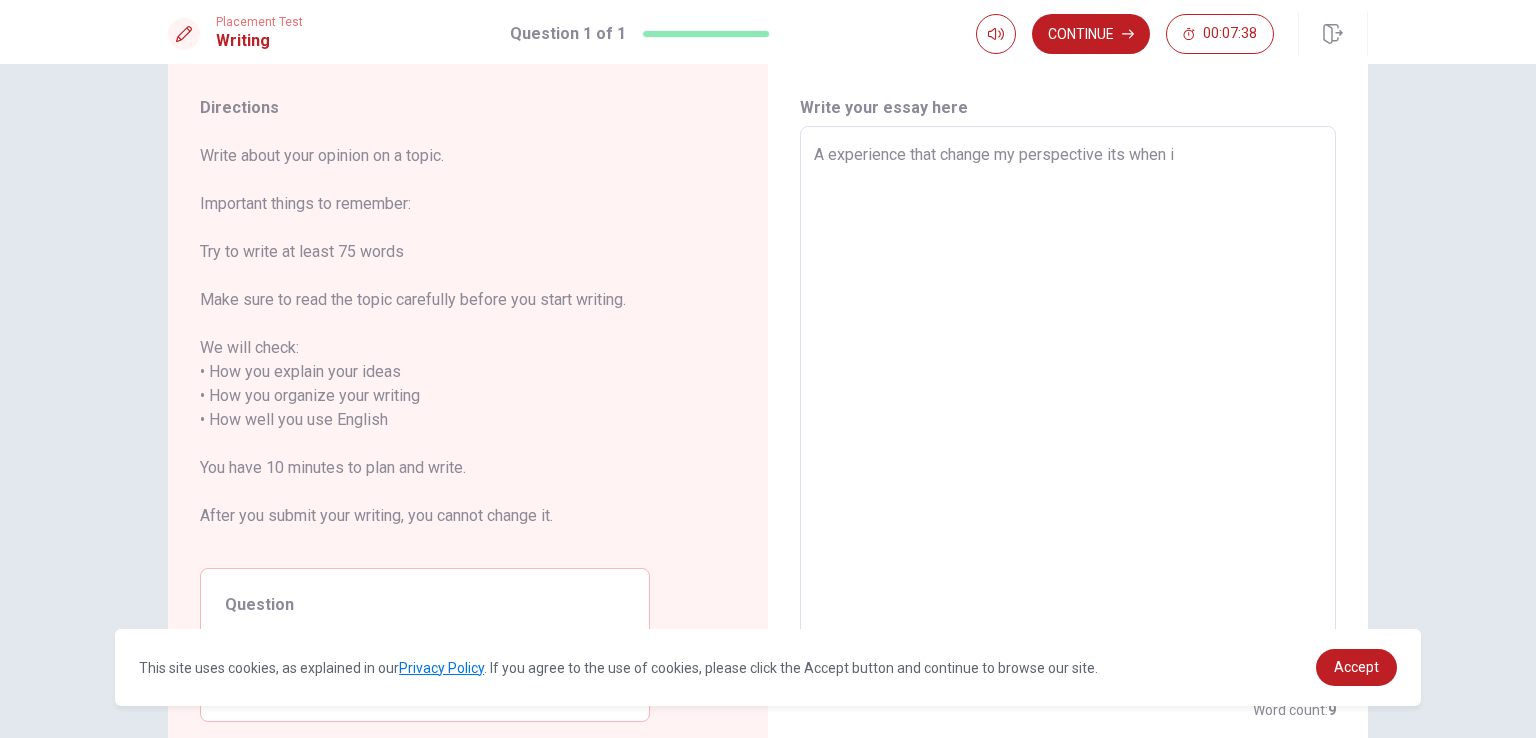 type on "A experience that change my perspective its when i" 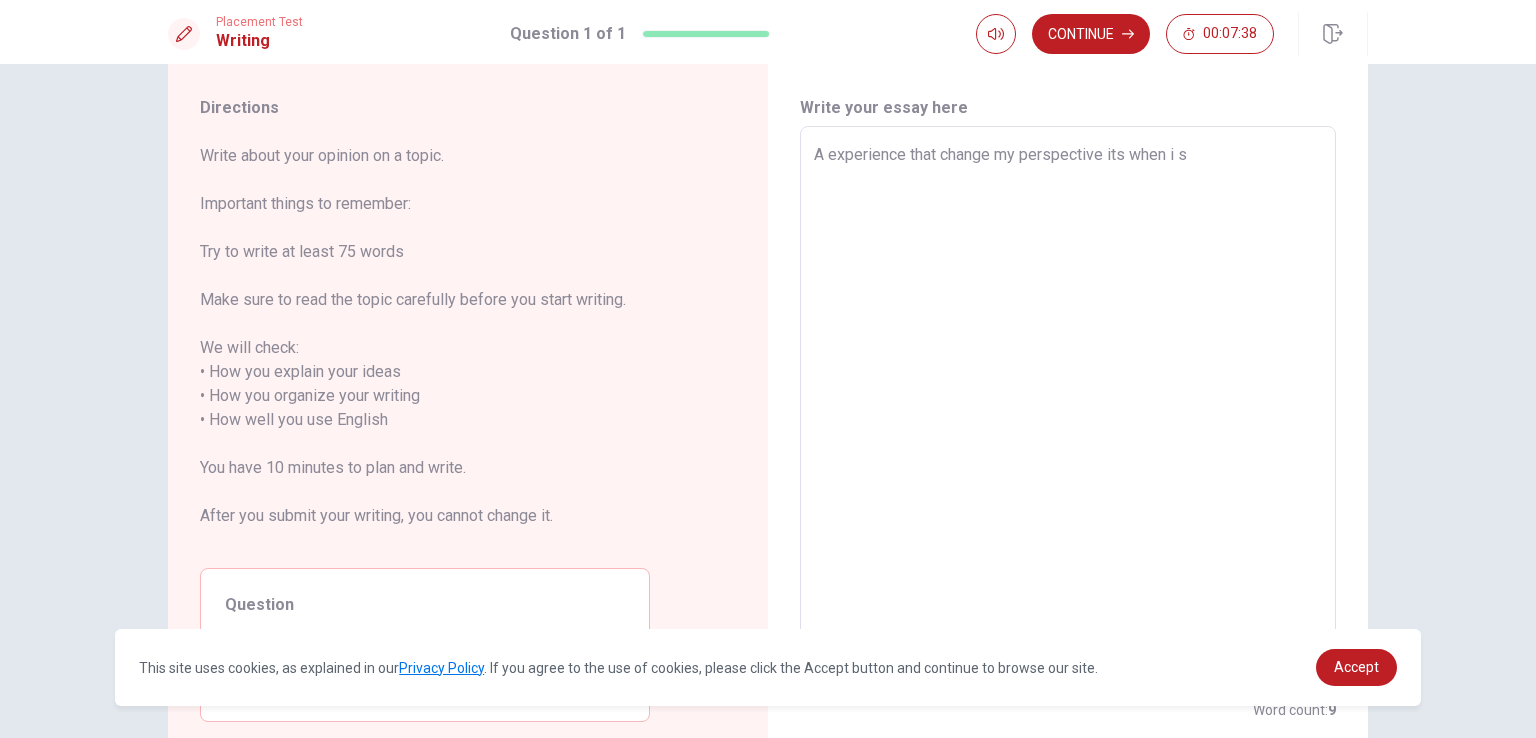 type on "x" 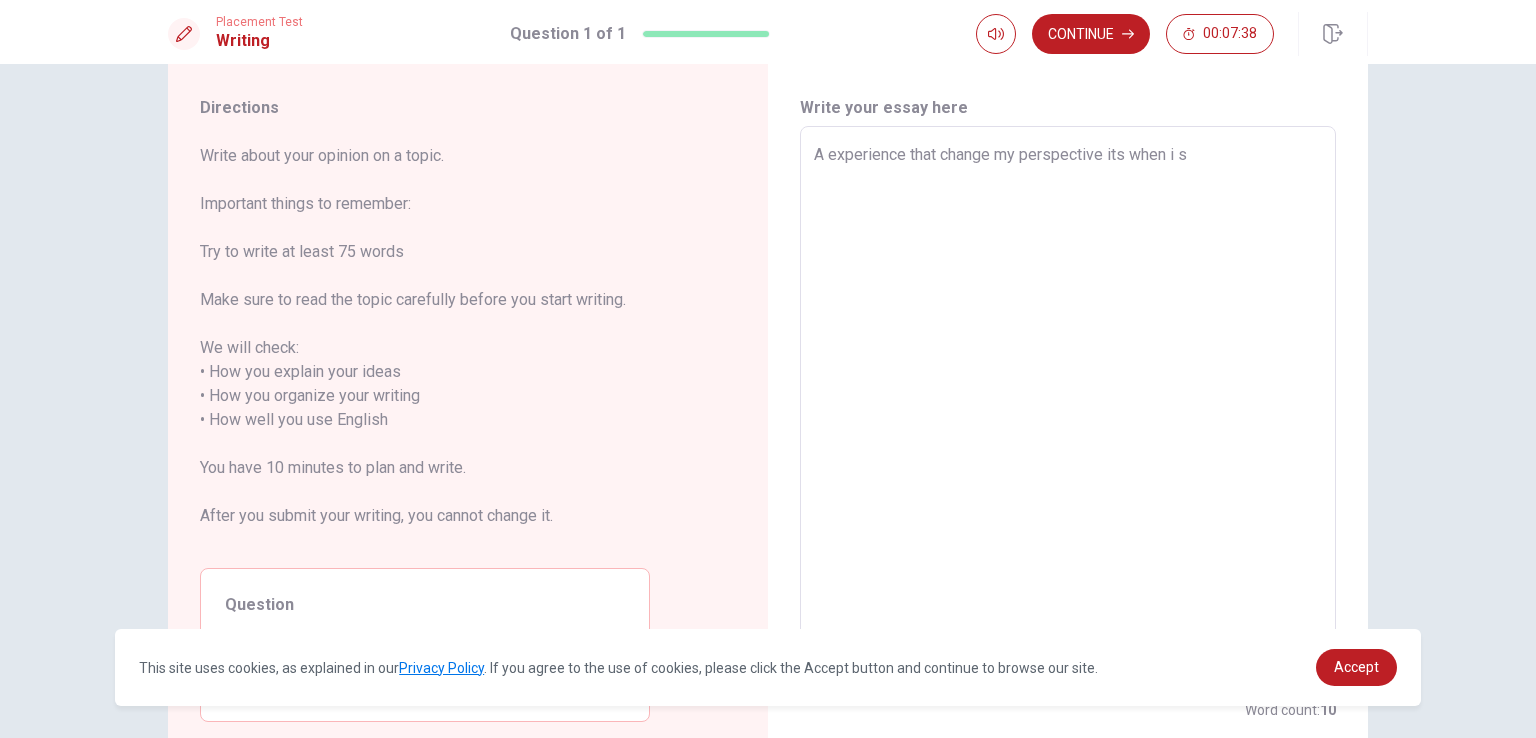 type on "A experience that change my perspective its when i sa" 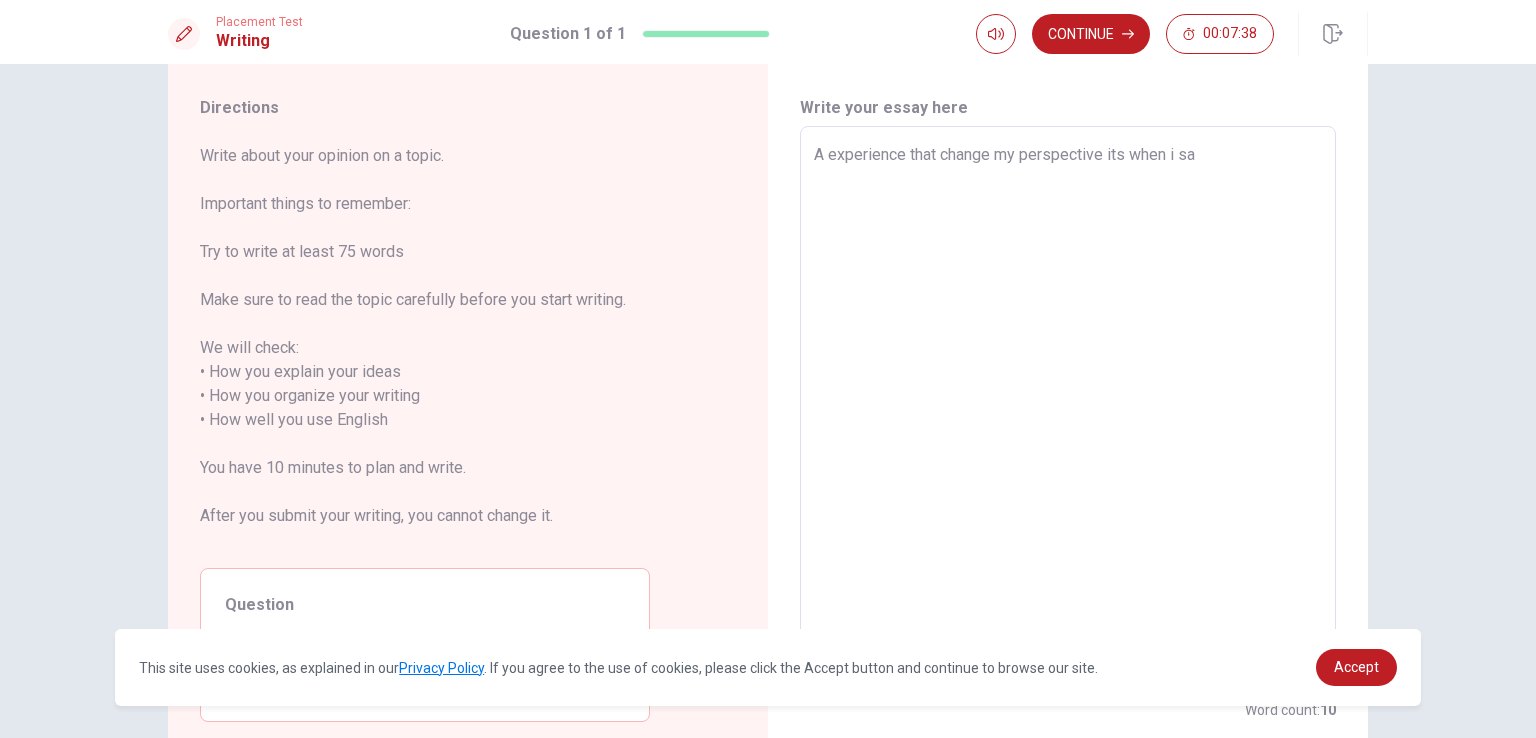 type on "x" 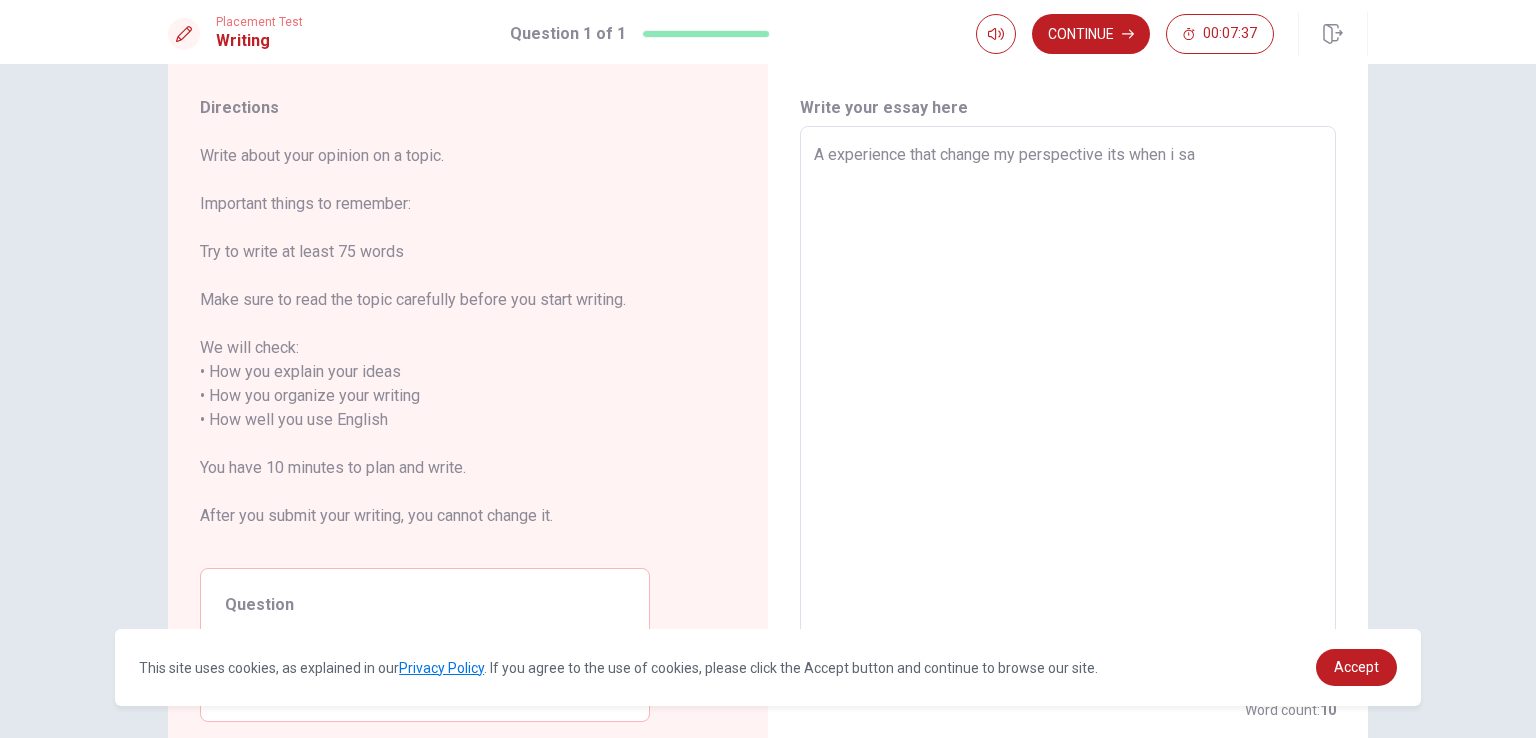 type on "A experience that change my perspective its when i saw" 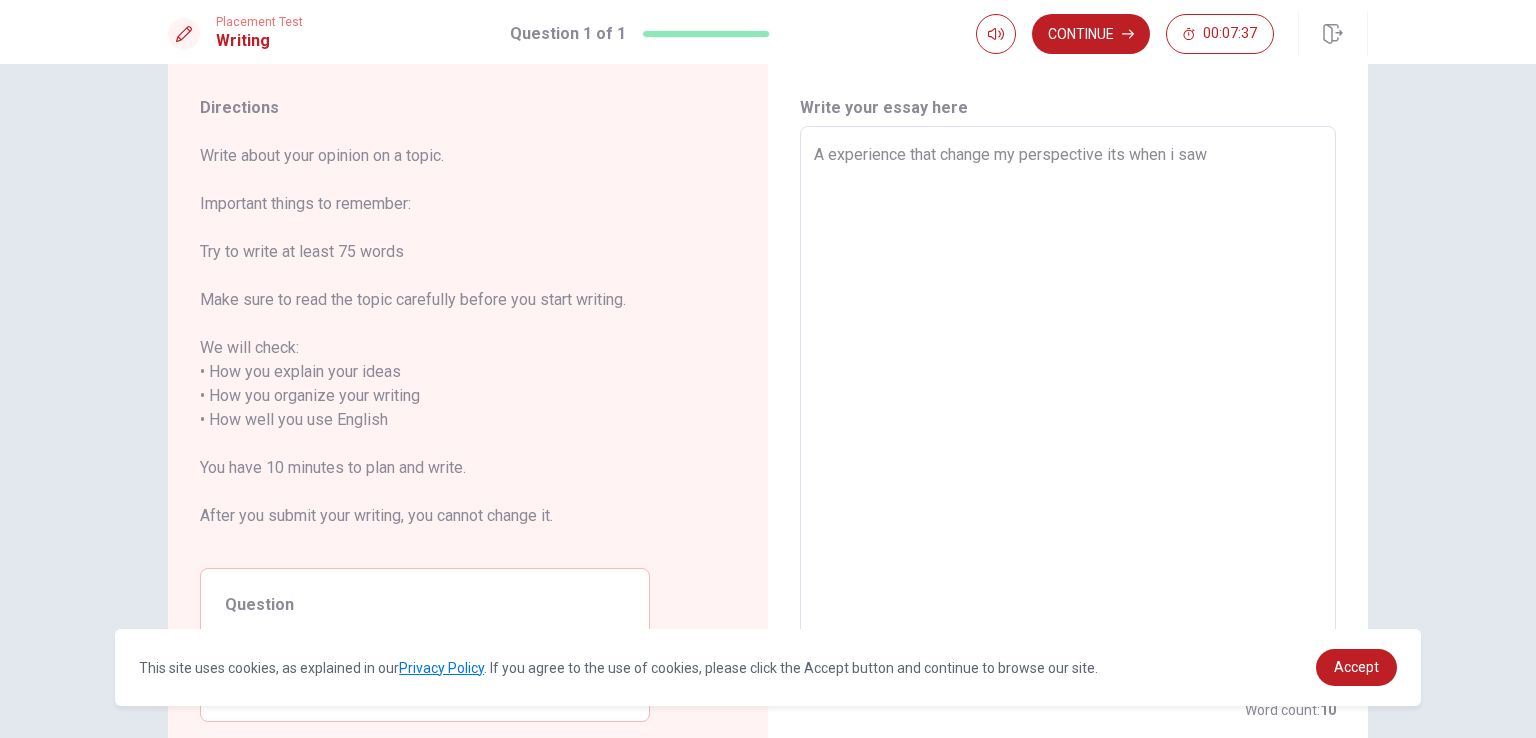 type on "x" 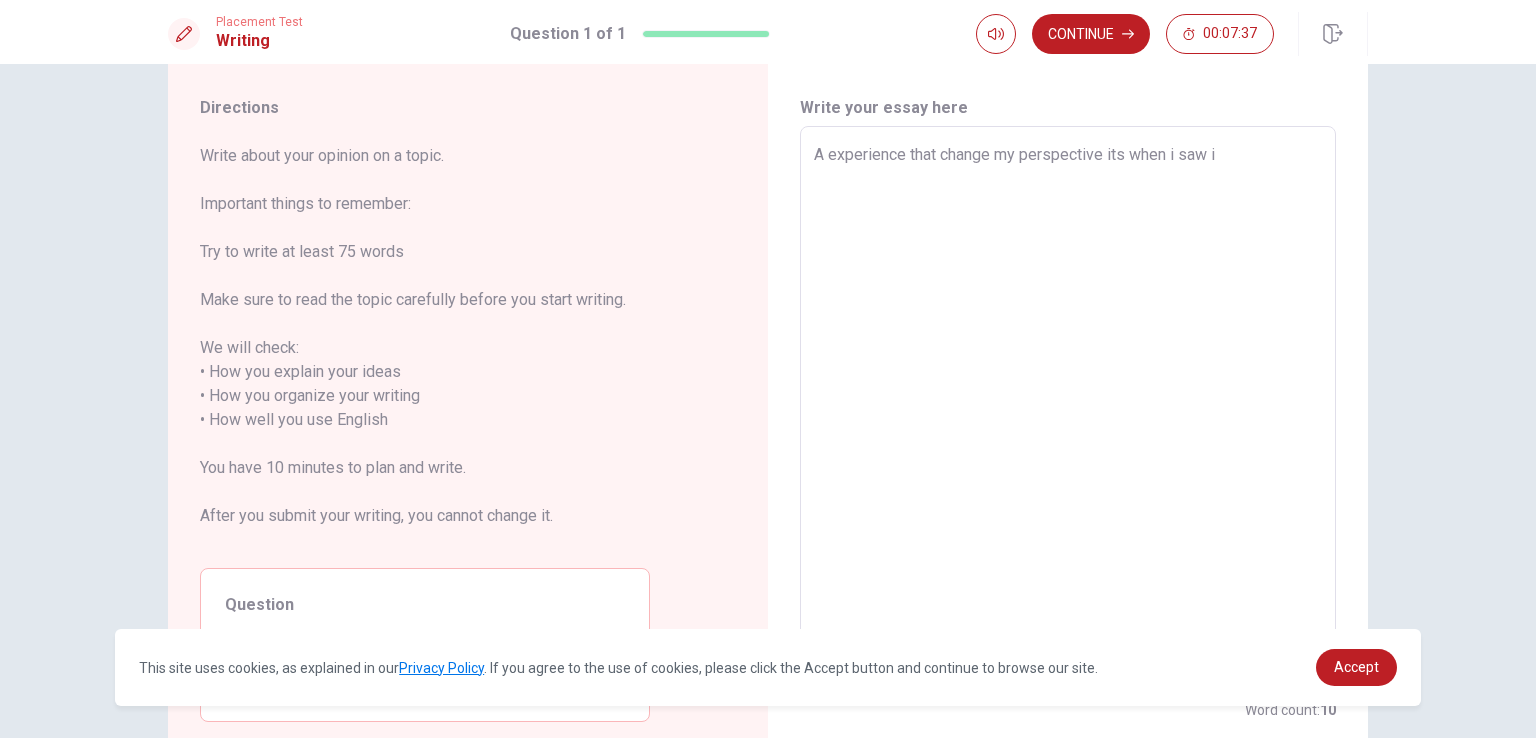type on "x" 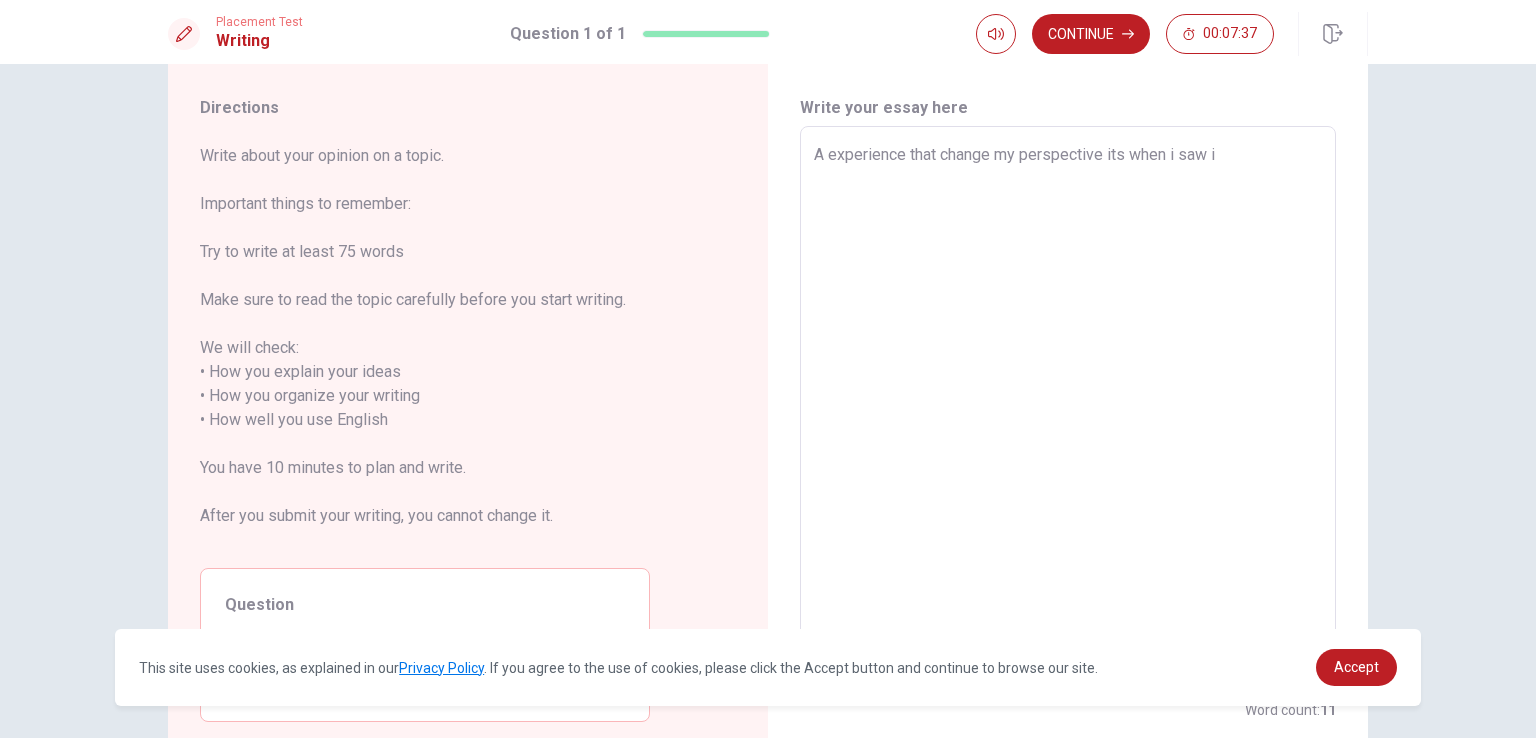 type on "A experience that change my perspective its when i saw i" 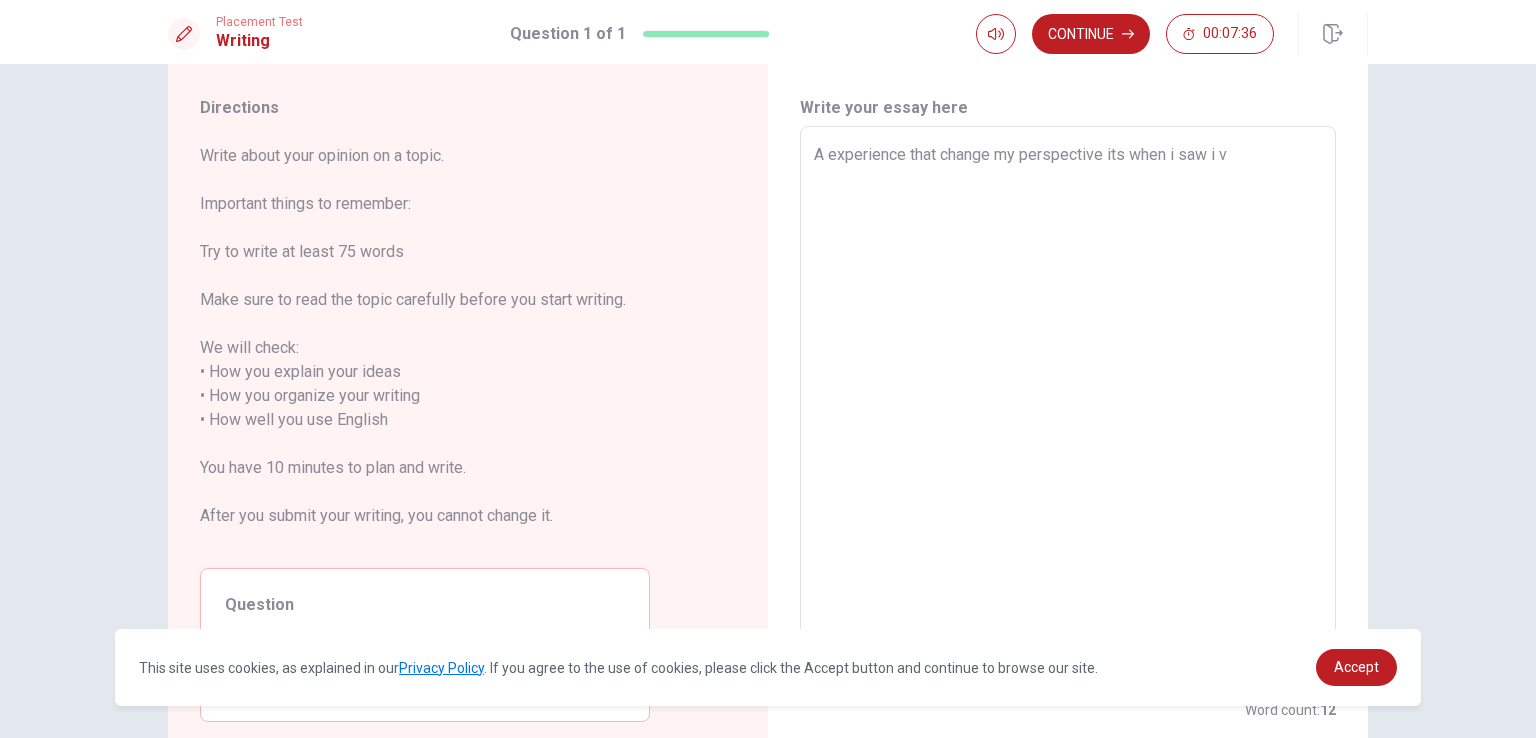 type on "x" 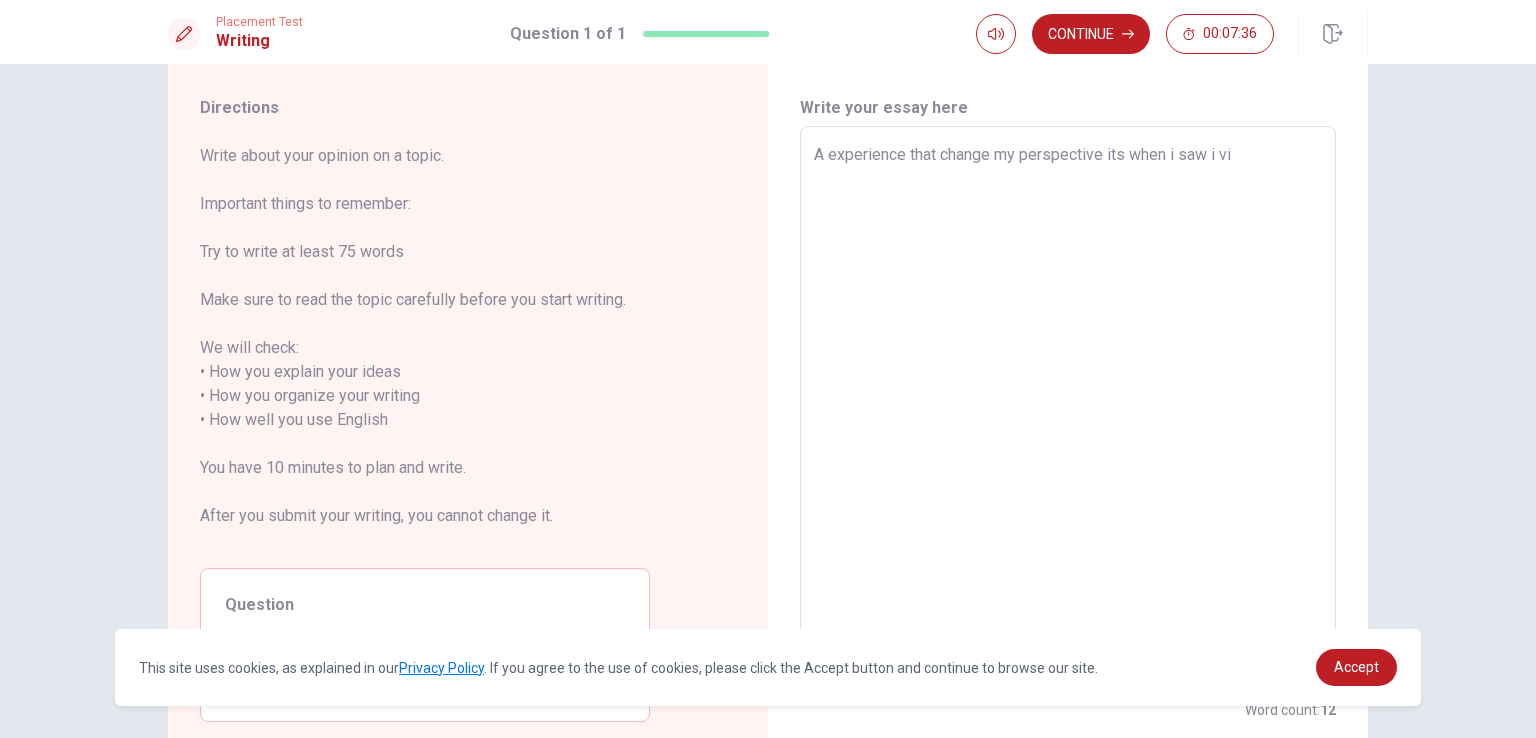 type on "x" 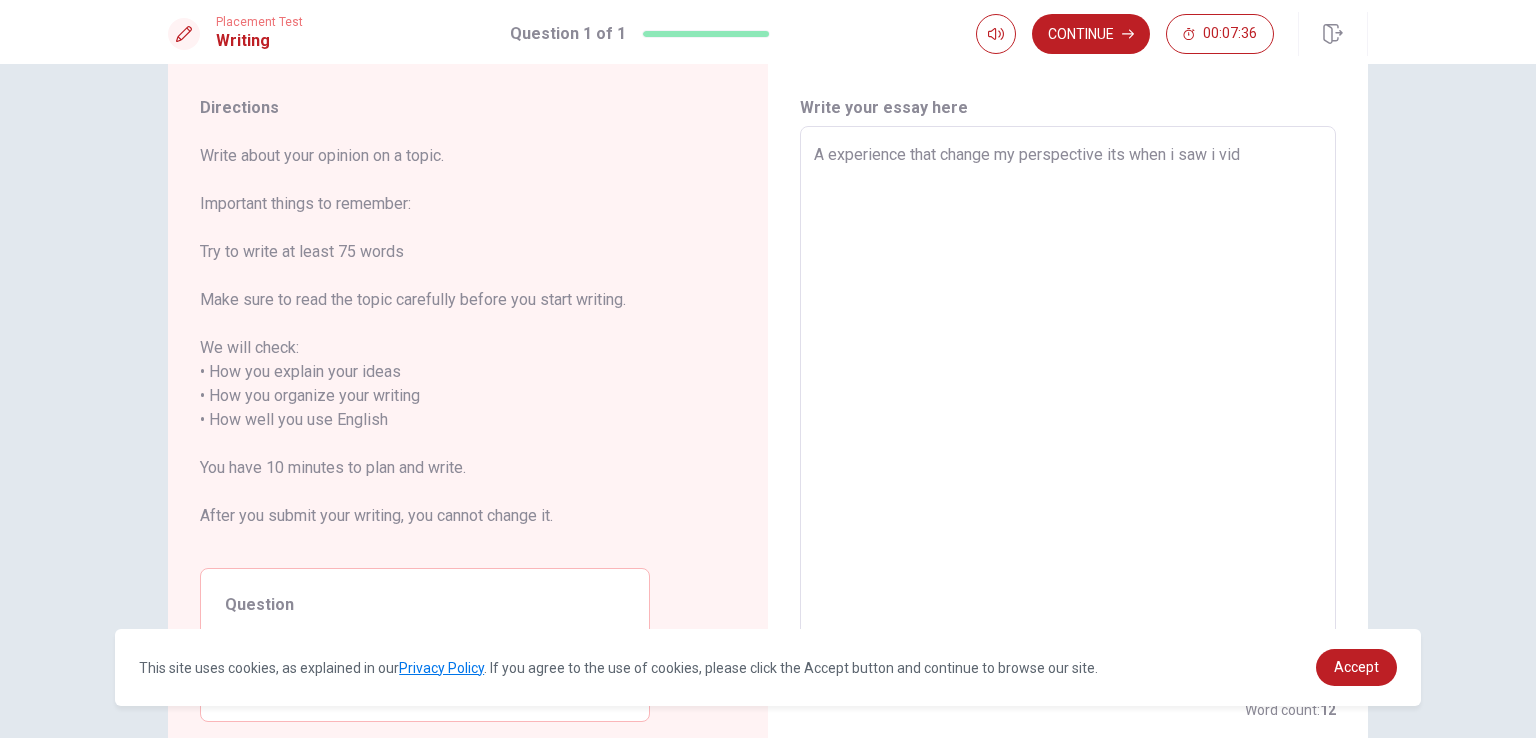 type on "x" 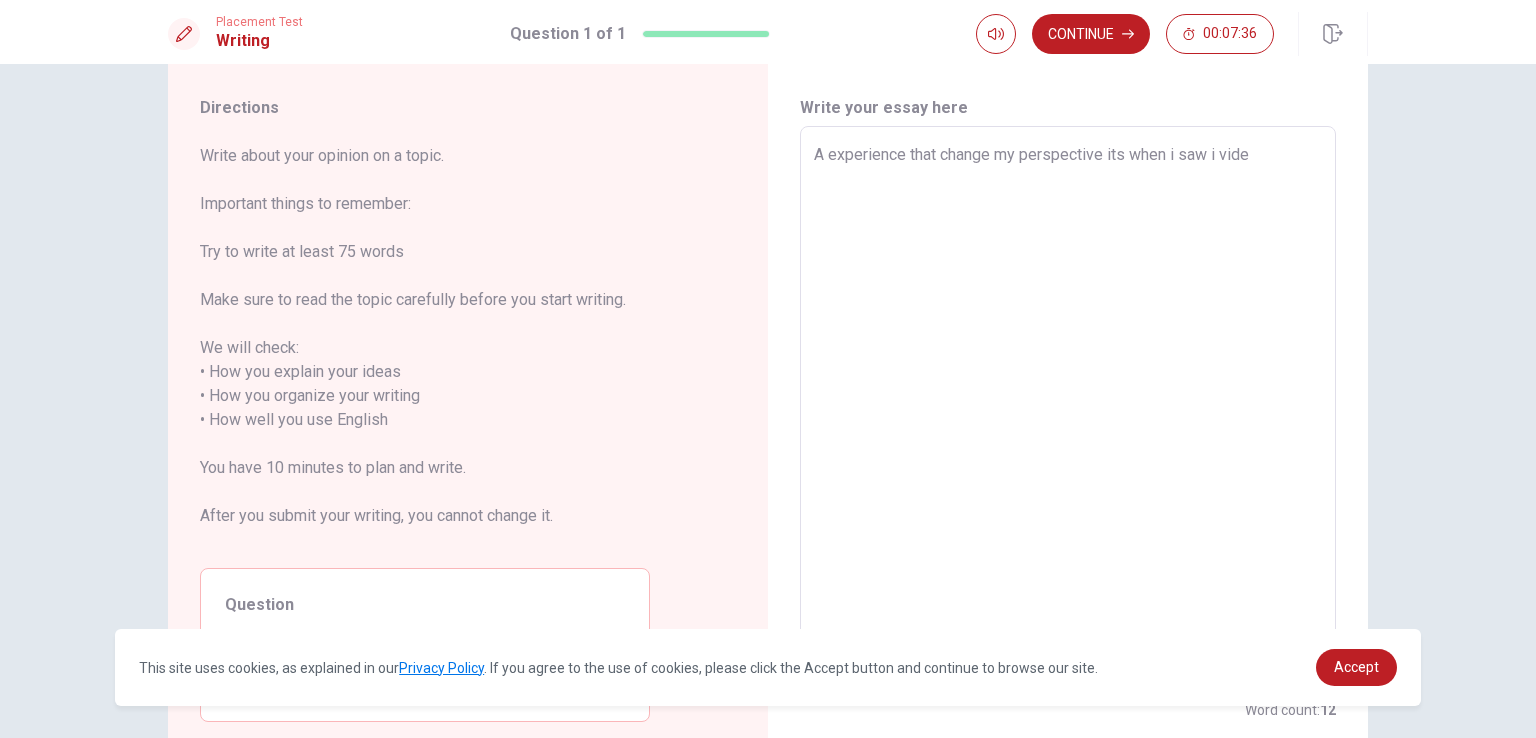 type on "x" 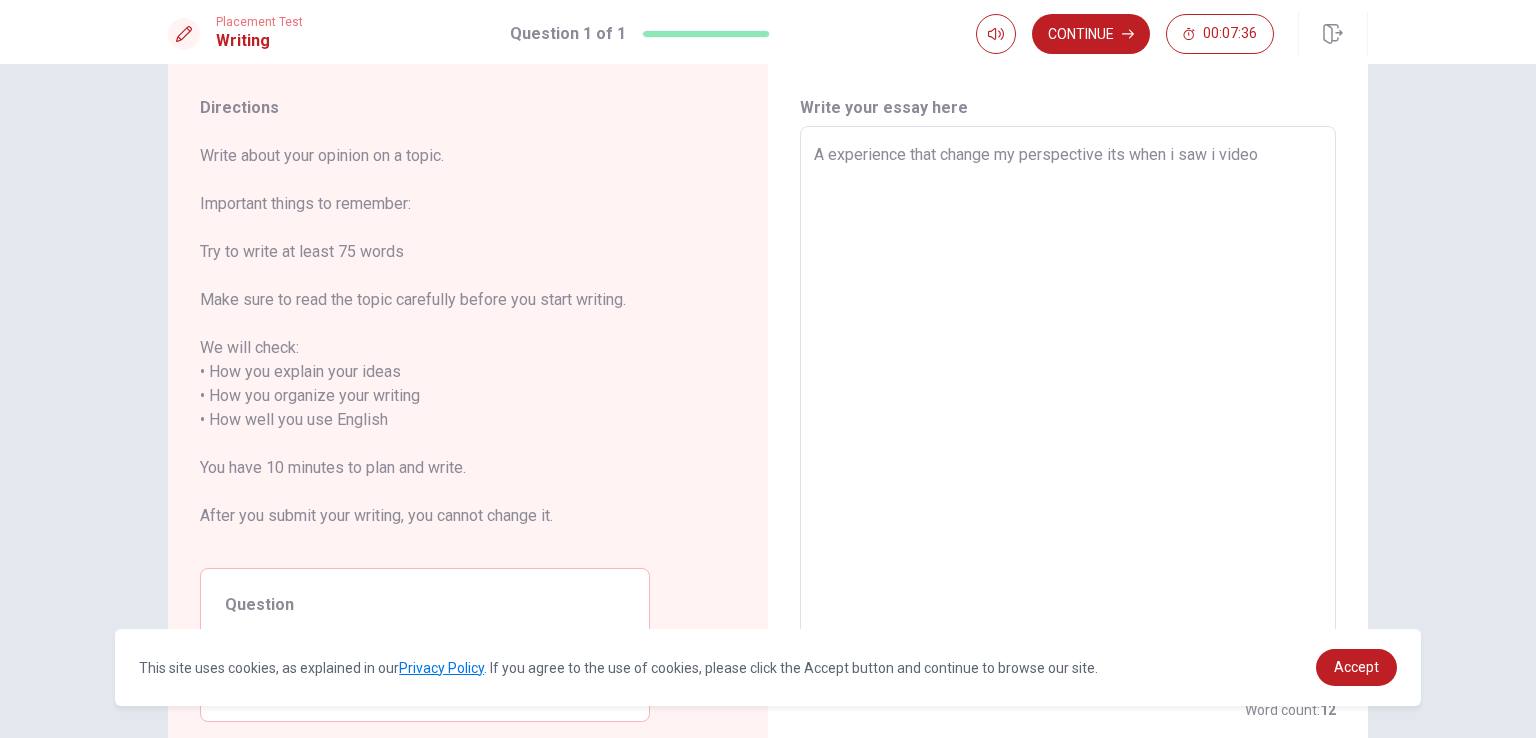 type on "x" 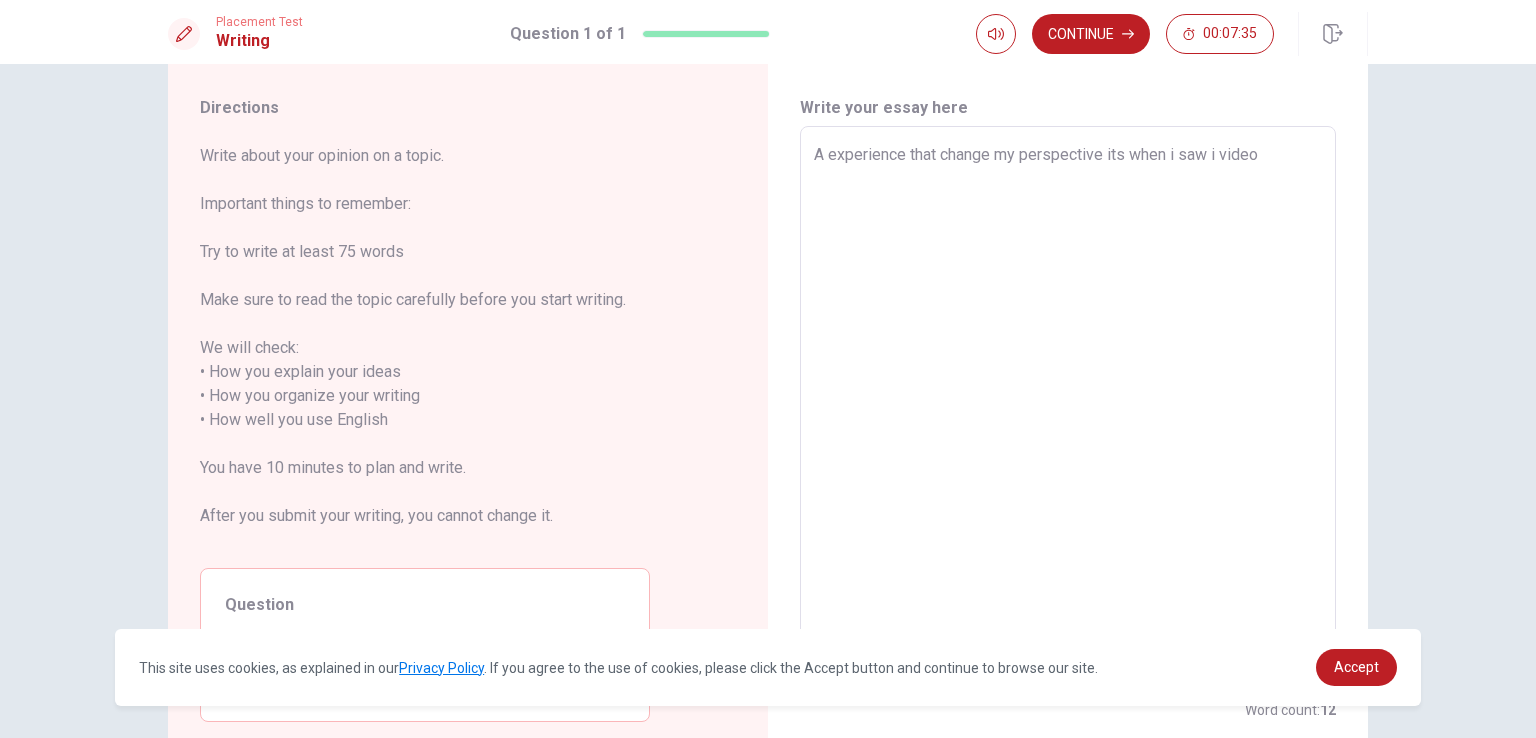type on "A experience that change my perspective its when i saw i video" 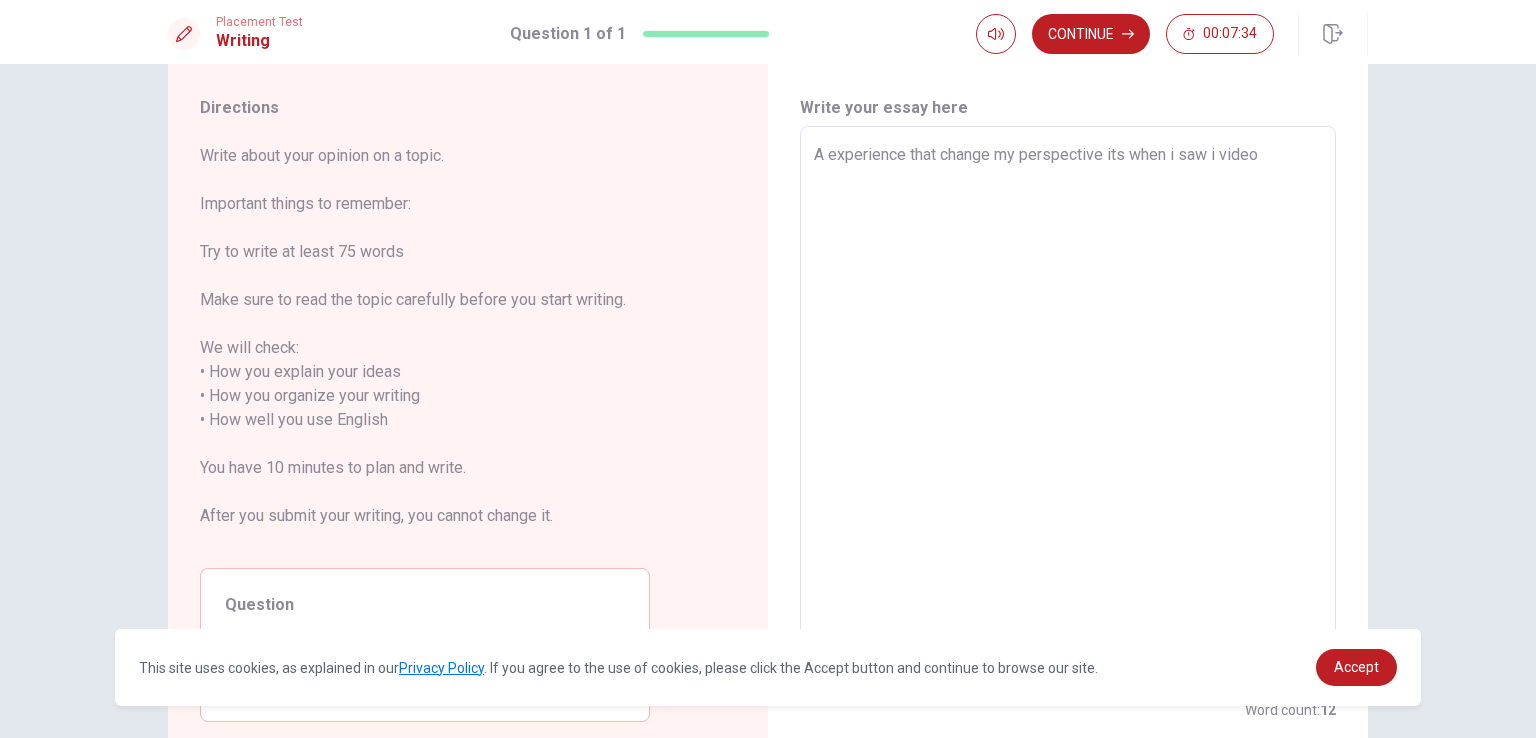 type on "x" 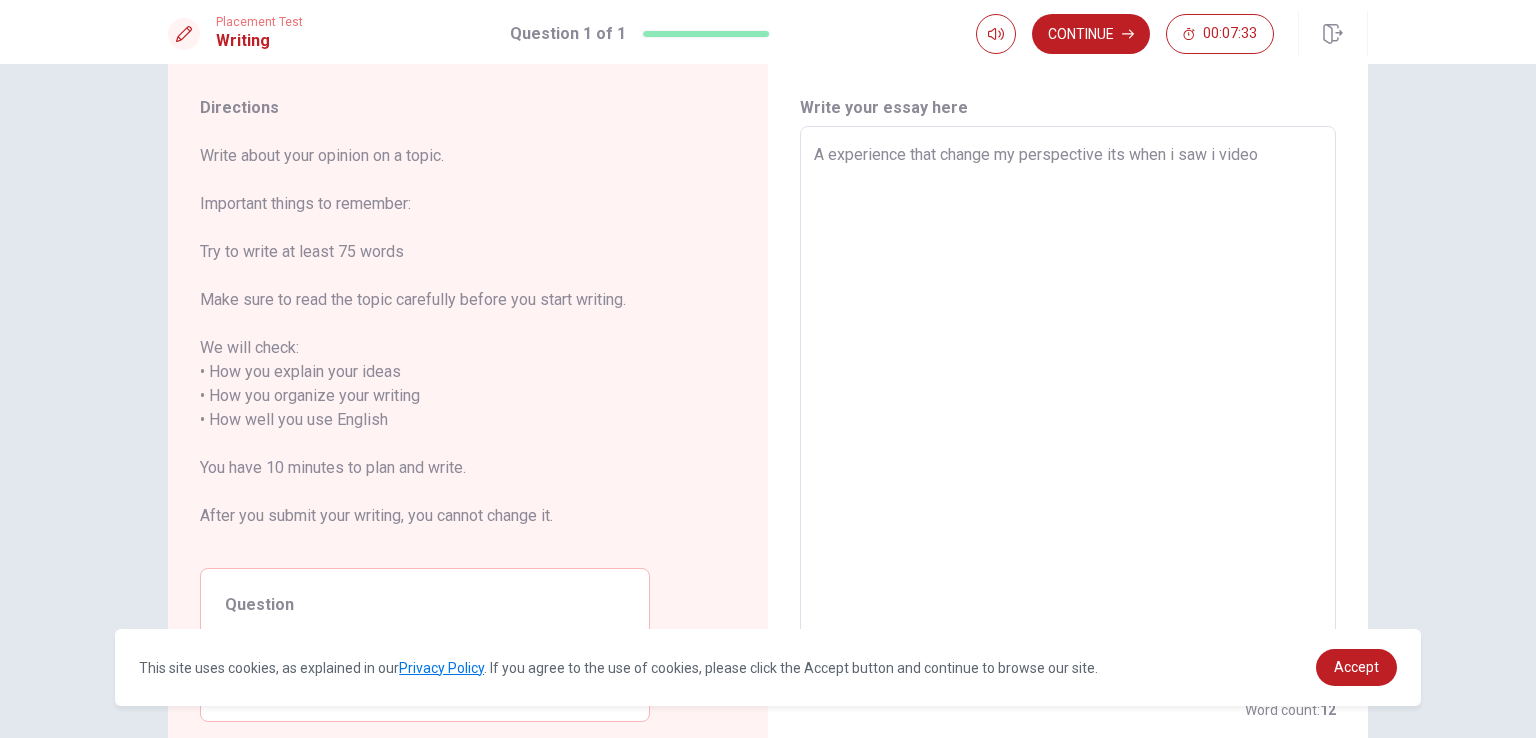 type on "A experience that change my perspective its when i saw i video t" 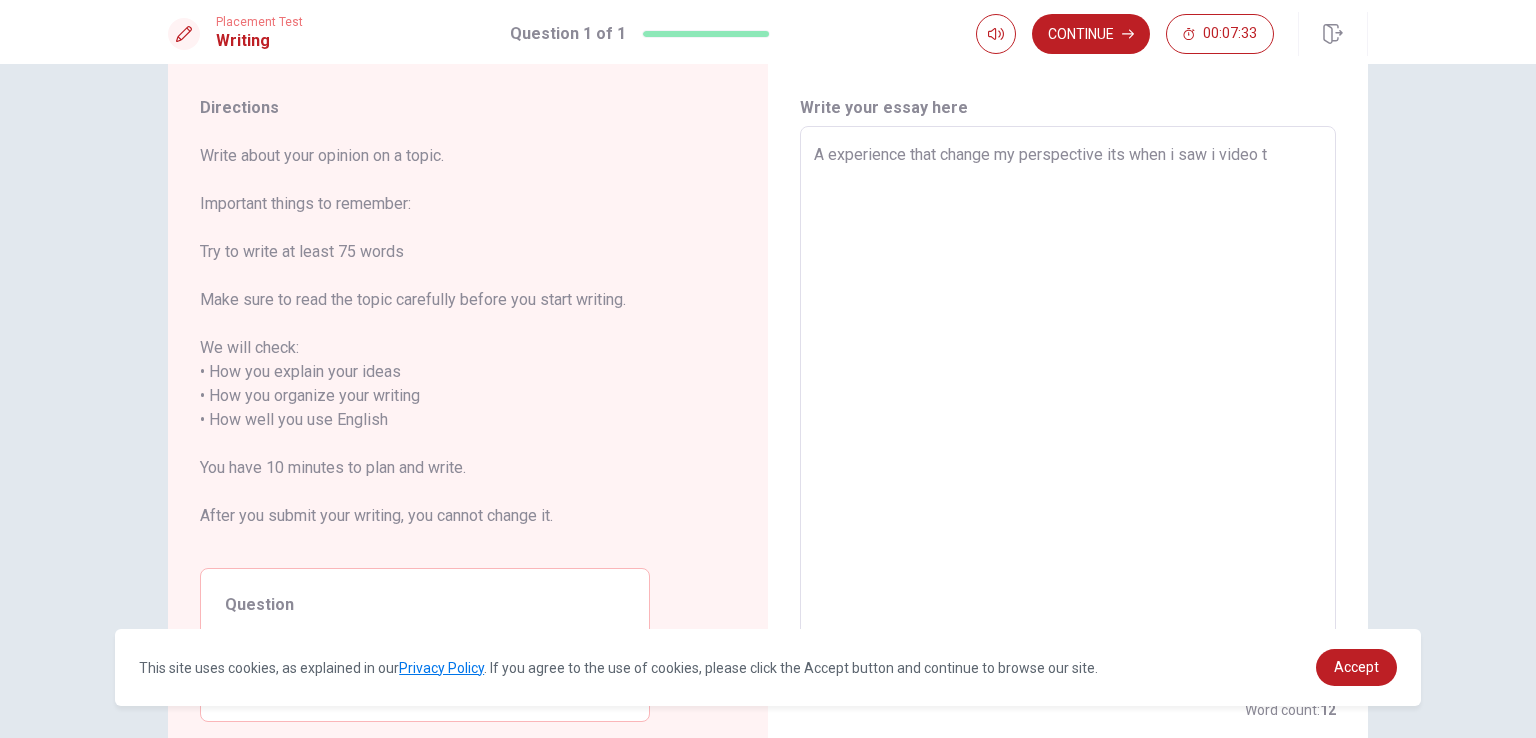 type on "x" 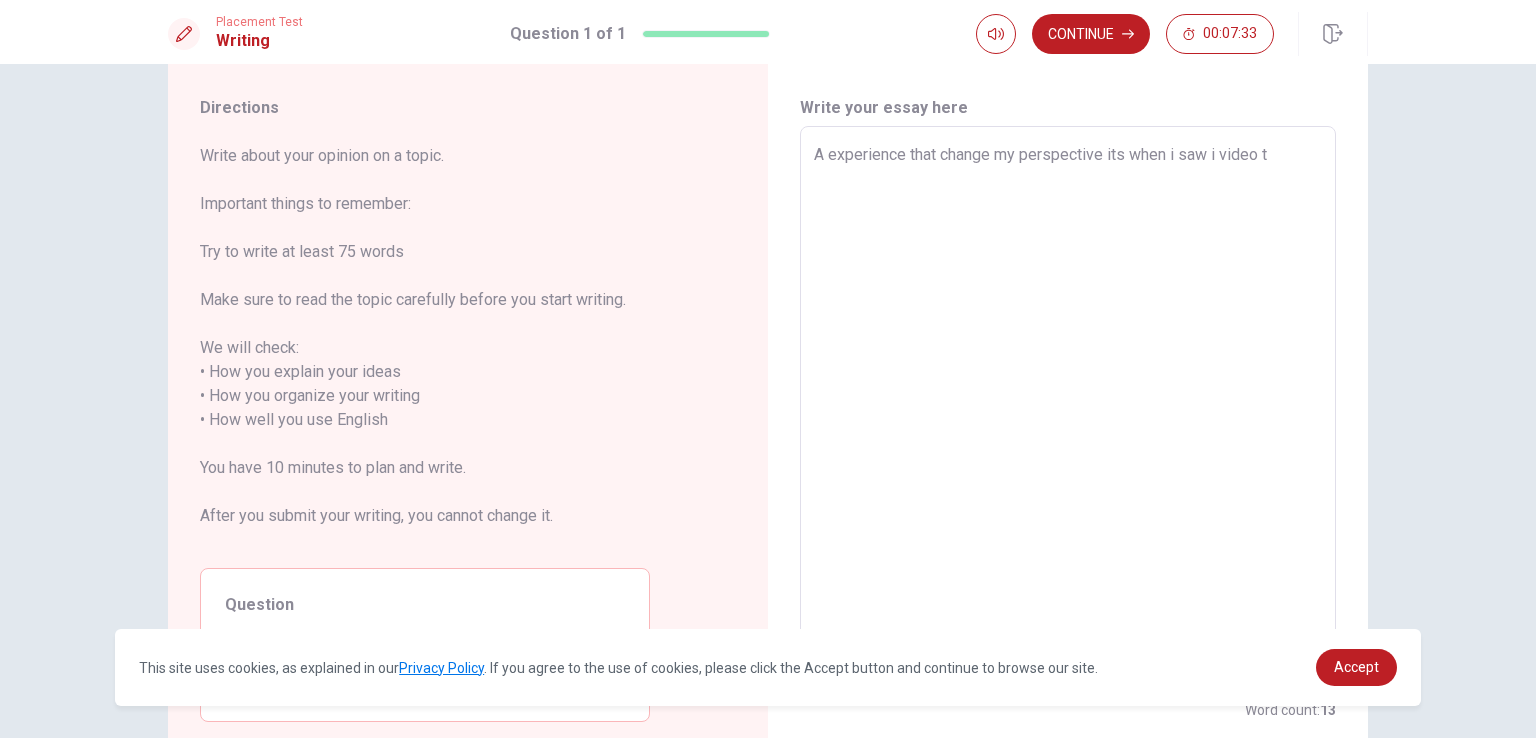 type on "A experience that change my perspective its when i saw i video th" 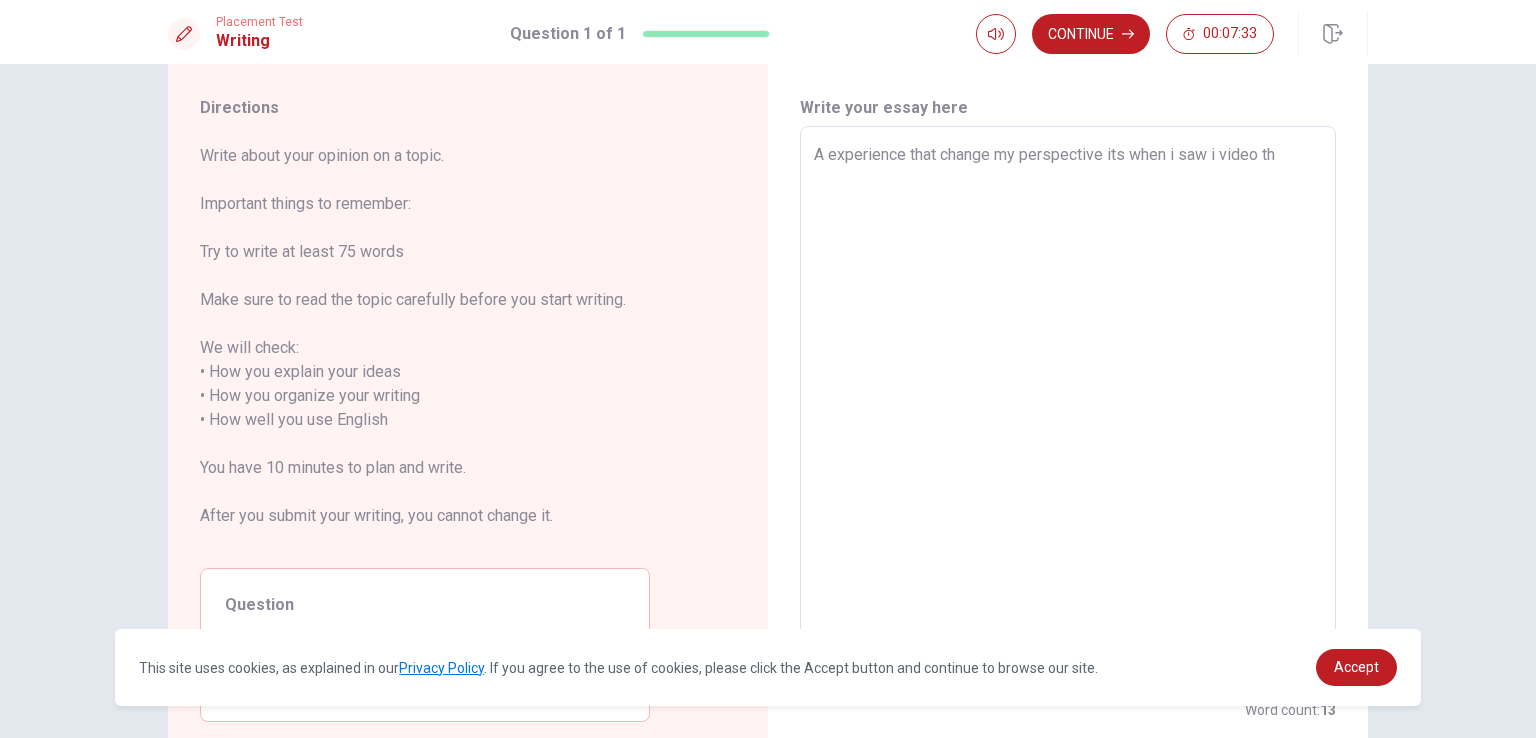 type on "x" 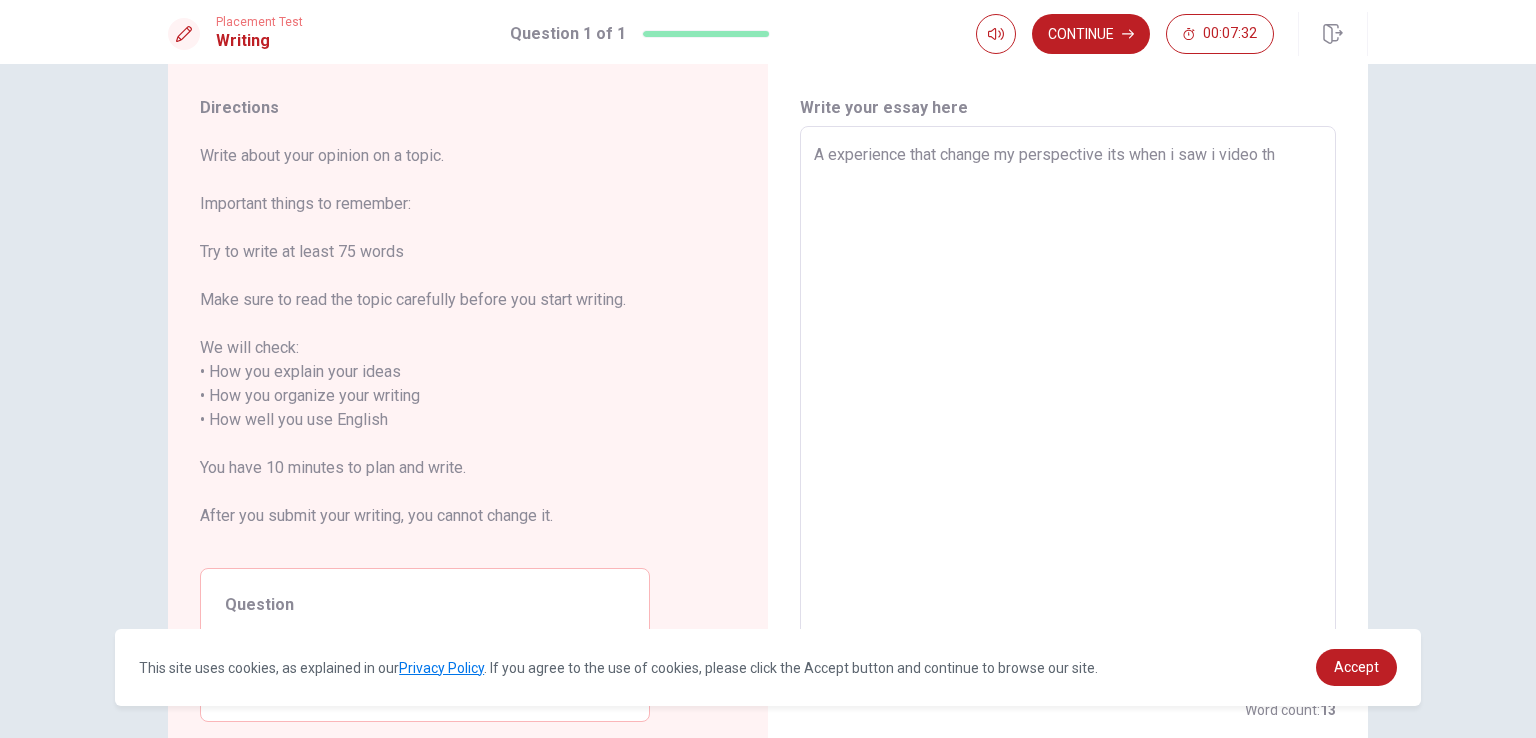 type on "A experience that change my perspective its when i saw i video tha" 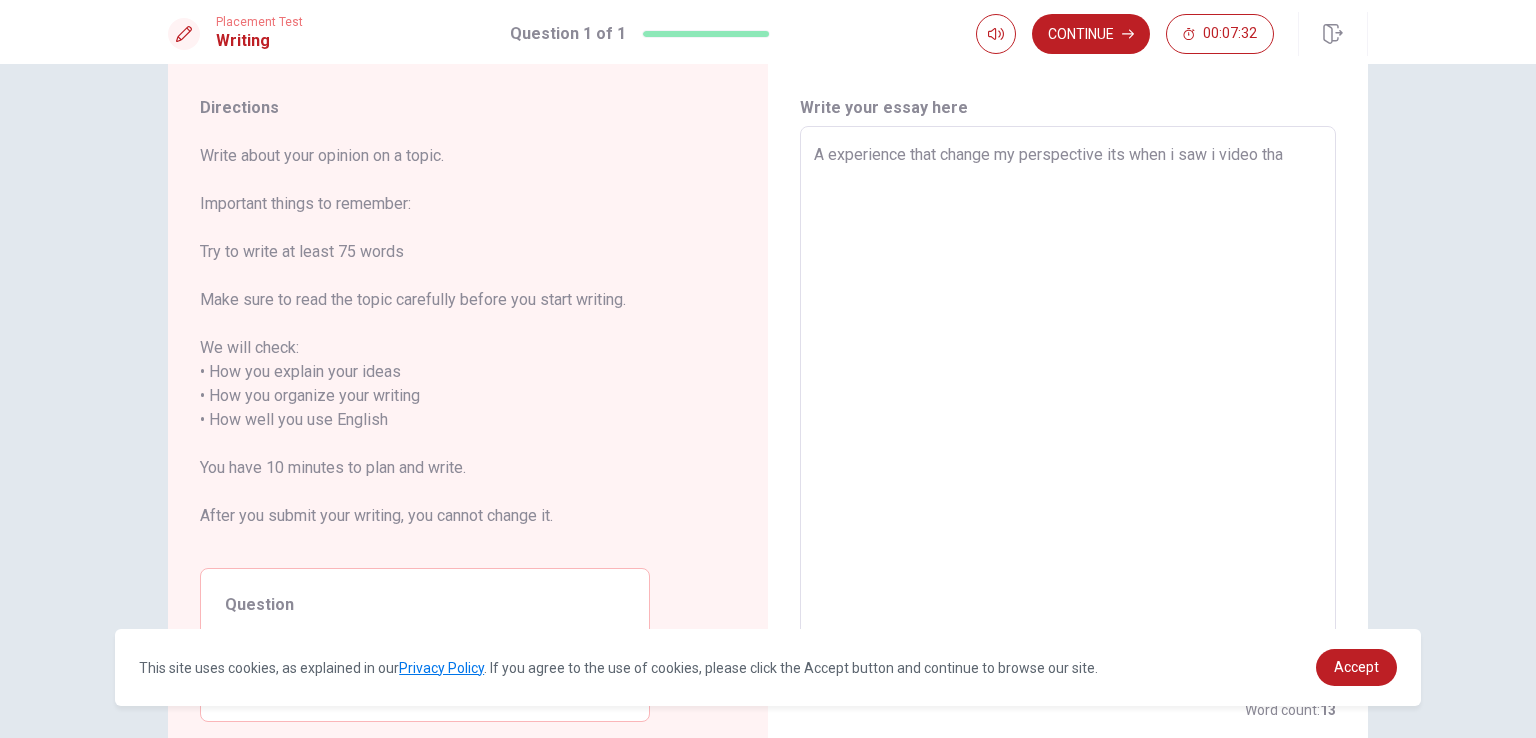 type on "x" 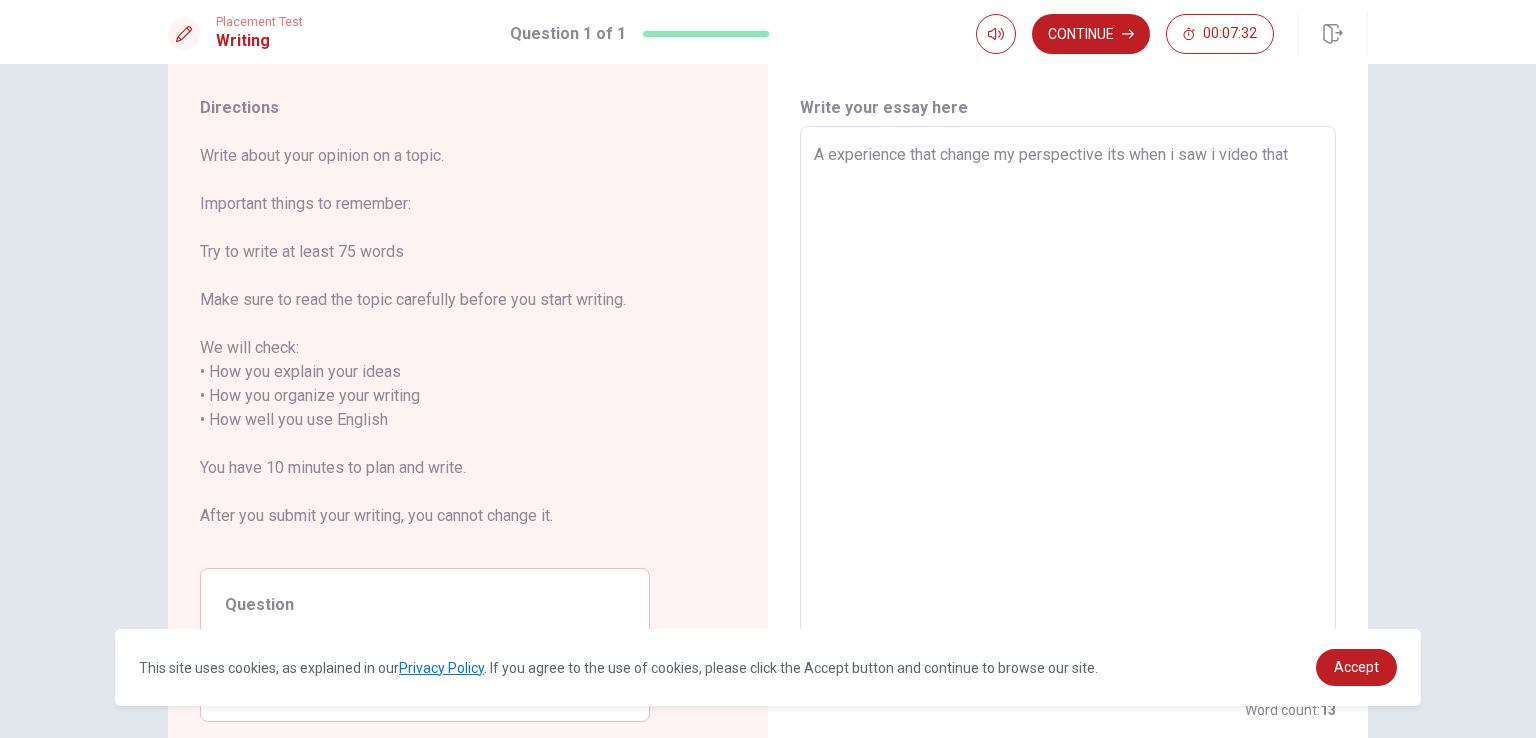 type on "x" 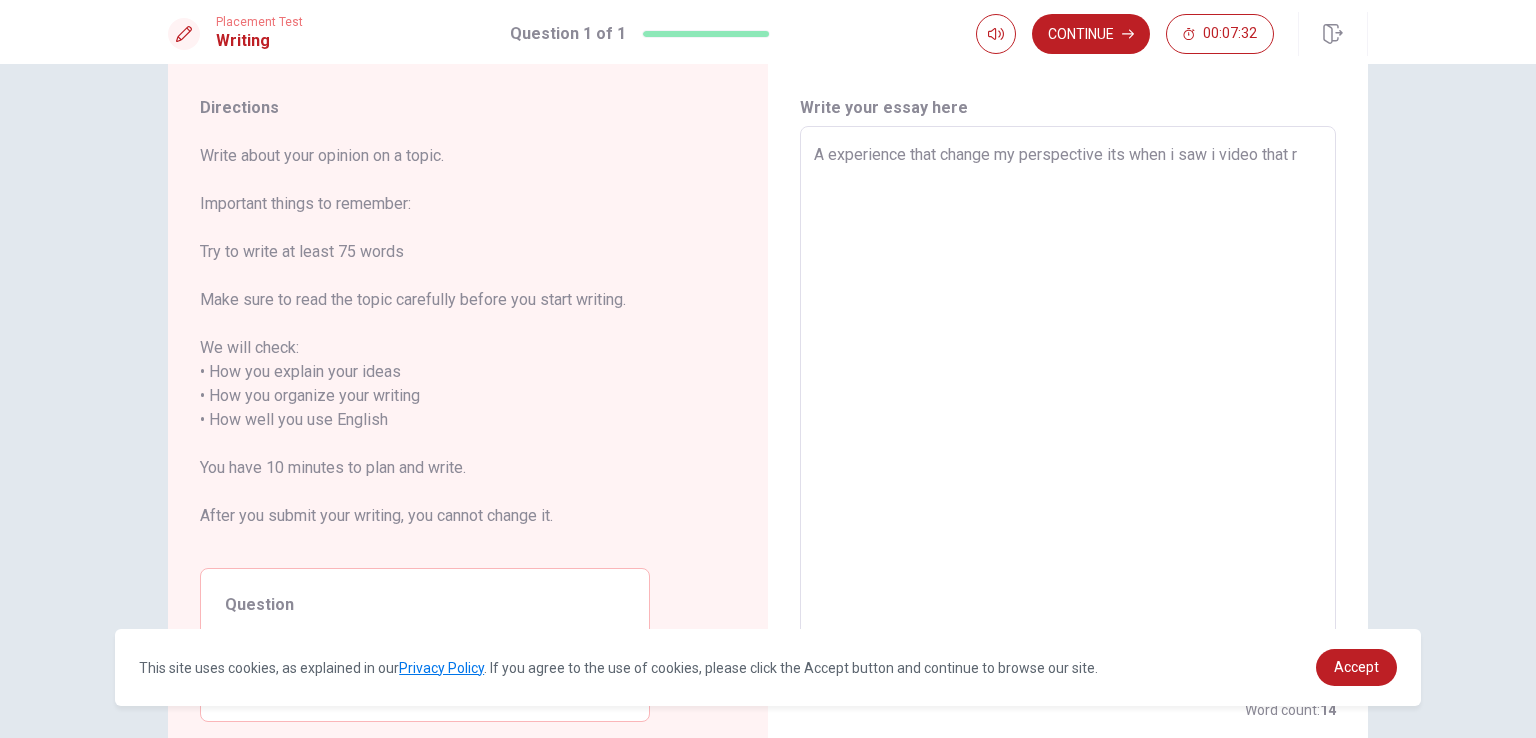 type on "x" 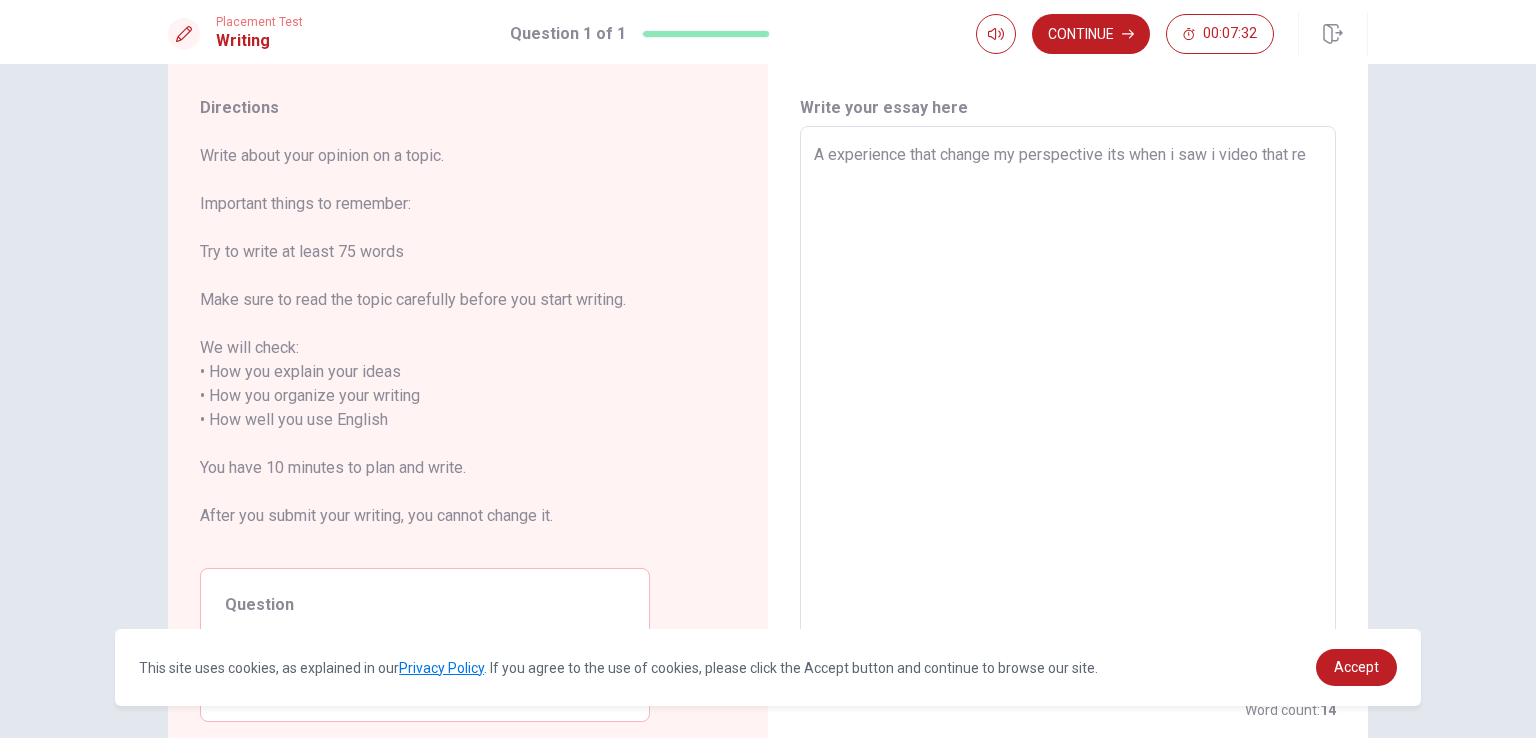 type on "x" 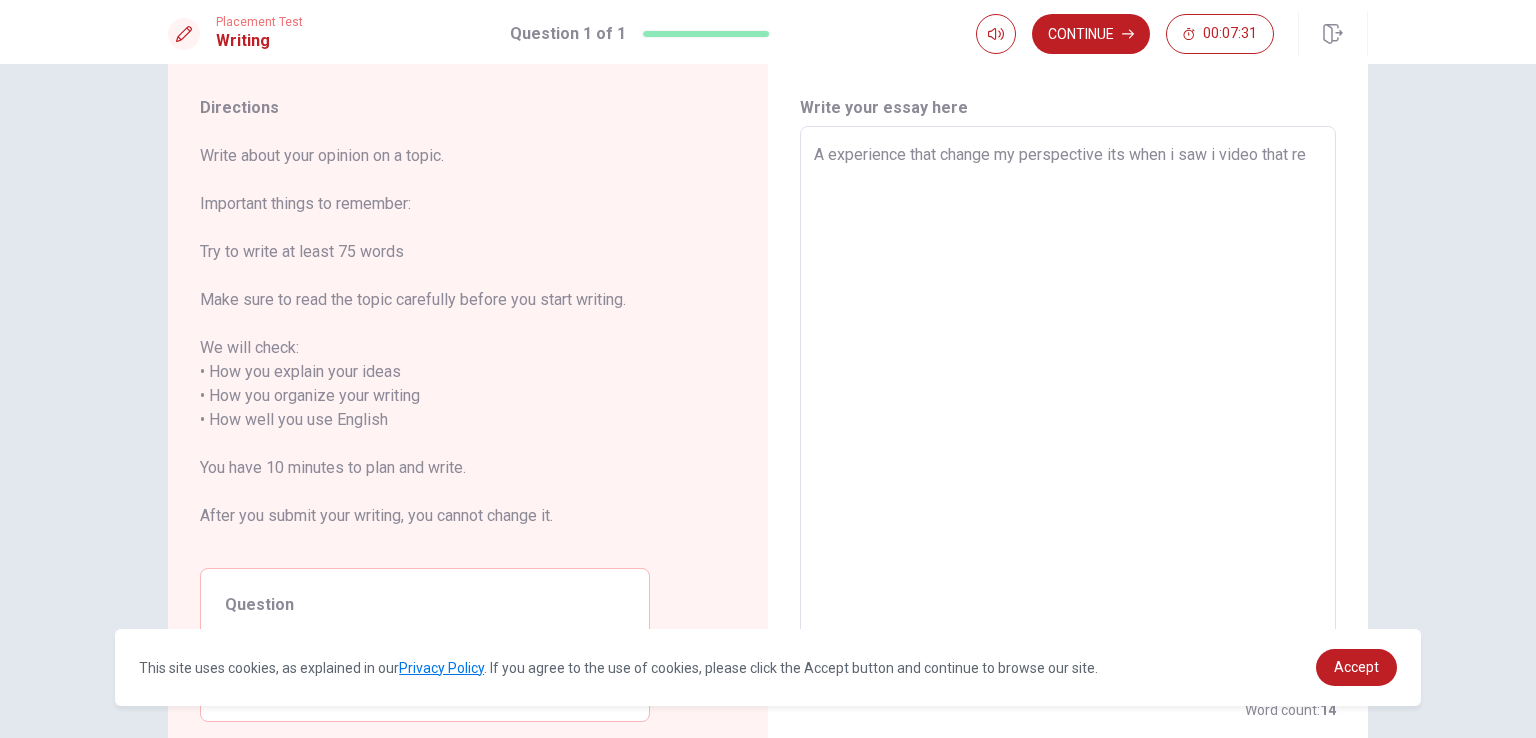 type on "A experience that change my perspective its when i saw i video that rem" 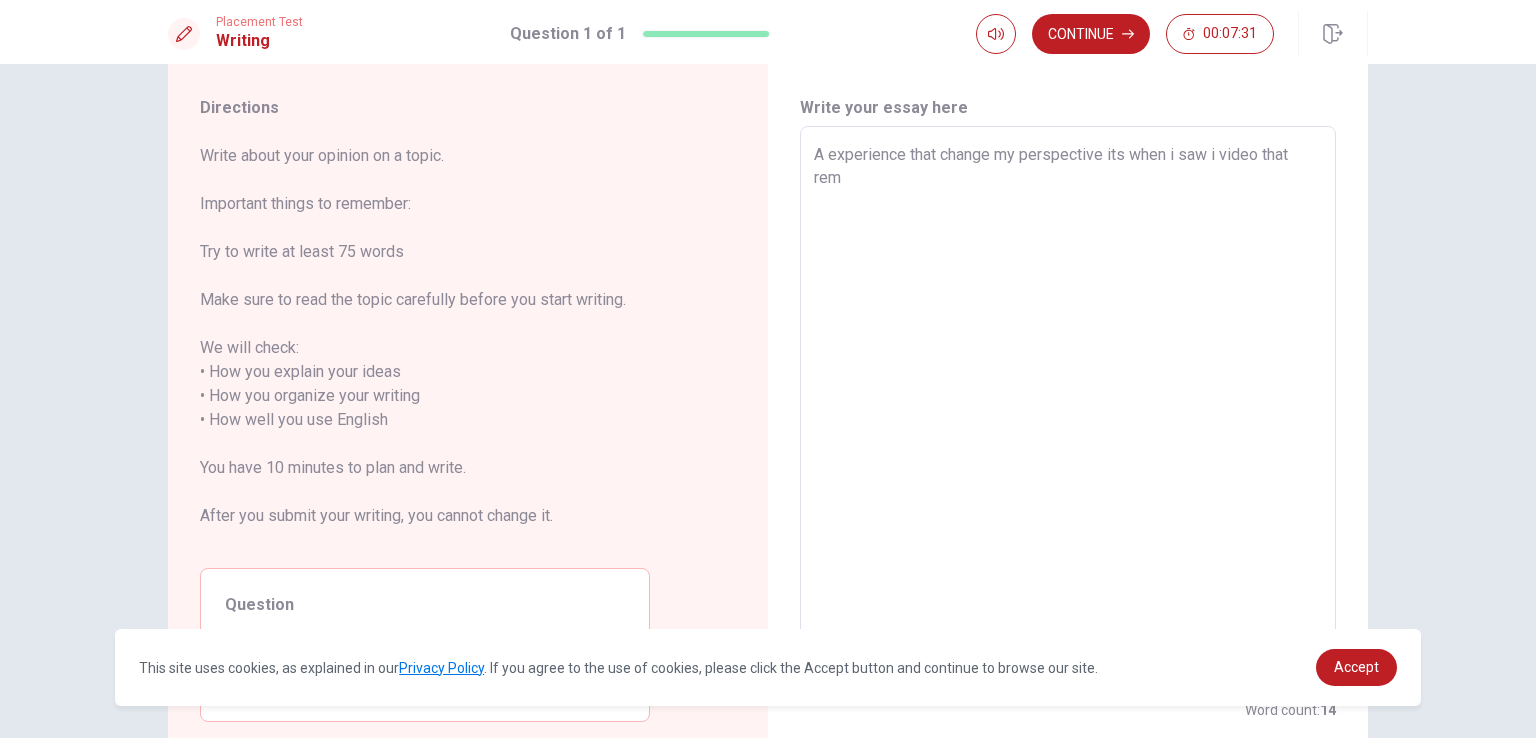 type on "x" 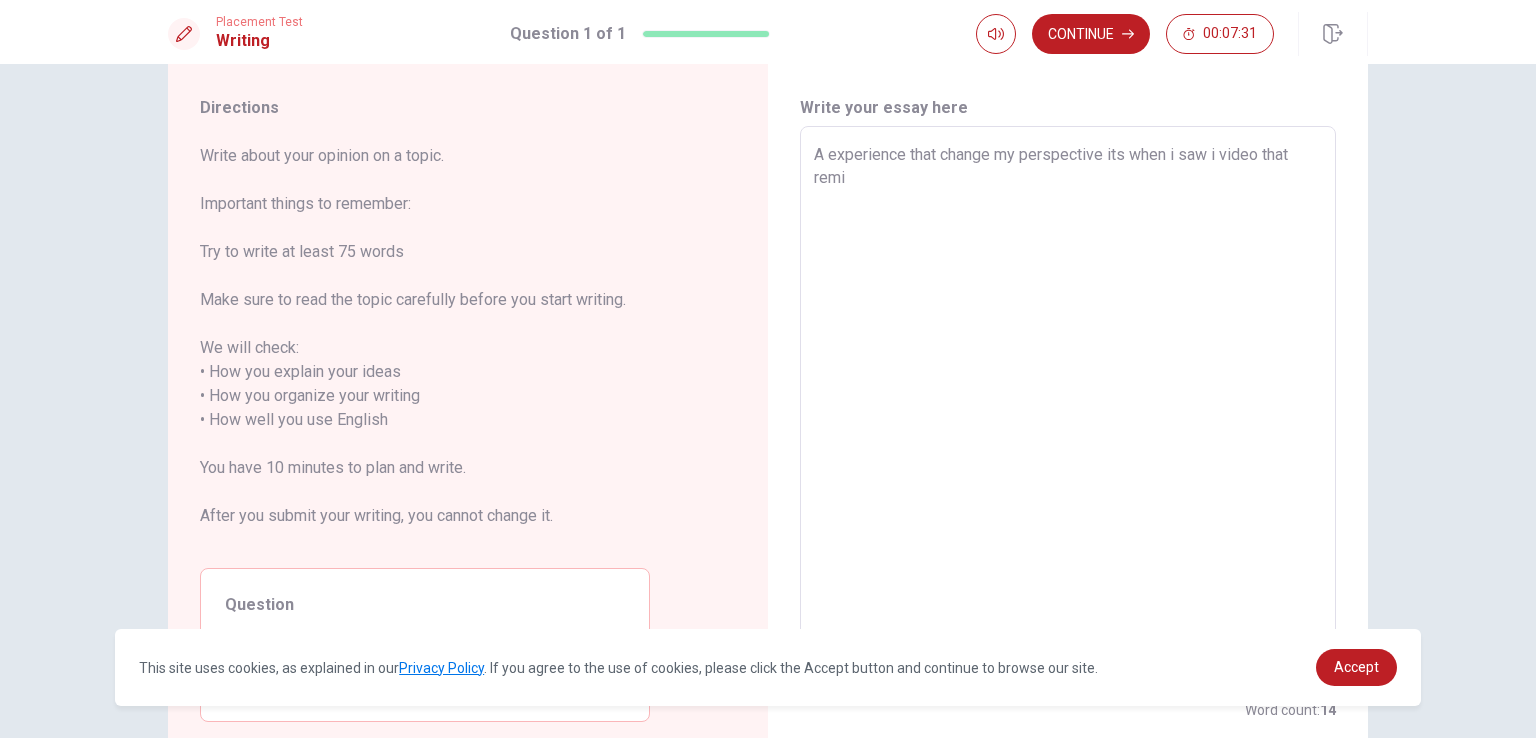 type on "x" 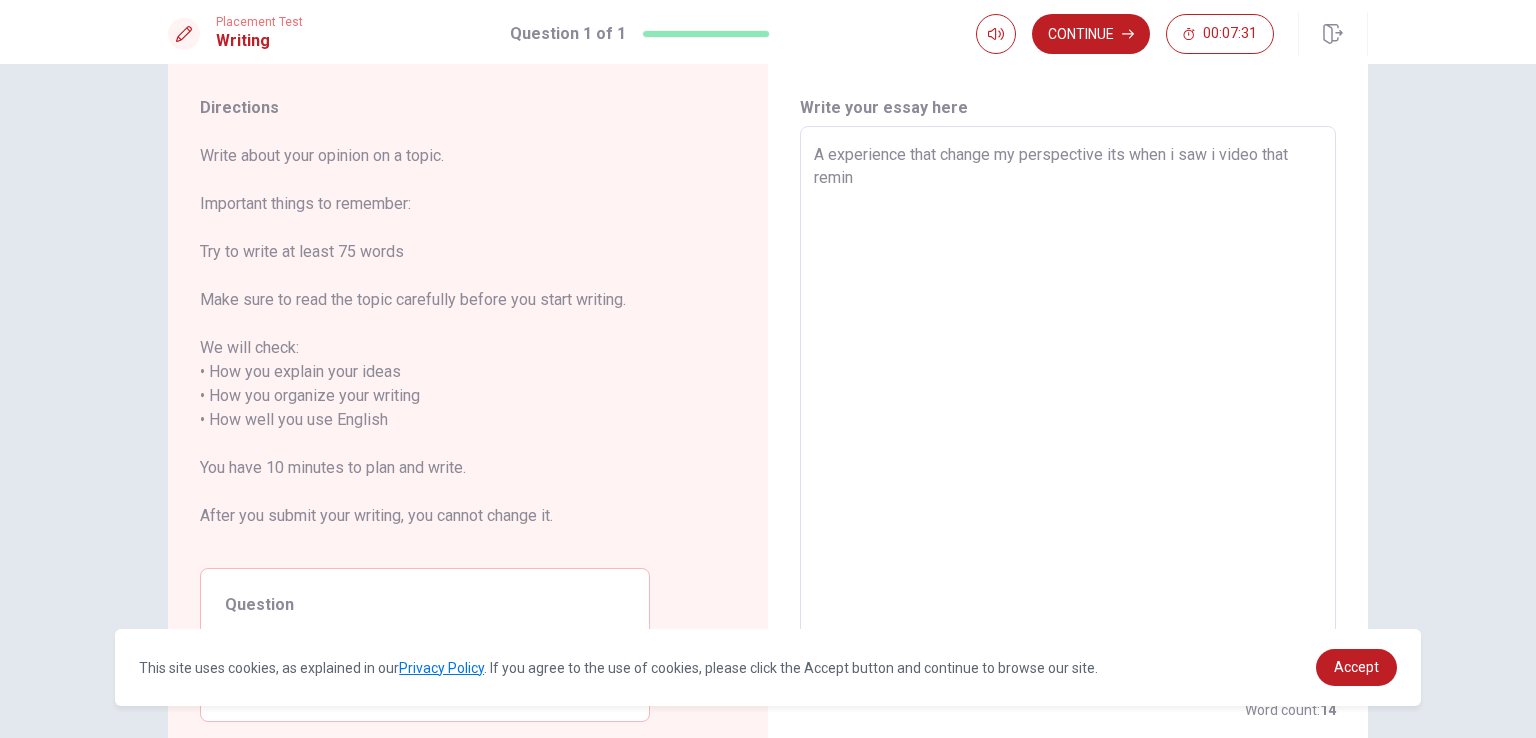 type on "x" 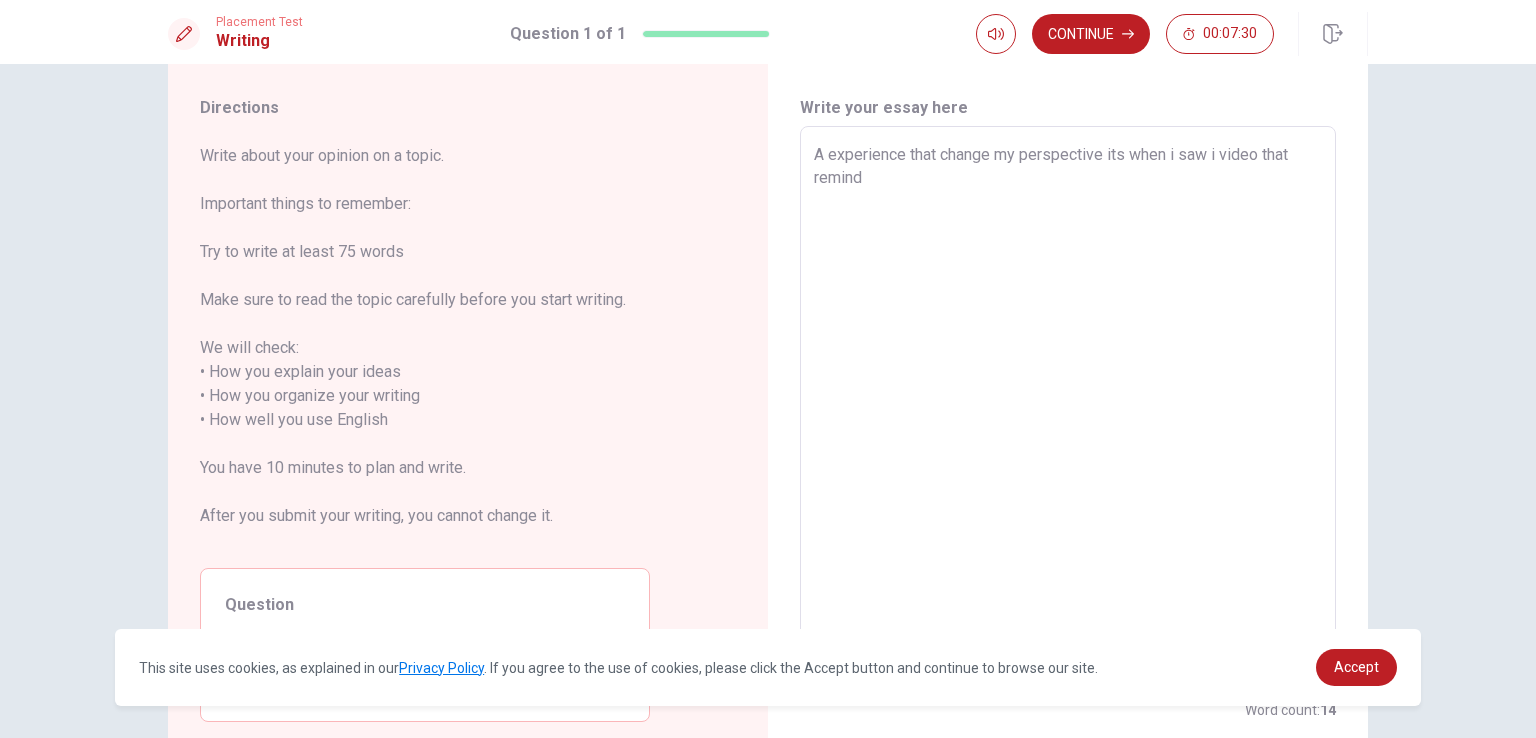 type on "x" 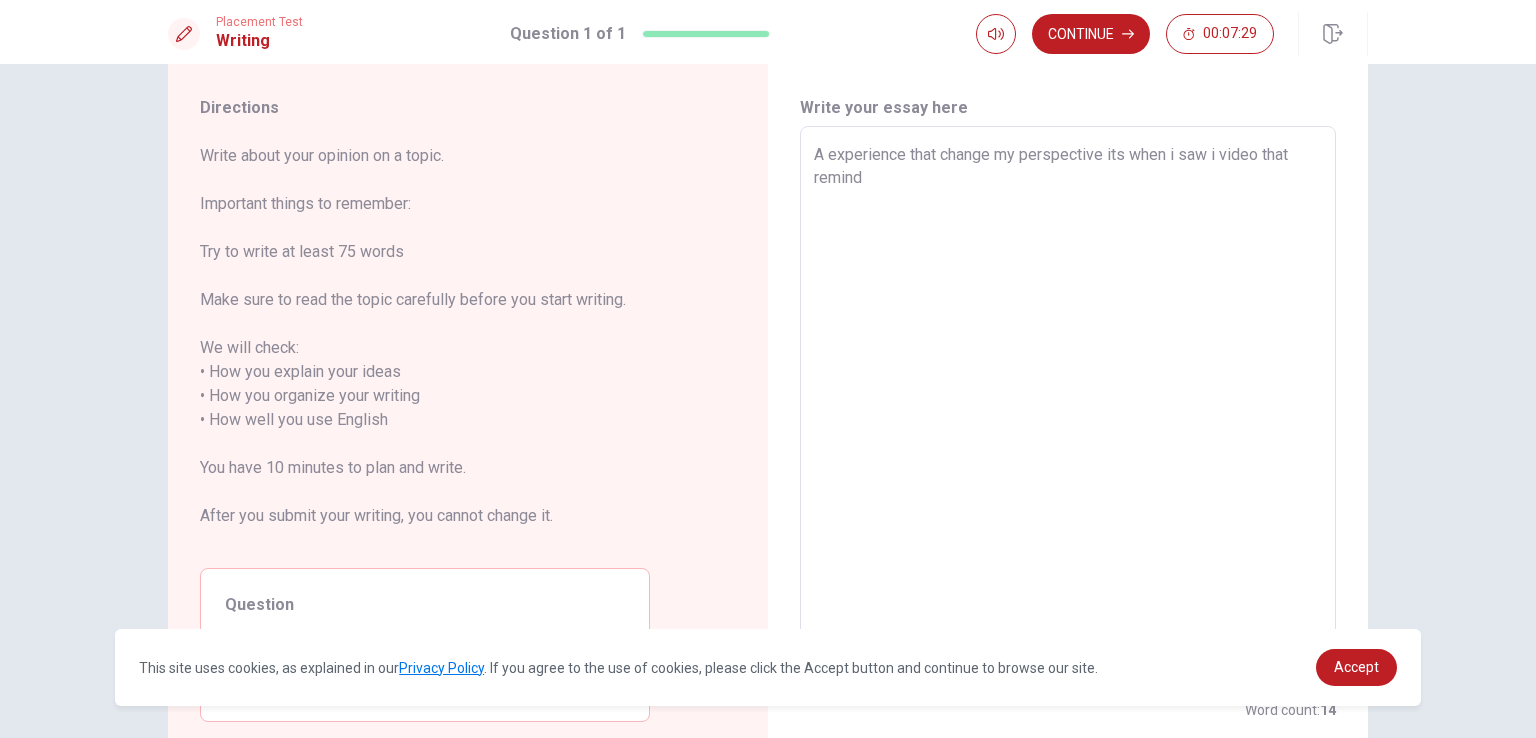type on "A experience that change my perspective its when i saw i video that remind" 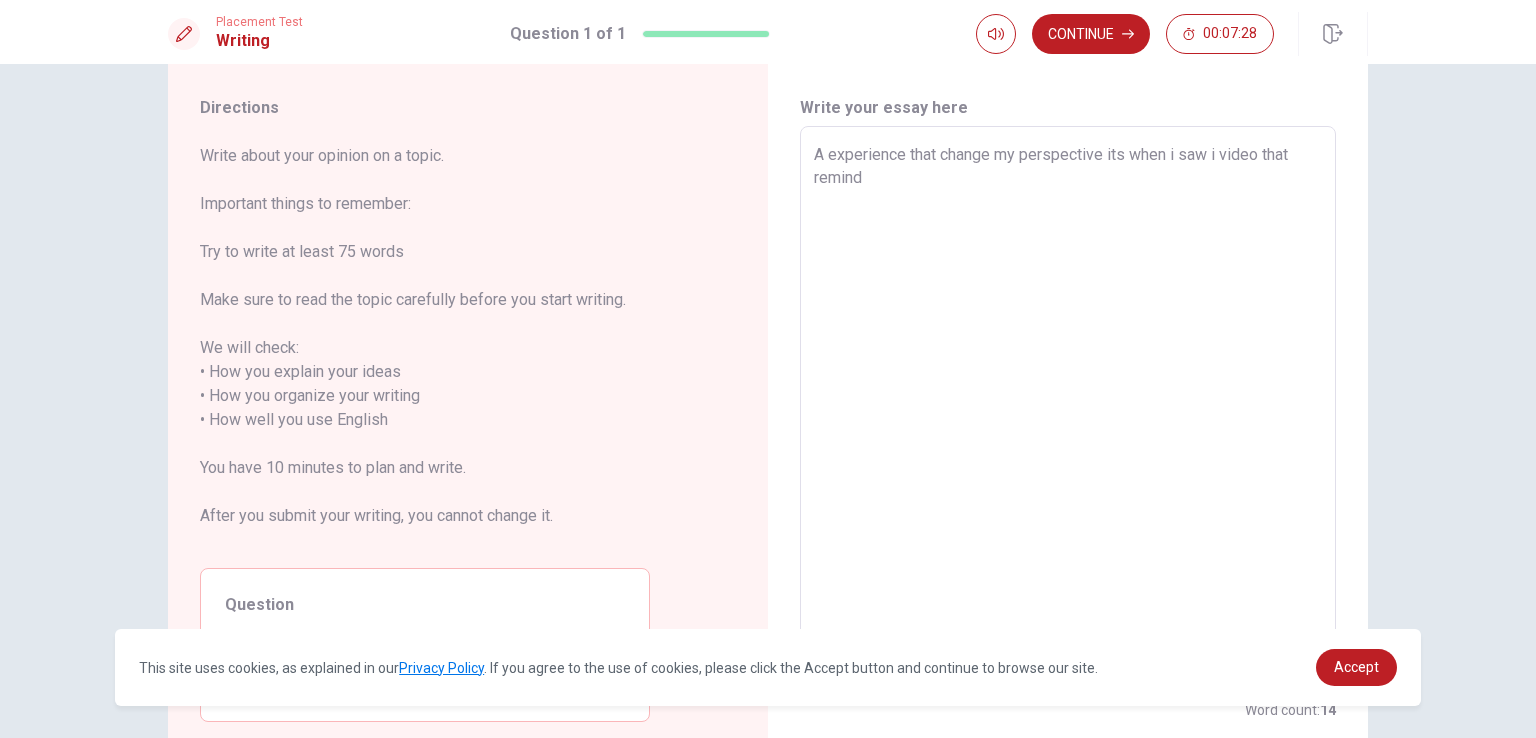 type on "A experience that change my perspective its when i saw i video that remind m" 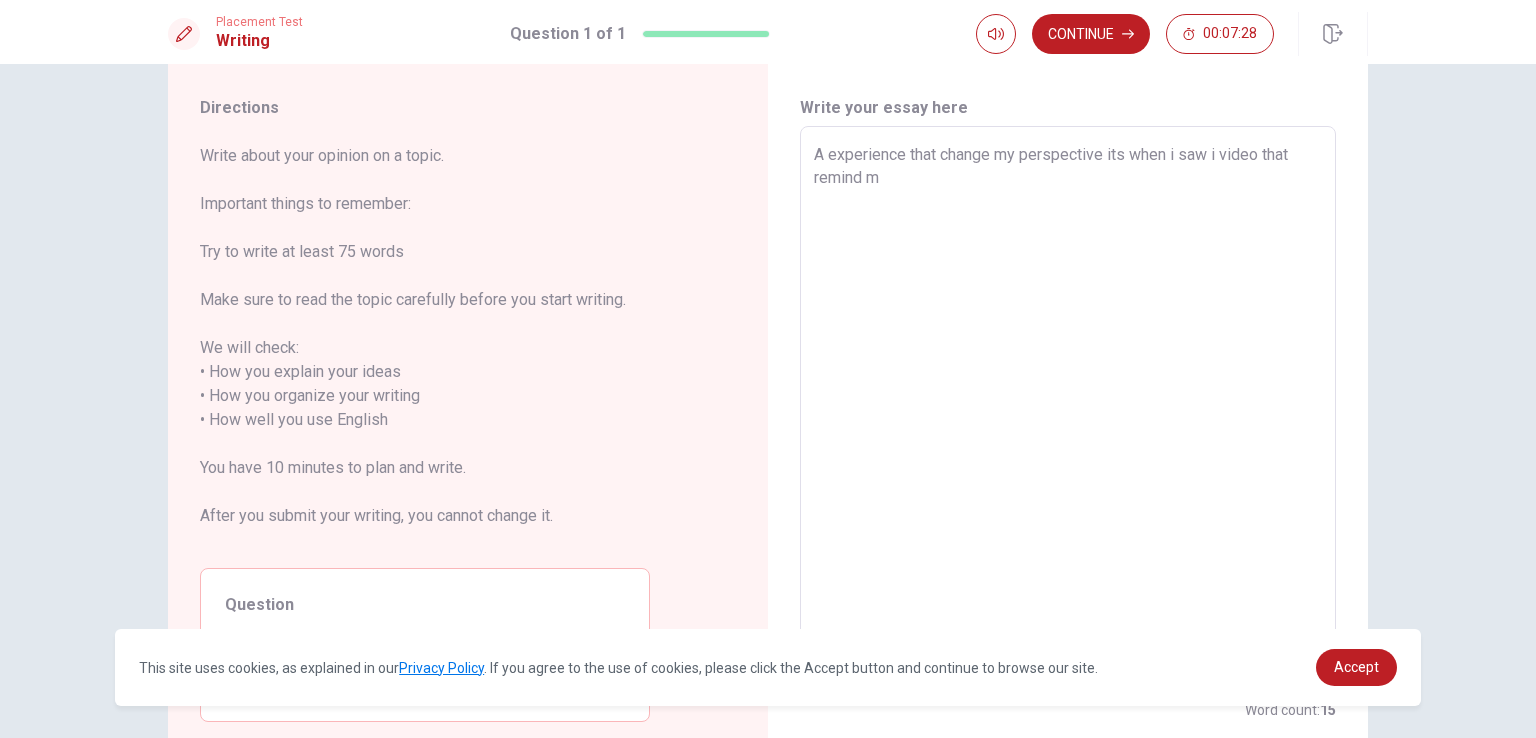 type on "x" 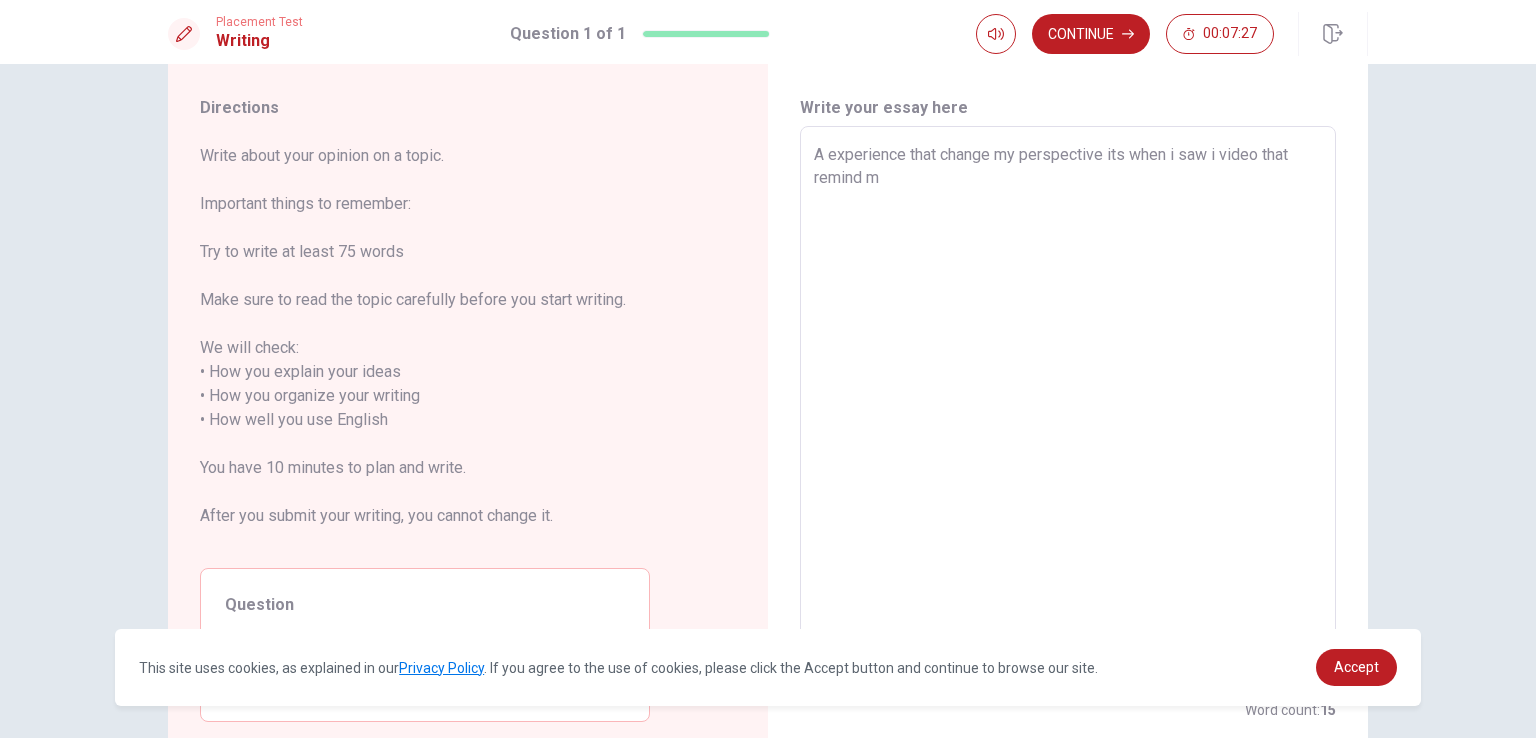 type on "A experience that change my perspective its when i saw i video that remind me" 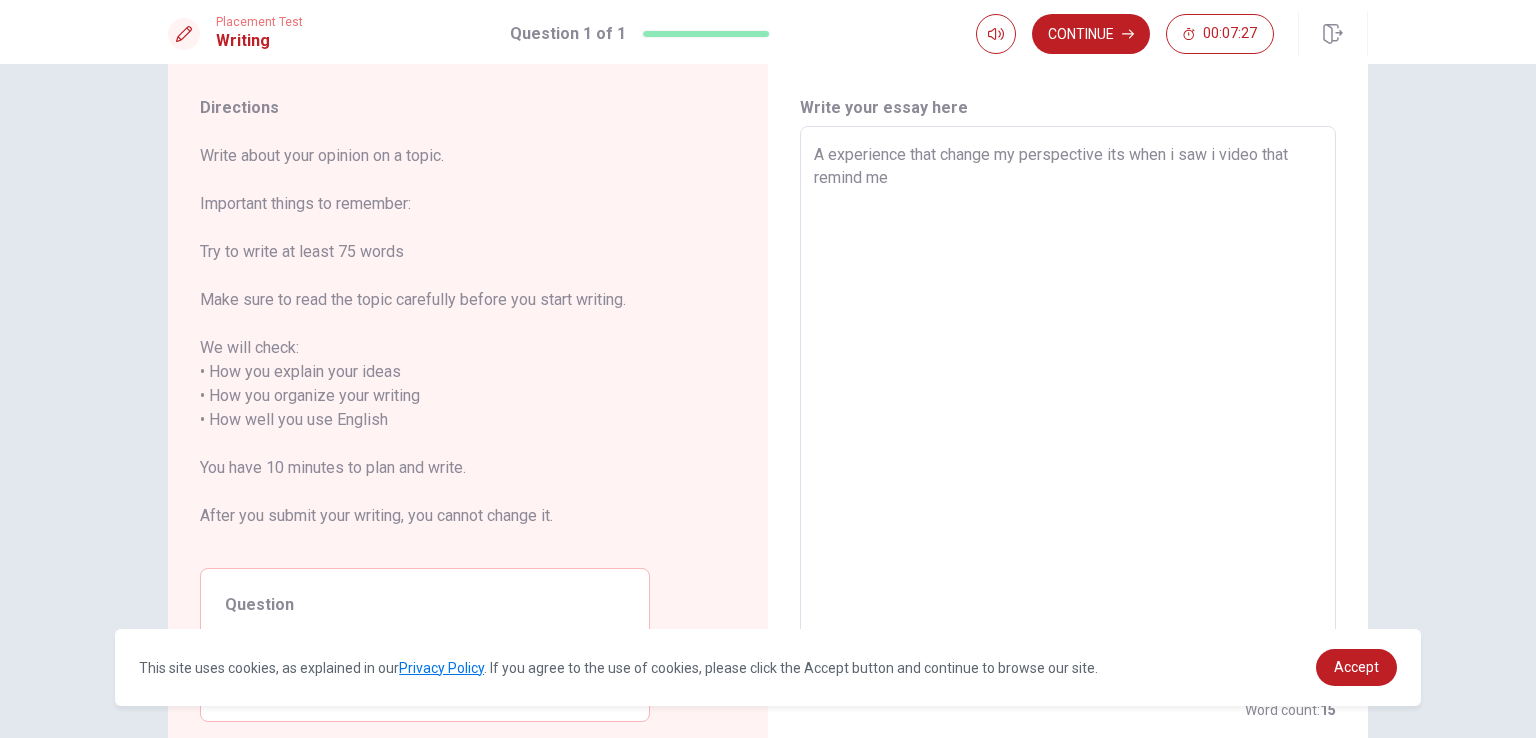 type on "x" 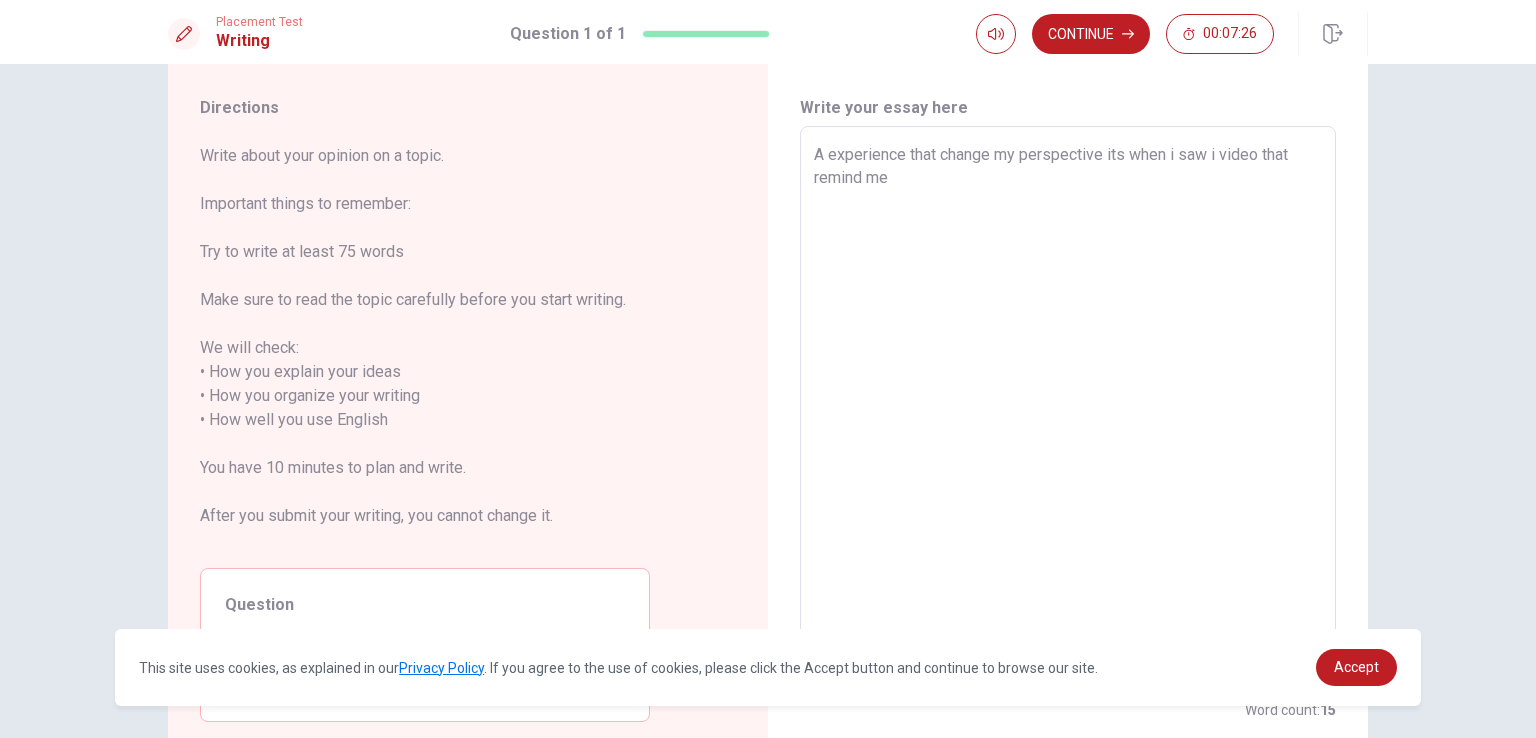 type on "A experience that change my perspective its when i saw i video that remind me" 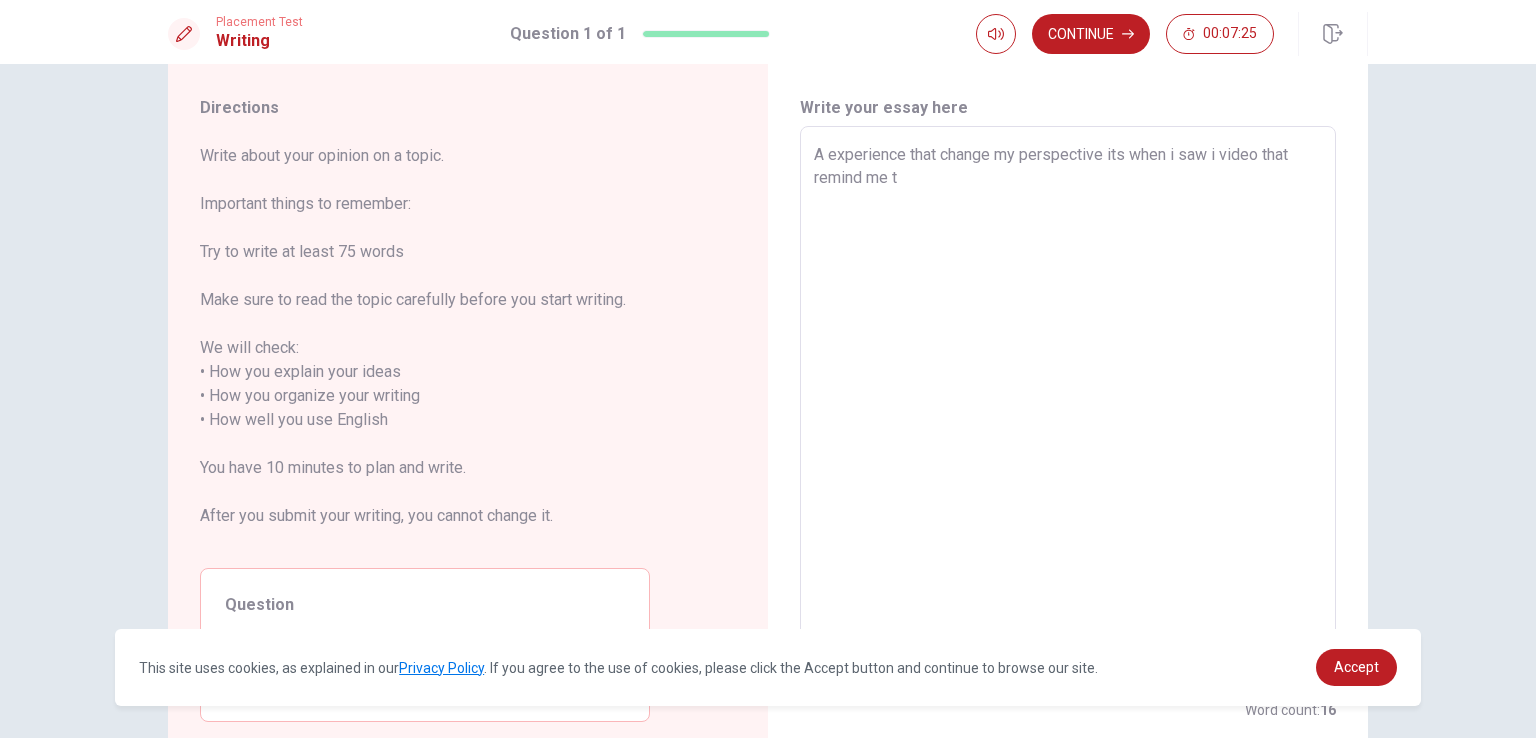 type on "x" 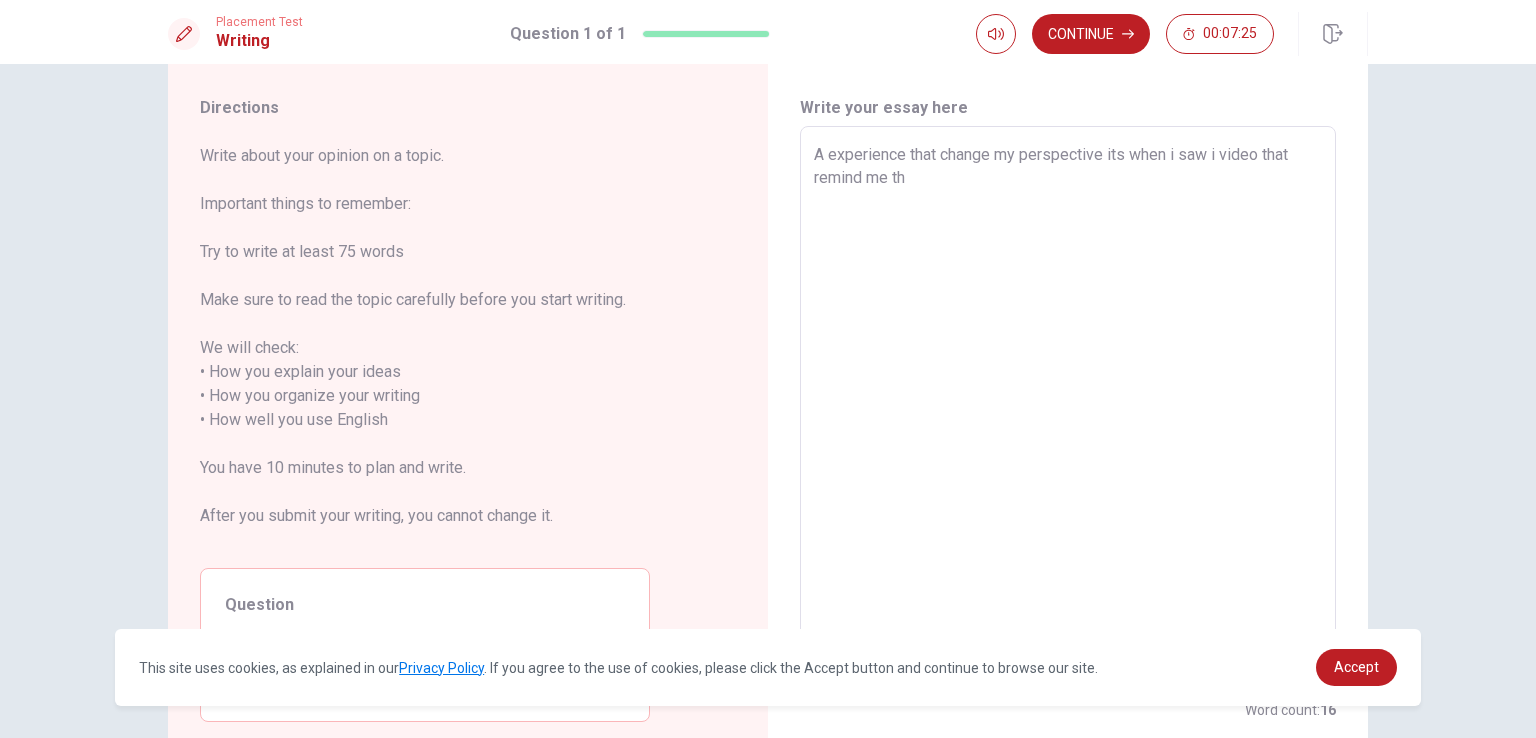type on "x" 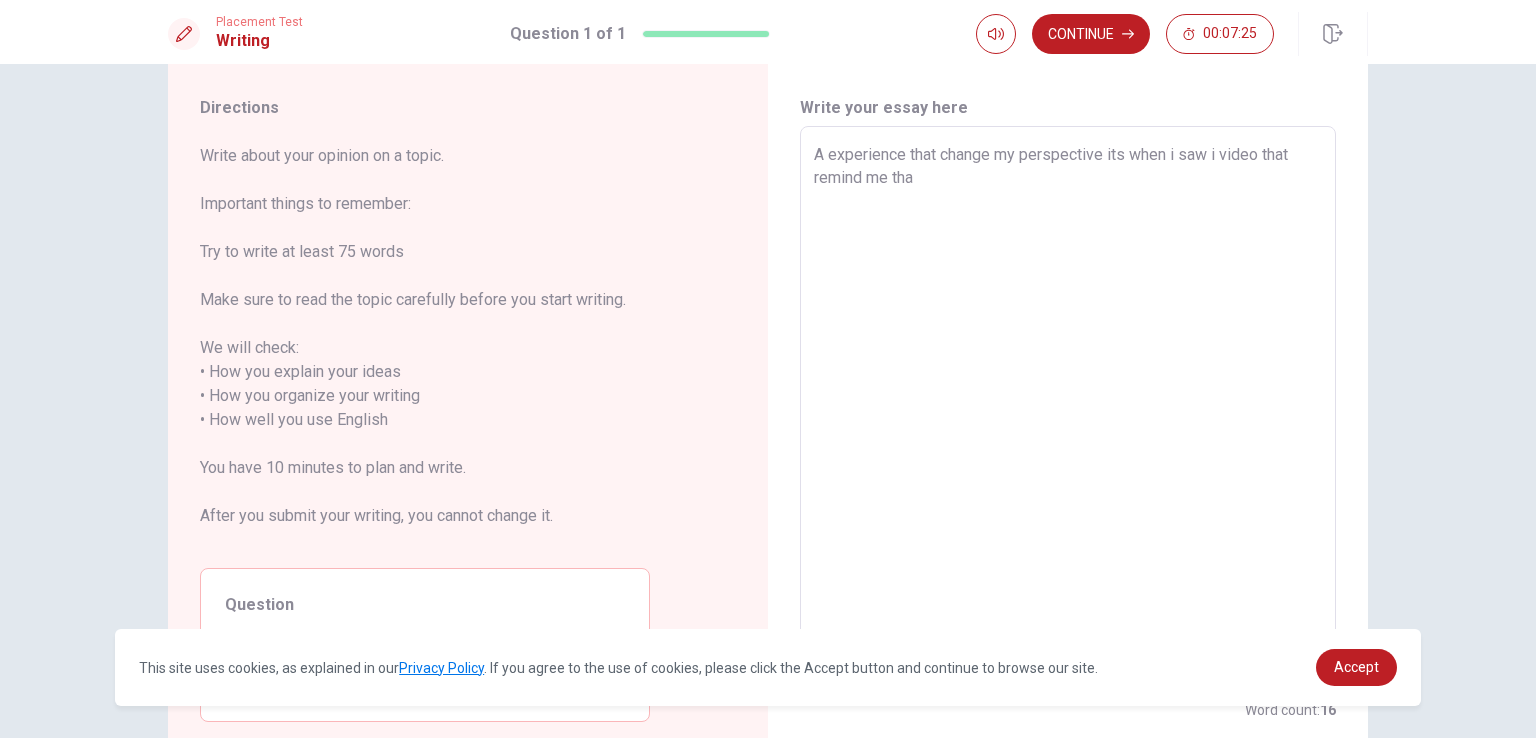 type on "x" 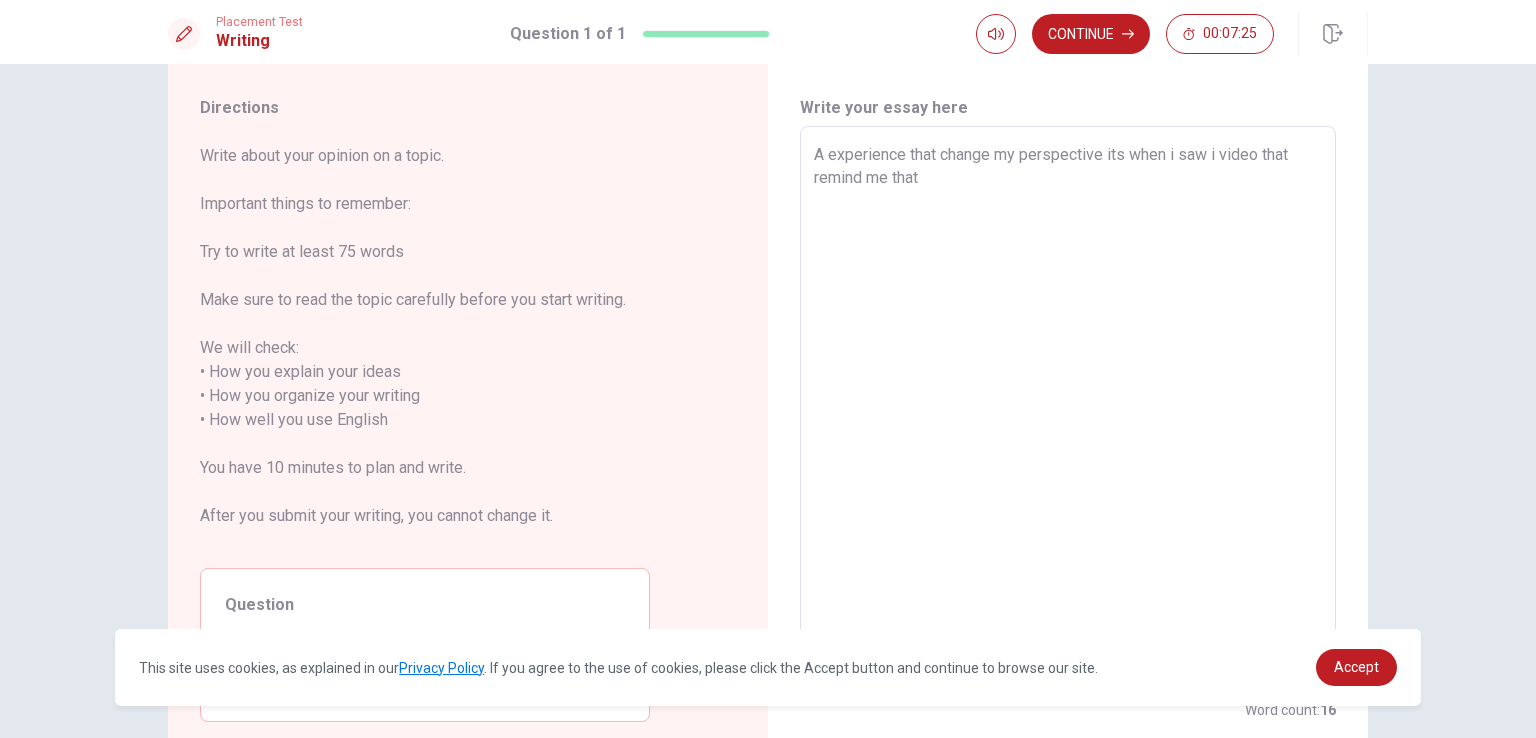 type on "x" 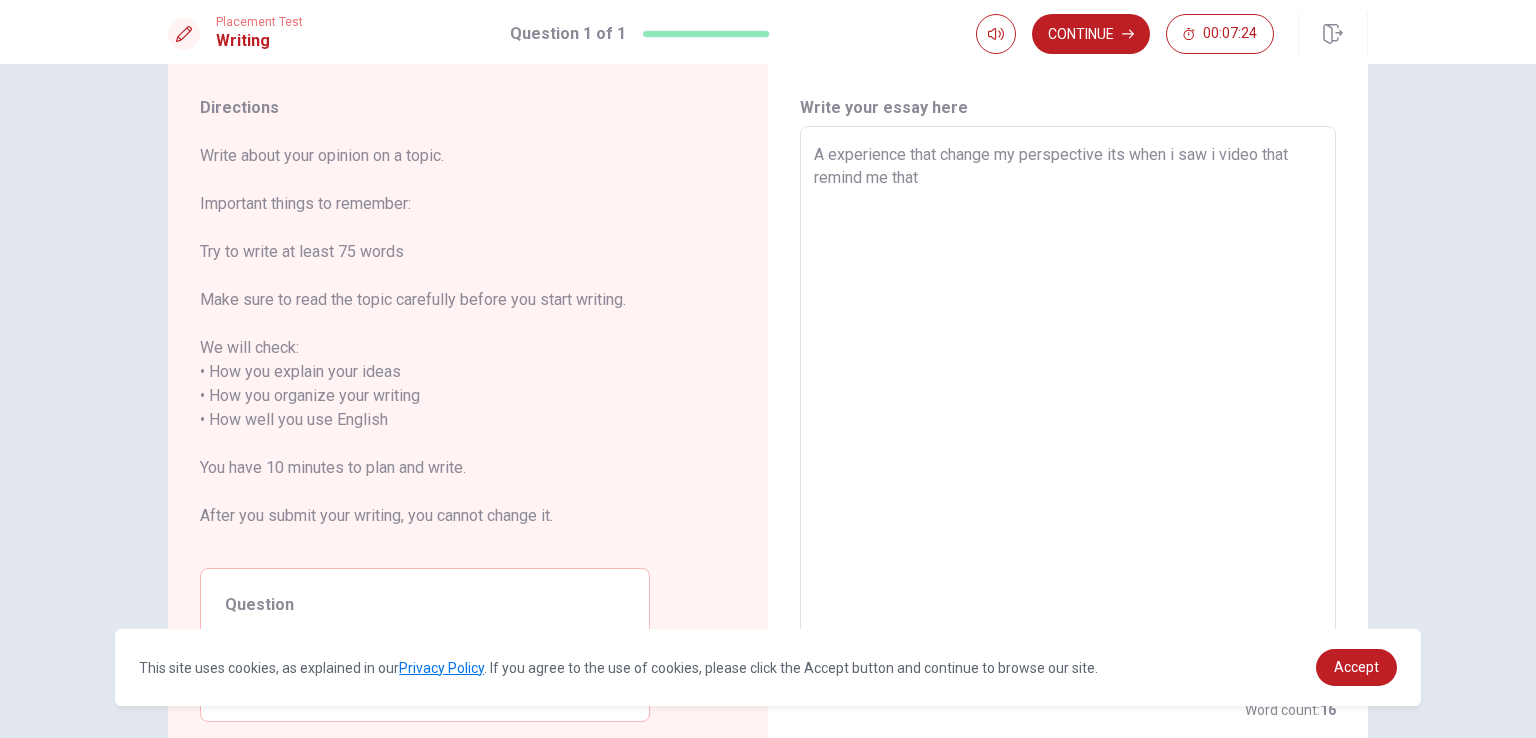 type on "A experience that change my perspective its when i saw i video that remind me that" 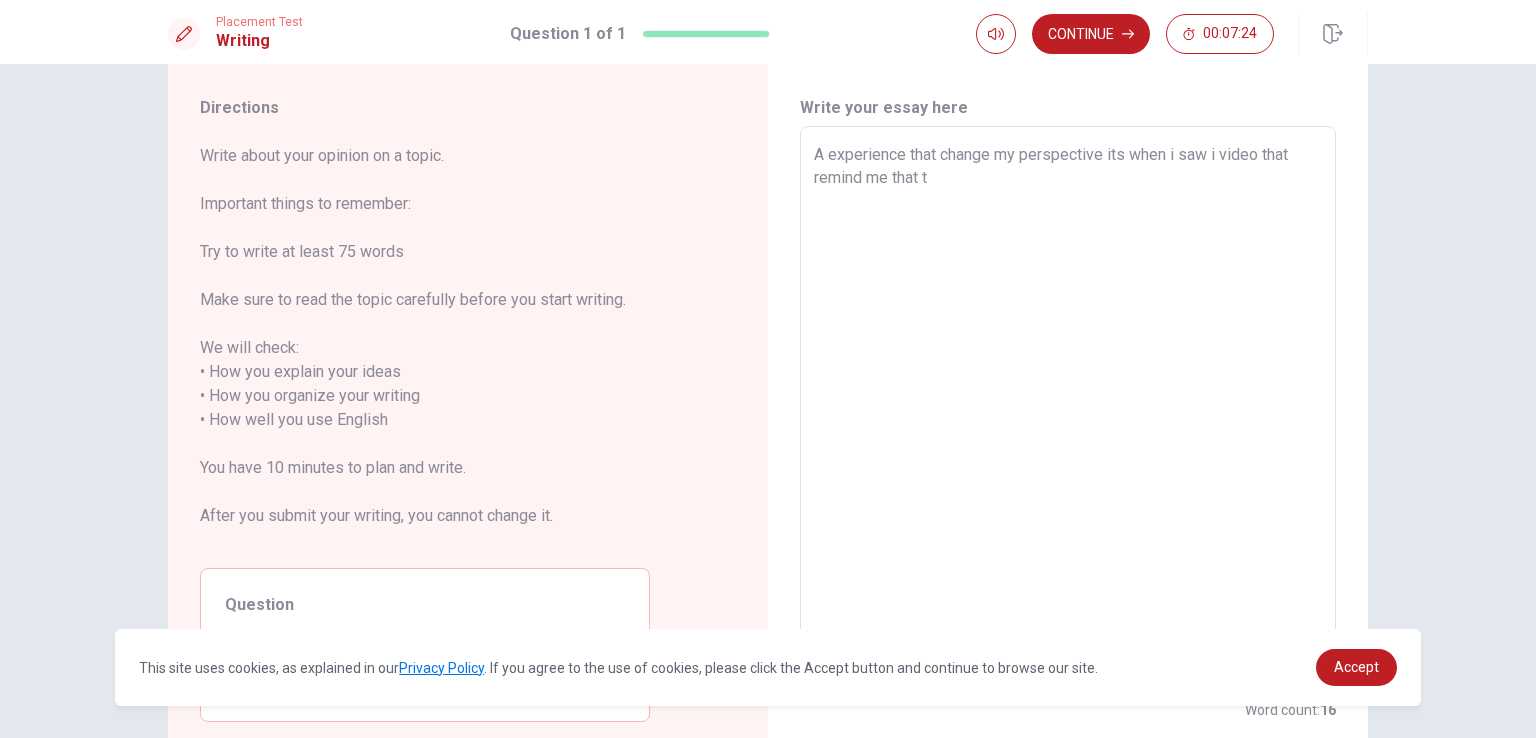 type on "x" 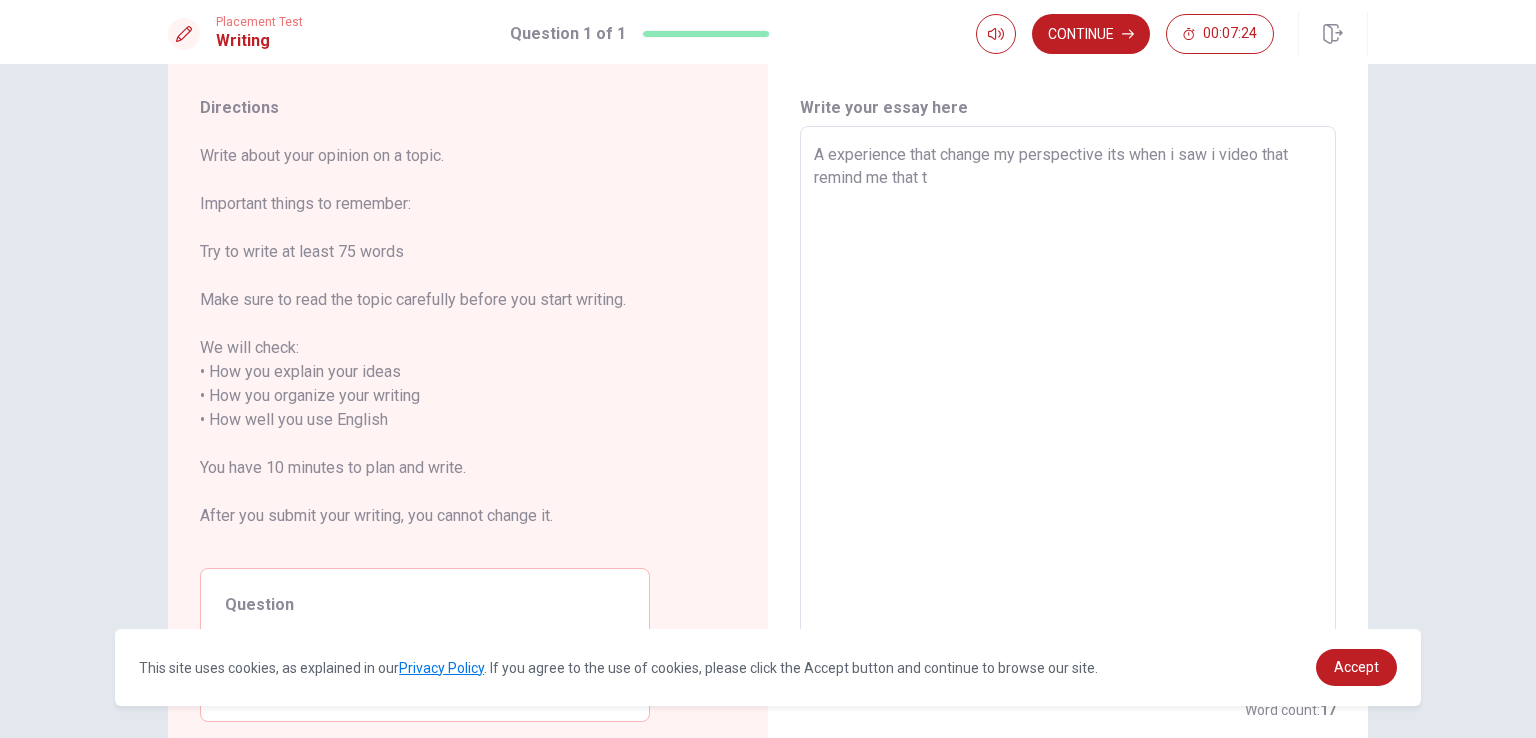 type on "A experience that change my perspective its when i saw i video that remind me that th" 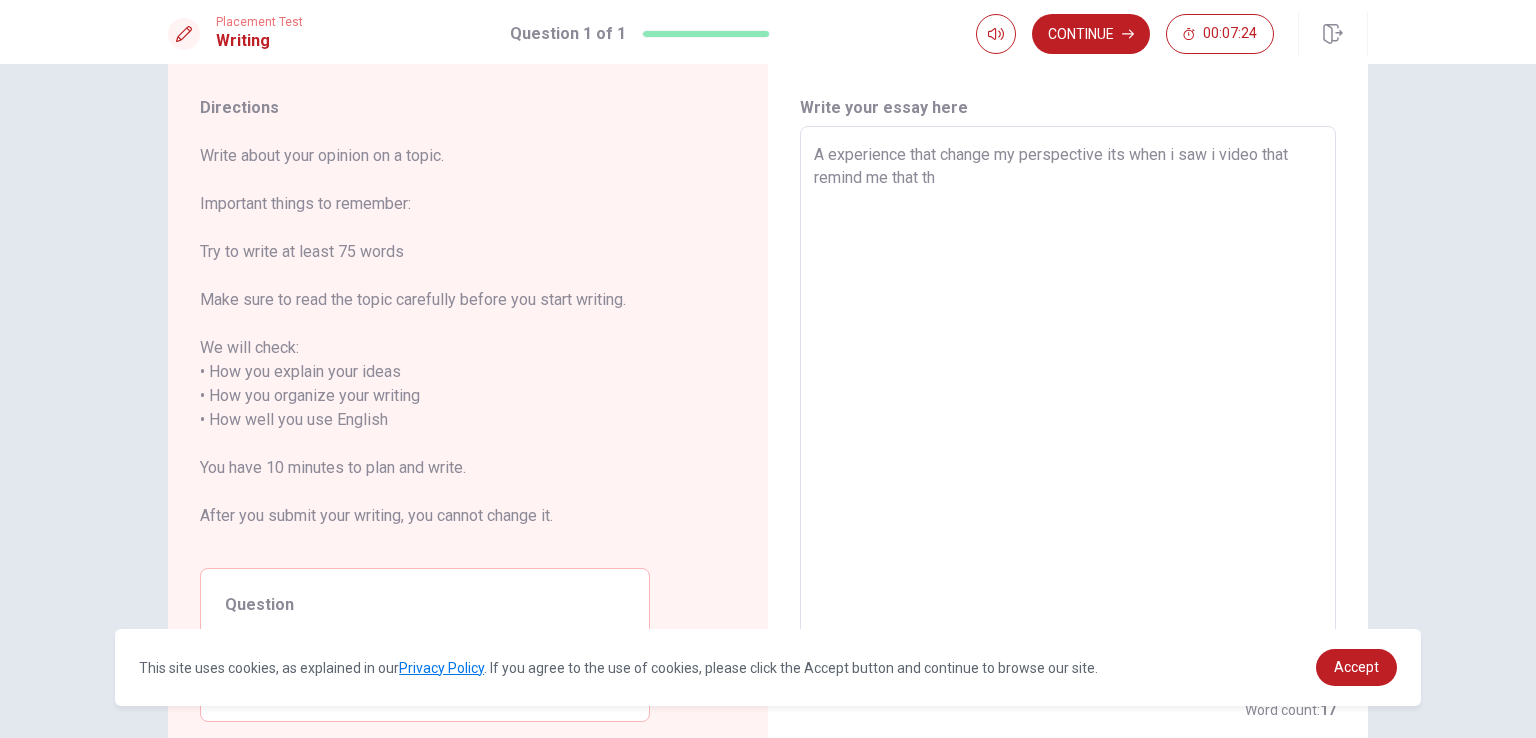 type on "x" 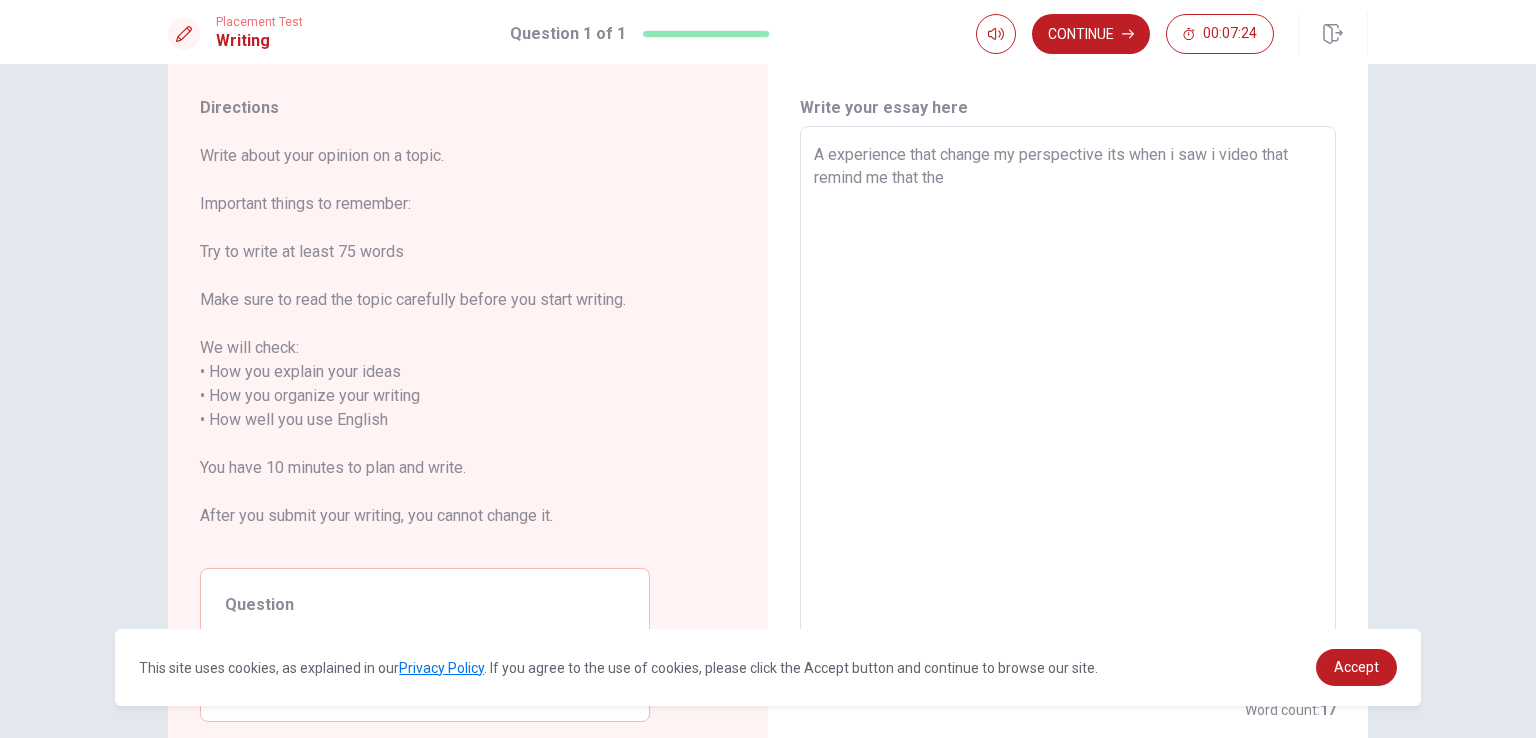 type on "x" 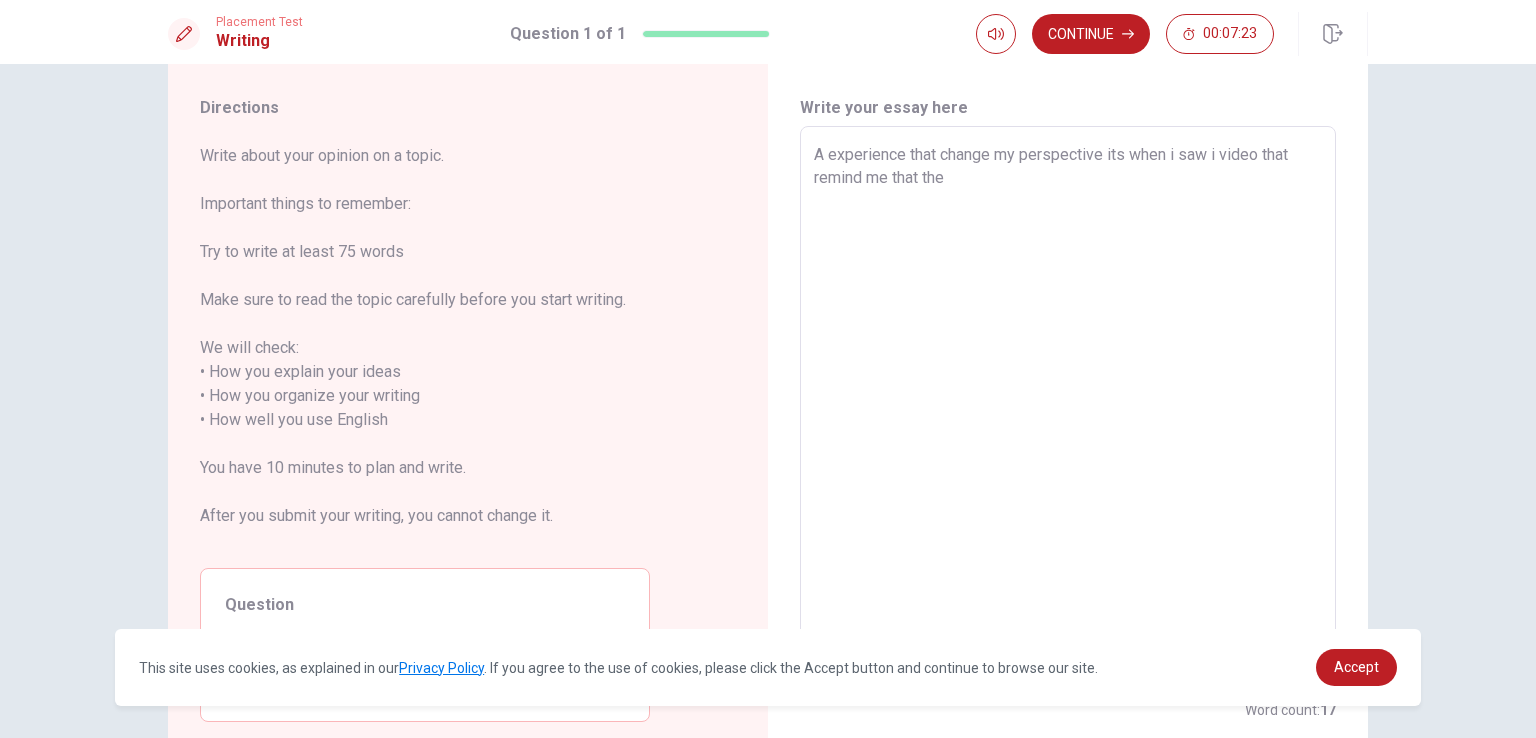 type on "A experience that change my perspective its when i saw i video that remind me that the a" 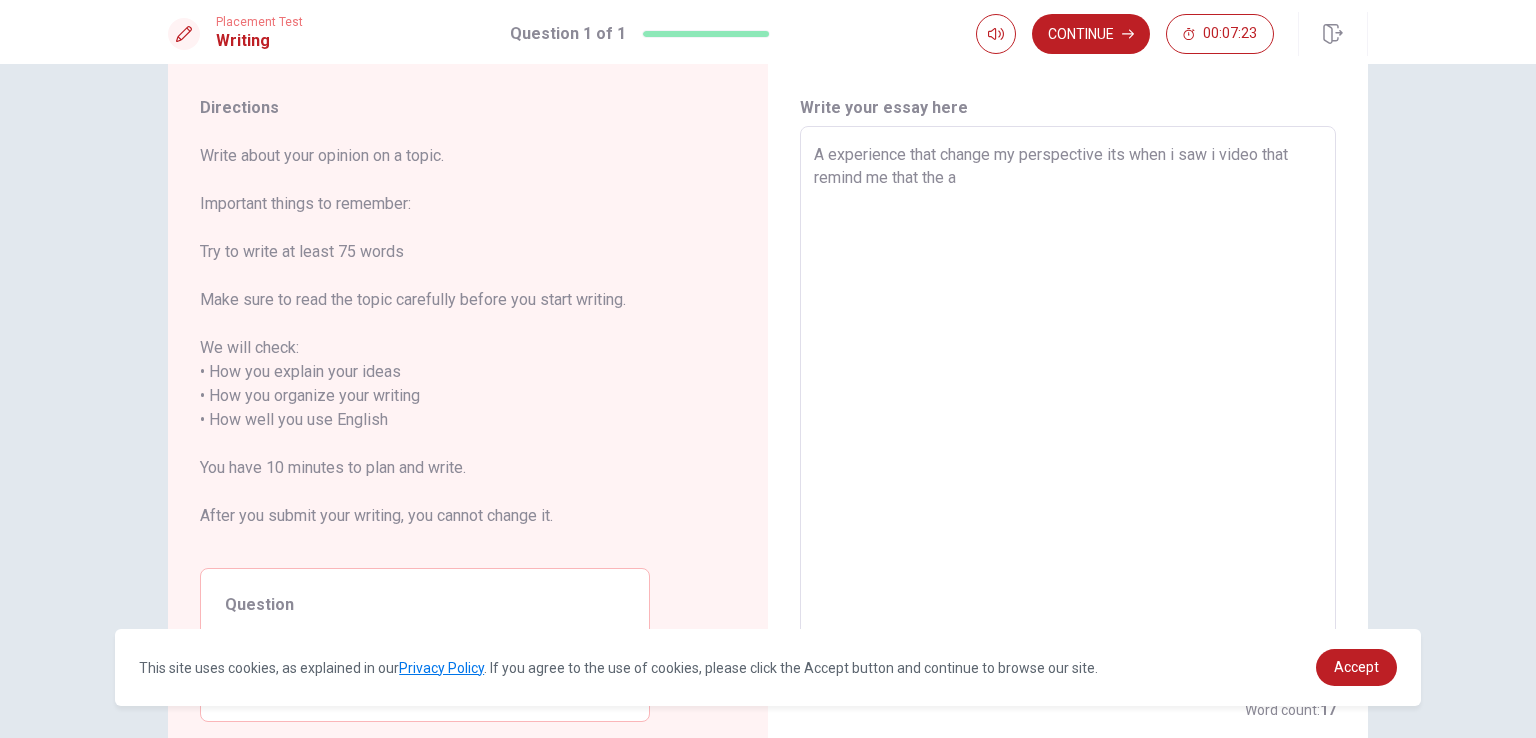 type on "x" 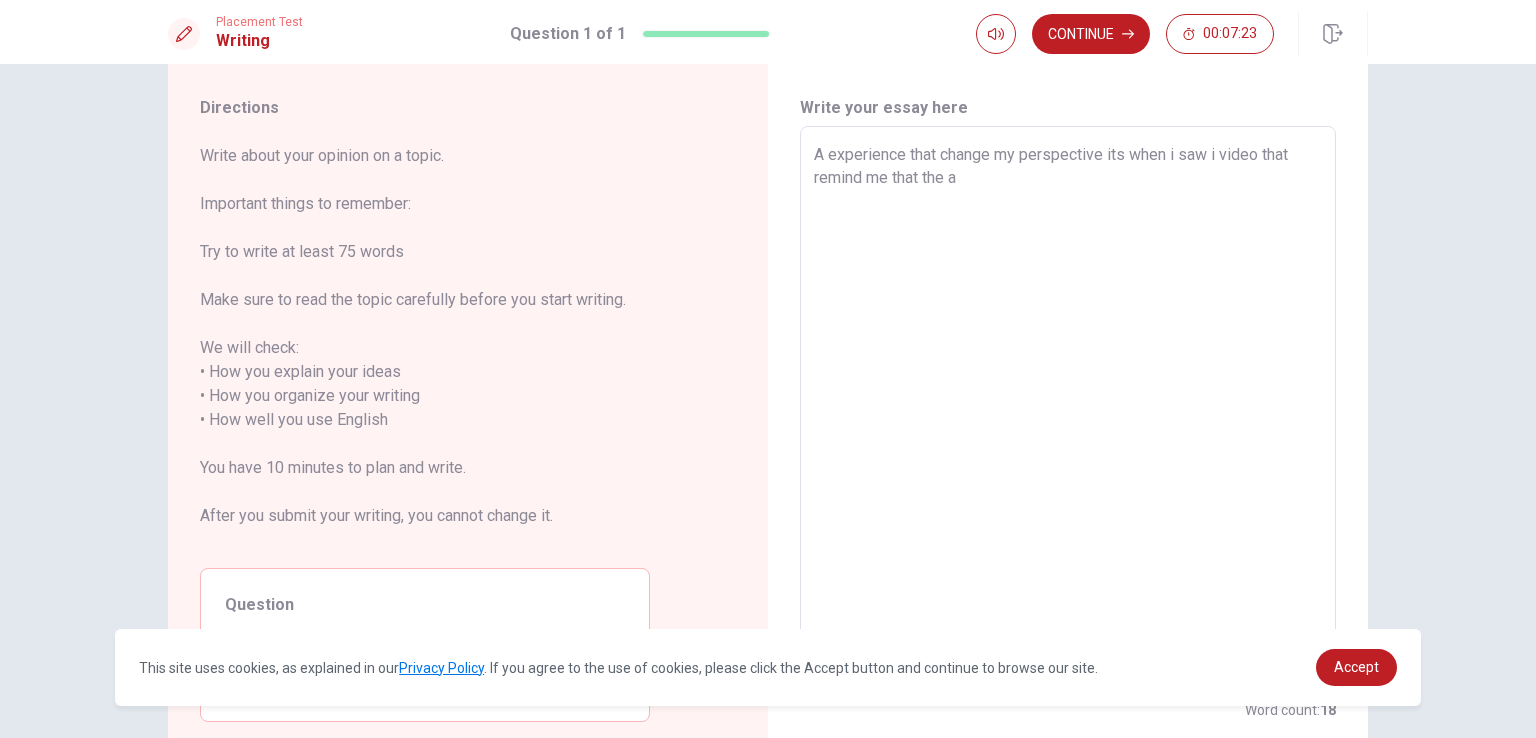 type on "A experience that change my perspective its when i saw i video that remind me that the an" 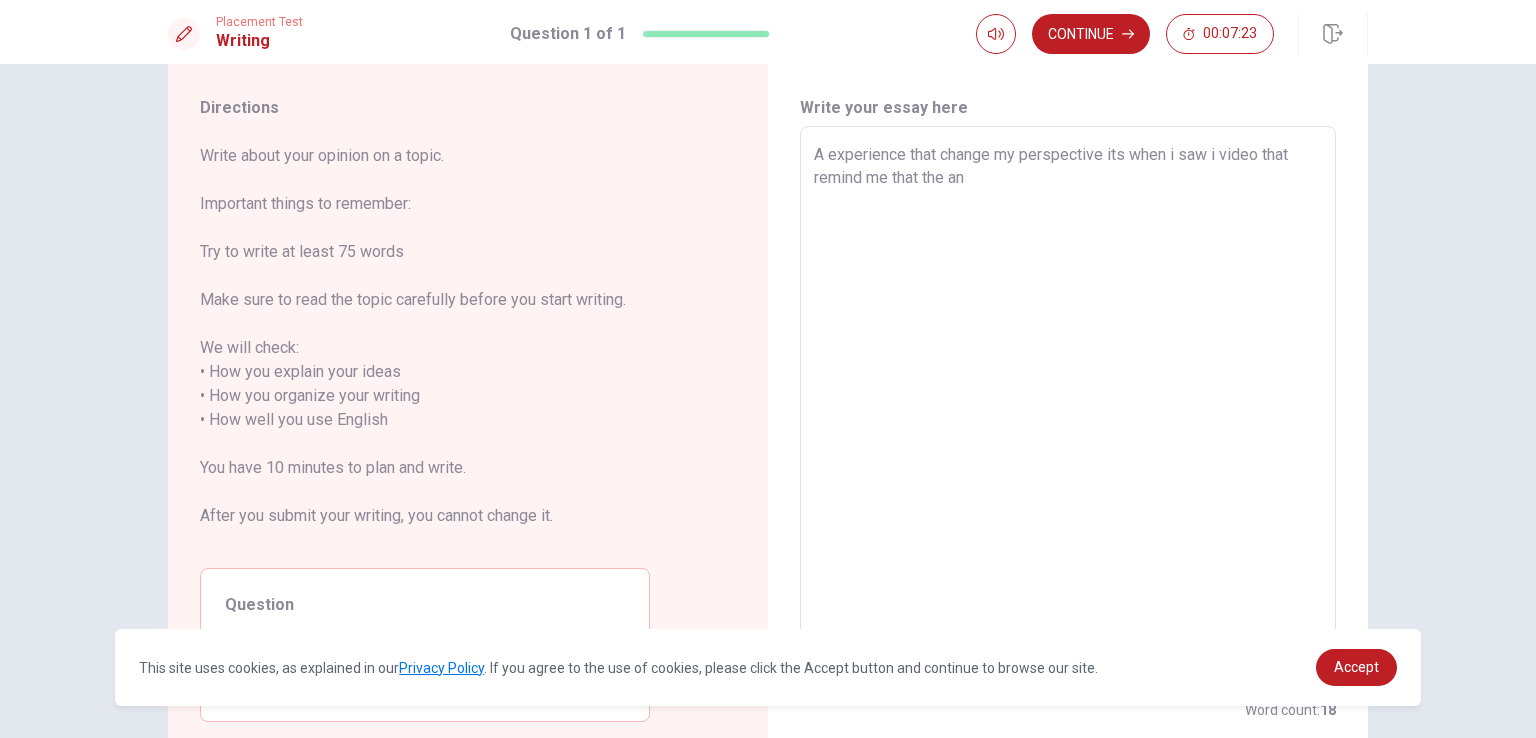 type on "x" 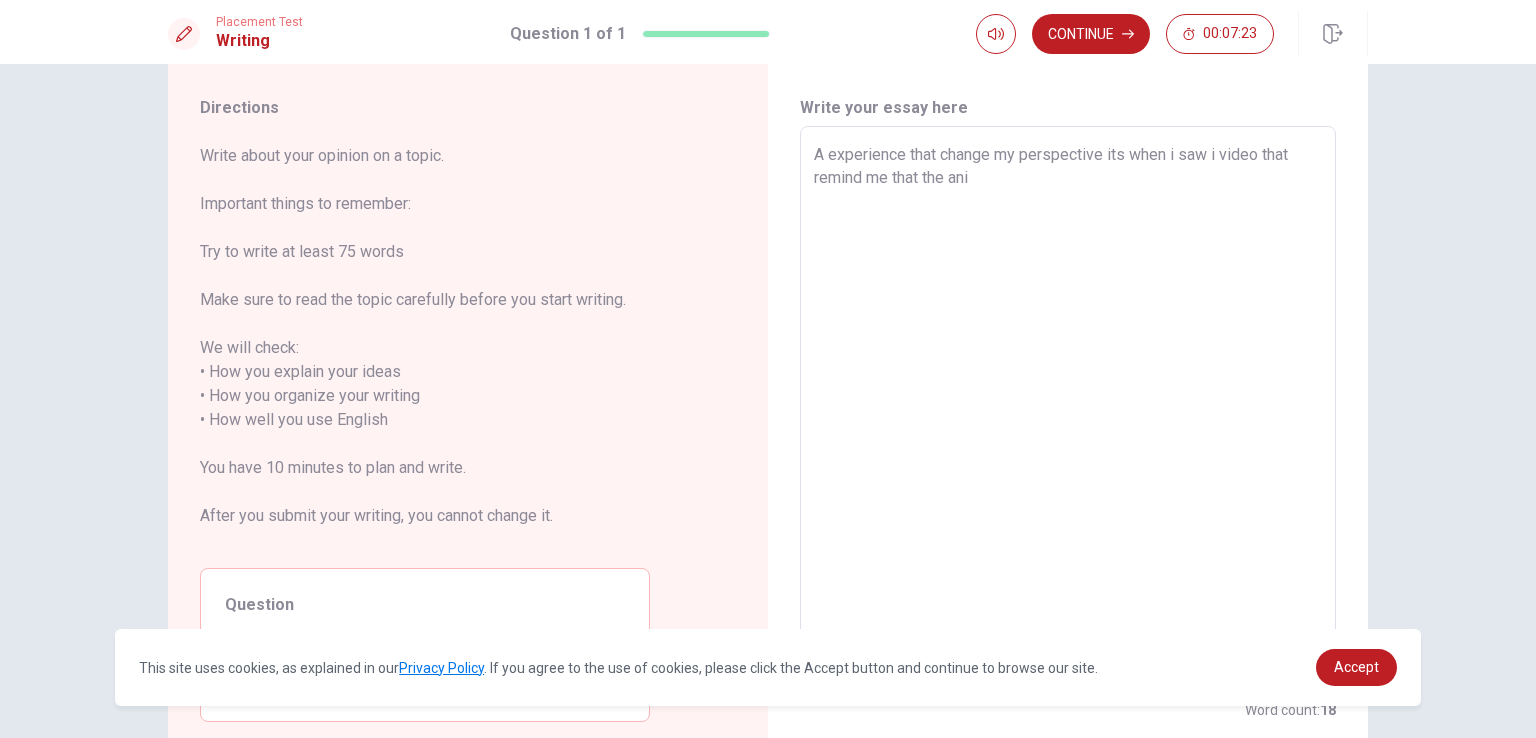 type on "x" 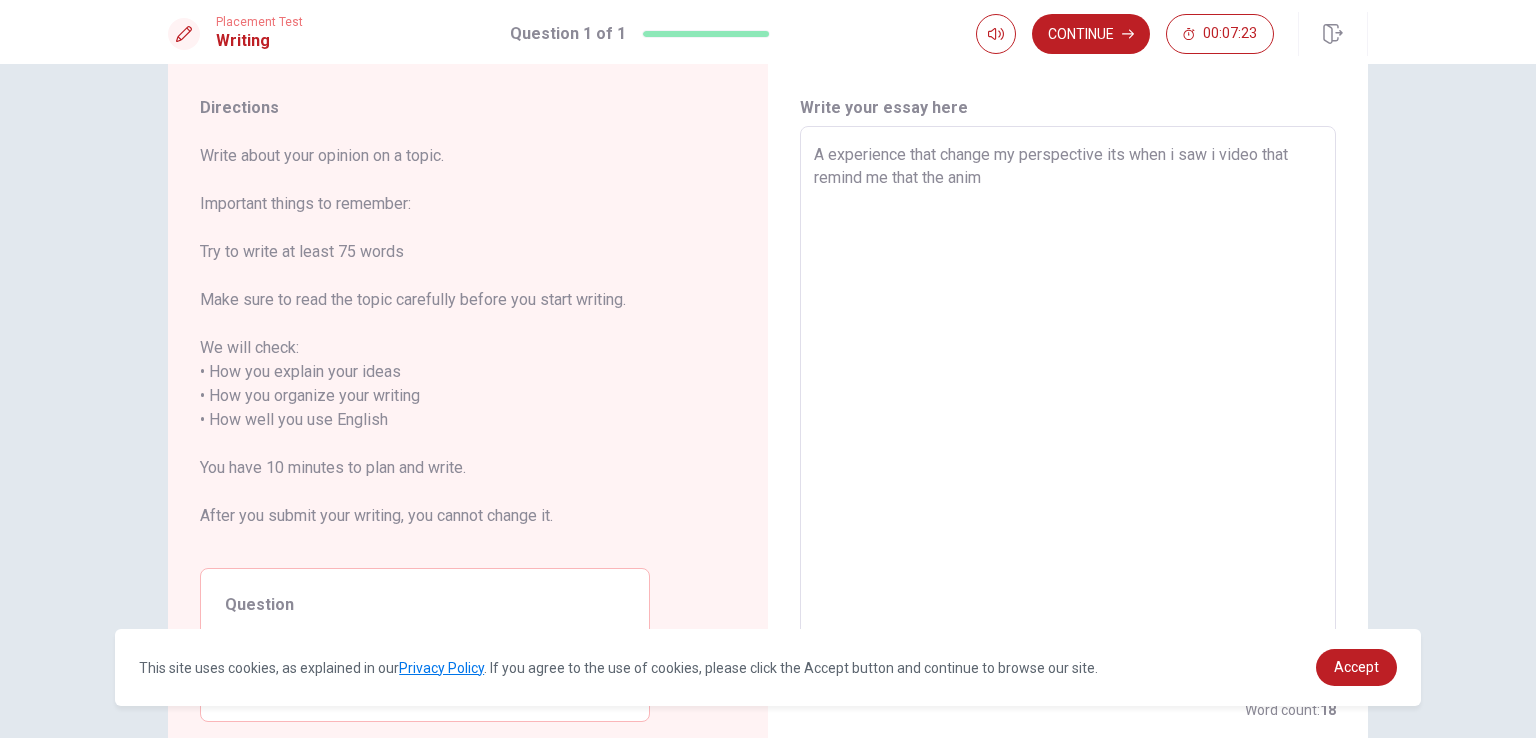 type on "x" 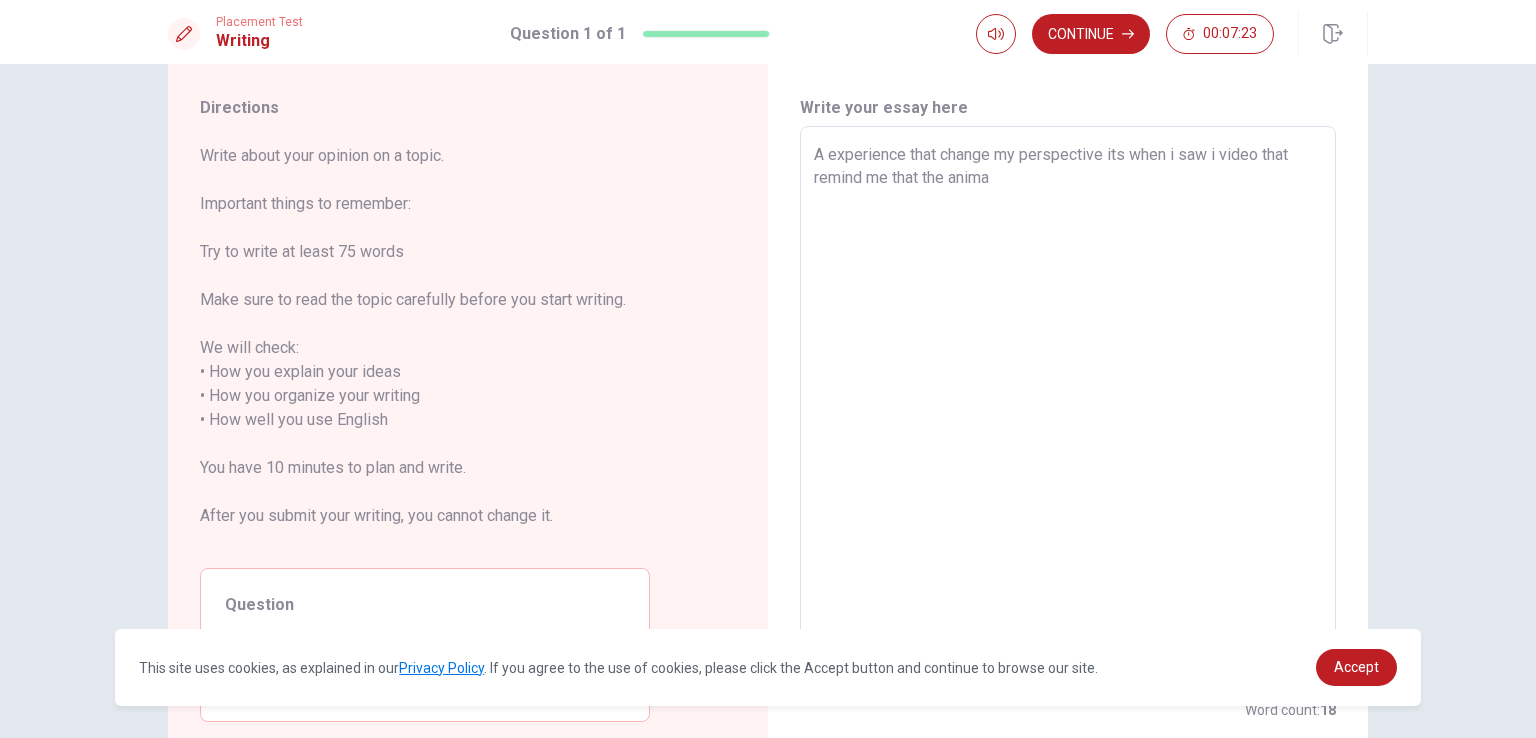 type on "x" 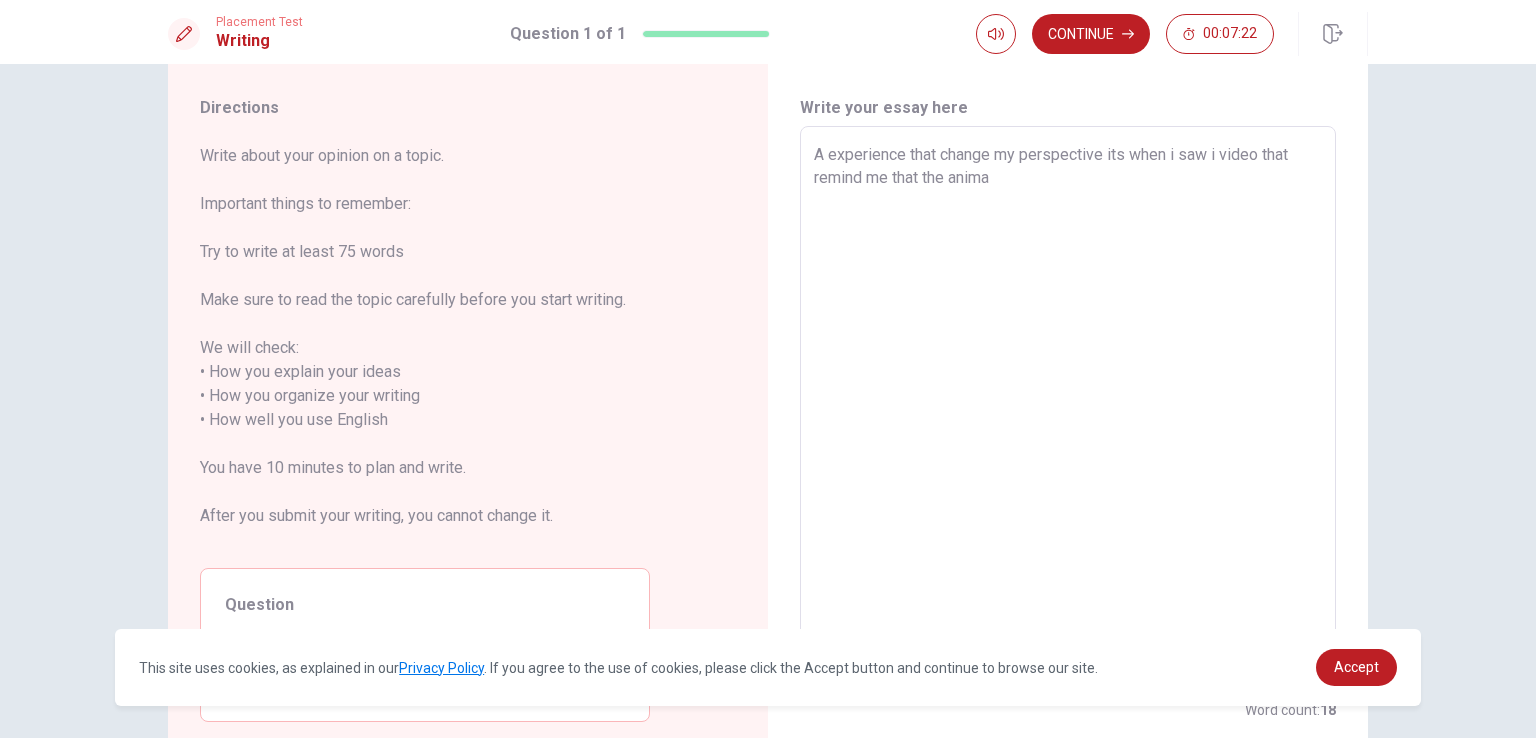 type on "A experience that change my perspective its when i saw i video that remind me that the animal" 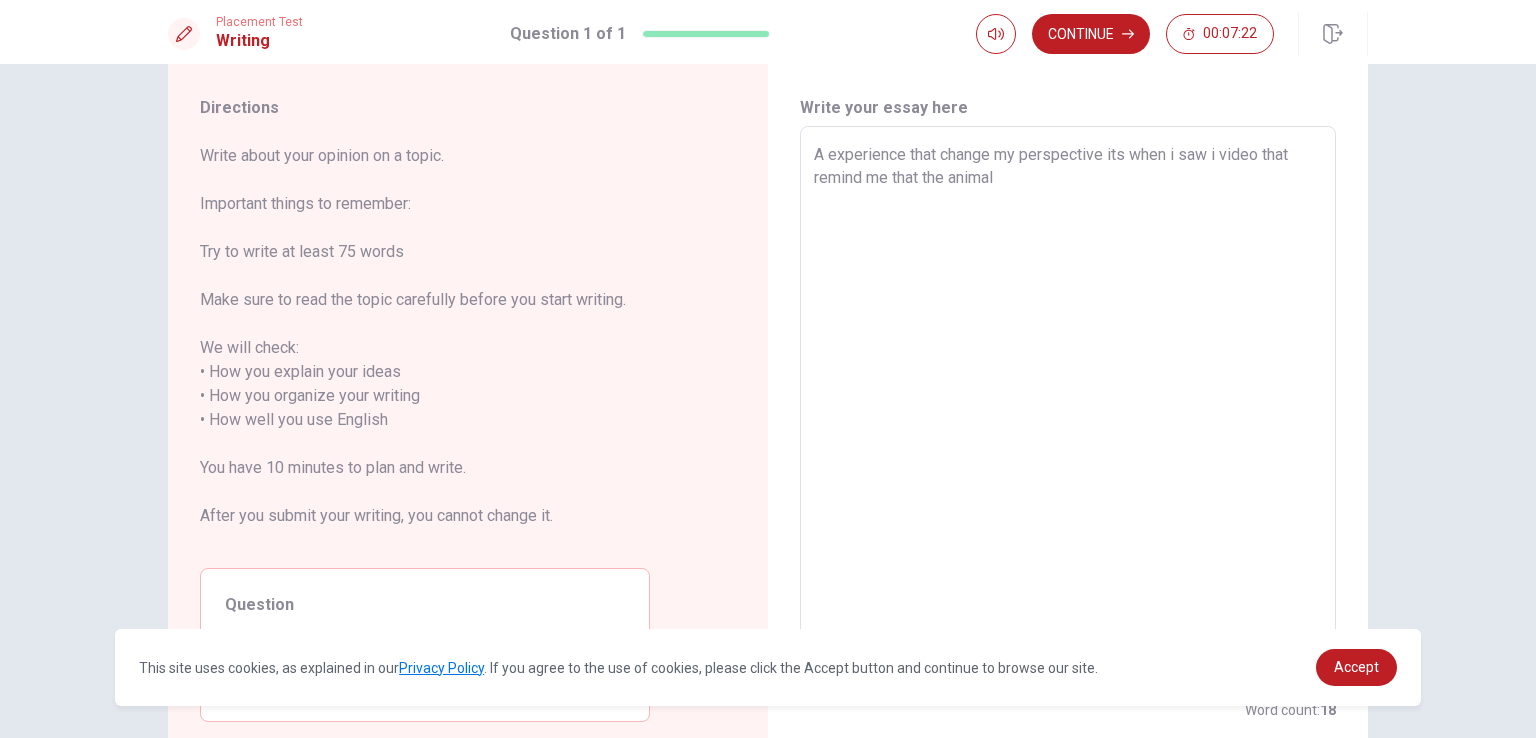 type on "x" 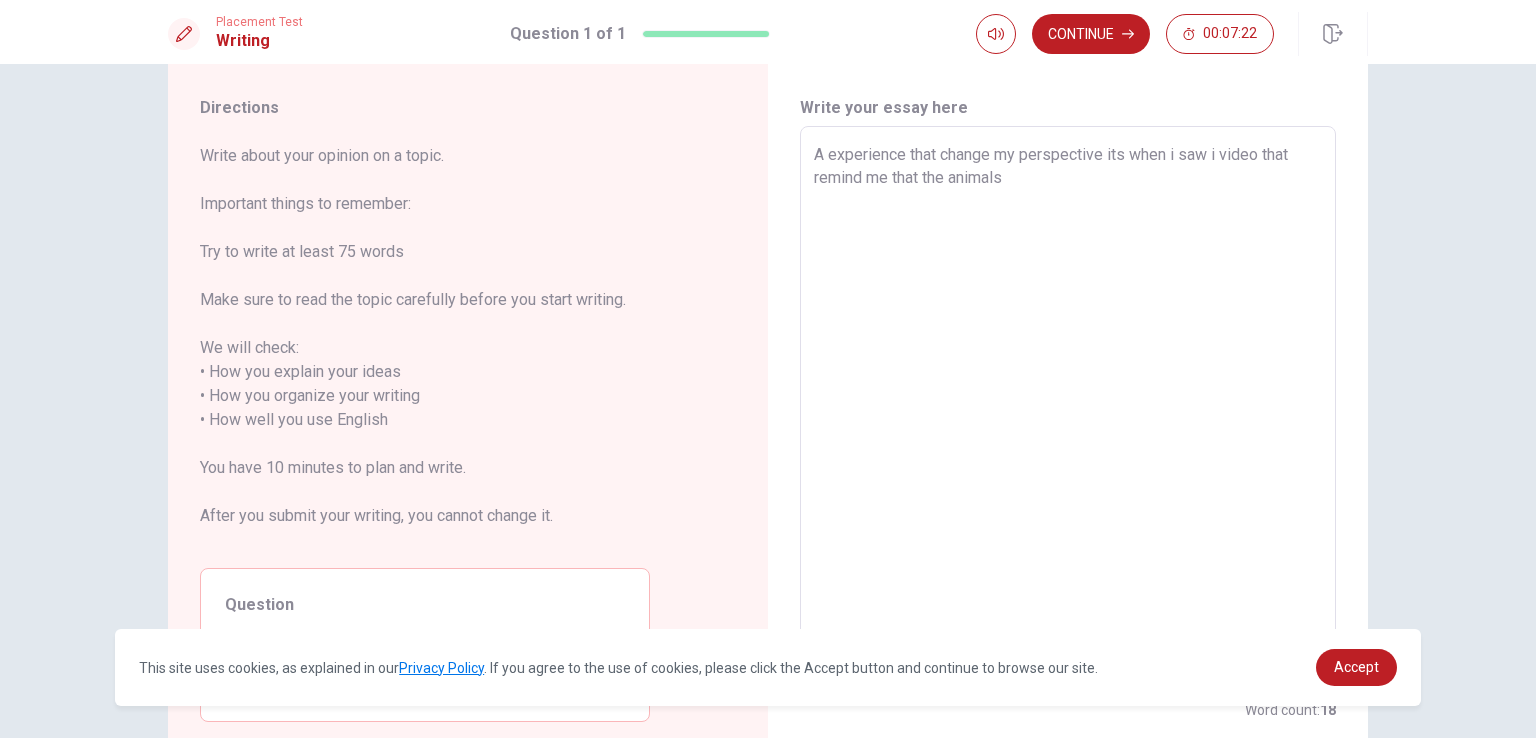 type 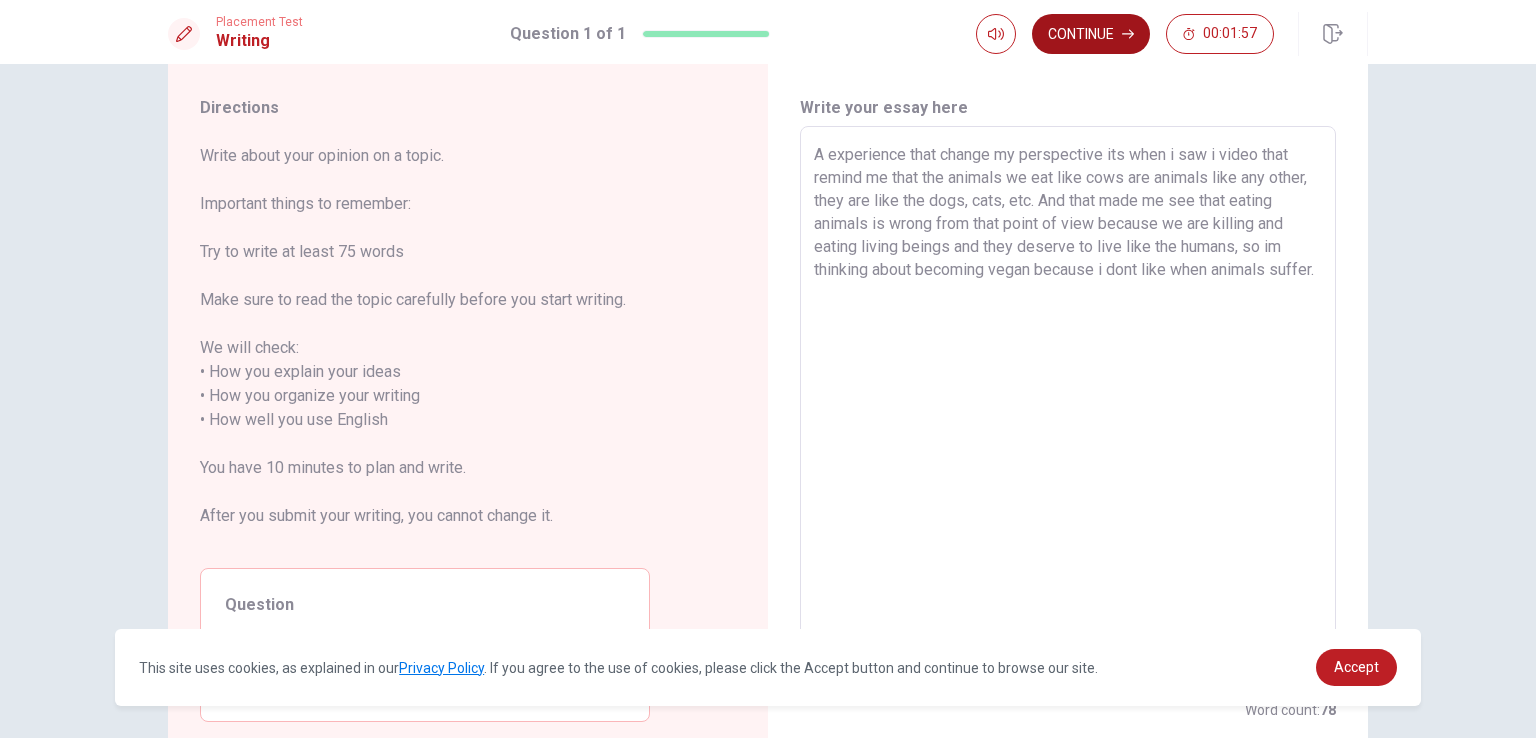 click on "Continue" at bounding box center (1091, 34) 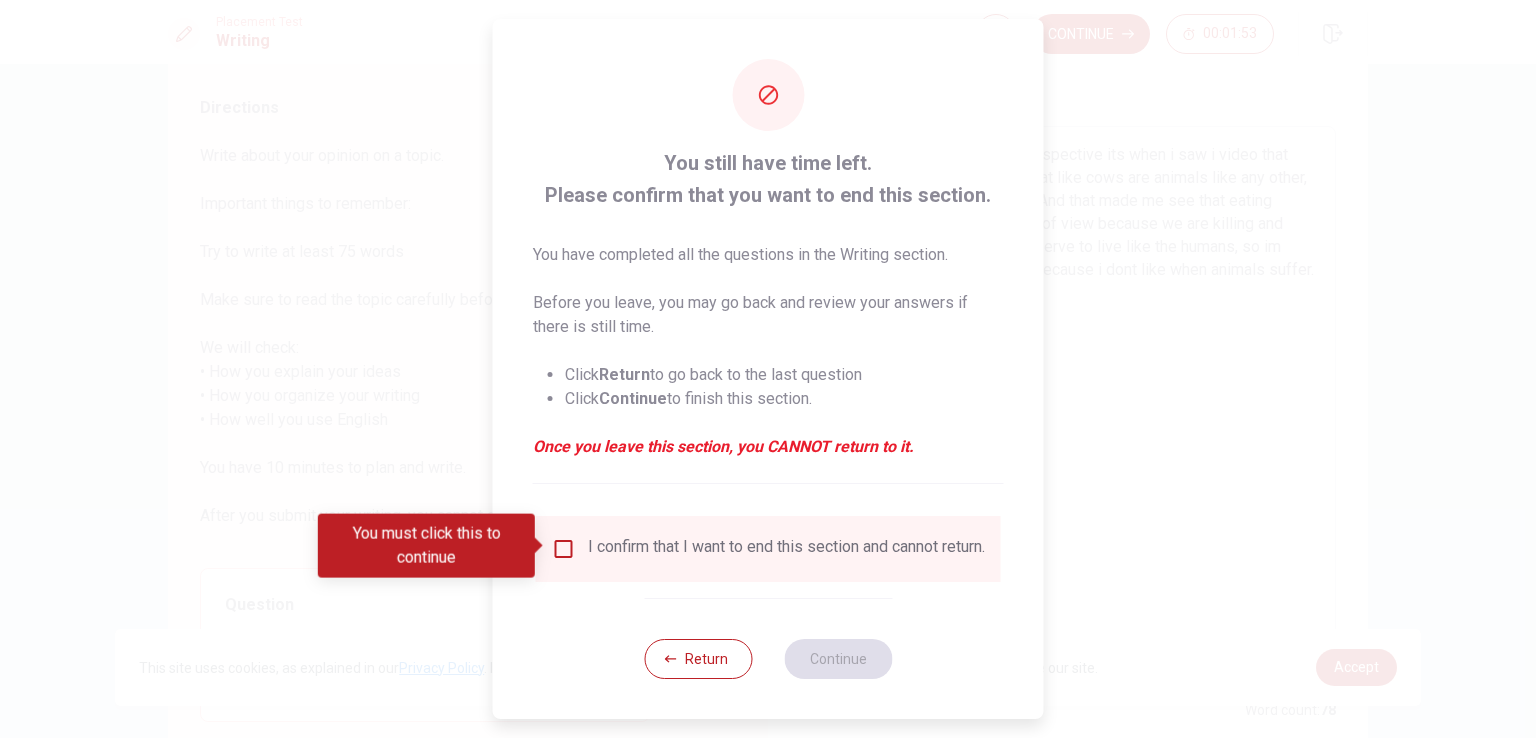 click at bounding box center (564, 549) 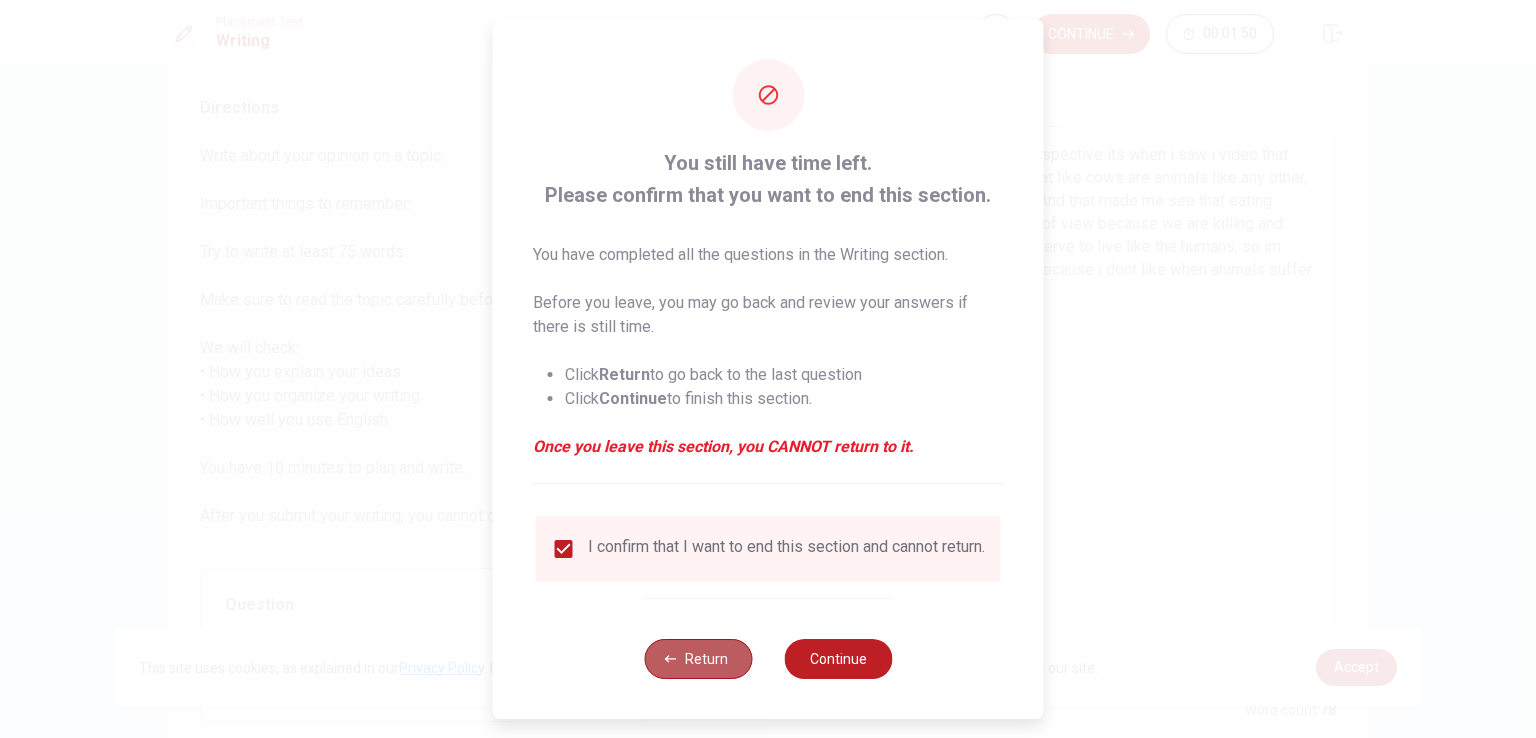 click on "Return" at bounding box center (698, 659) 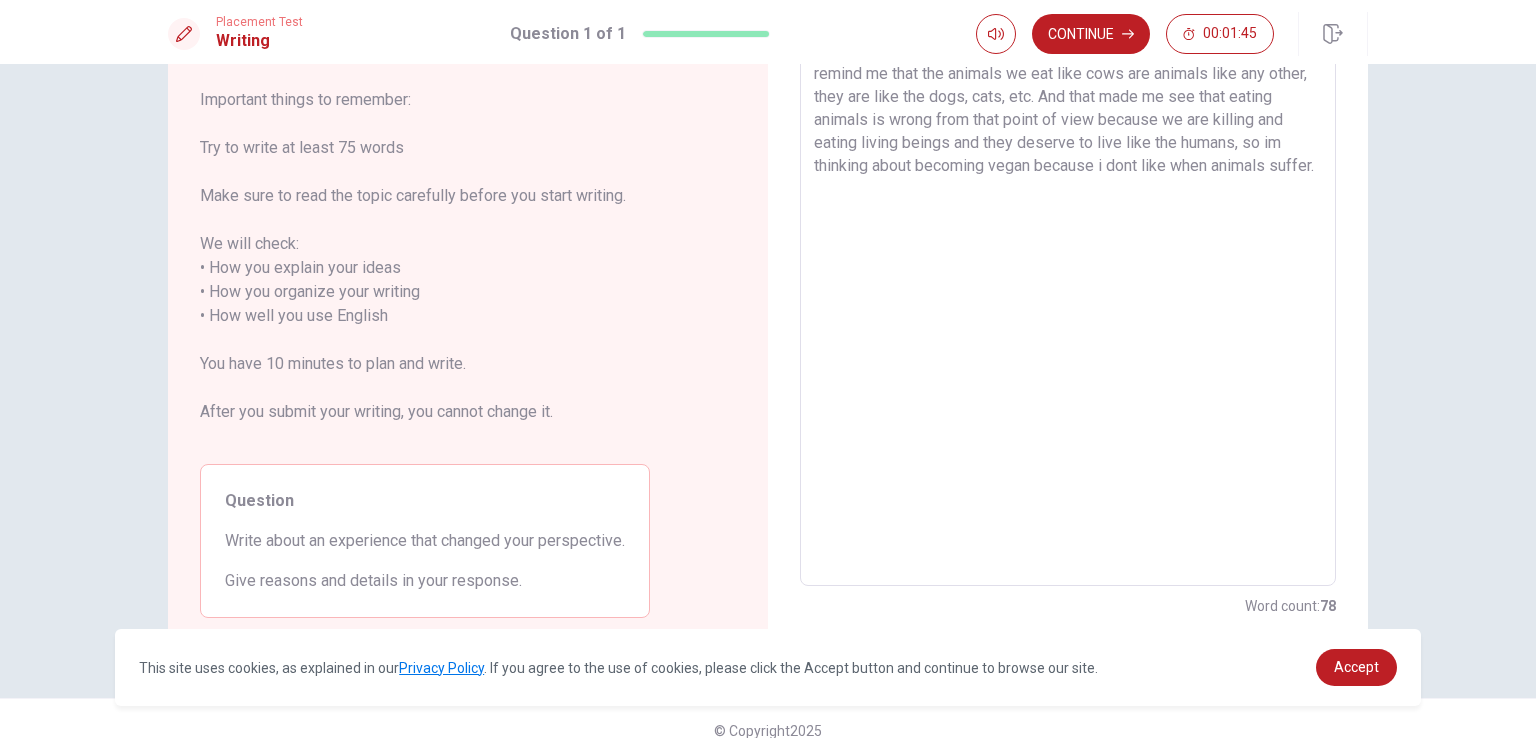 scroll, scrollTop: 154, scrollLeft: 0, axis: vertical 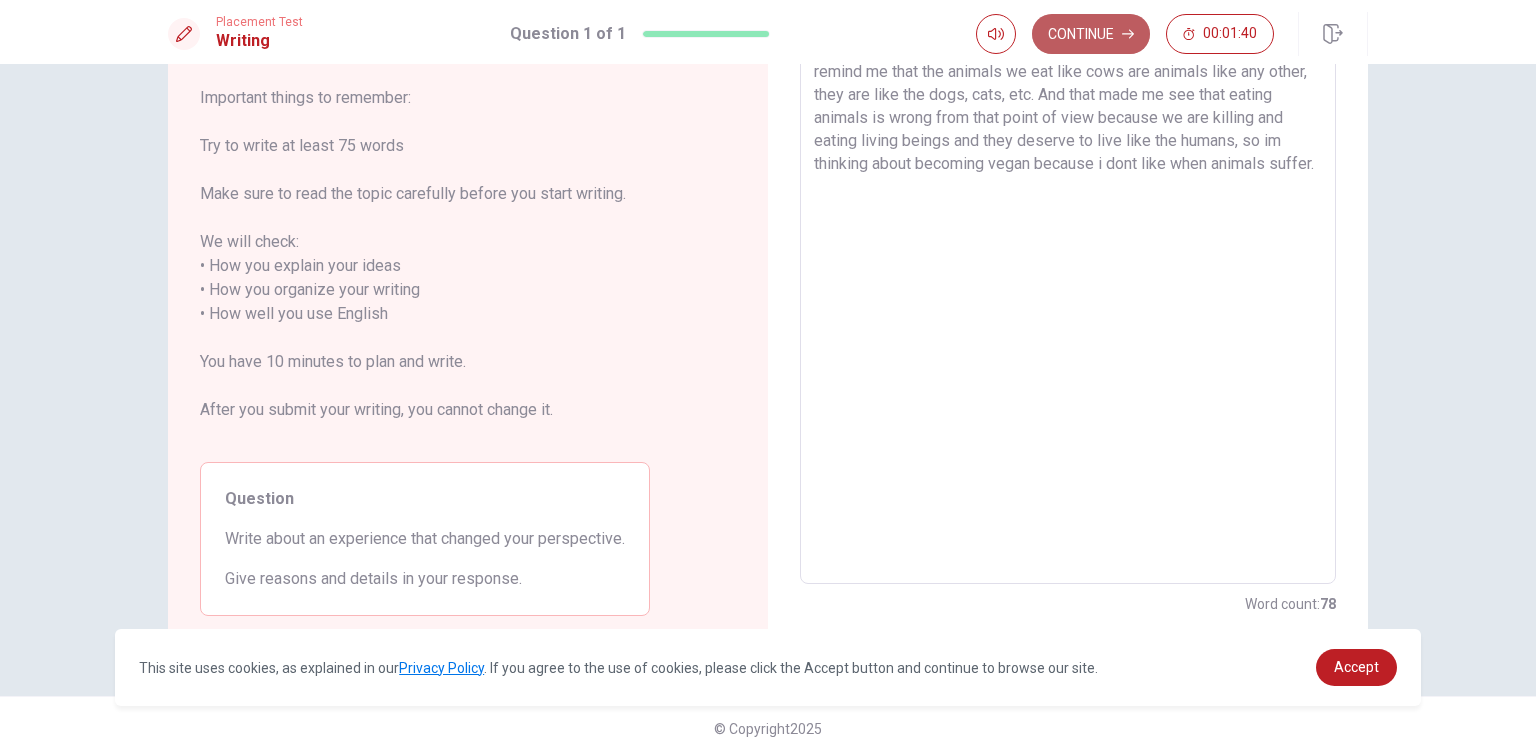 click on "Continue" at bounding box center (1091, 34) 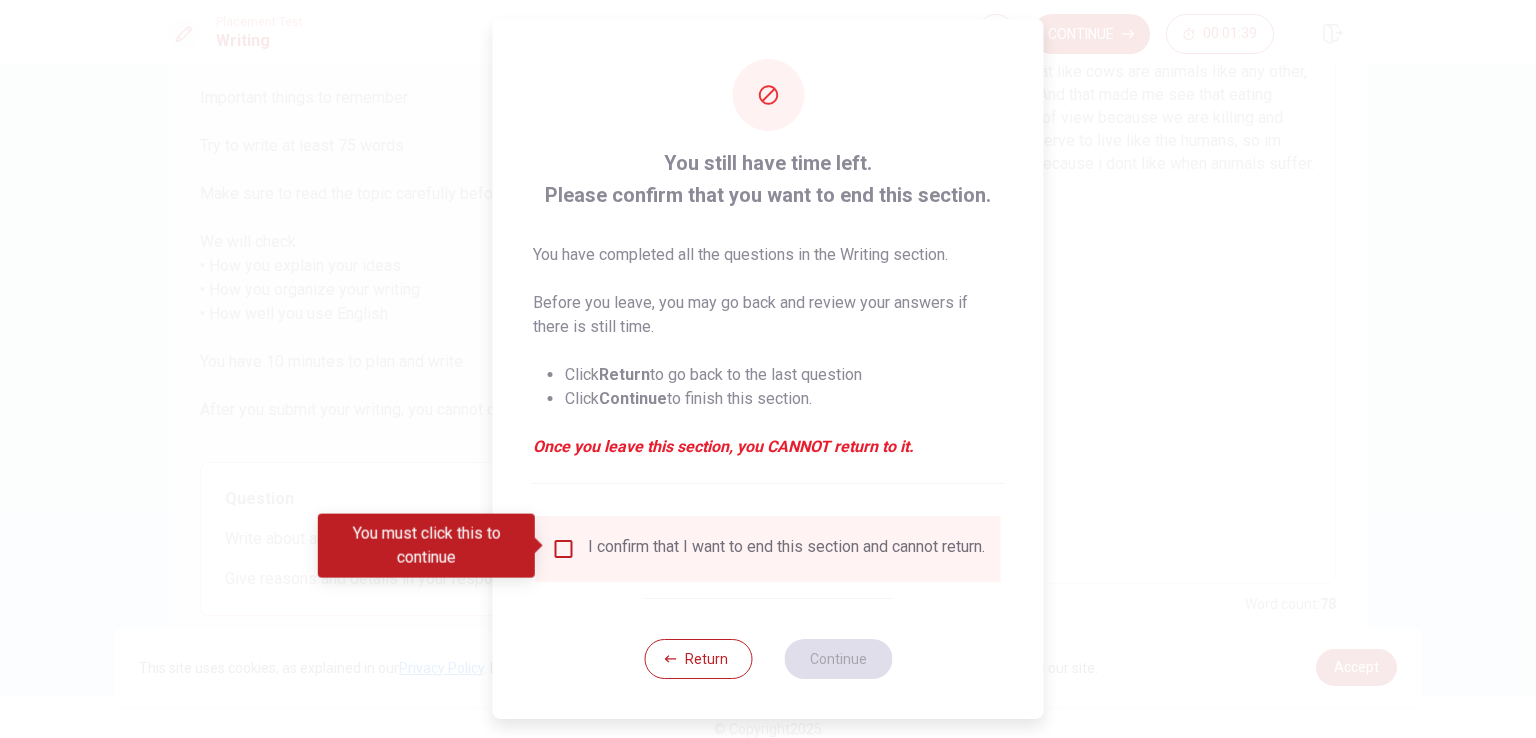 click at bounding box center (564, 549) 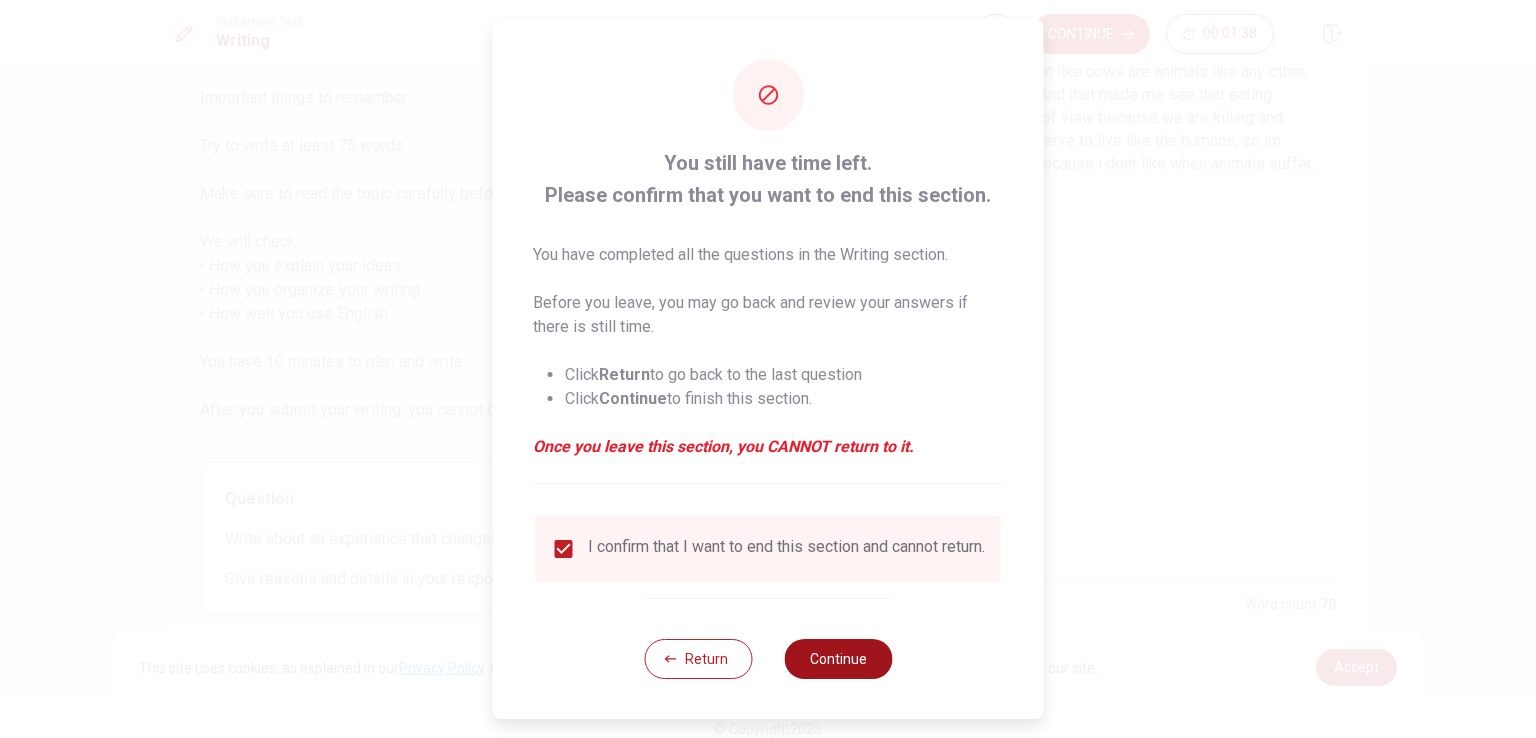 click on "Continue" at bounding box center (838, 659) 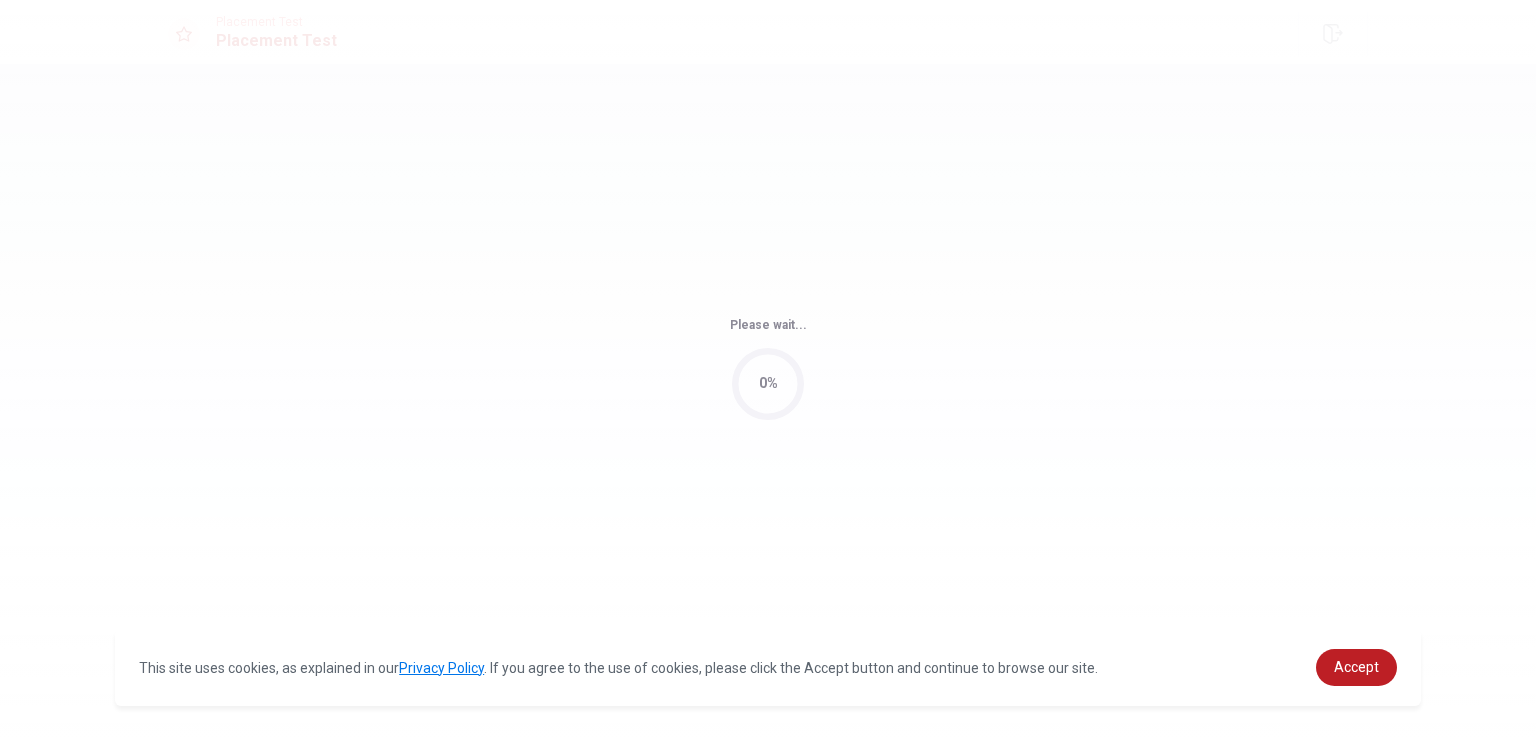 scroll, scrollTop: 0, scrollLeft: 0, axis: both 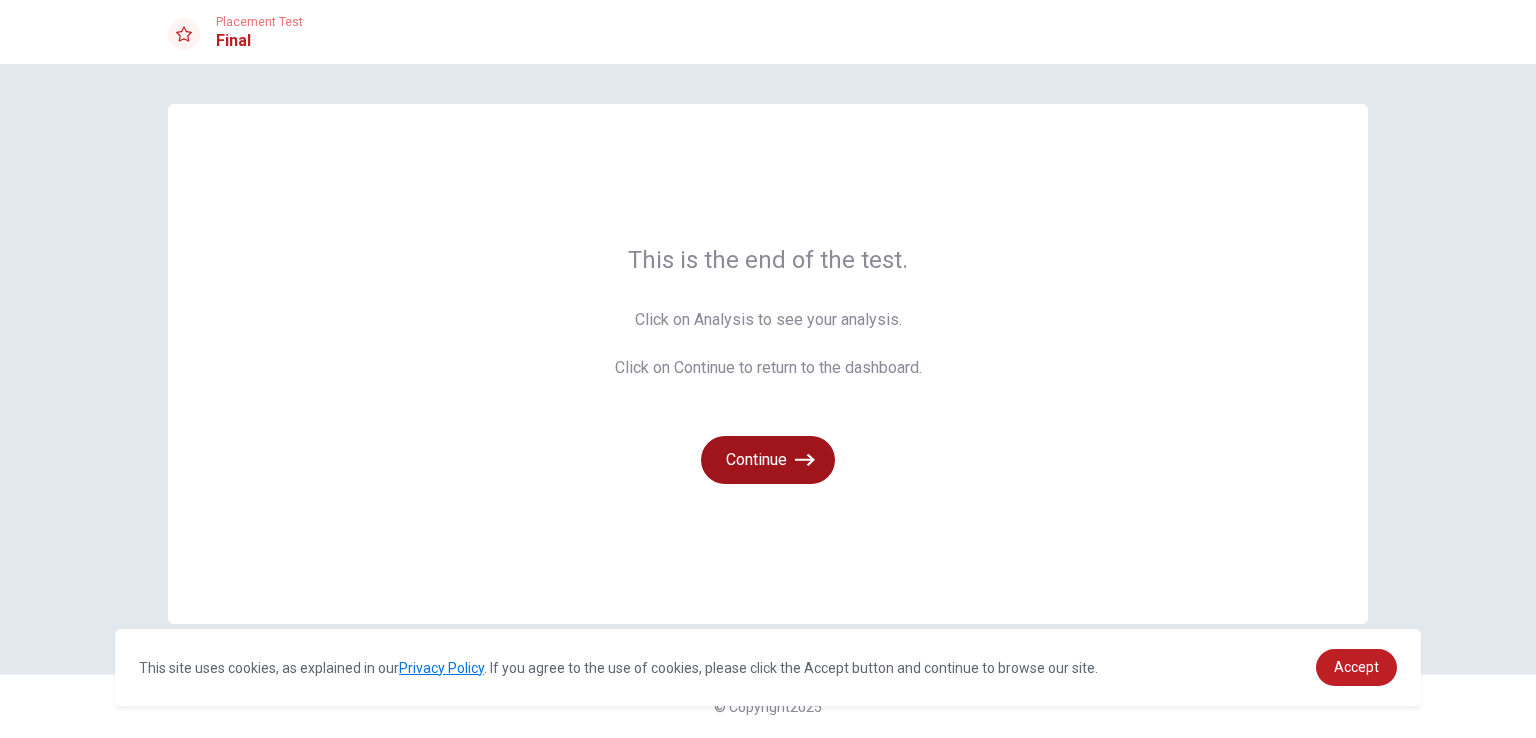 click on "Continue" at bounding box center [768, 460] 